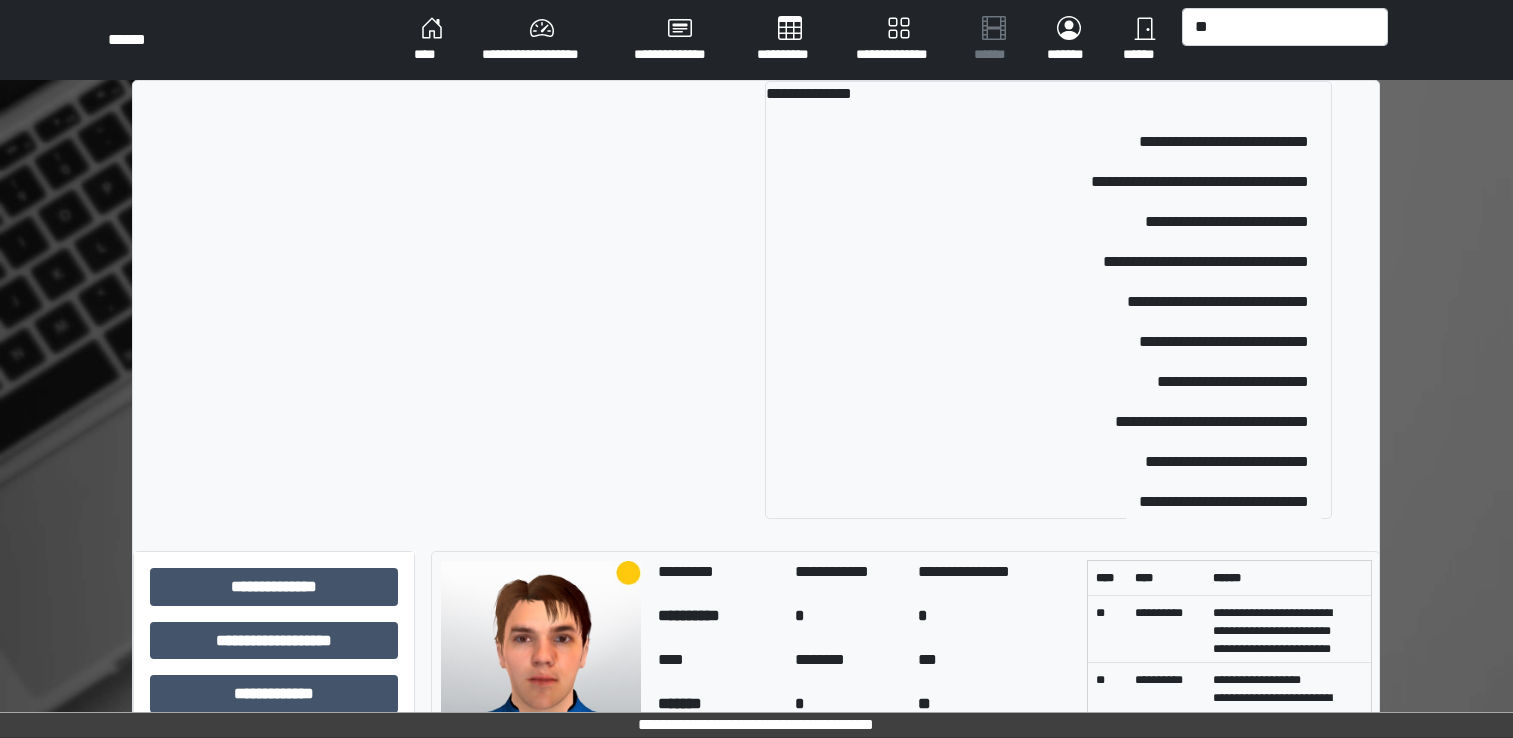 scroll, scrollTop: 0, scrollLeft: 0, axis: both 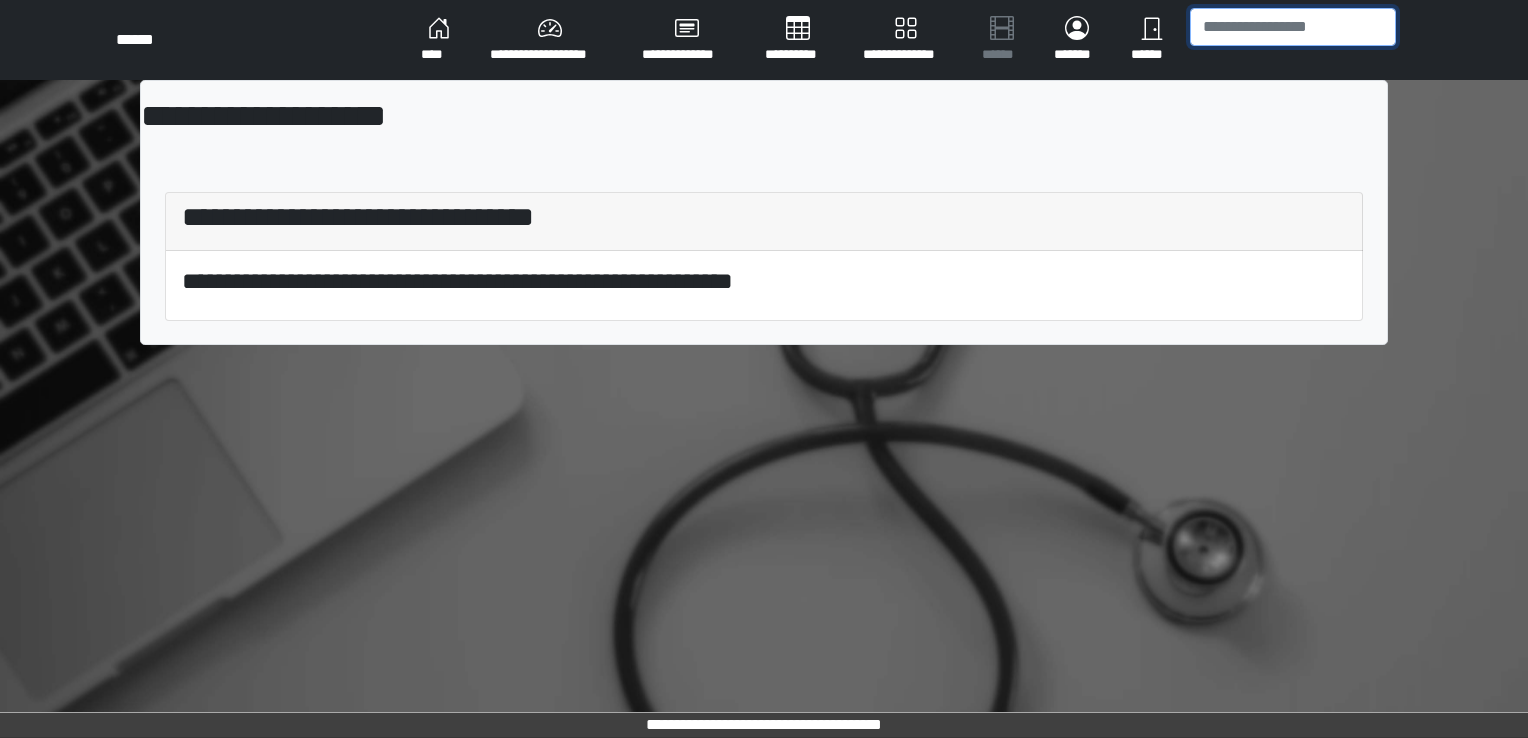 click at bounding box center (1293, 27) 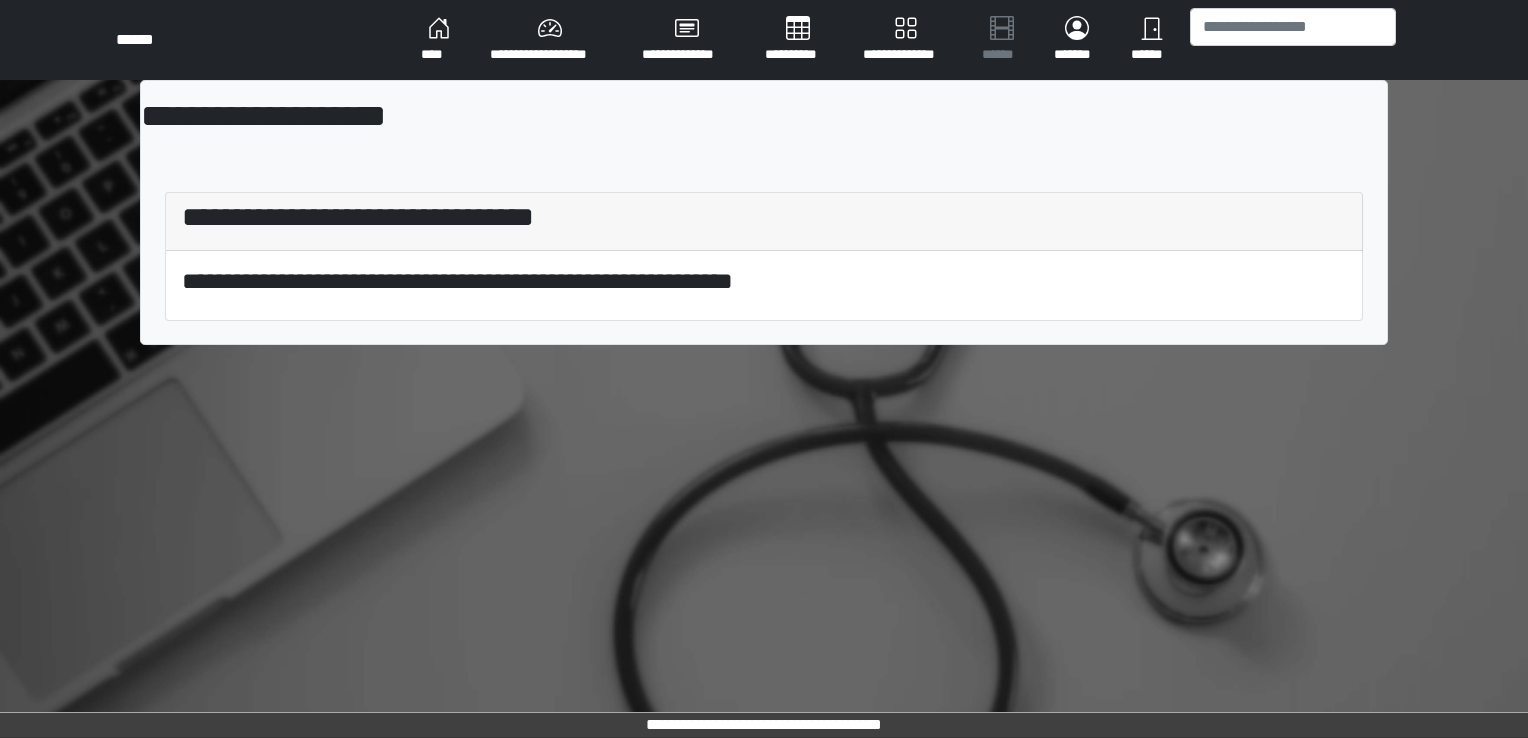 click on "****" at bounding box center (439, 40) 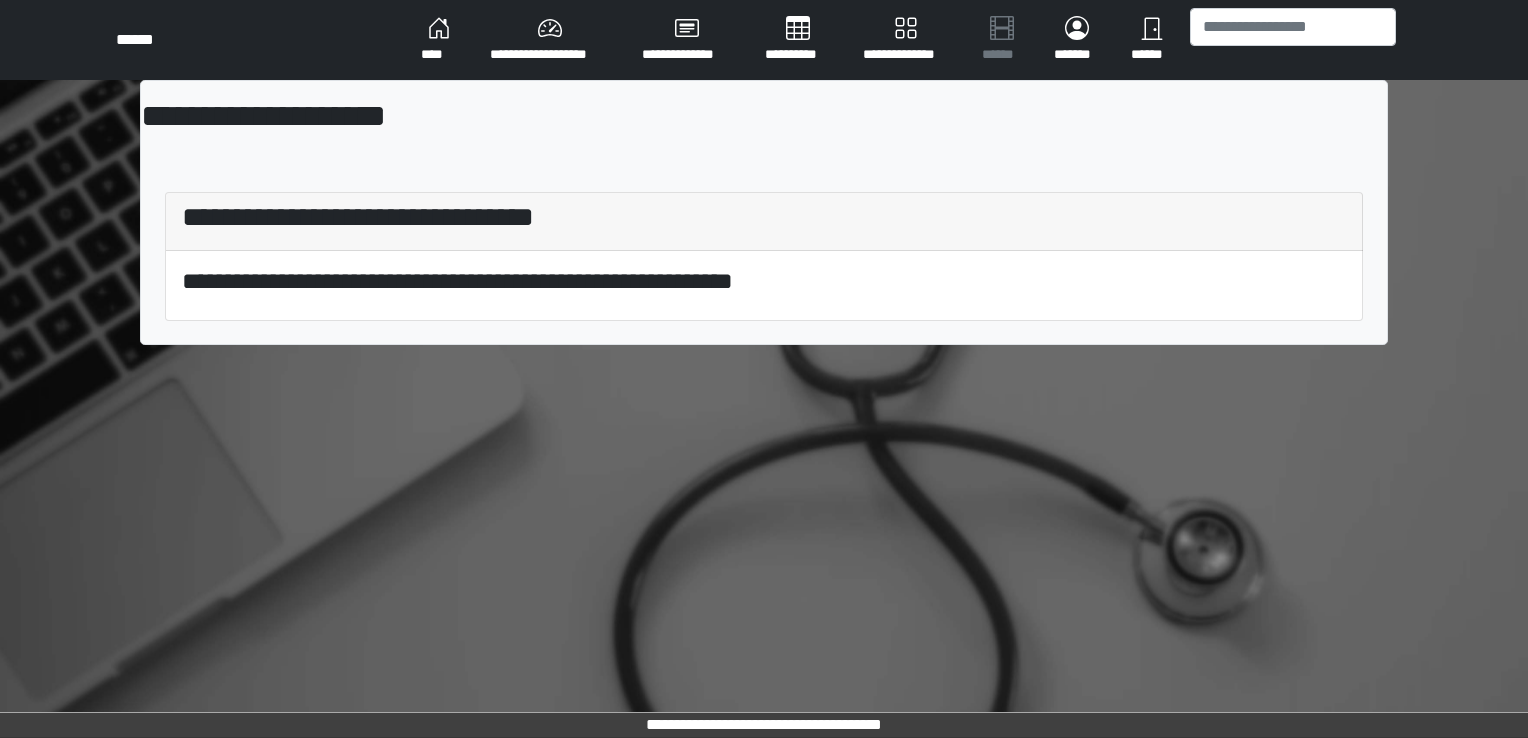 click on "**********" at bounding box center (550, 40) 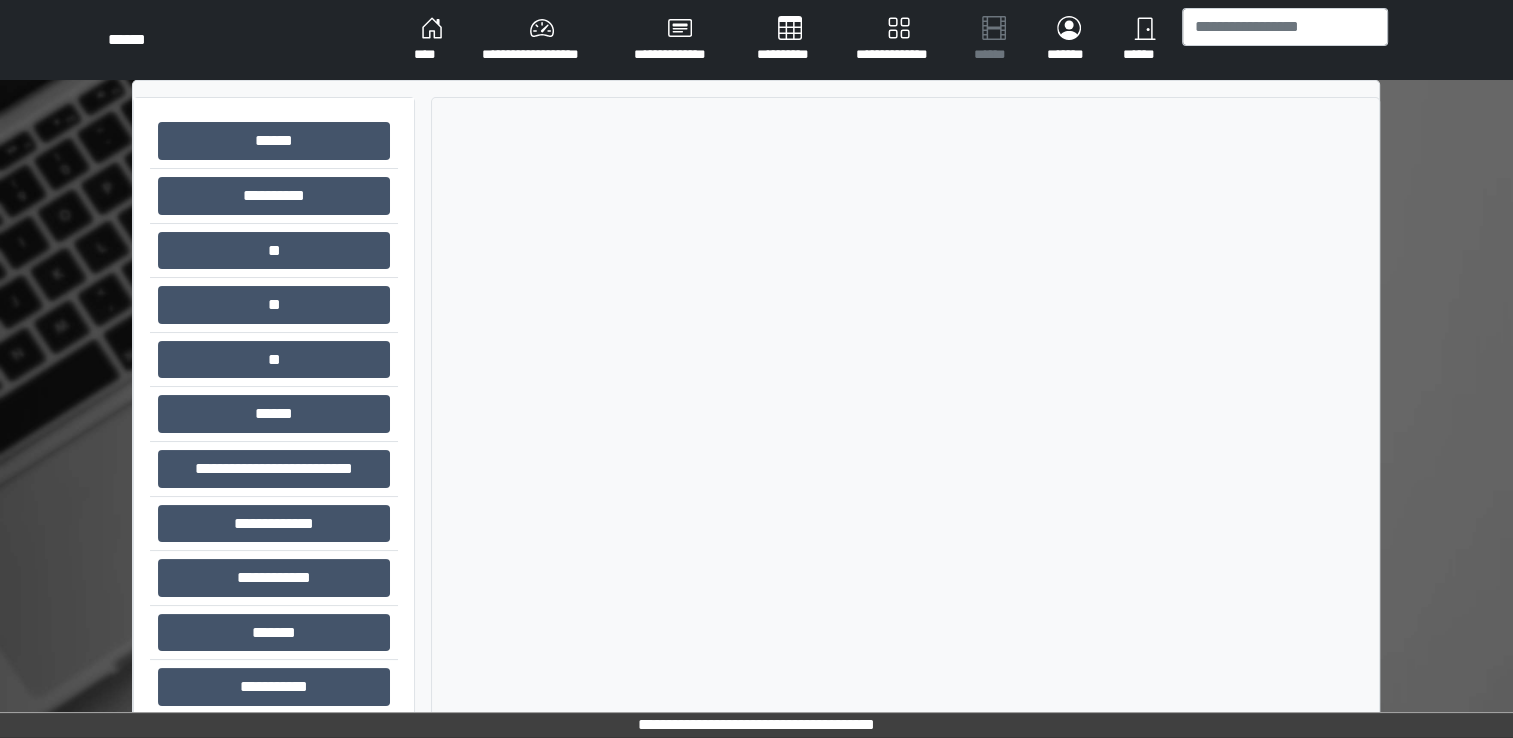 click on "****" at bounding box center (432, 40) 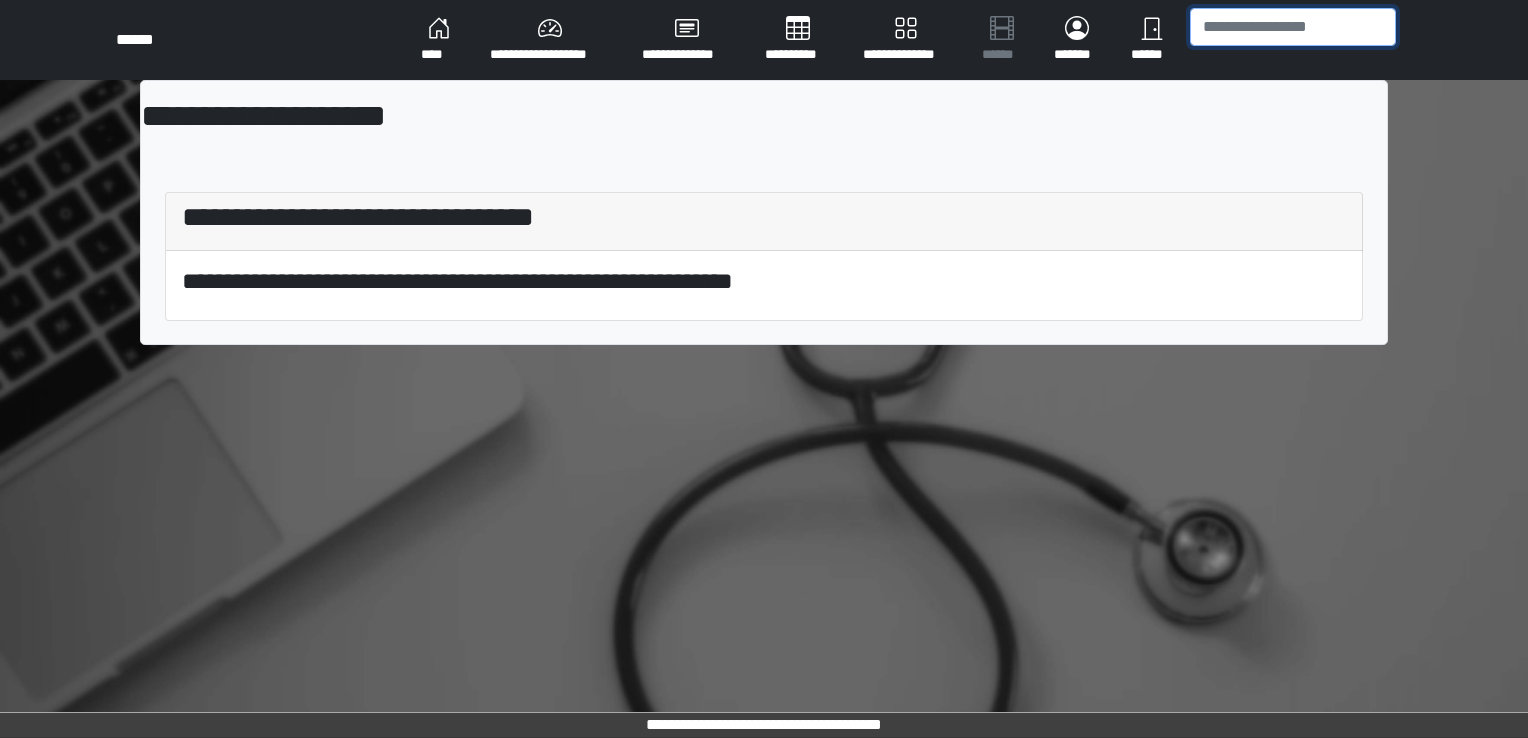 click at bounding box center (1293, 27) 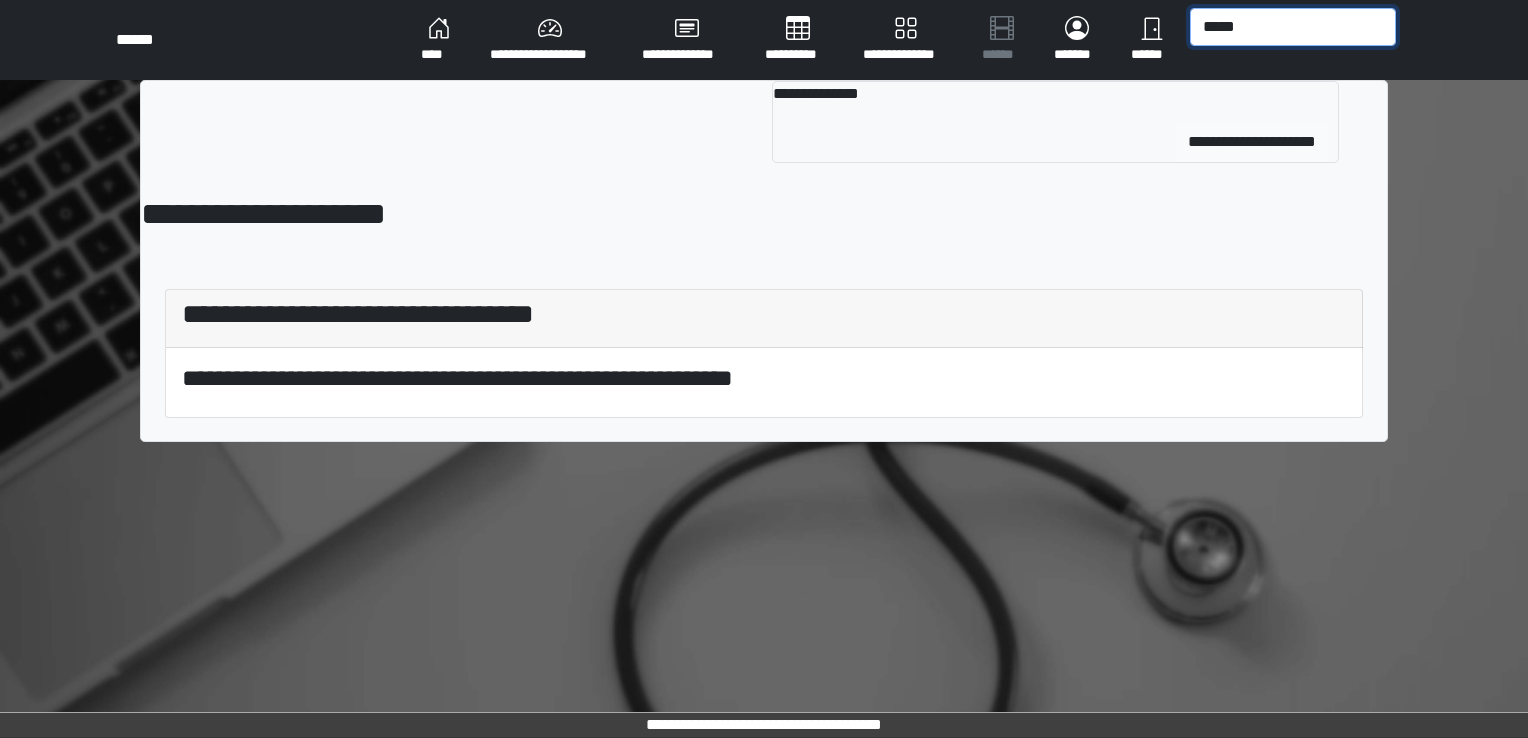 type on "*****" 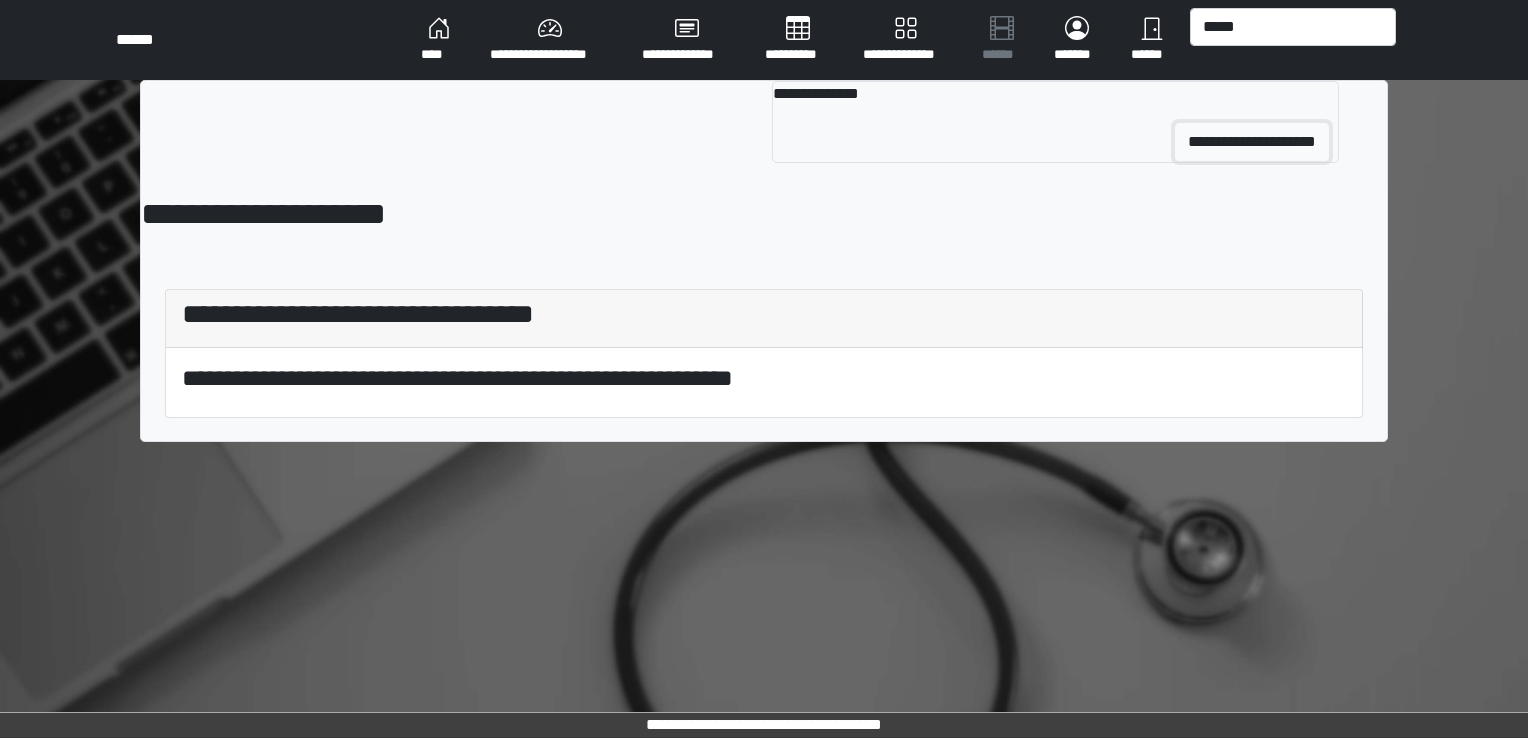click on "**********" at bounding box center [1252, 142] 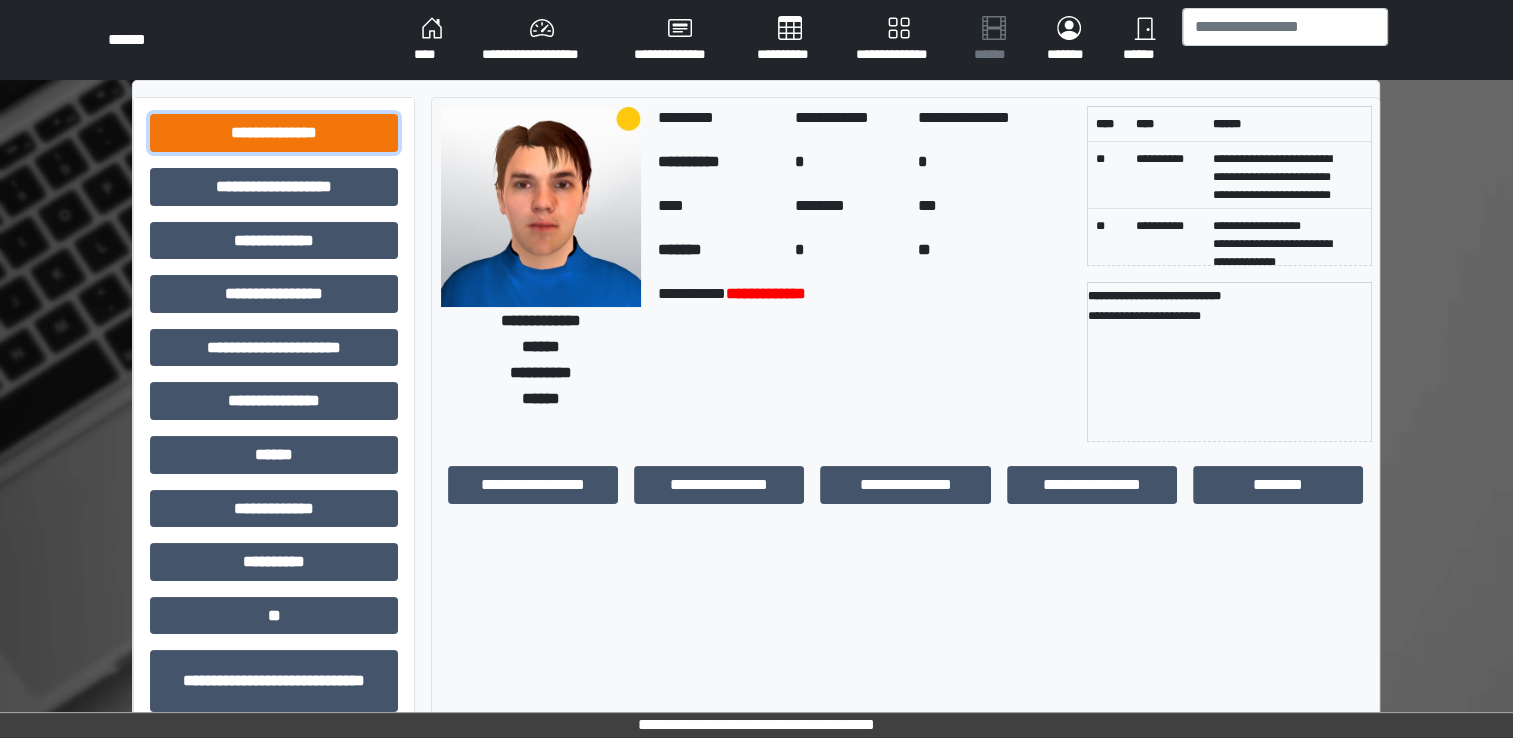 click on "**********" at bounding box center [274, 133] 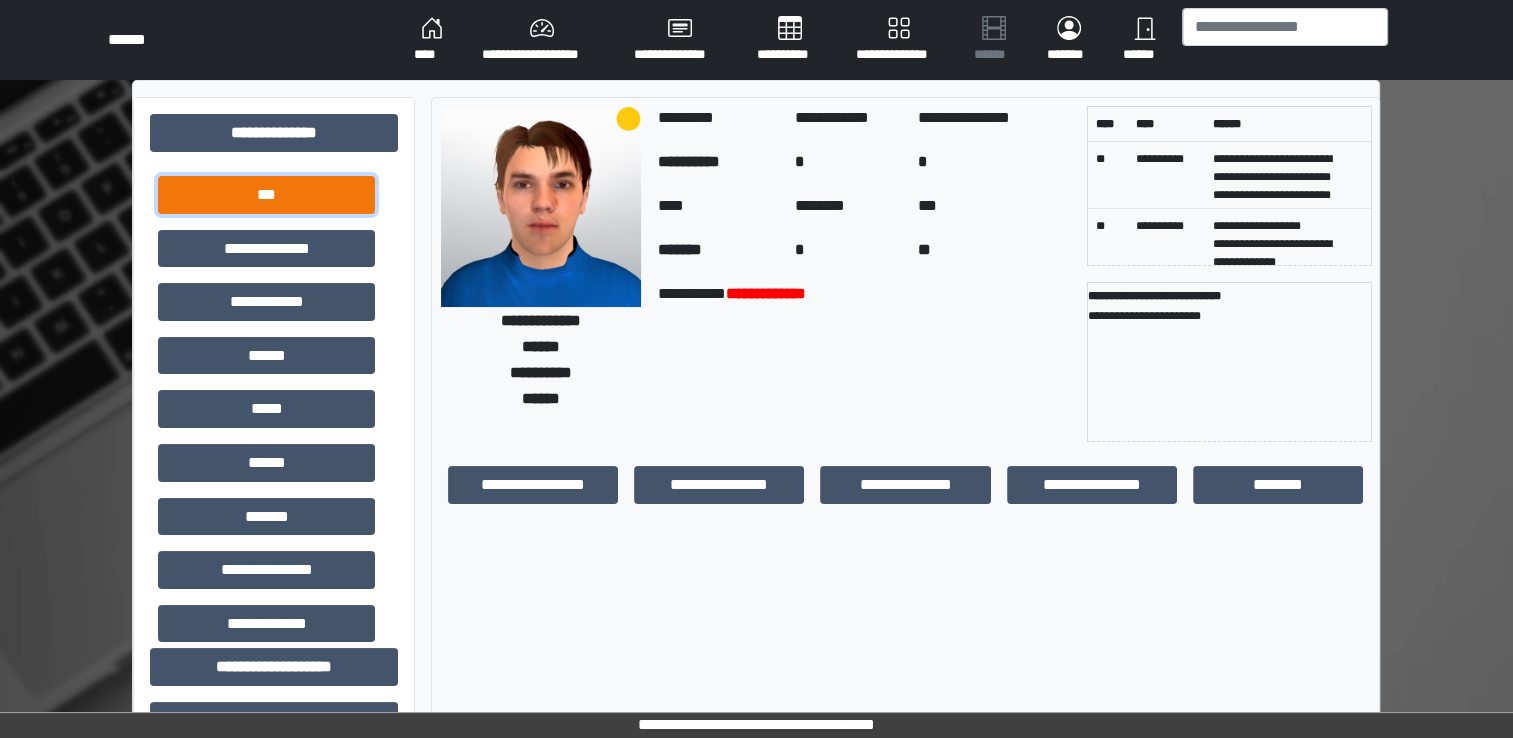 click on "***" at bounding box center (266, 195) 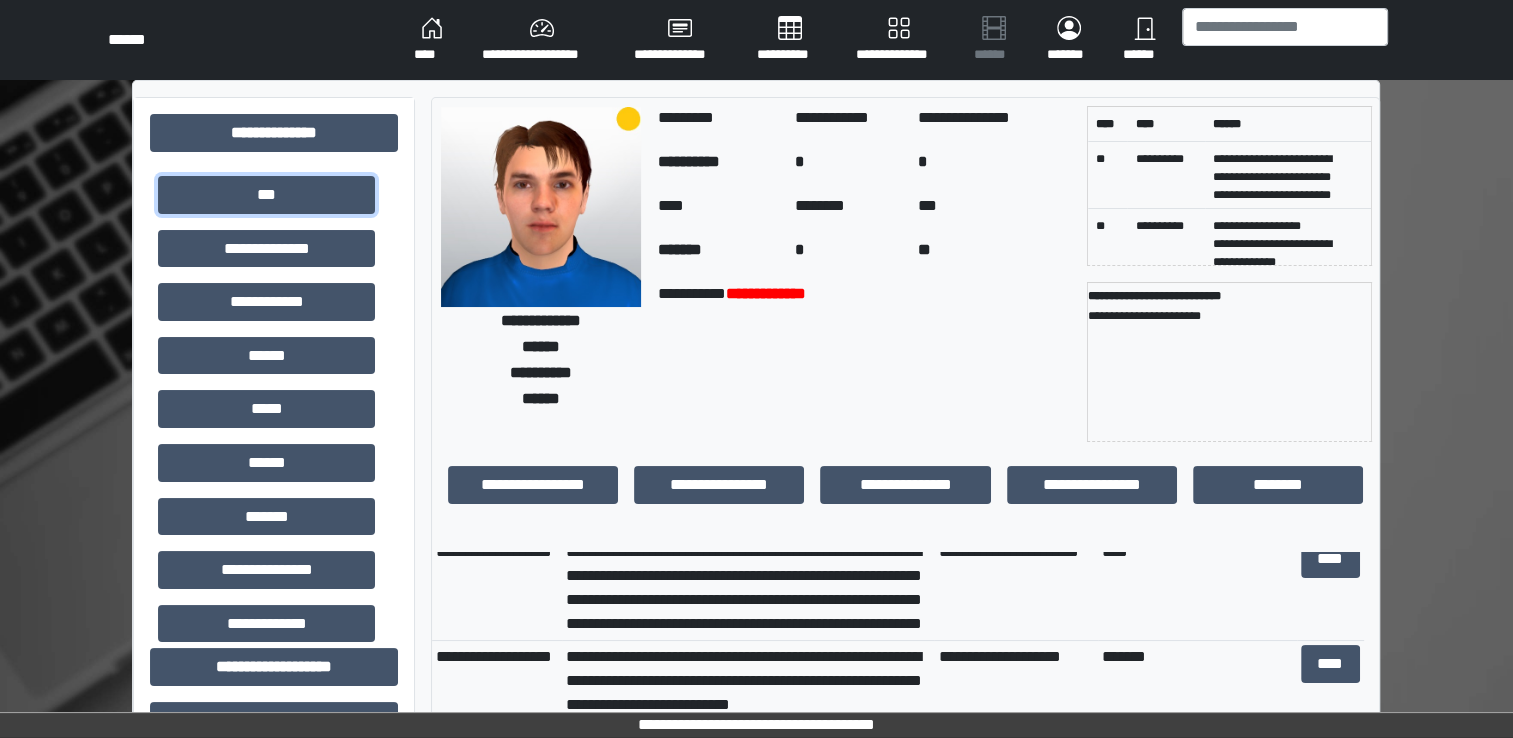 scroll, scrollTop: 0, scrollLeft: 0, axis: both 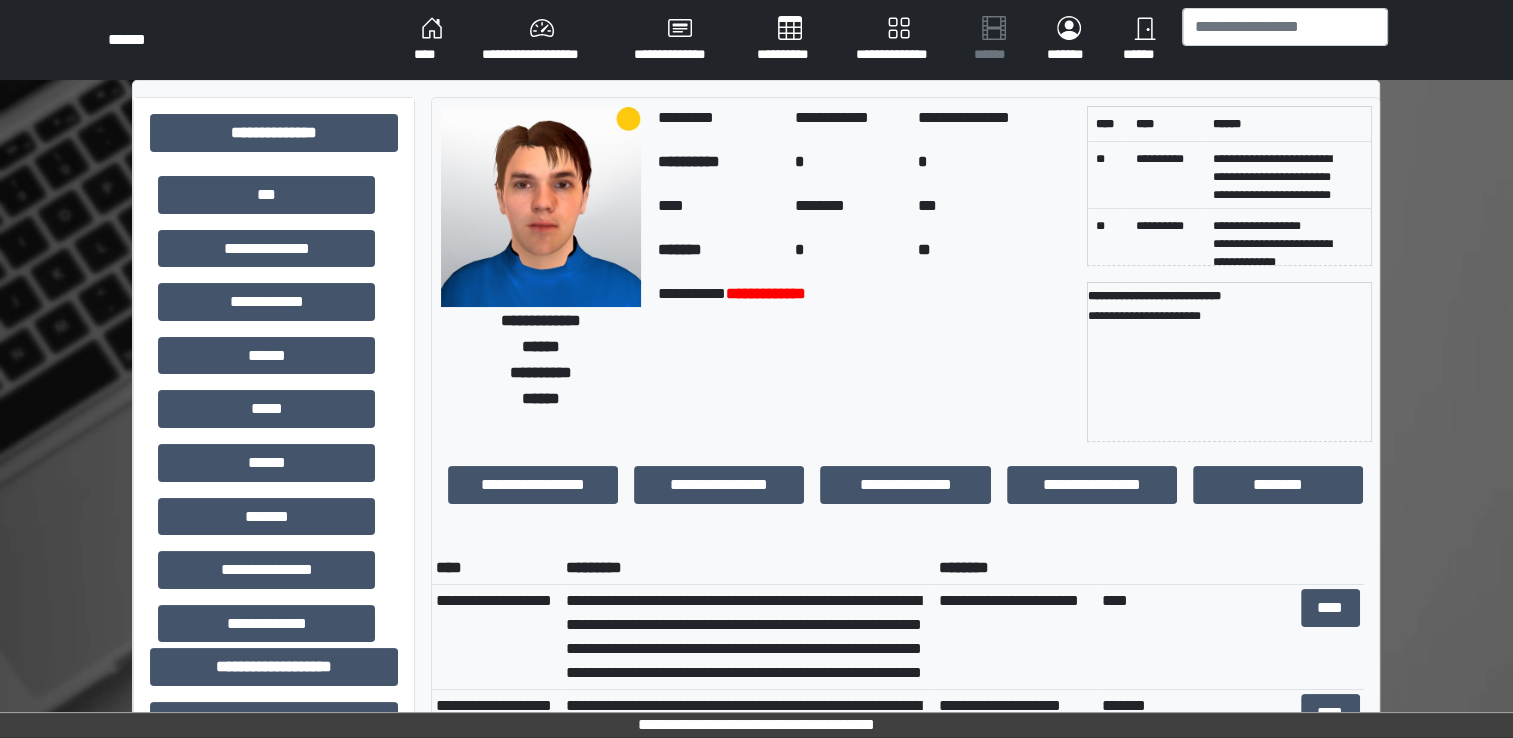 click on "**********" at bounding box center (1015, 636) 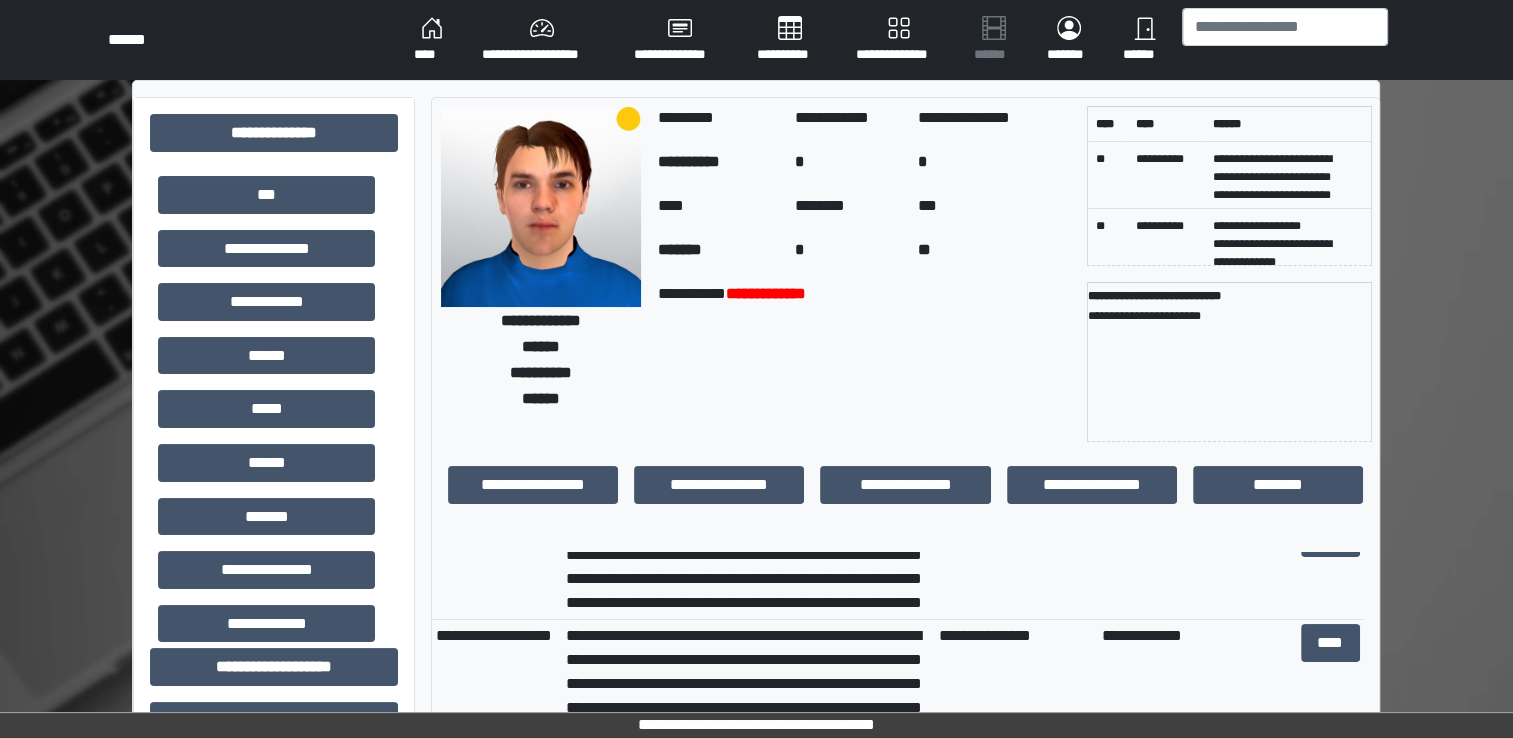 scroll, scrollTop: 600, scrollLeft: 0, axis: vertical 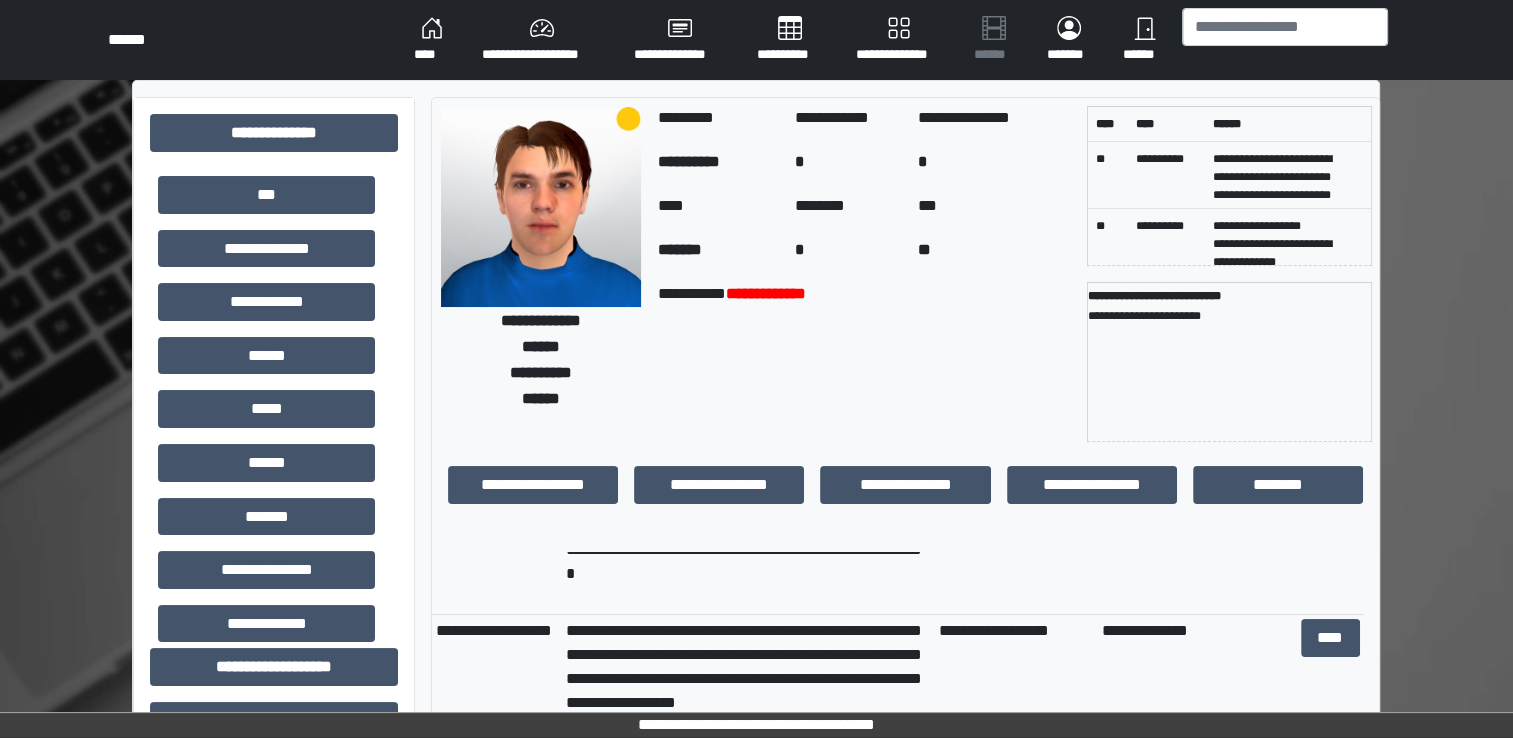 click on "**********" at bounding box center [1015, 666] 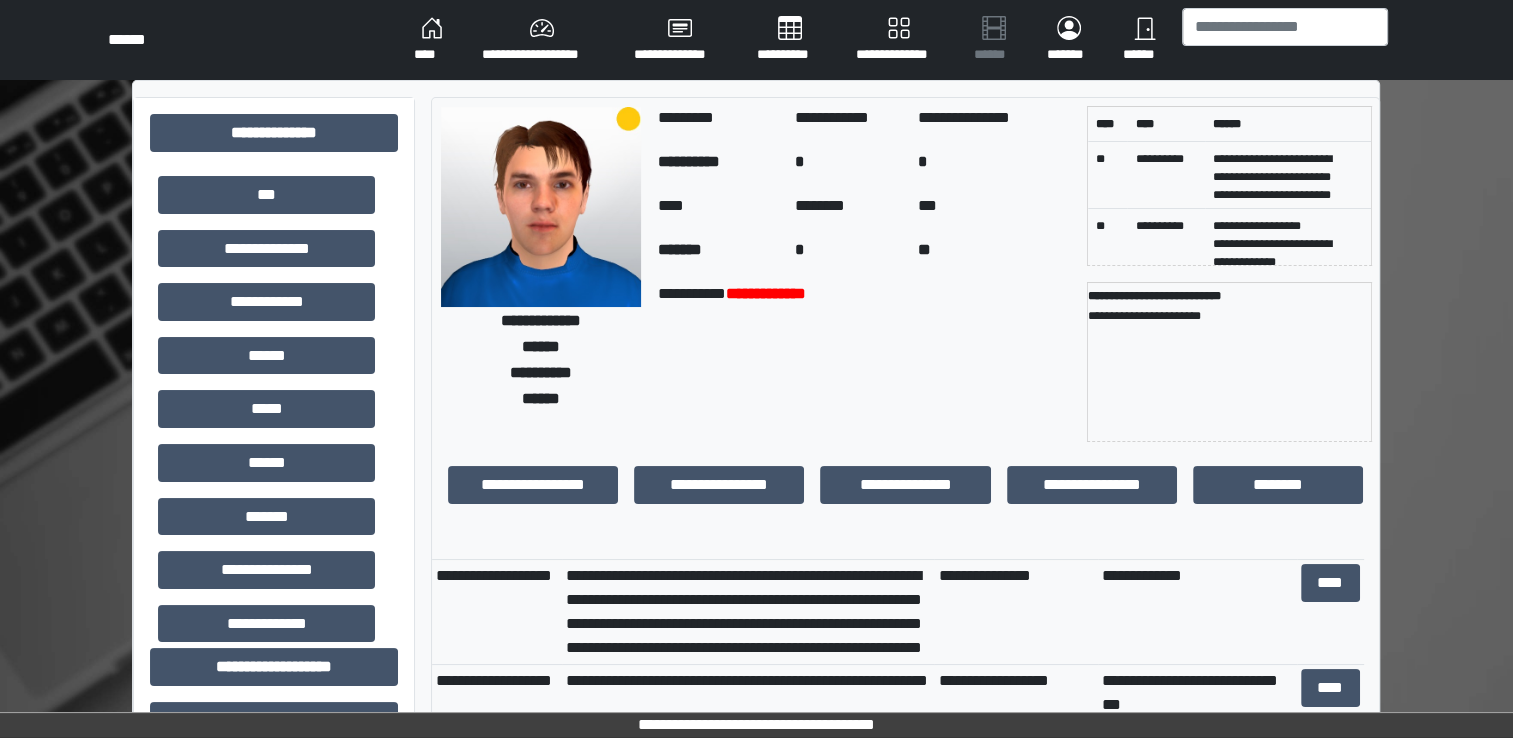 scroll, scrollTop: 726, scrollLeft: 0, axis: vertical 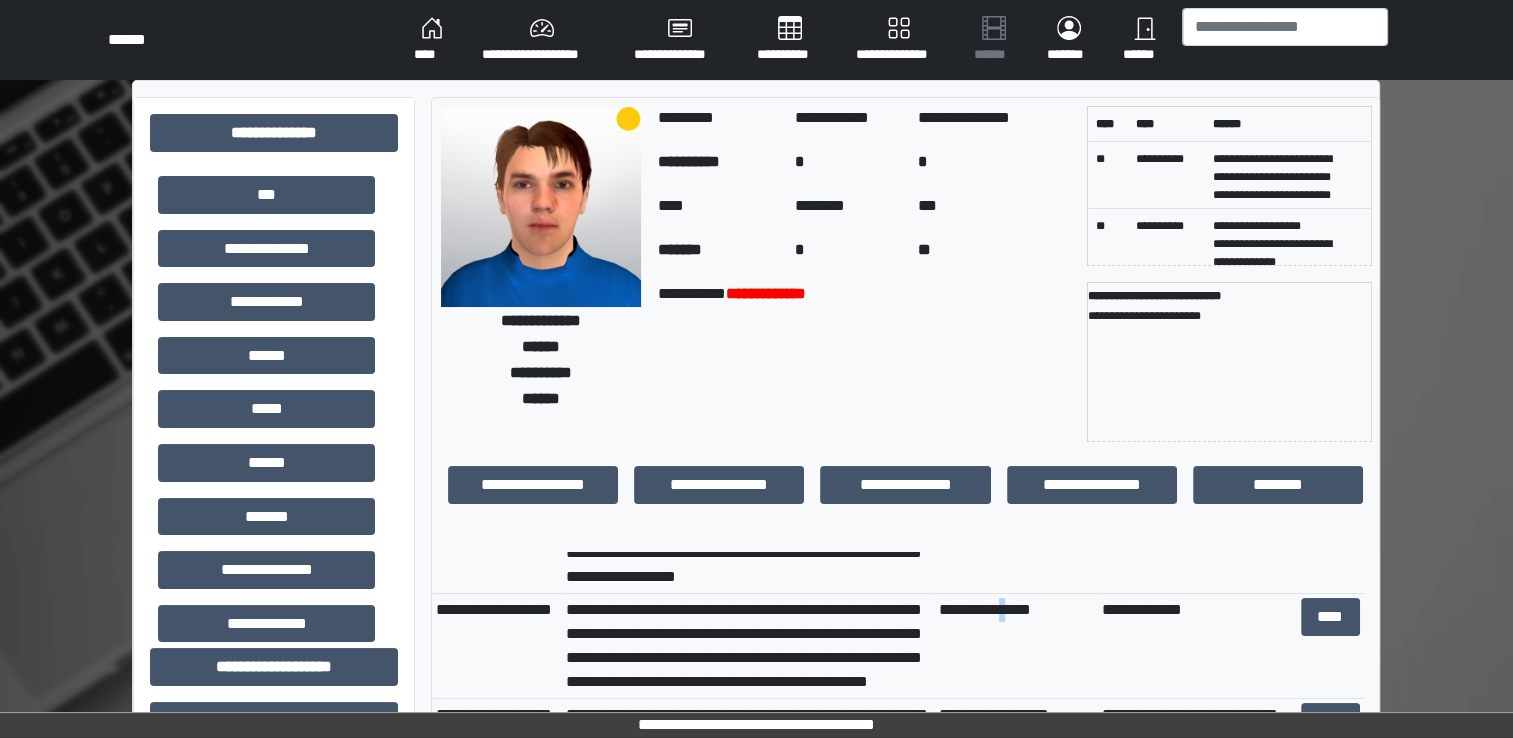 click on "**********" at bounding box center (1015, 645) 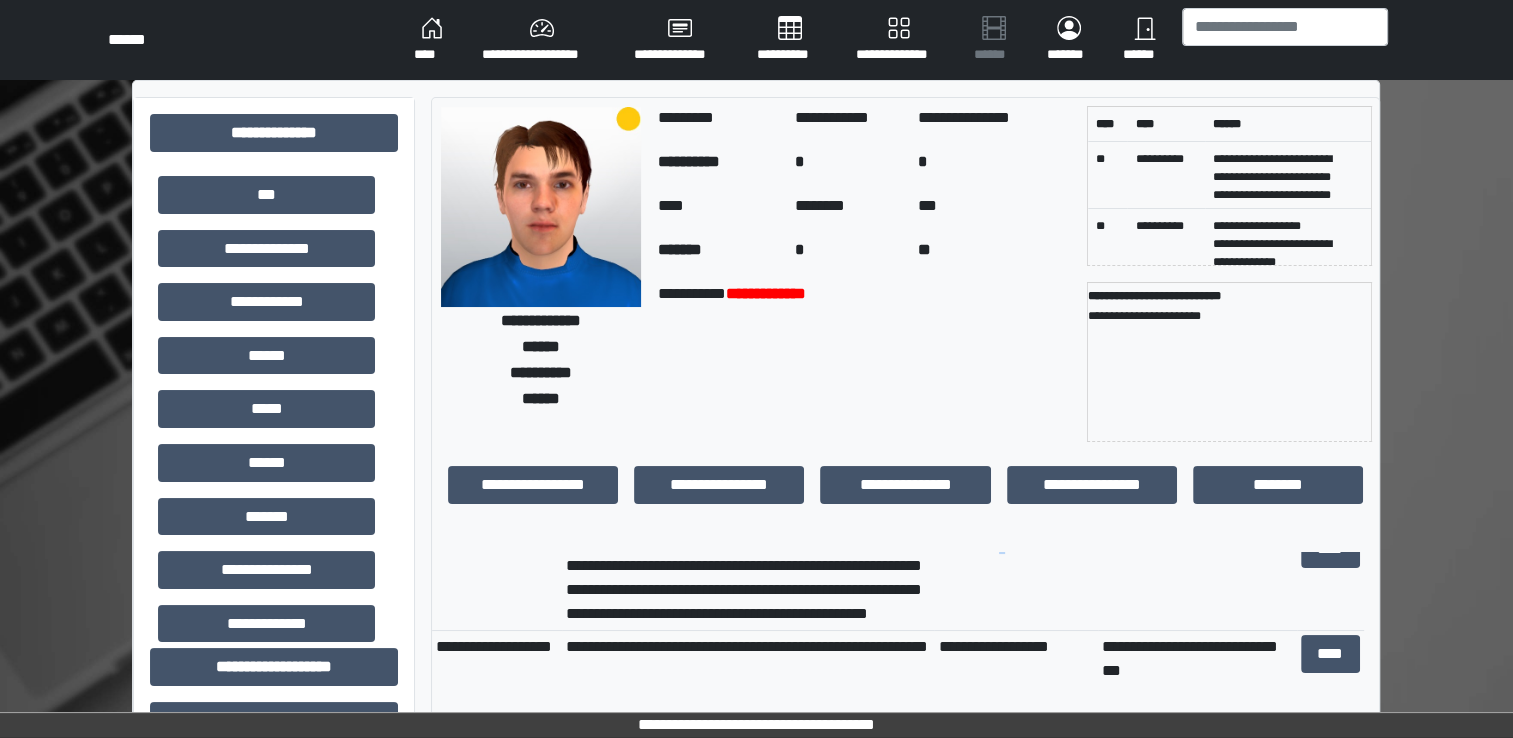 scroll, scrollTop: 826, scrollLeft: 0, axis: vertical 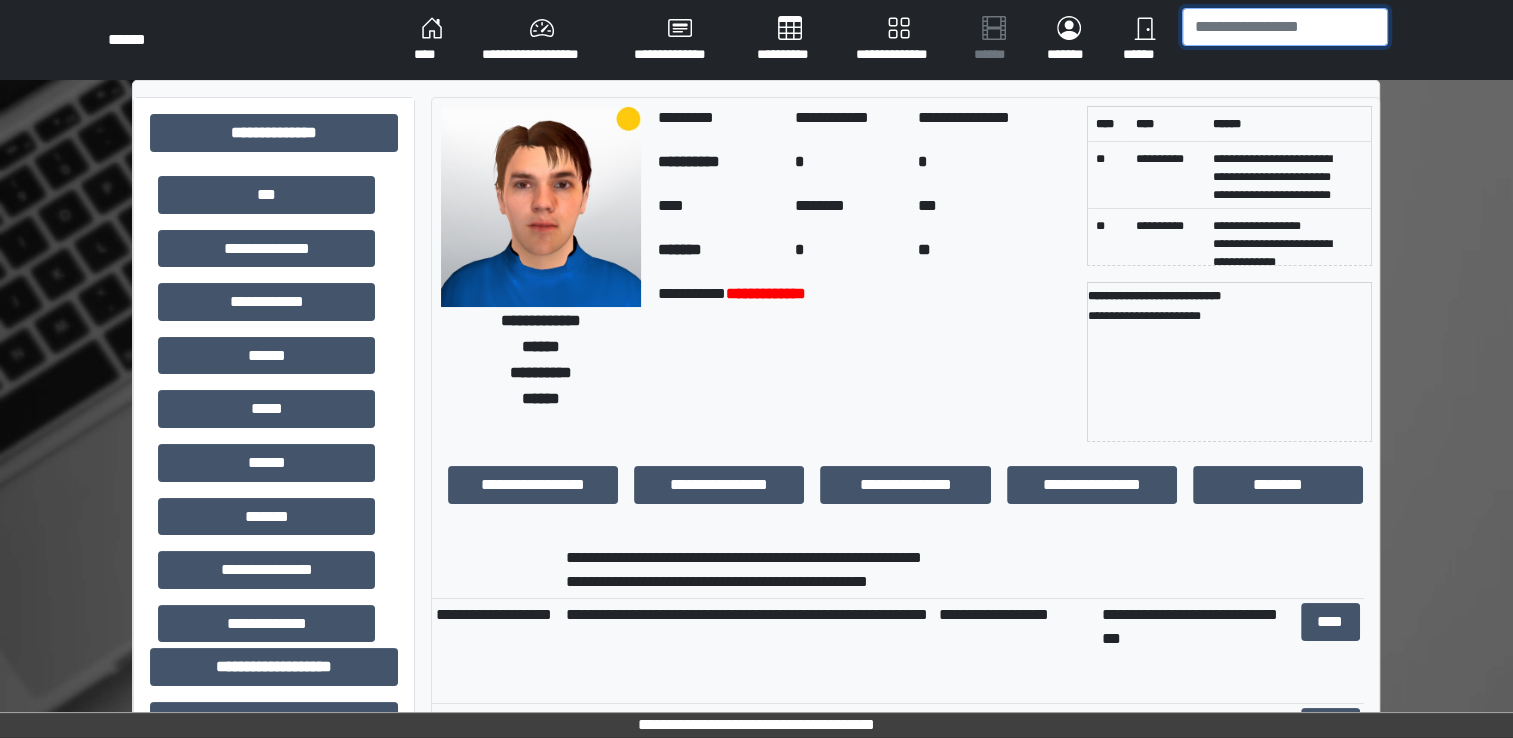 click at bounding box center [1285, 27] 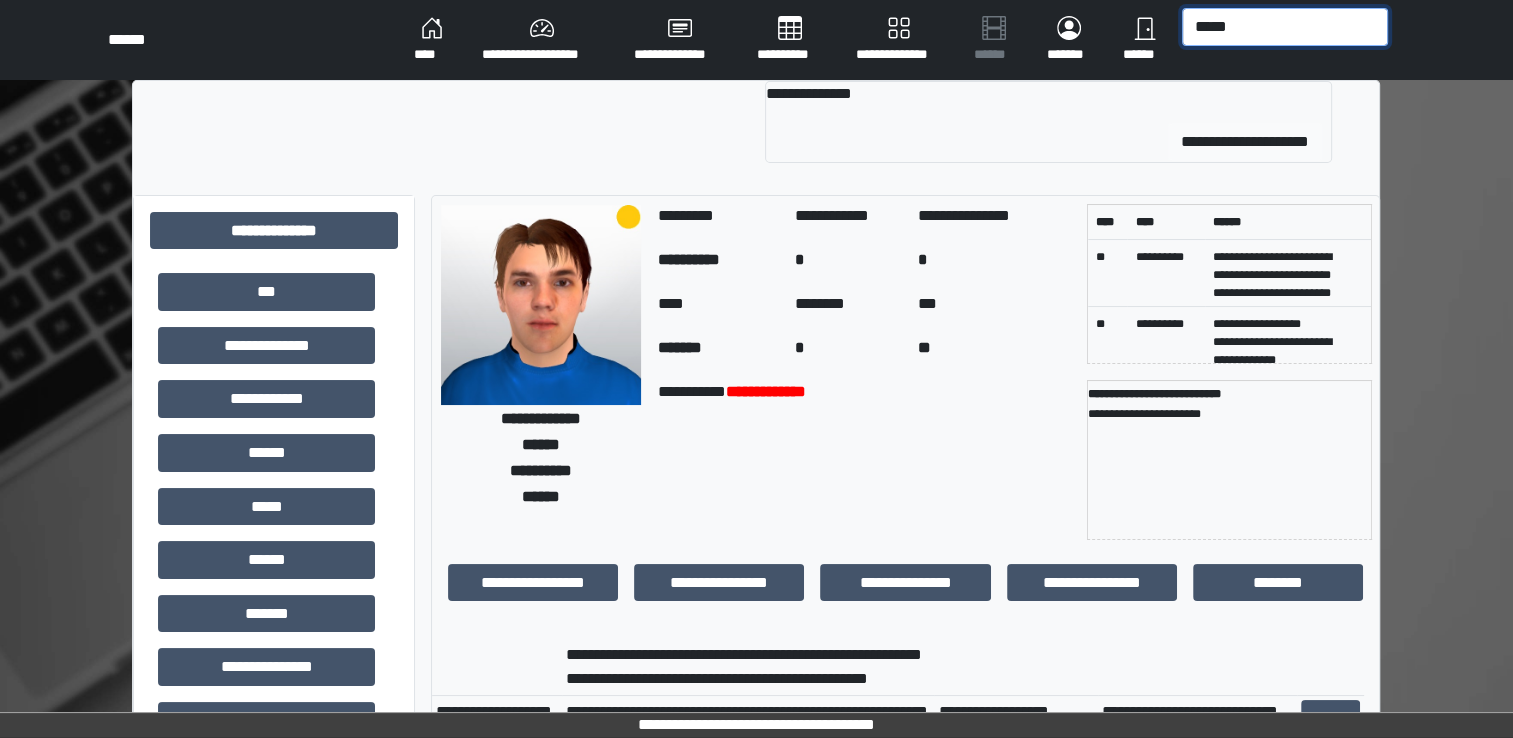 type on "*****" 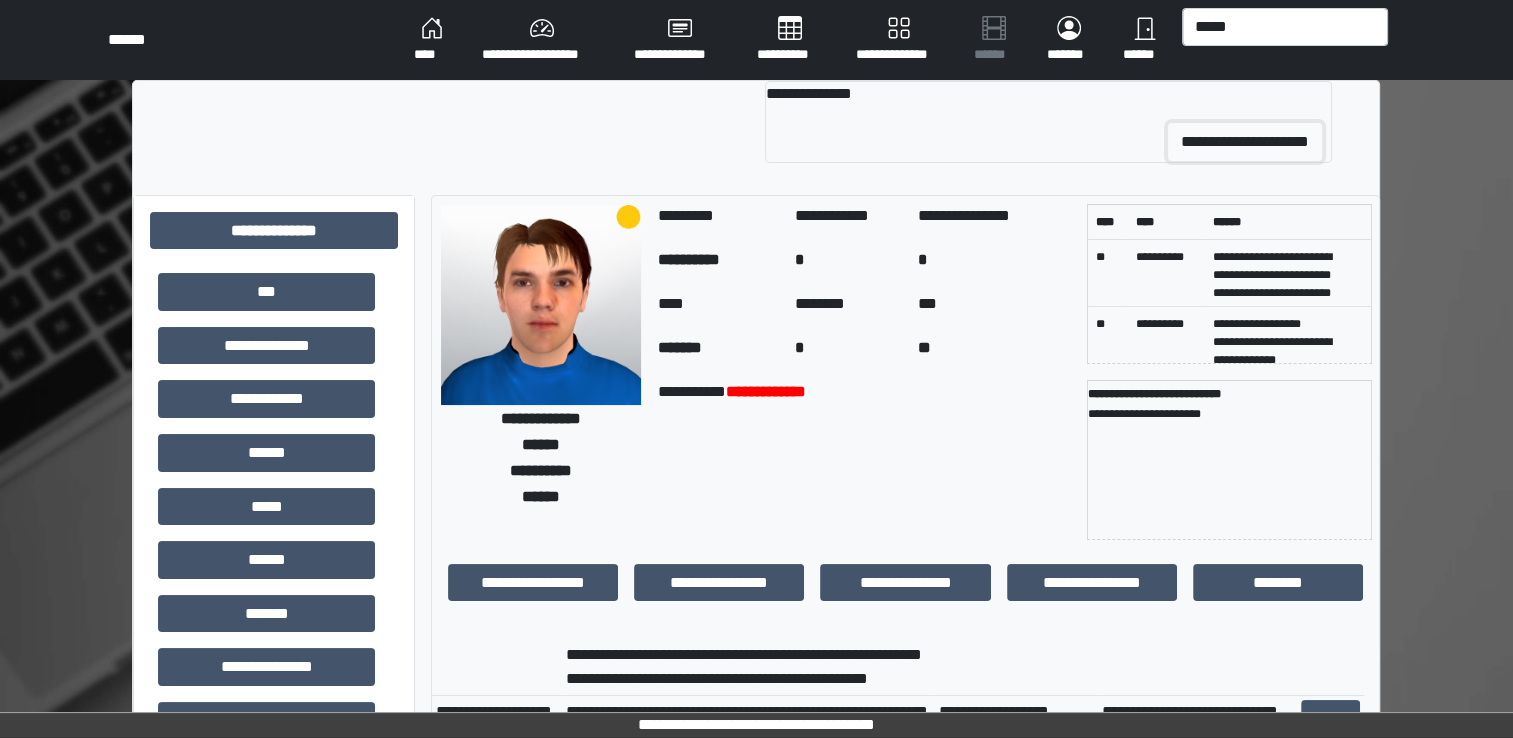 click on "**********" at bounding box center (1245, 142) 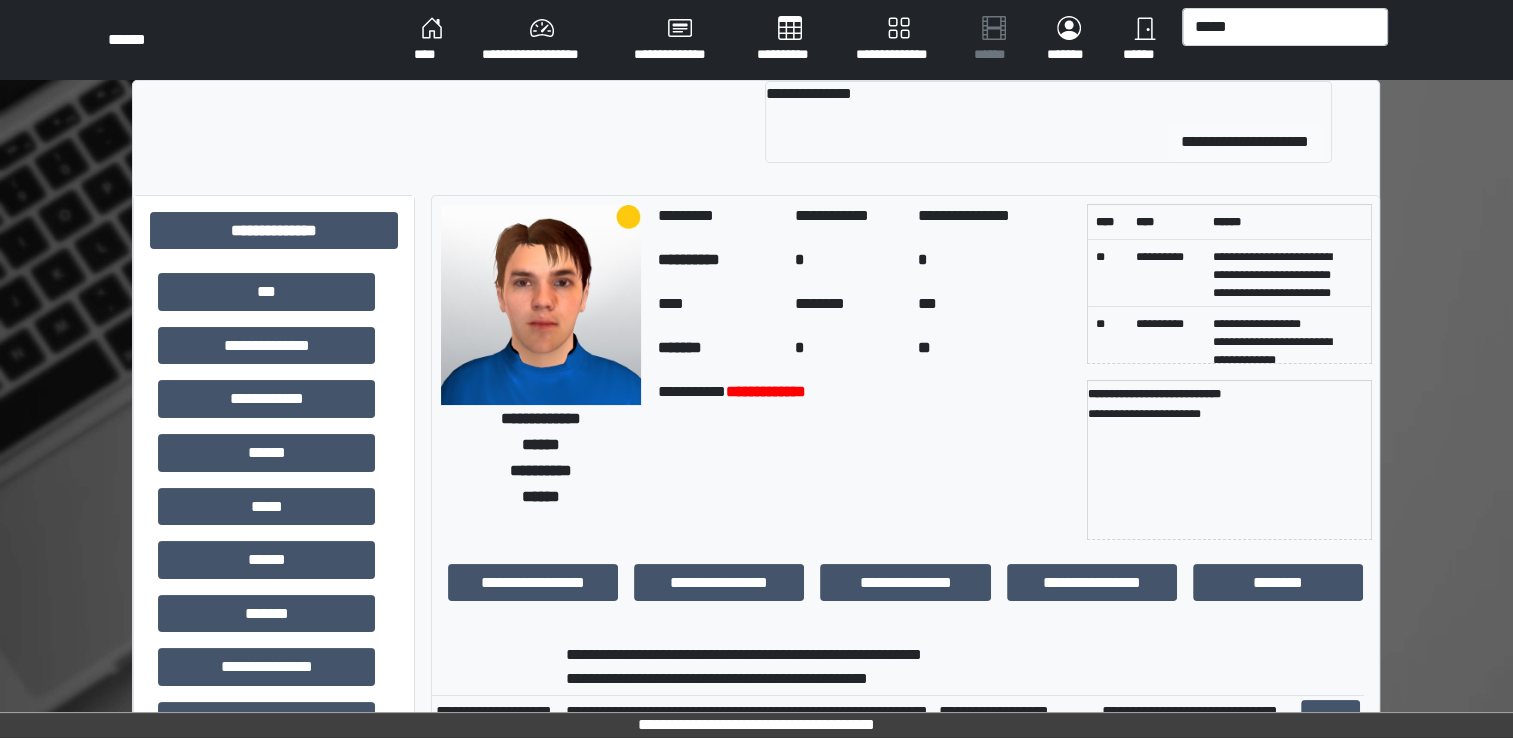 type 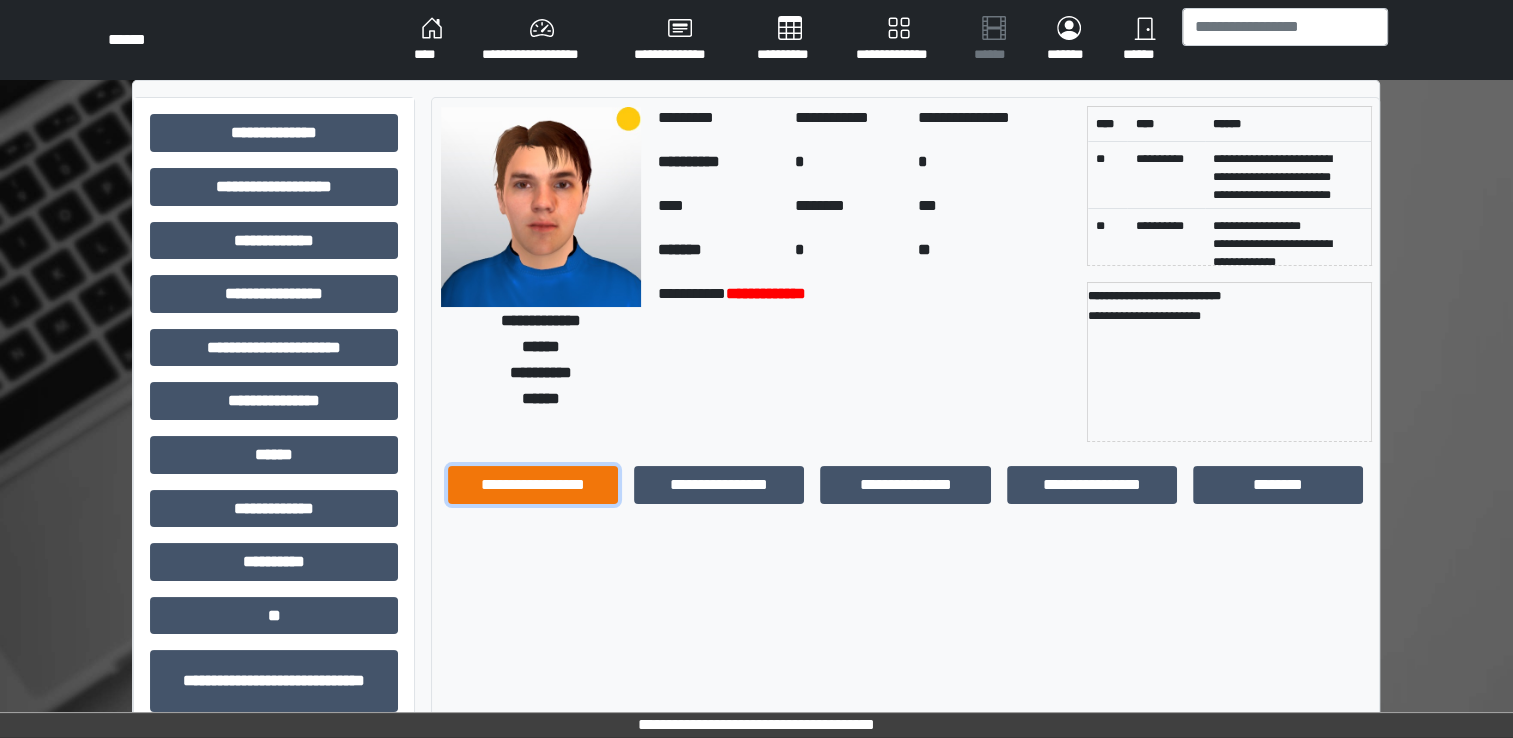 click on "**********" at bounding box center (533, 485) 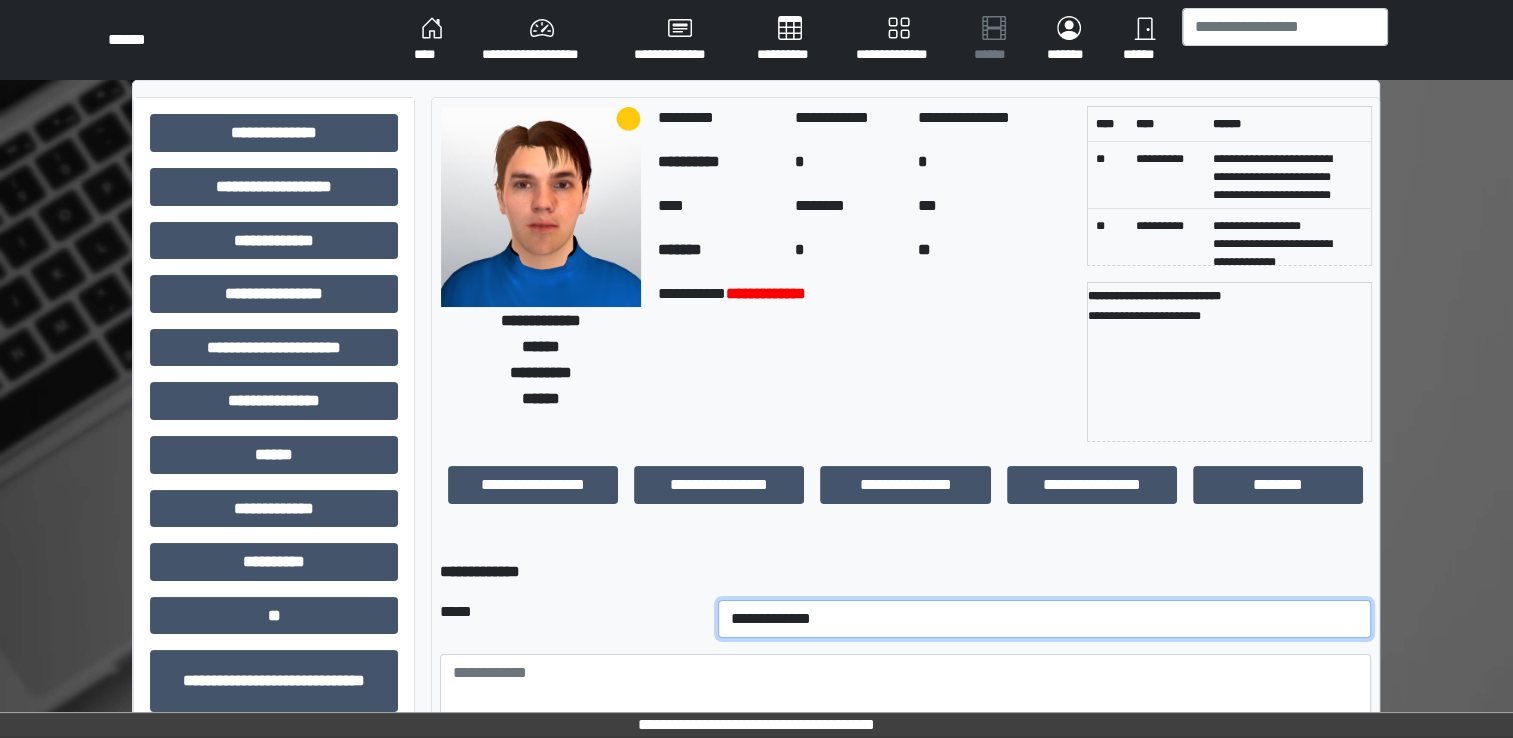 click on "**********" at bounding box center [1045, 619] 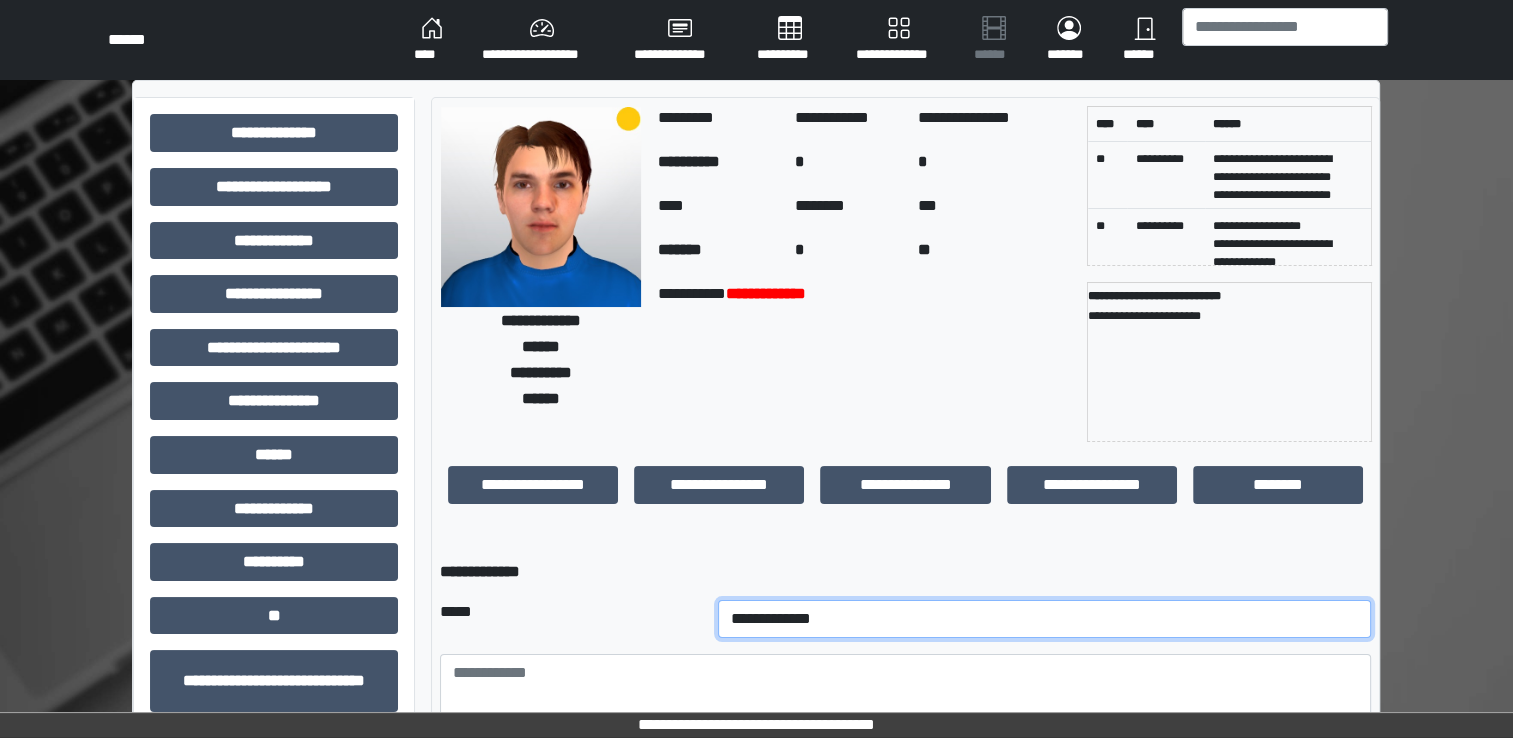 click on "**********" at bounding box center [1045, 619] 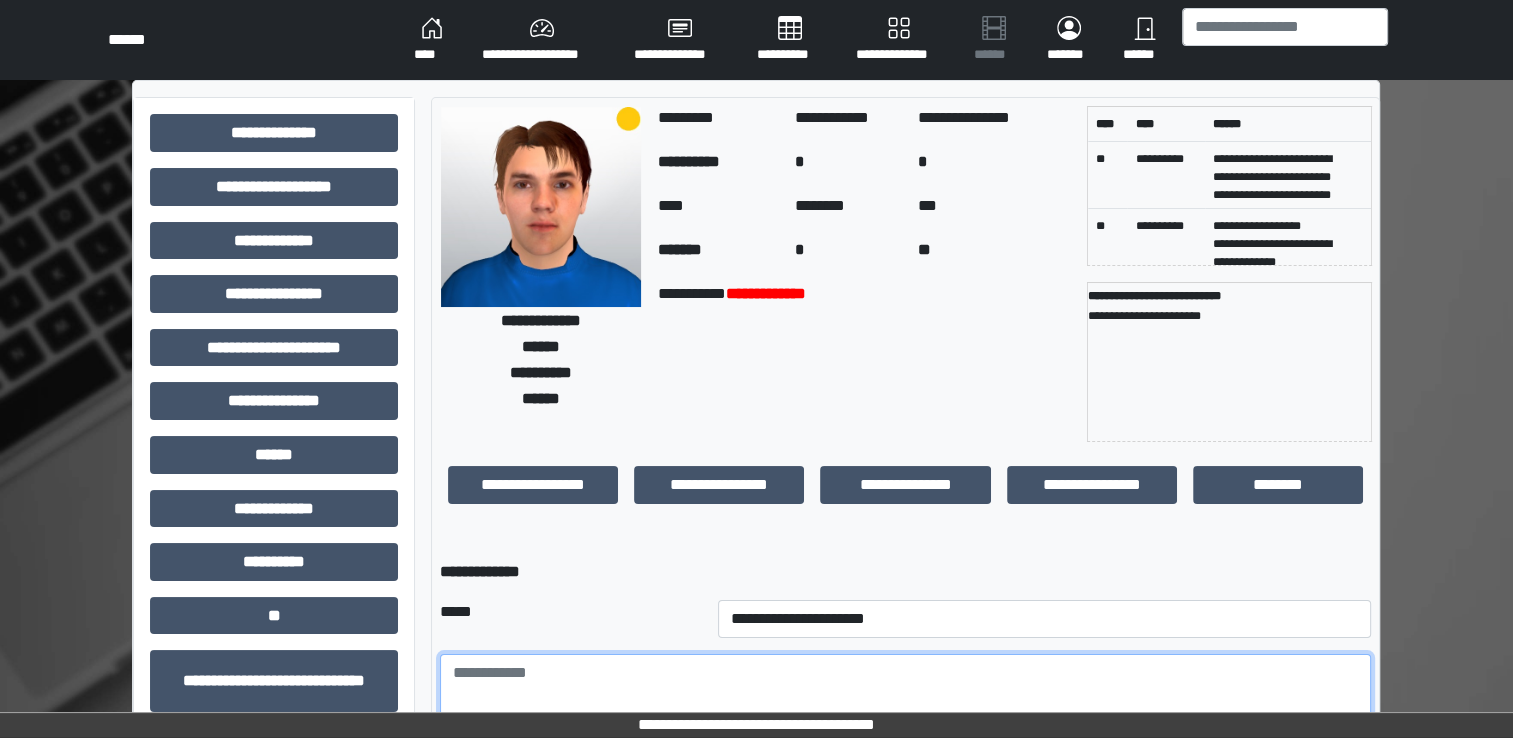 click at bounding box center [905, 709] 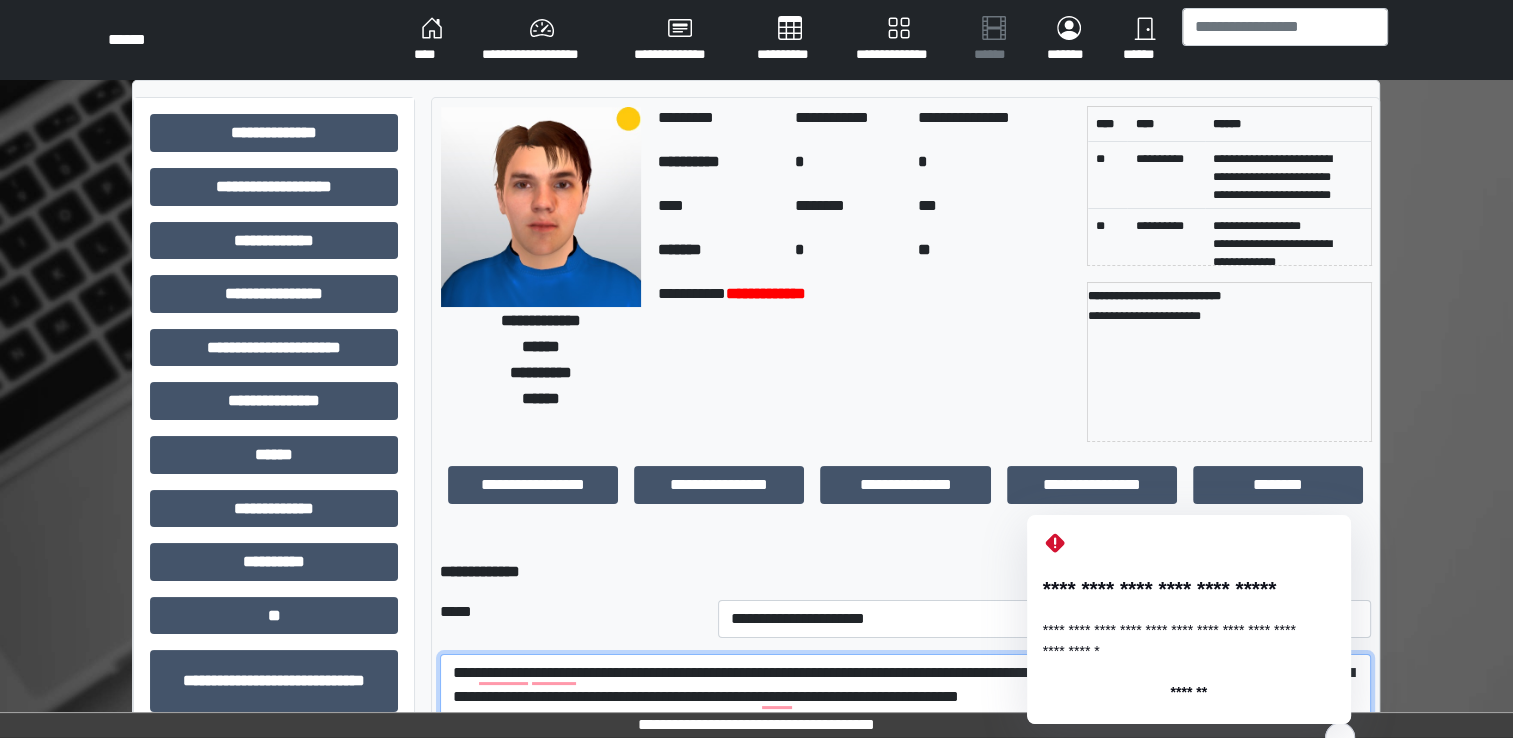 click on "**********" at bounding box center [905, 709] 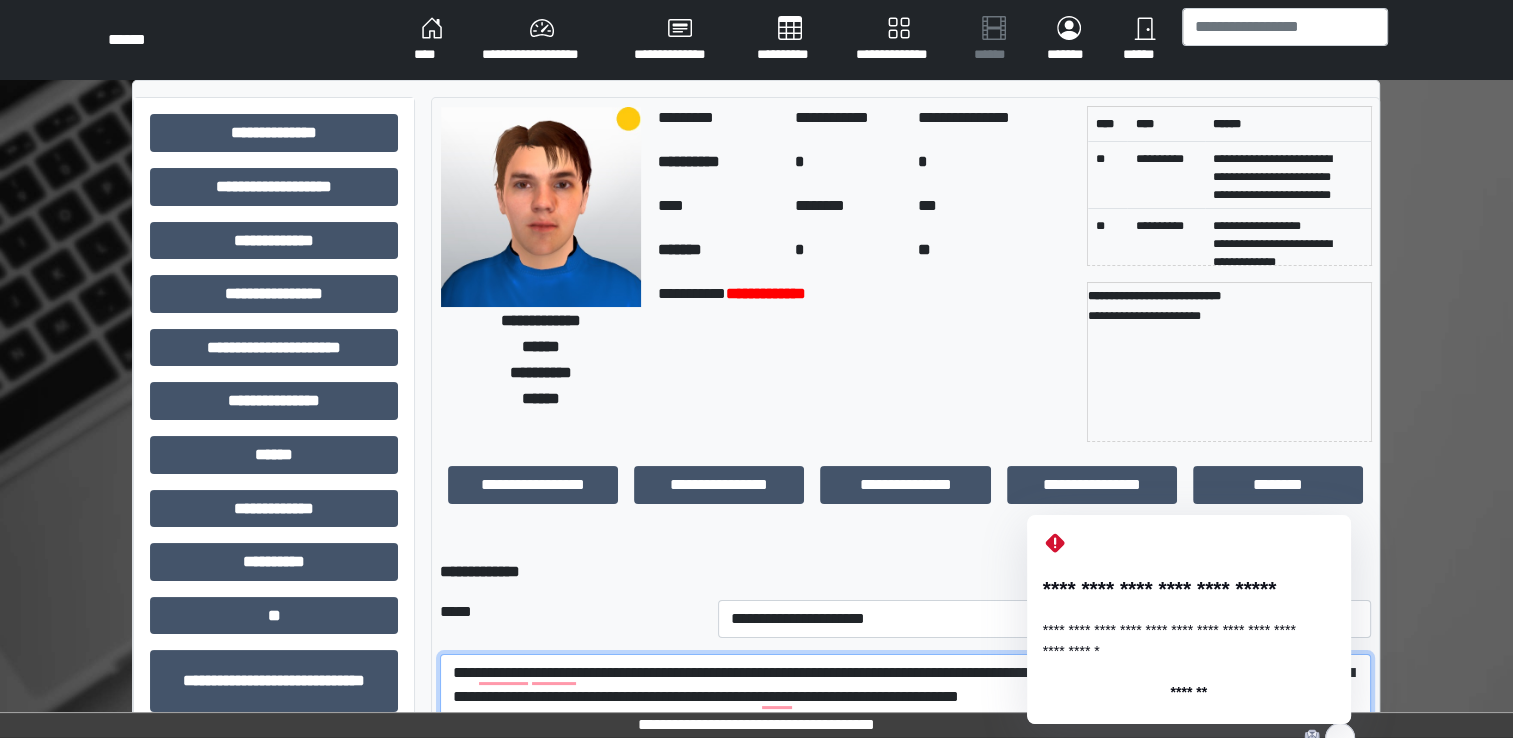 click on "**********" at bounding box center (905, 709) 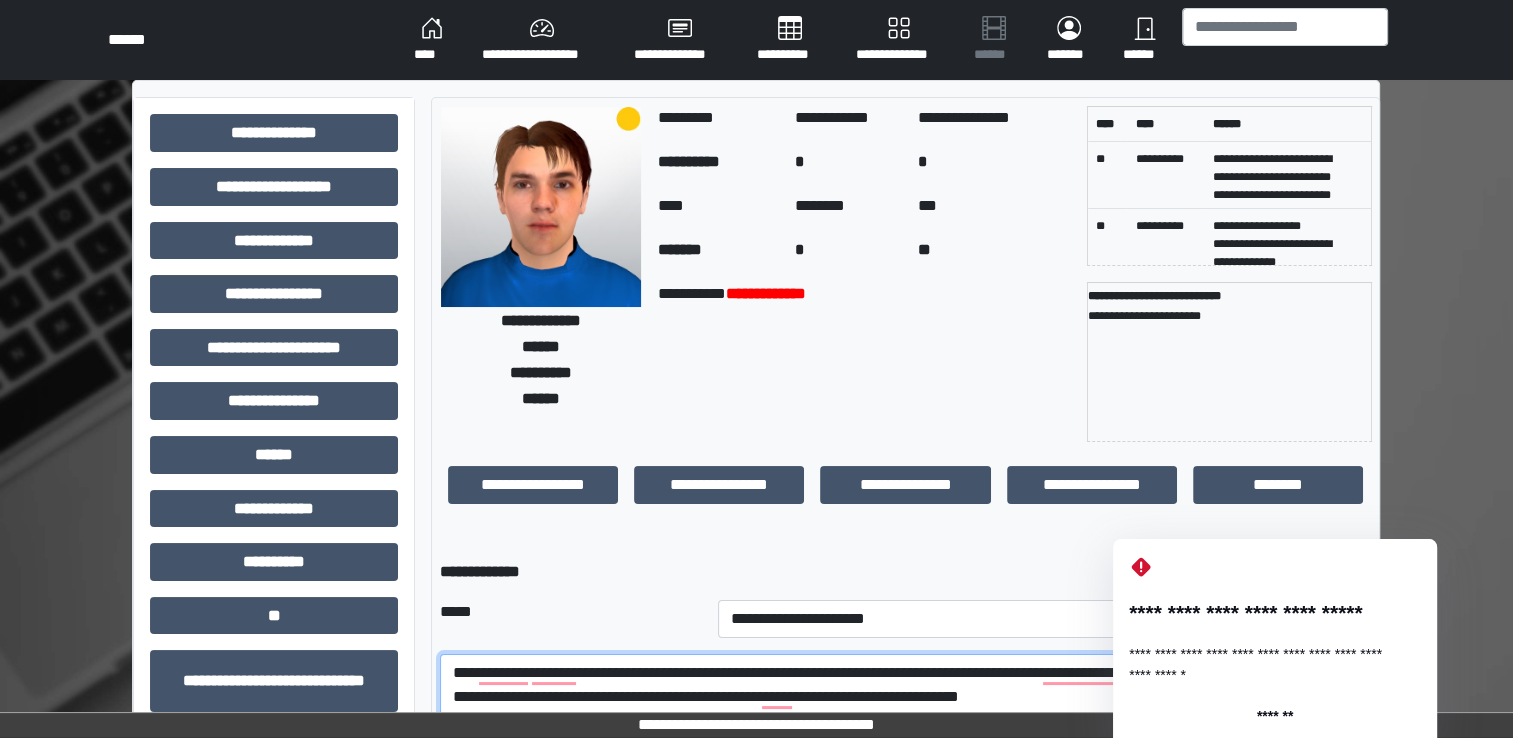 click on "**********" at bounding box center [905, 709] 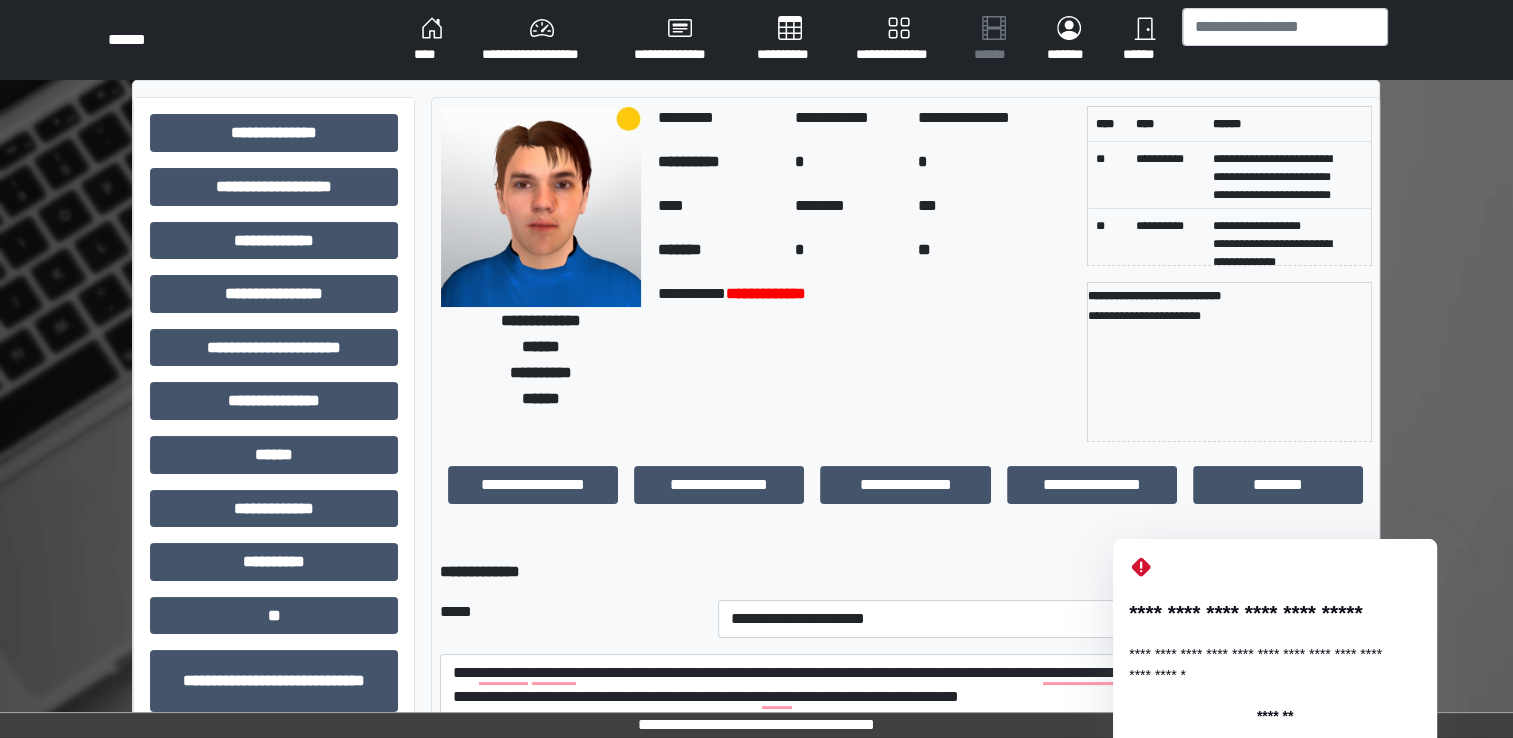 click on "**********" at bounding box center [905, 538] 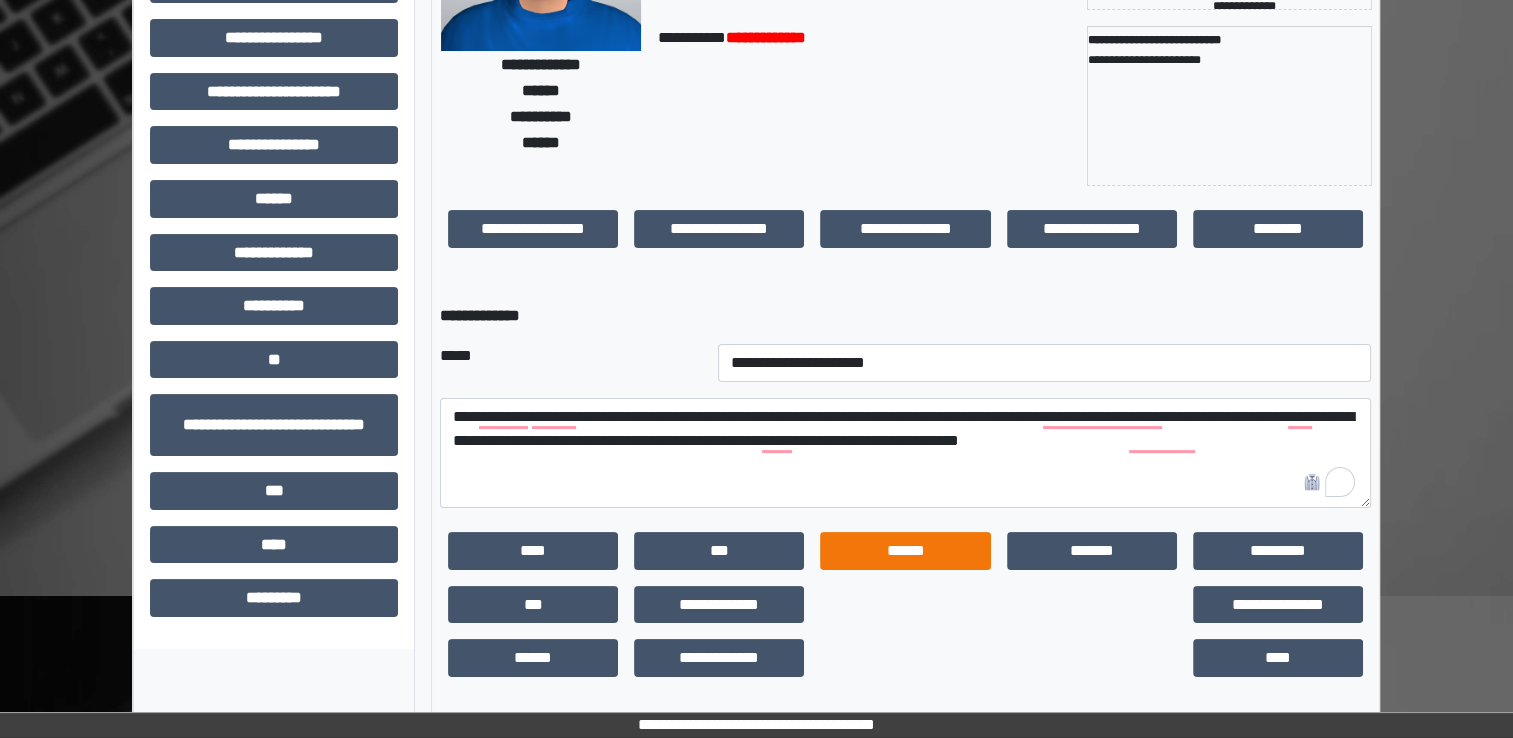 scroll, scrollTop: 259, scrollLeft: 0, axis: vertical 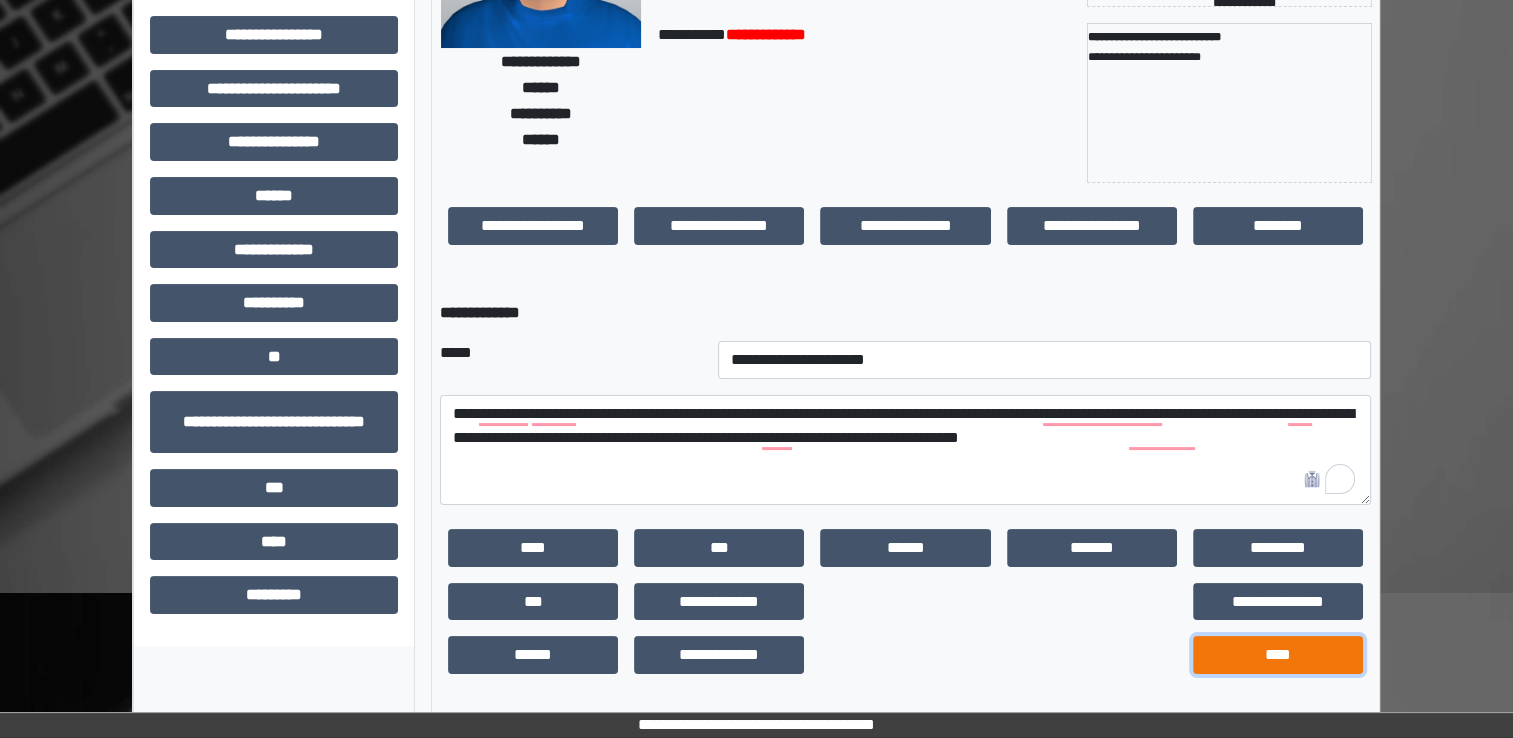 click on "****" at bounding box center [1278, 655] 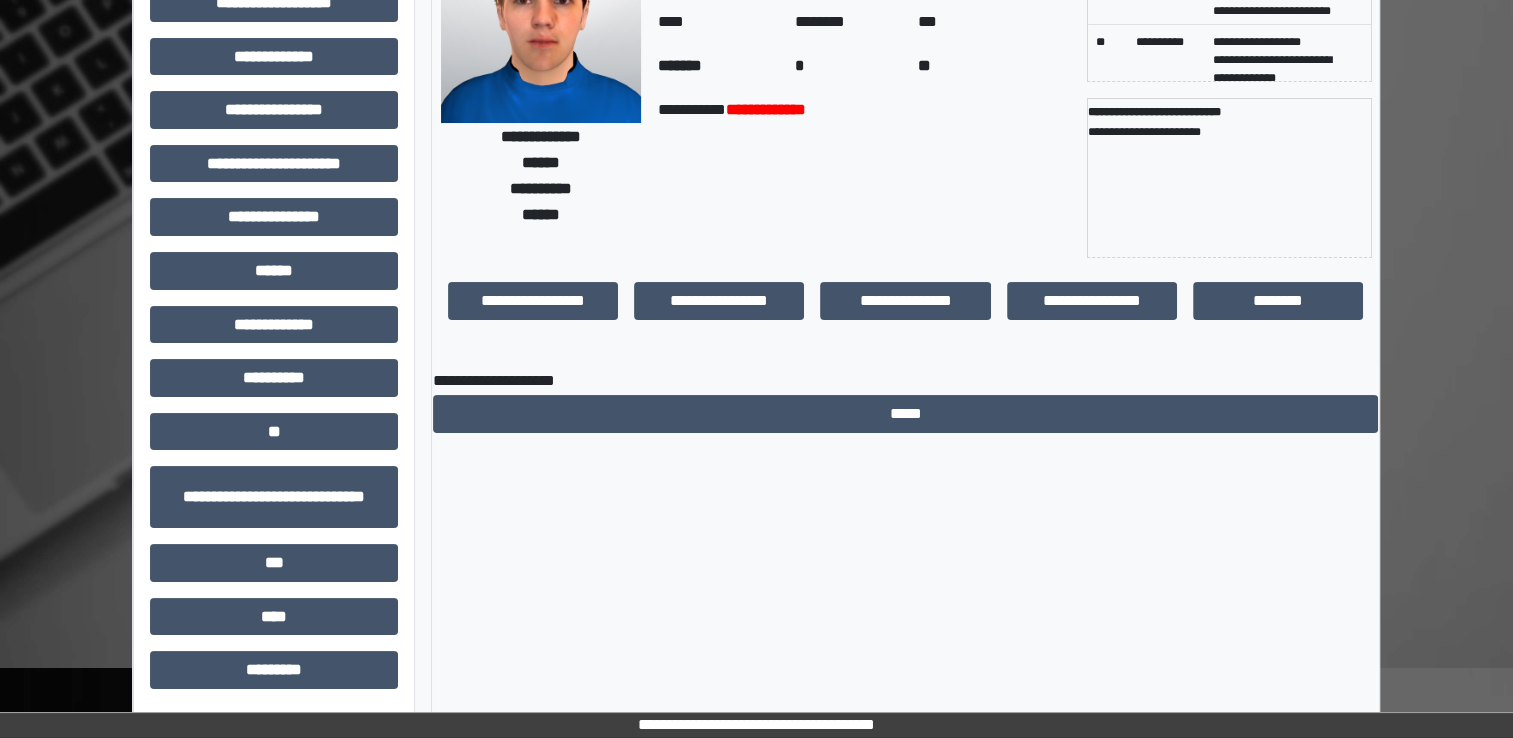 scroll, scrollTop: 184, scrollLeft: 0, axis: vertical 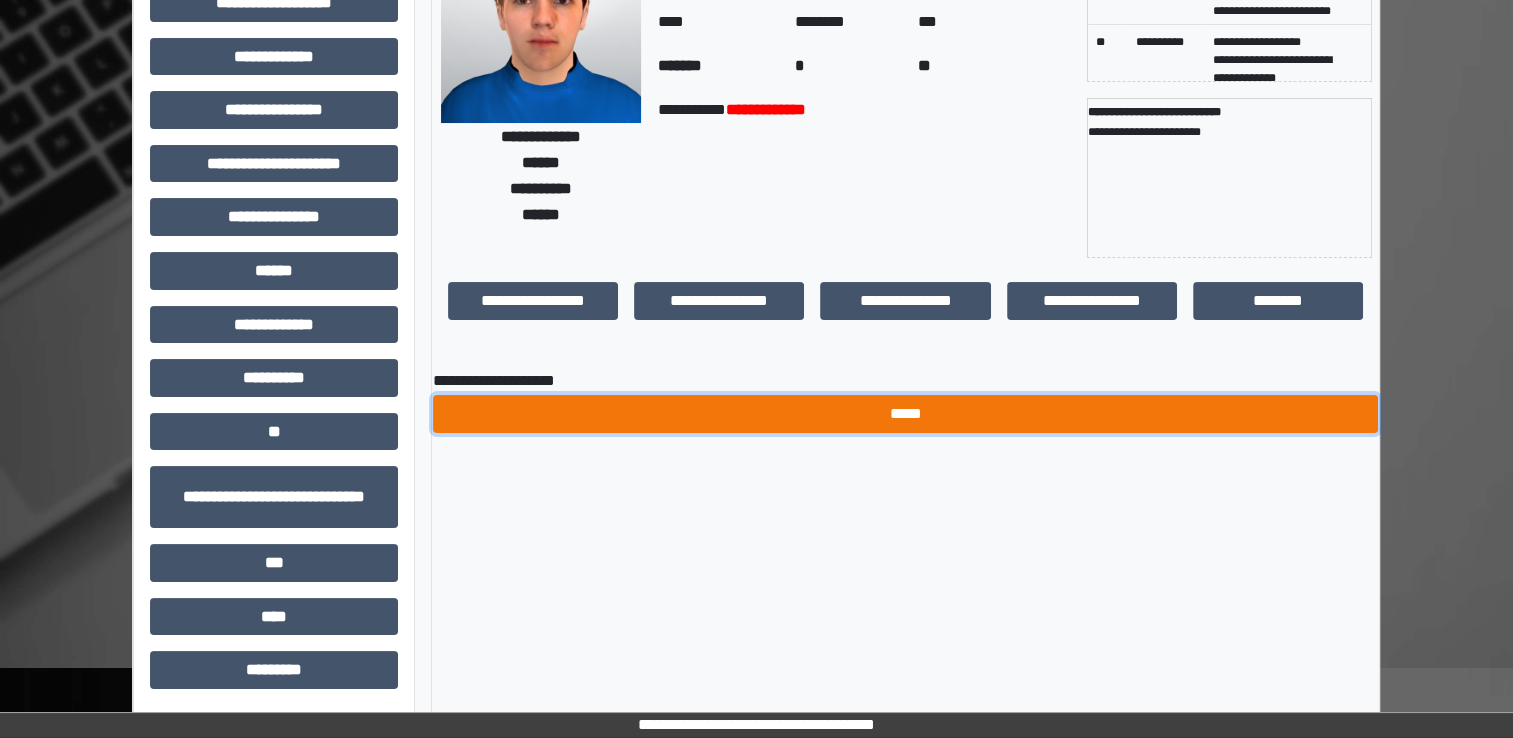 click on "*****" at bounding box center (905, 414) 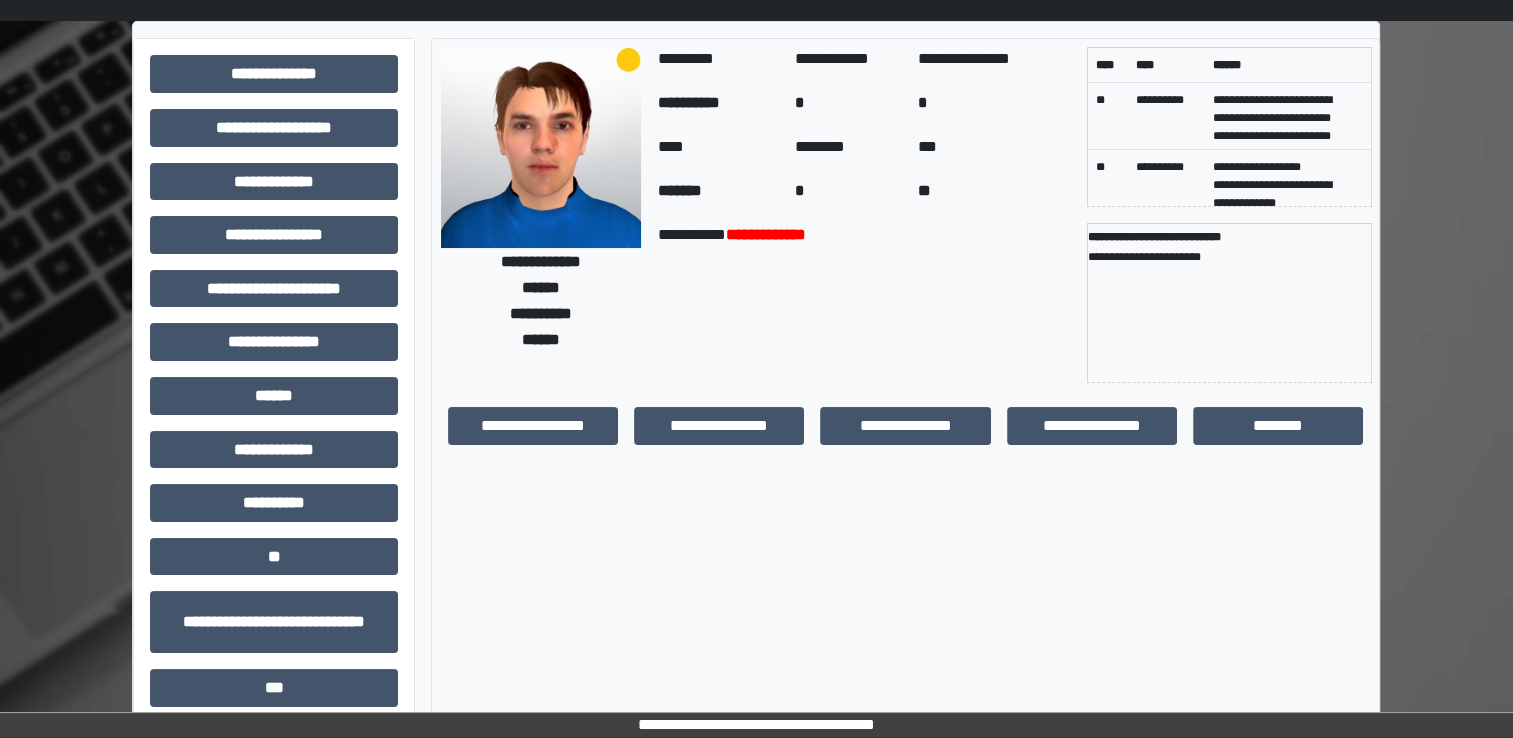 scroll, scrollTop: 0, scrollLeft: 0, axis: both 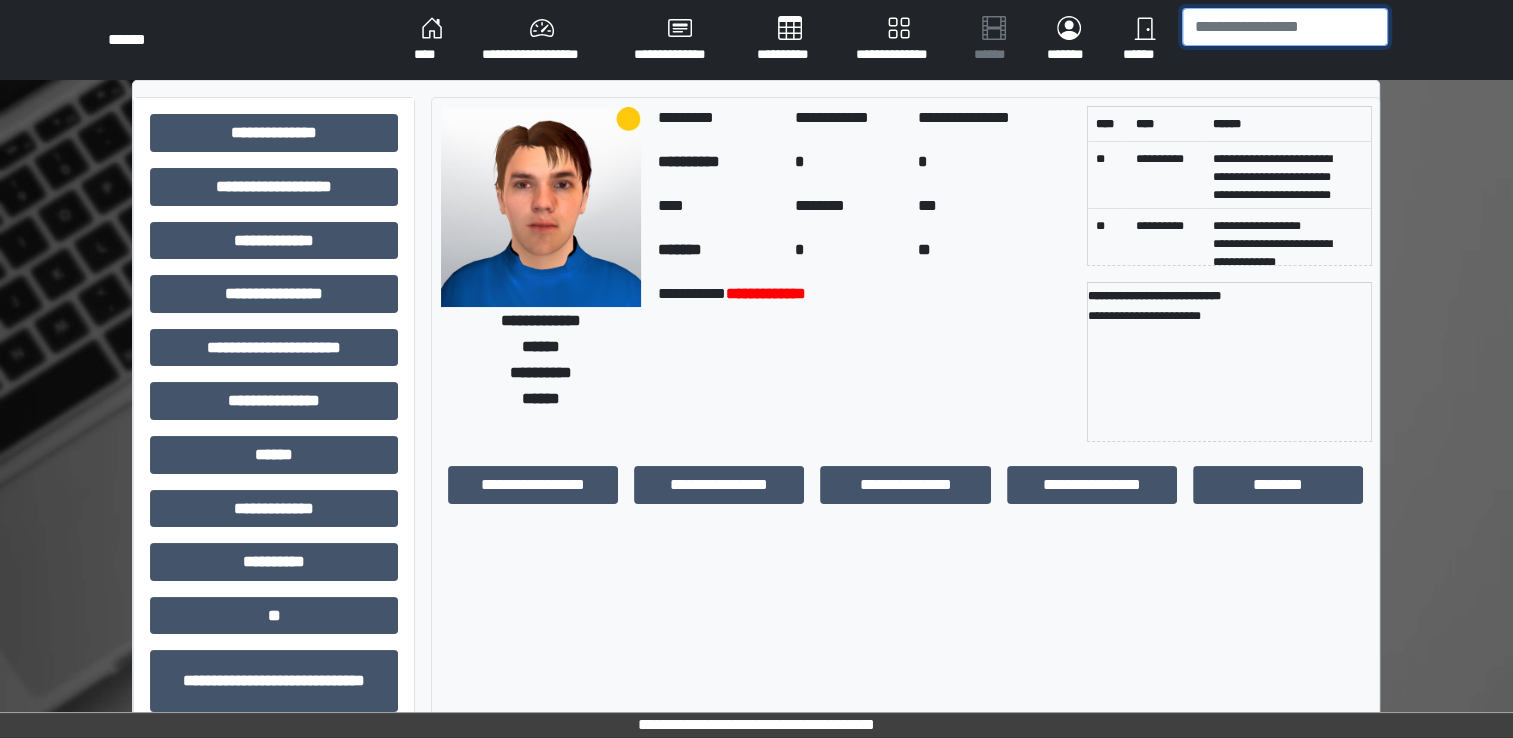 click at bounding box center [1285, 27] 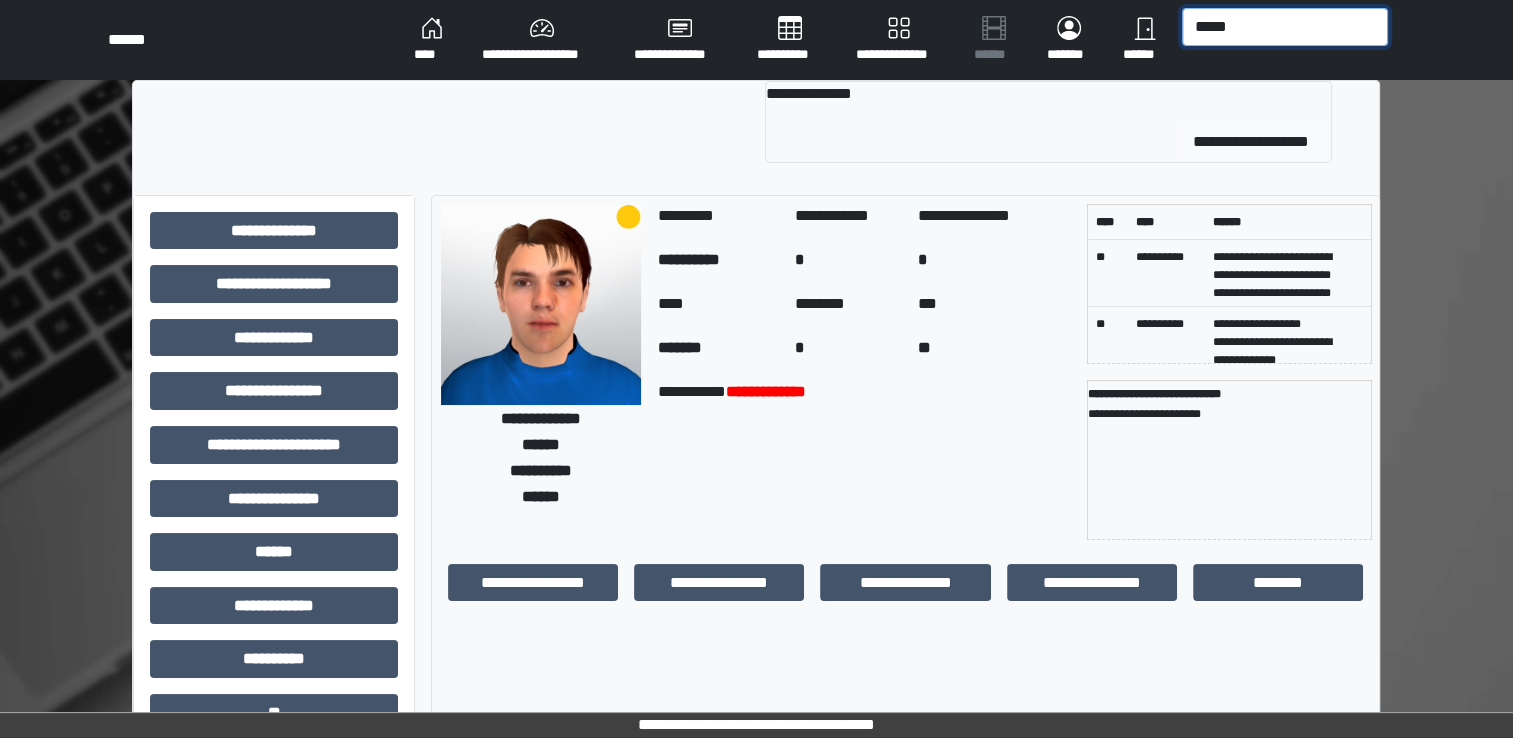 type on "*****" 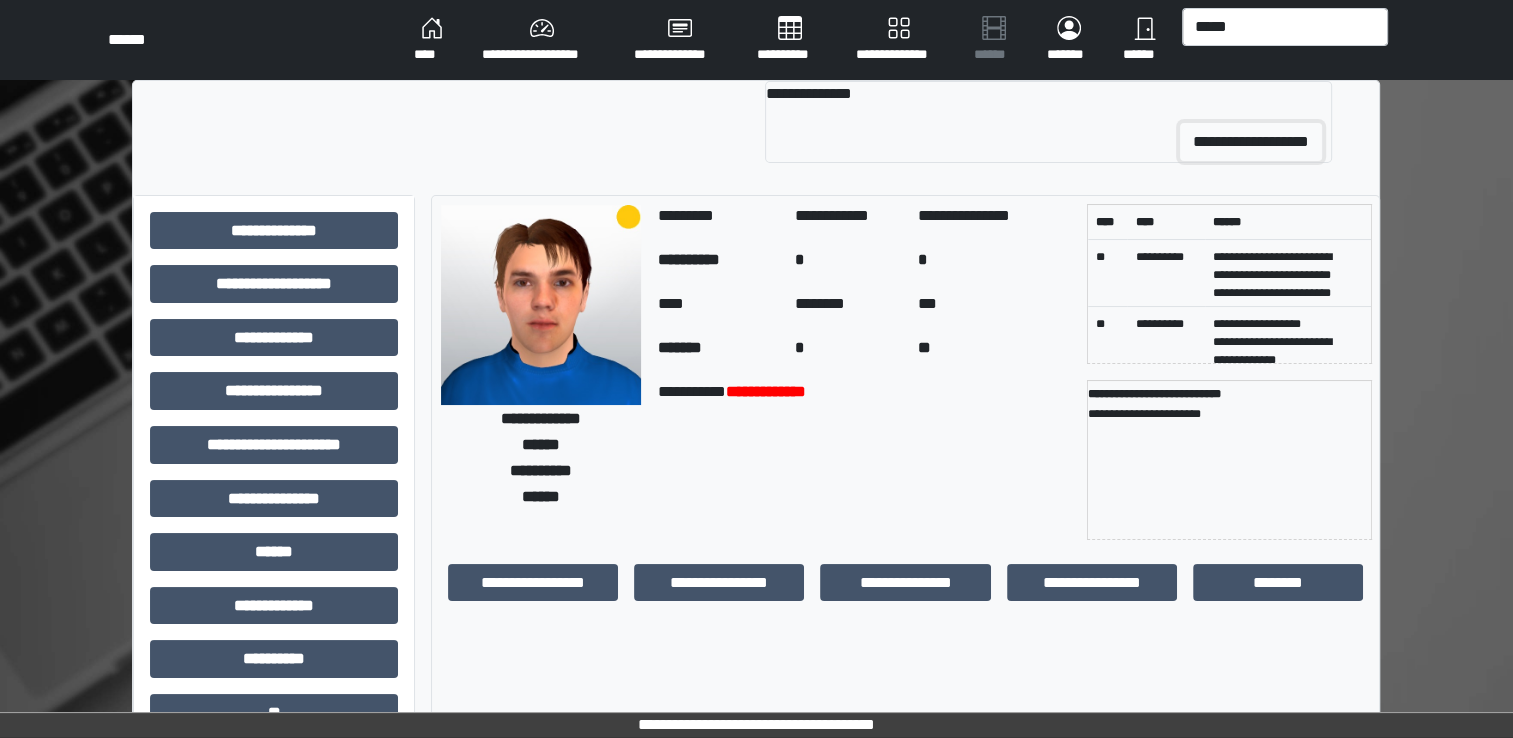 click on "**********" at bounding box center (1251, 142) 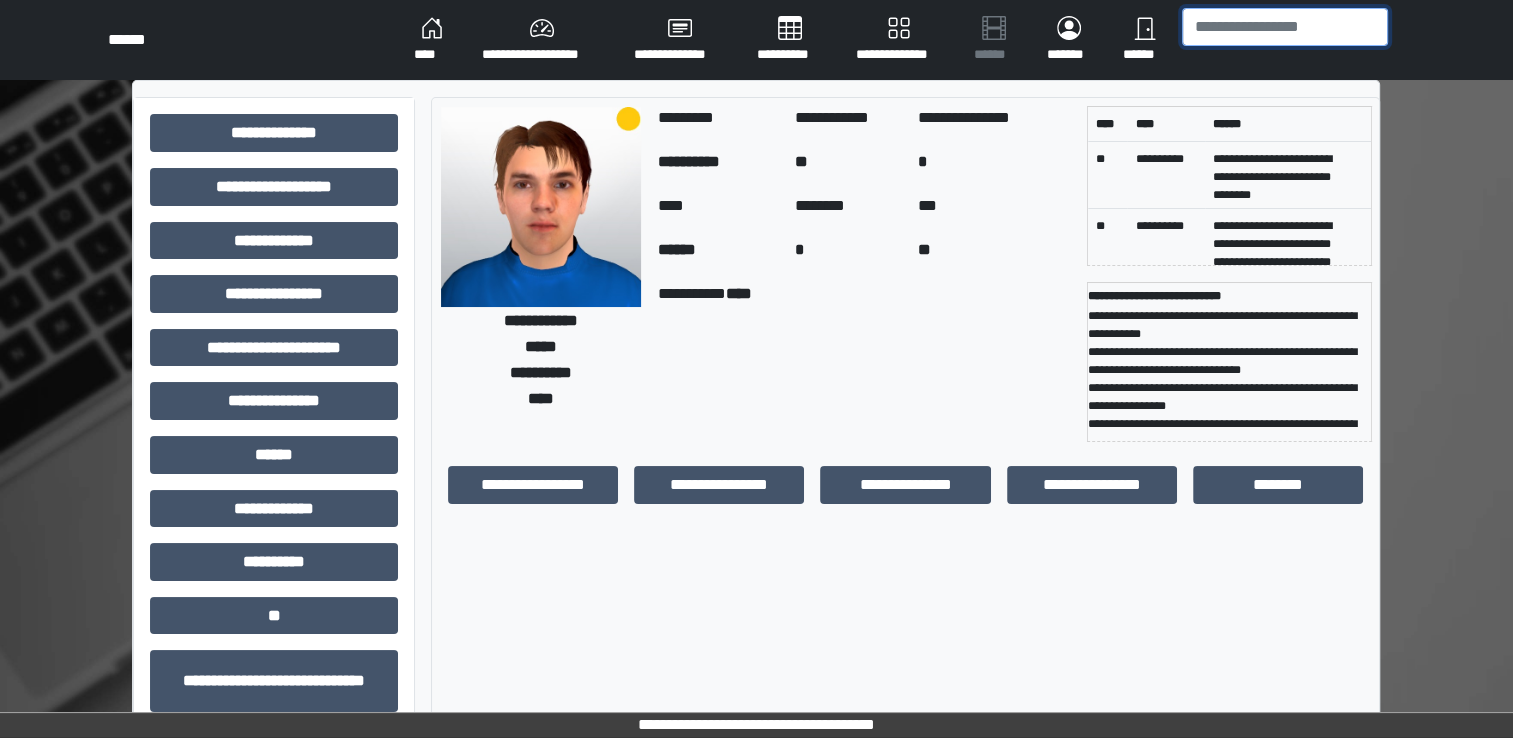 click at bounding box center [1285, 27] 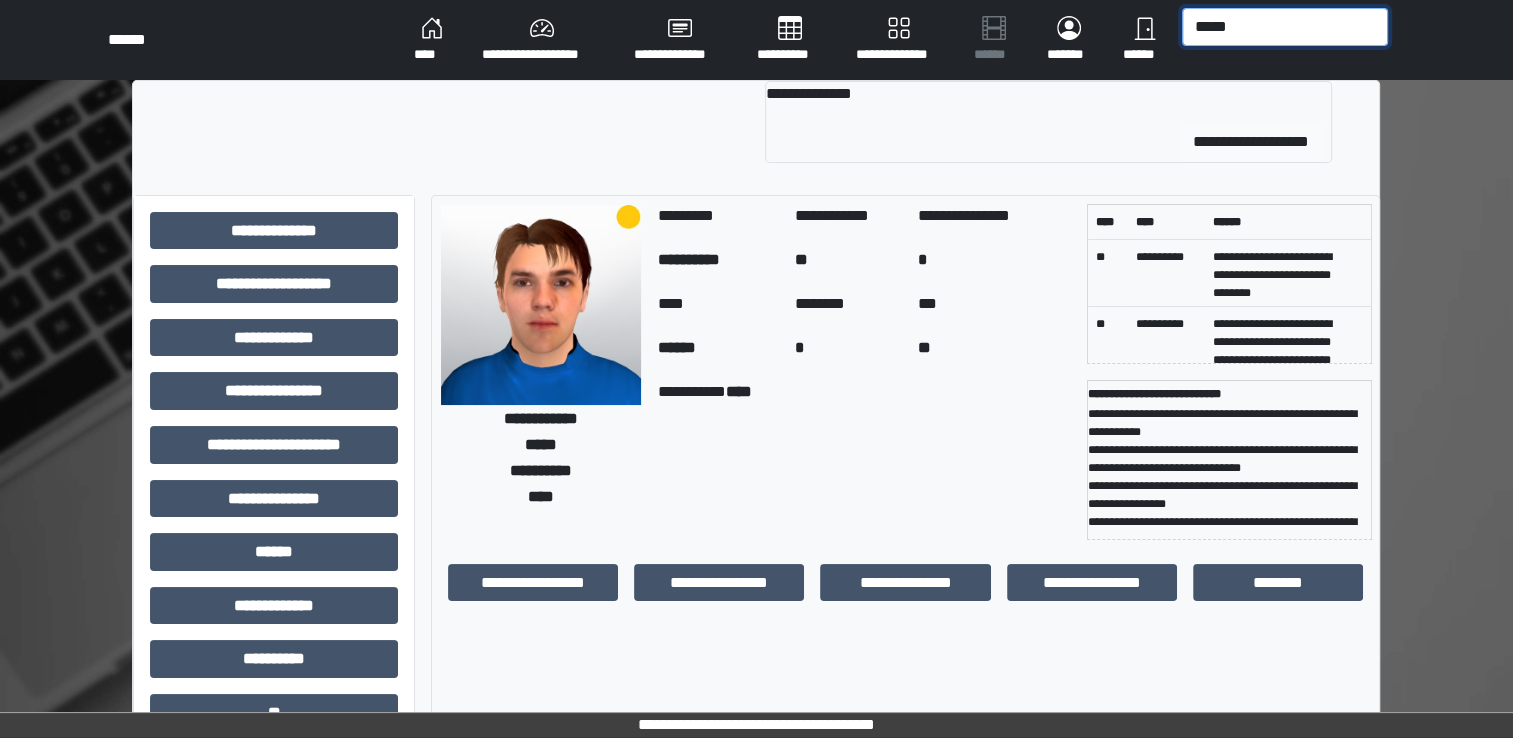 type on "*****" 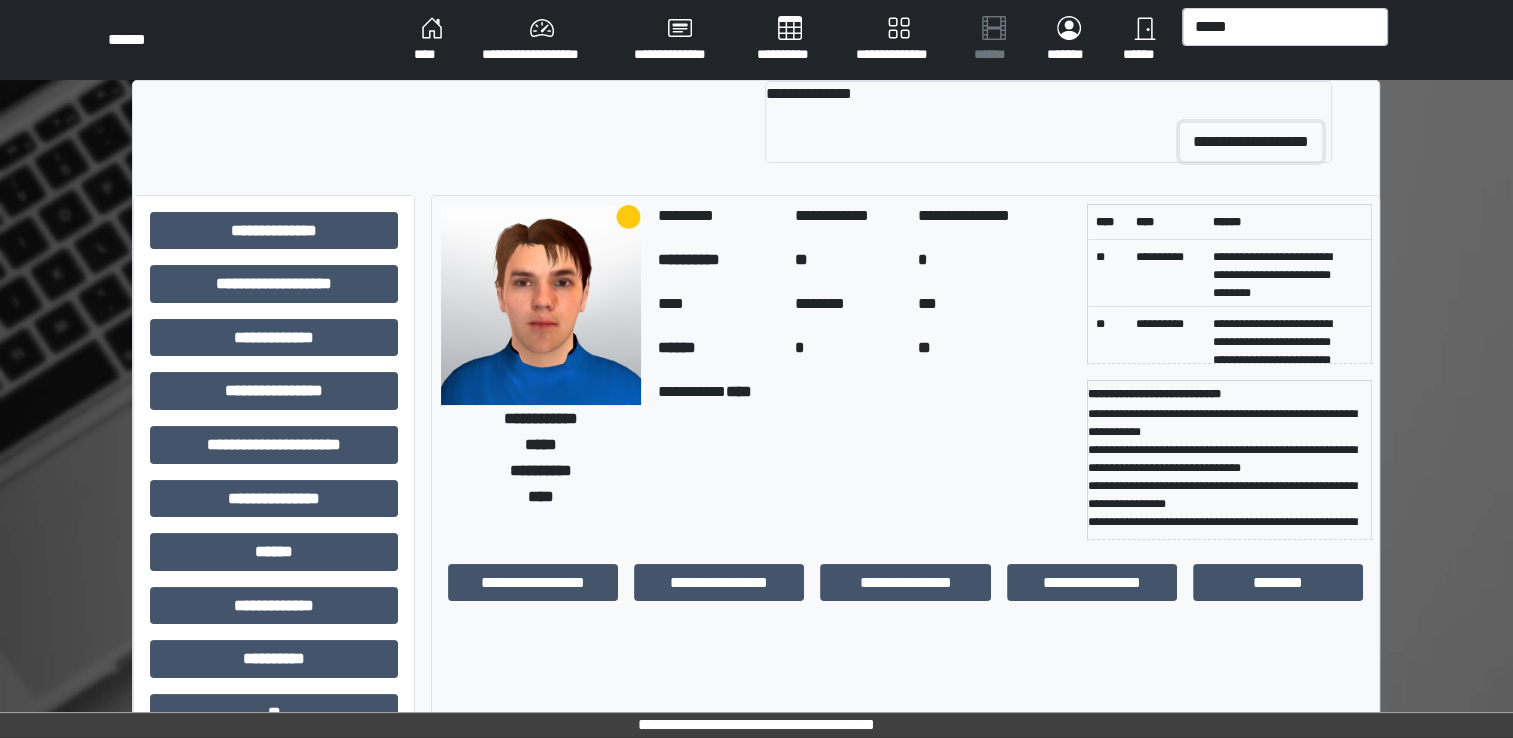 click on "**********" at bounding box center (1251, 142) 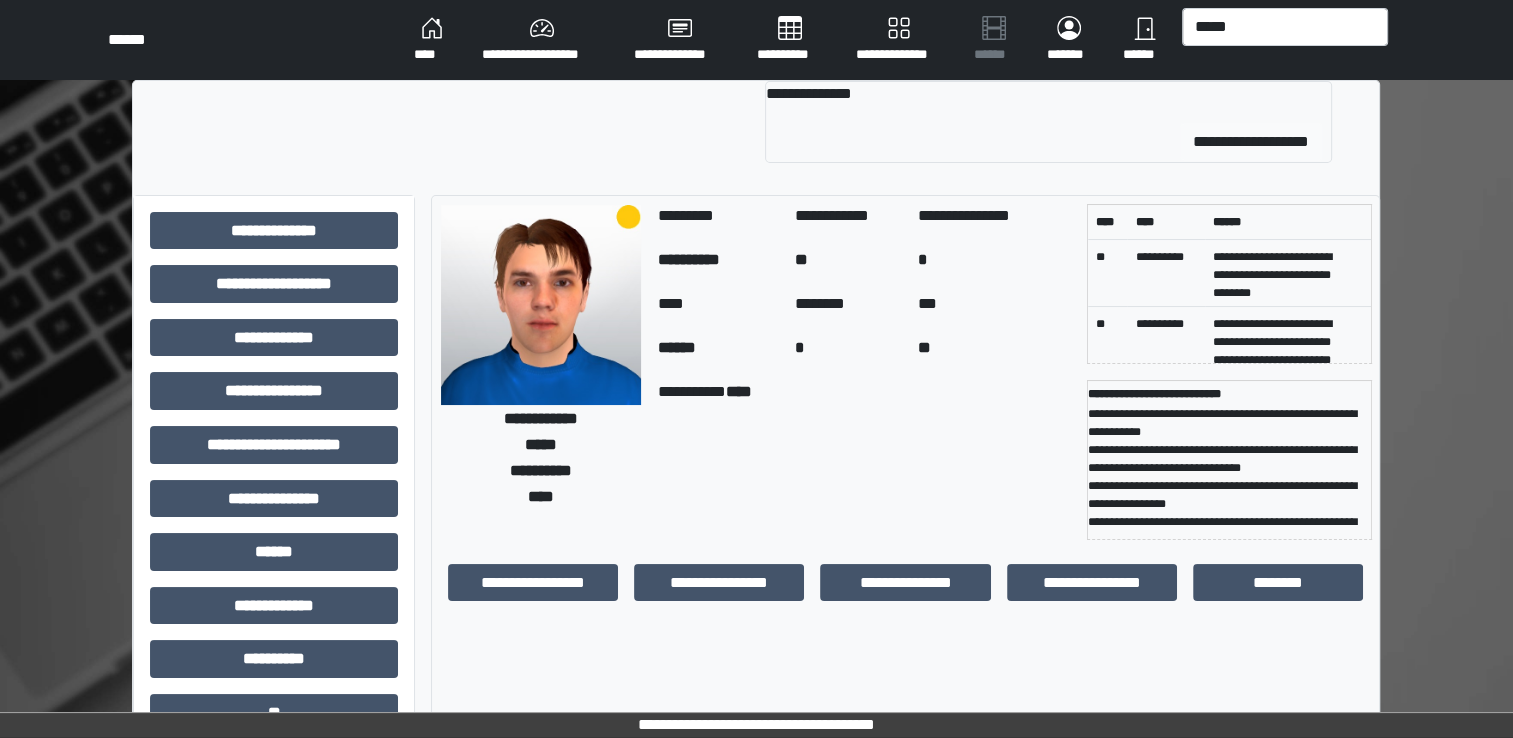 type 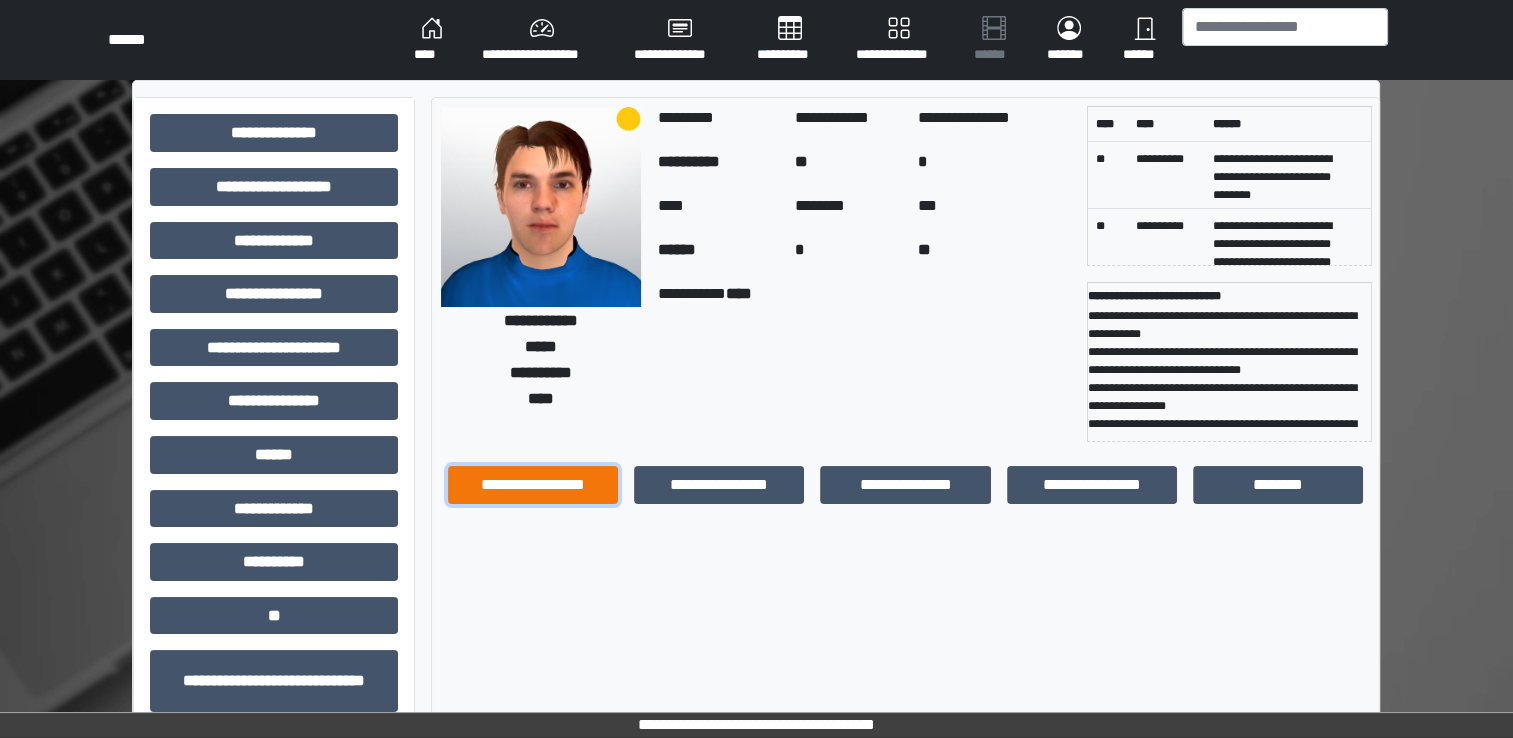 click on "**********" at bounding box center (533, 485) 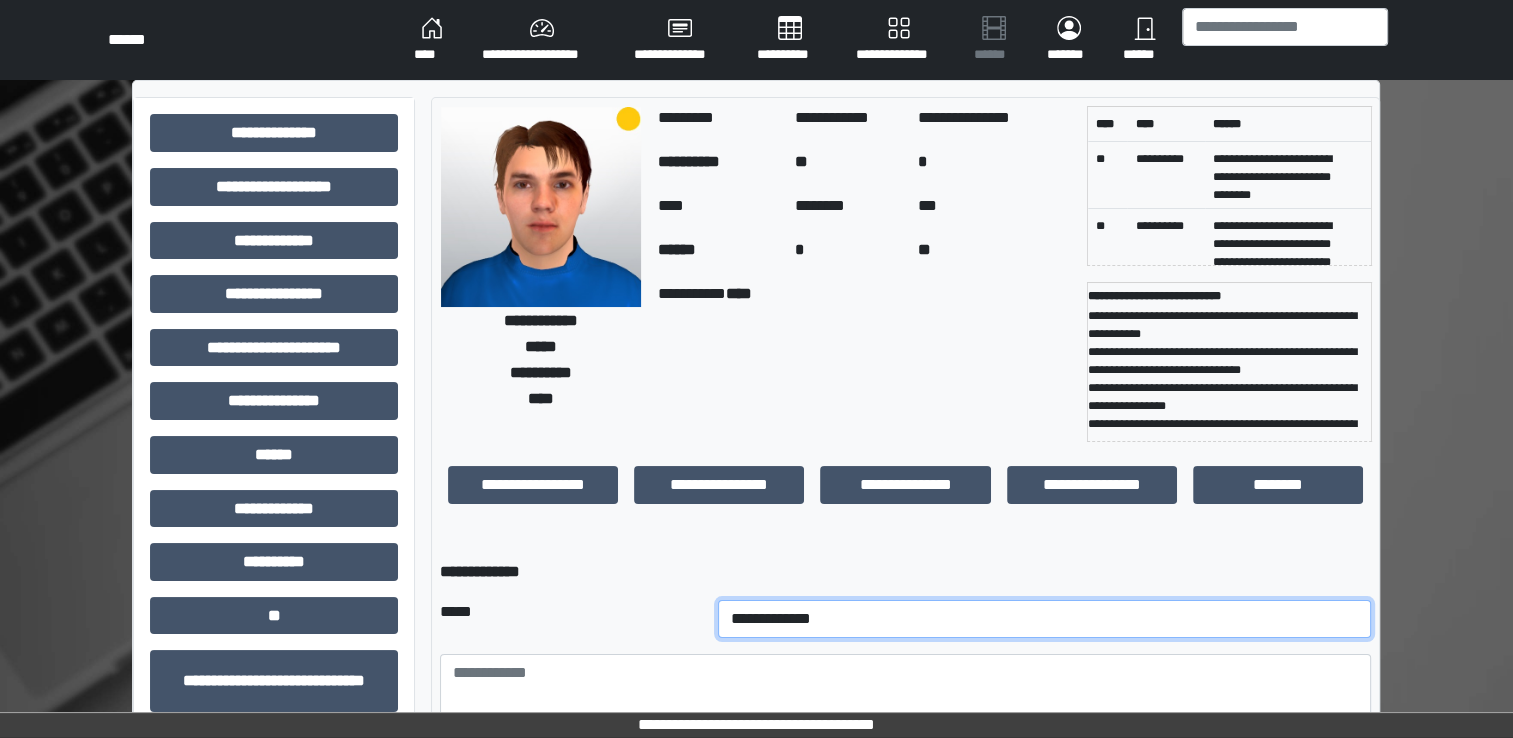 click on "**********" at bounding box center (1045, 619) 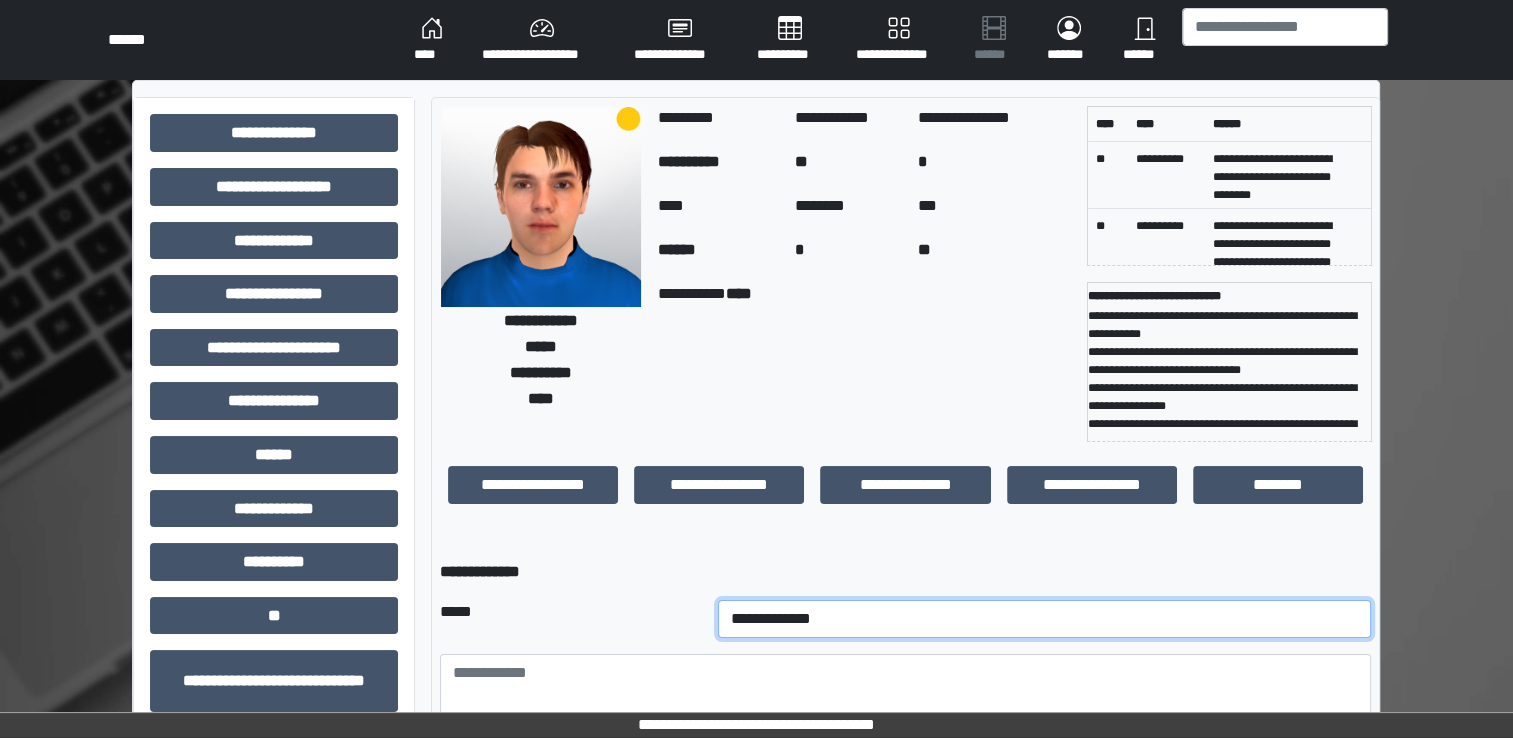 select on "*" 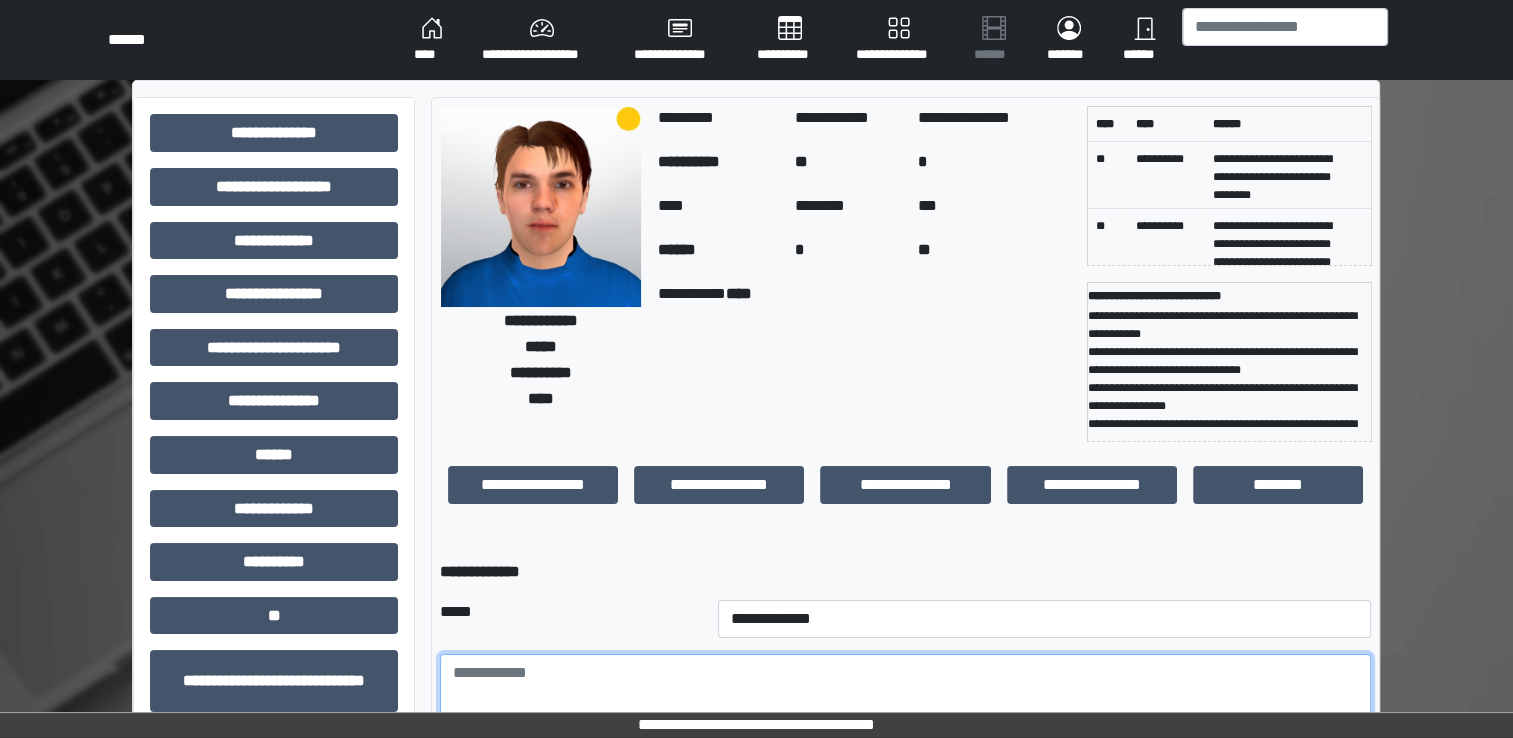click at bounding box center [905, 709] 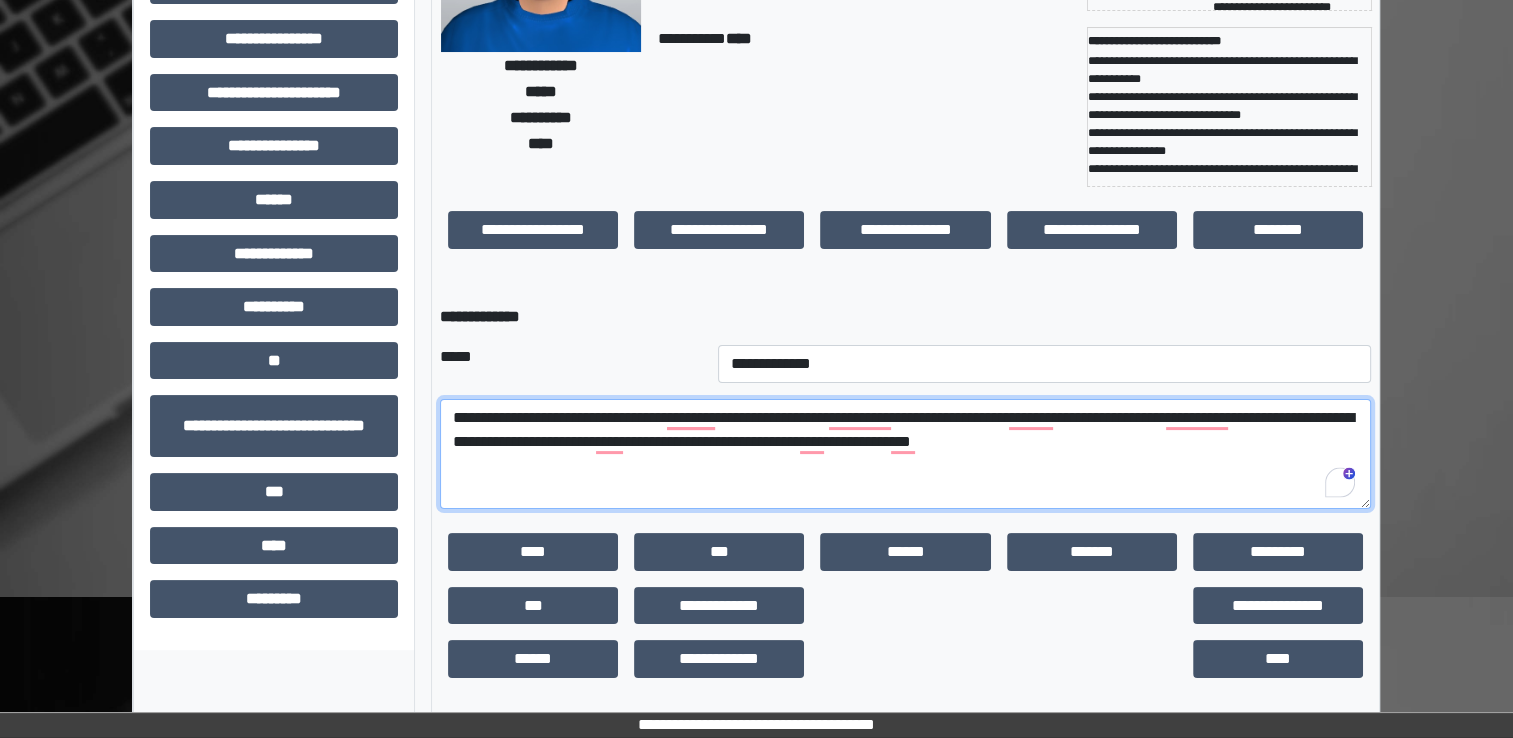 scroll, scrollTop: 259, scrollLeft: 0, axis: vertical 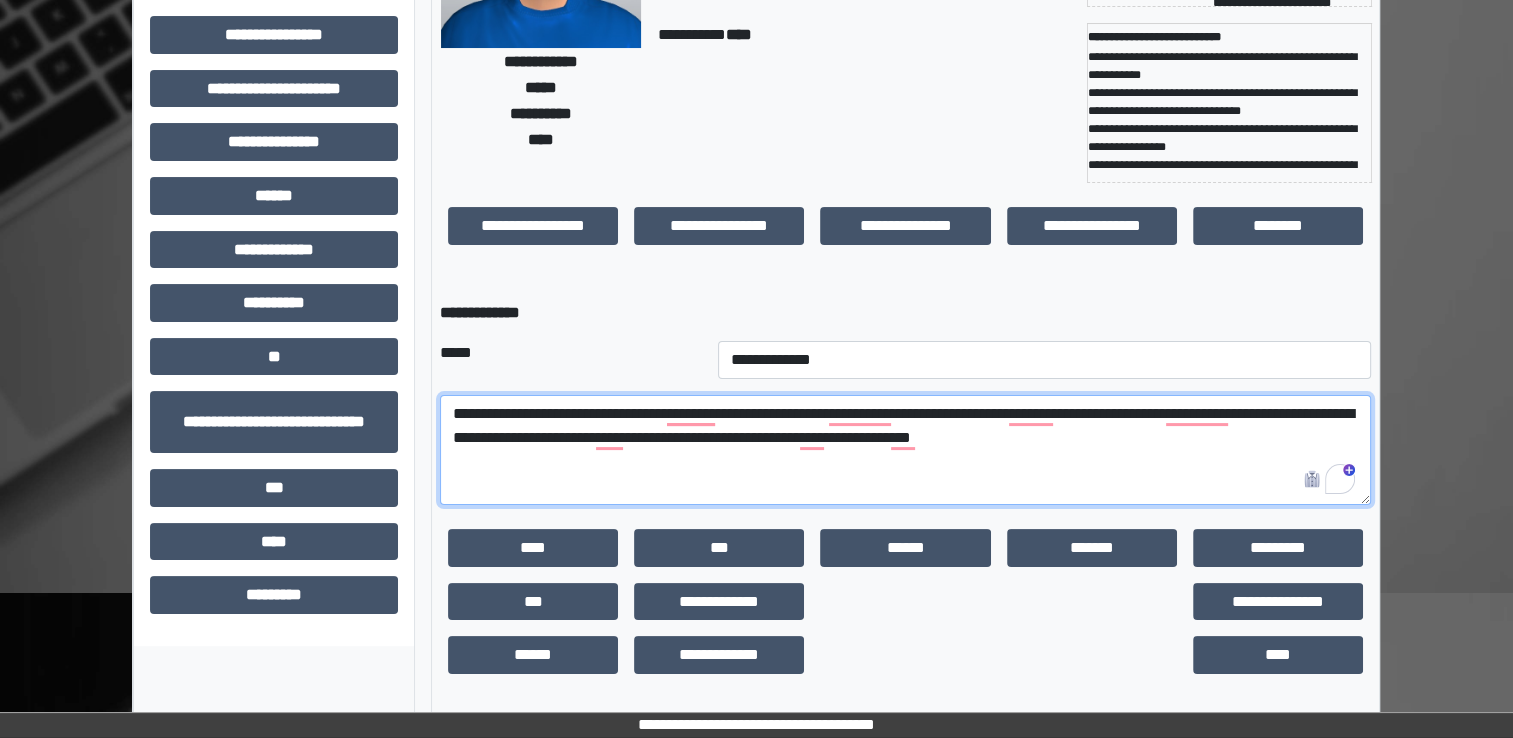 drag, startPoint x: 1188, startPoint y: 407, endPoint x: 1195, endPoint y: 421, distance: 15.652476 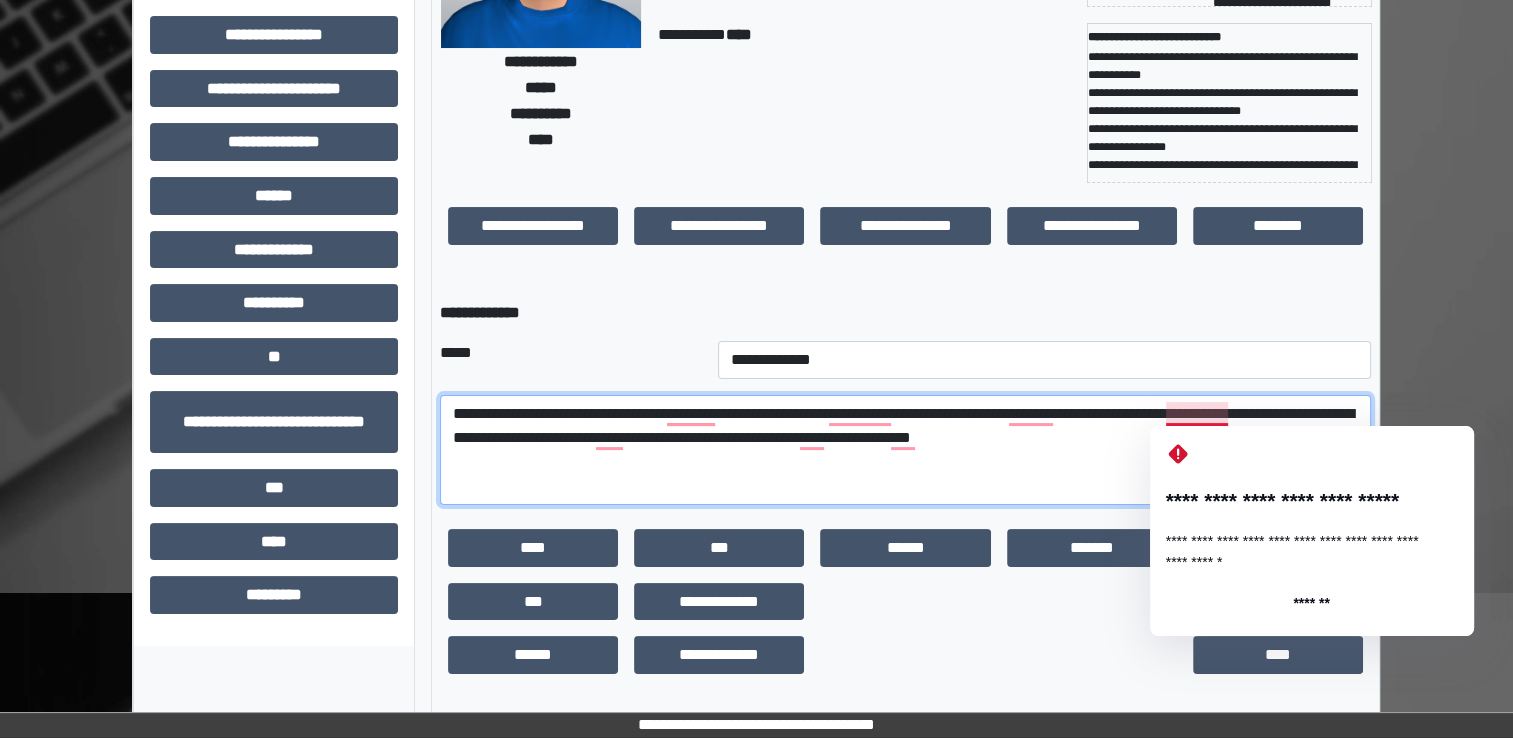 click on "**********" at bounding box center [905, 450] 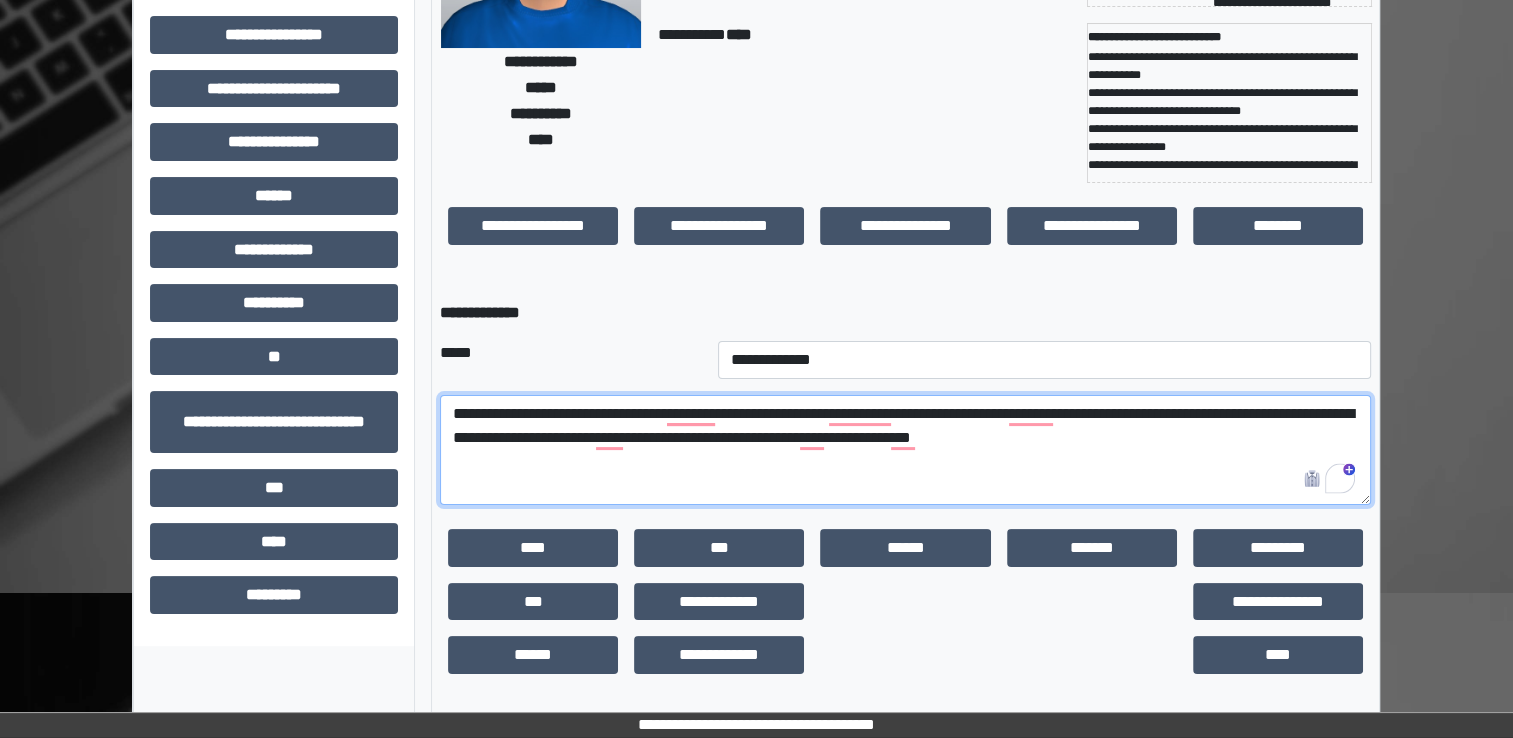 click on "**********" at bounding box center [905, 450] 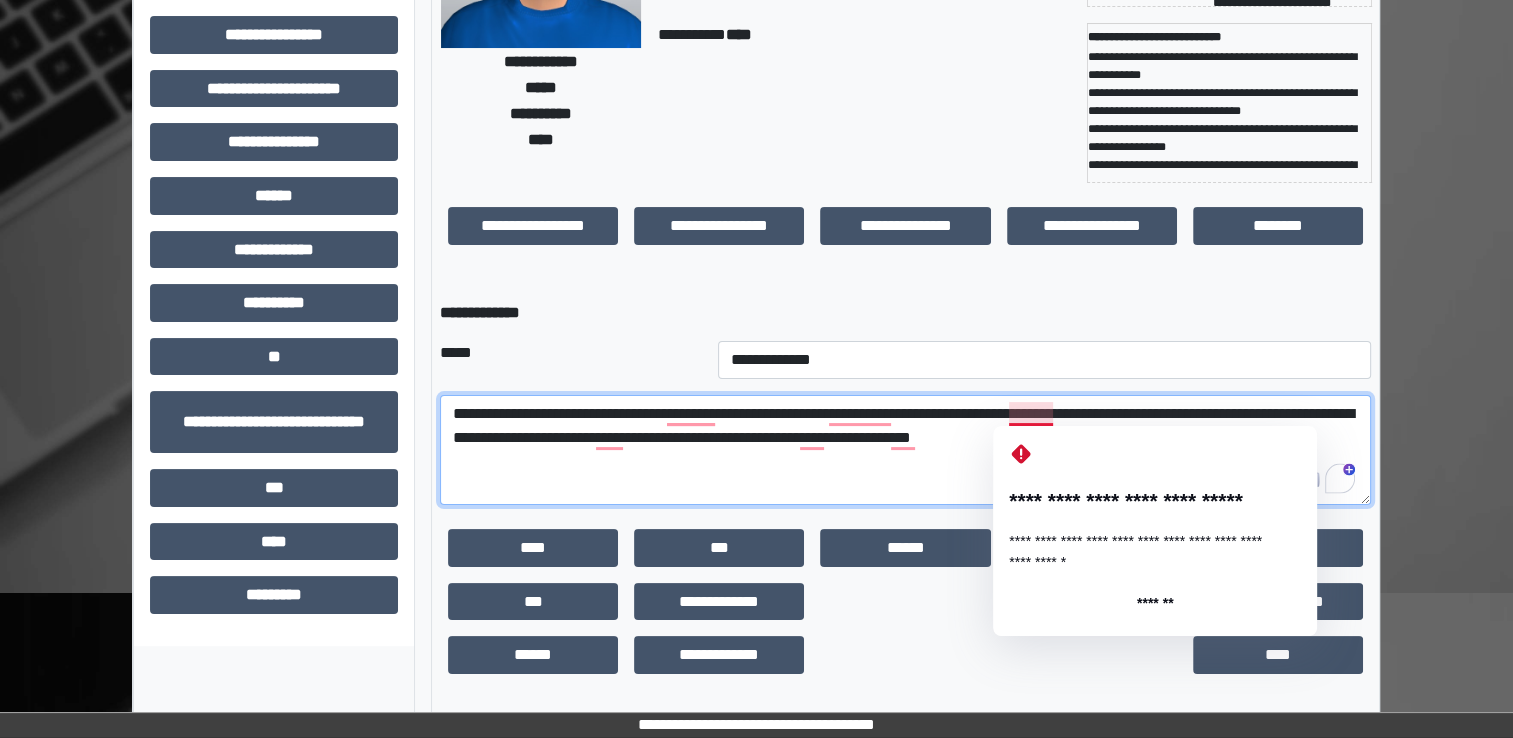 click on "**********" at bounding box center (905, 450) 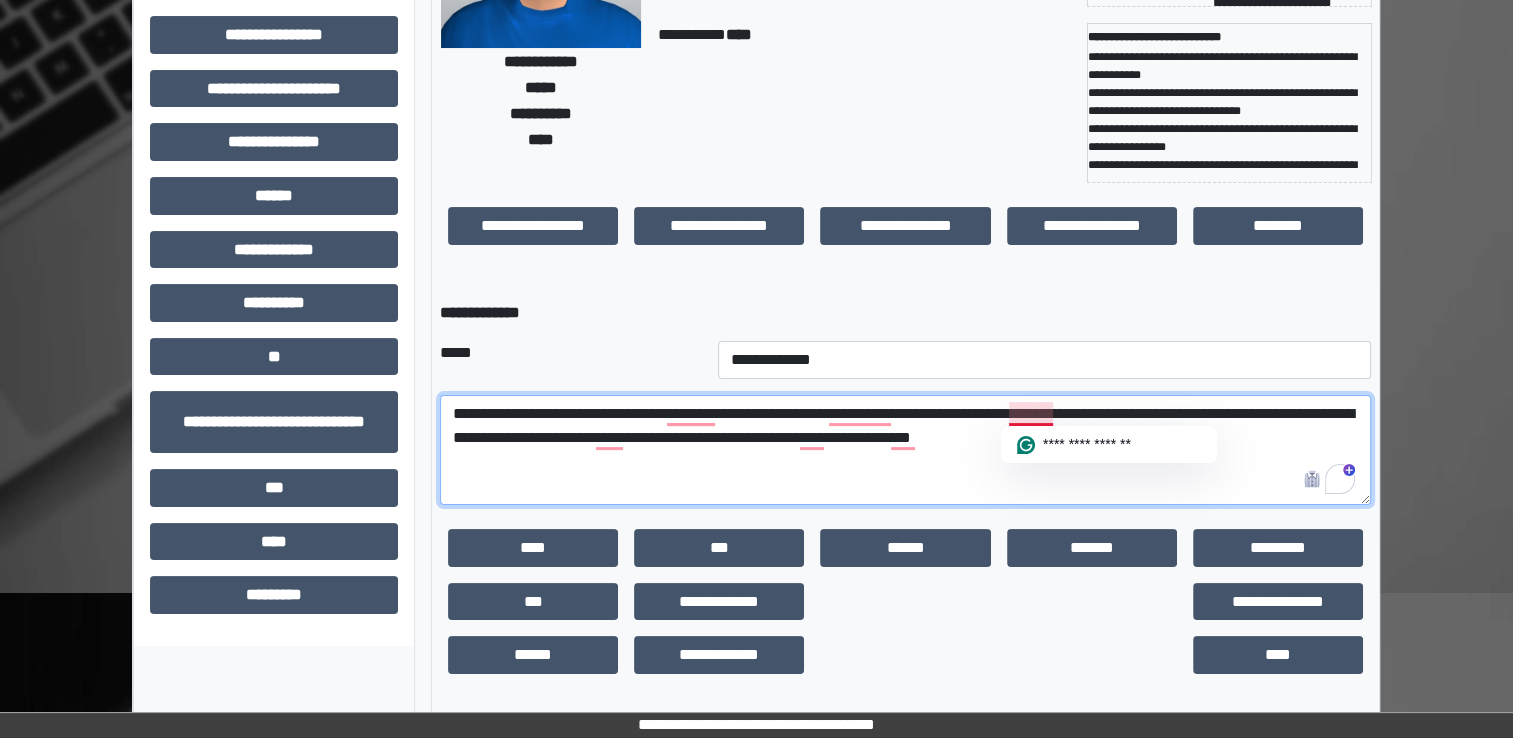click on "**********" at bounding box center (905, 450) 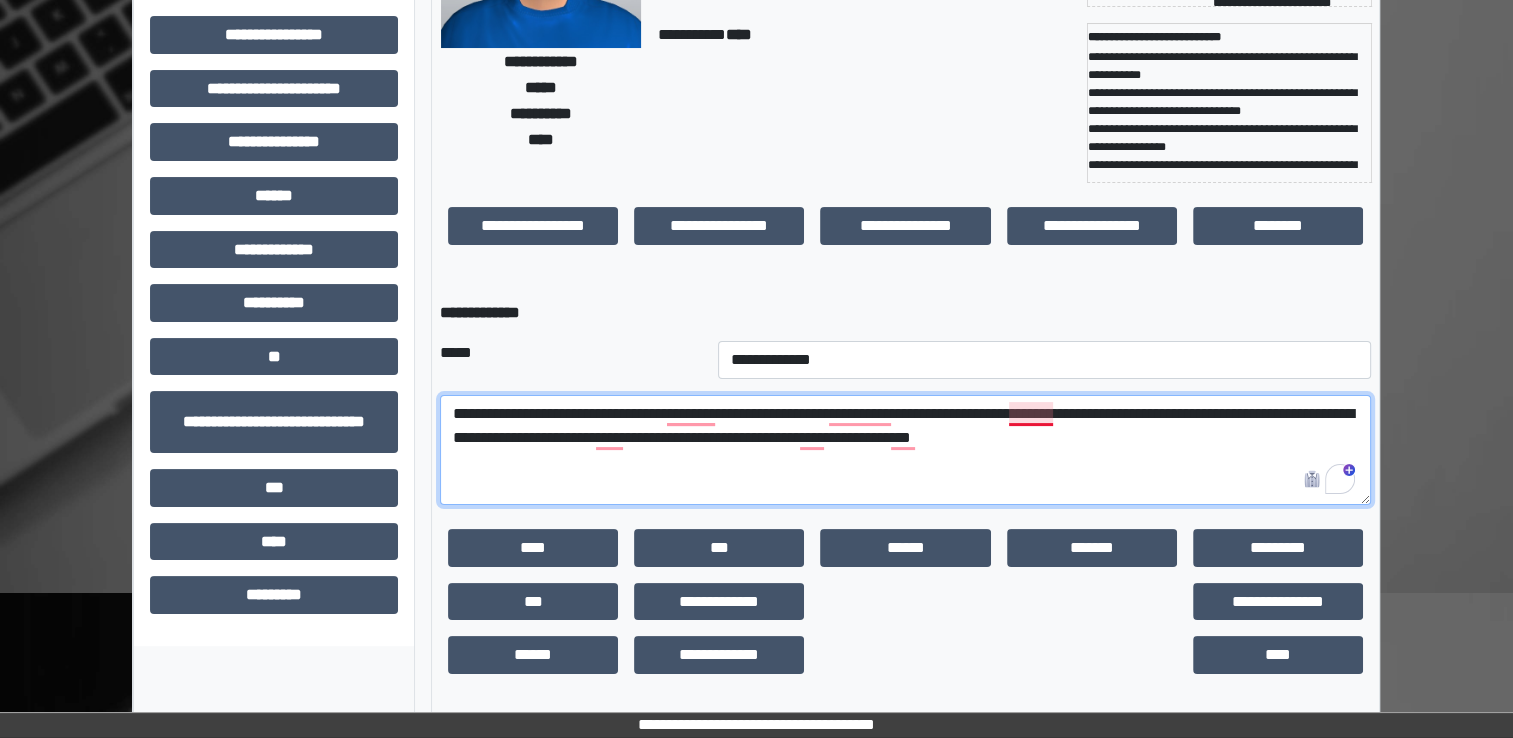 click on "**********" at bounding box center (905, 450) 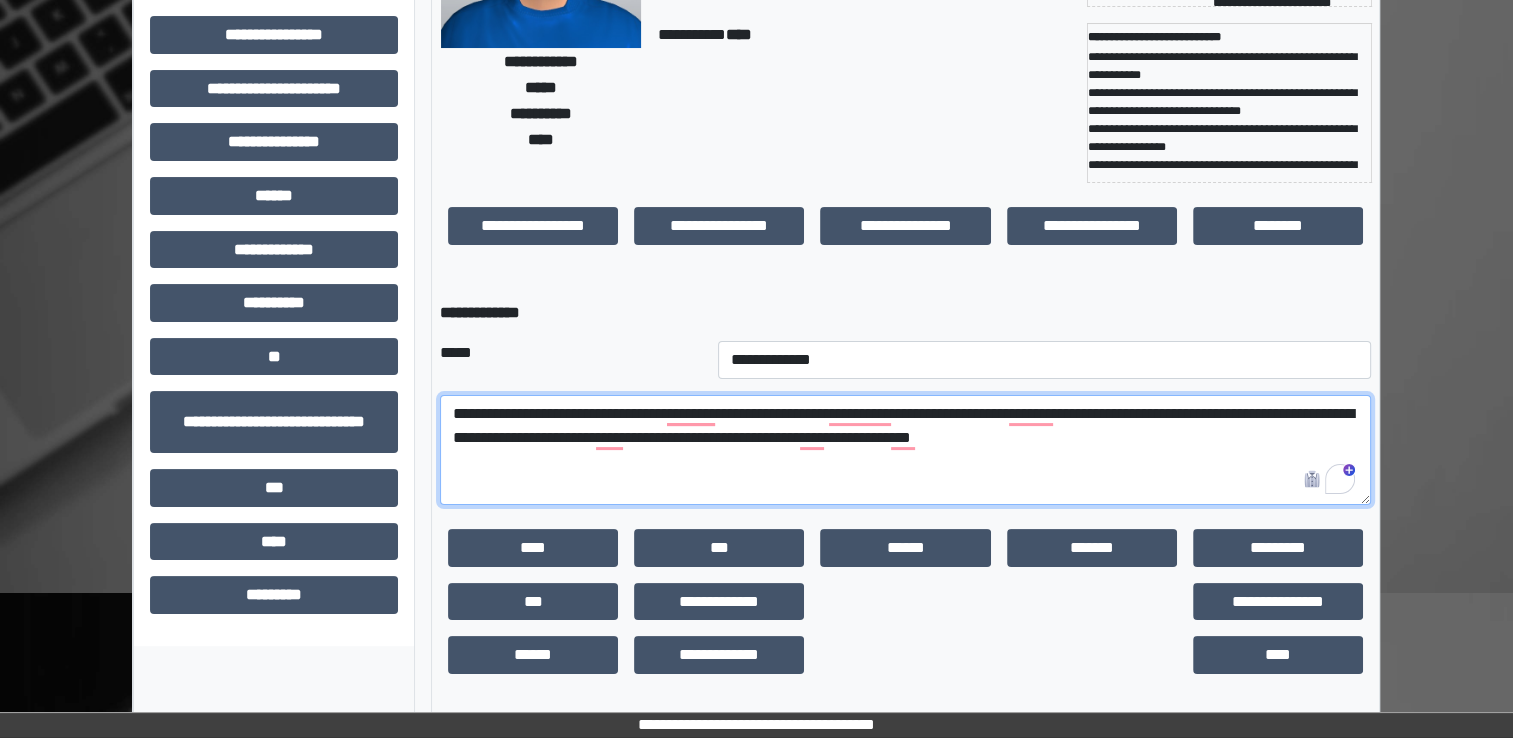 click on "**********" at bounding box center [905, 450] 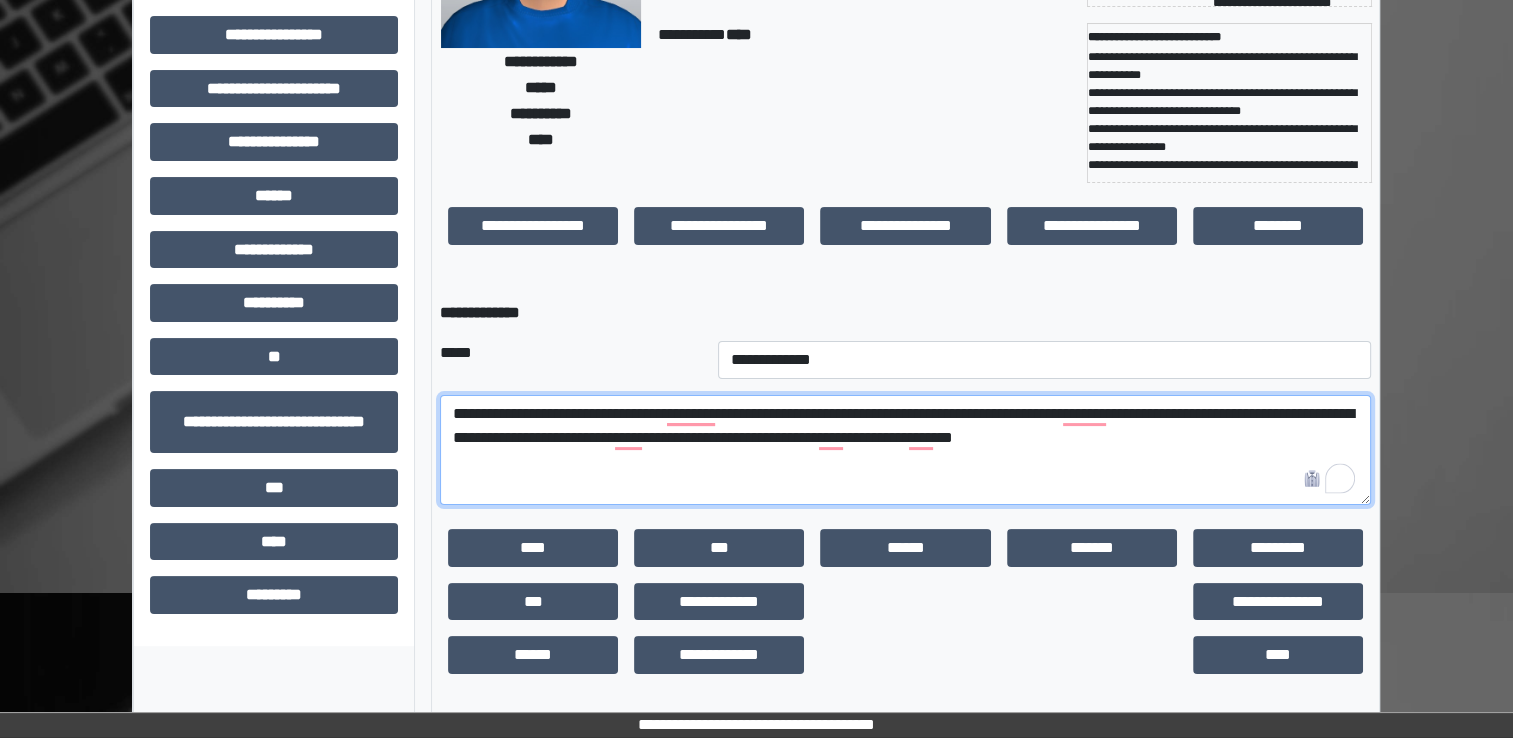 click on "**********" at bounding box center (905, 450) 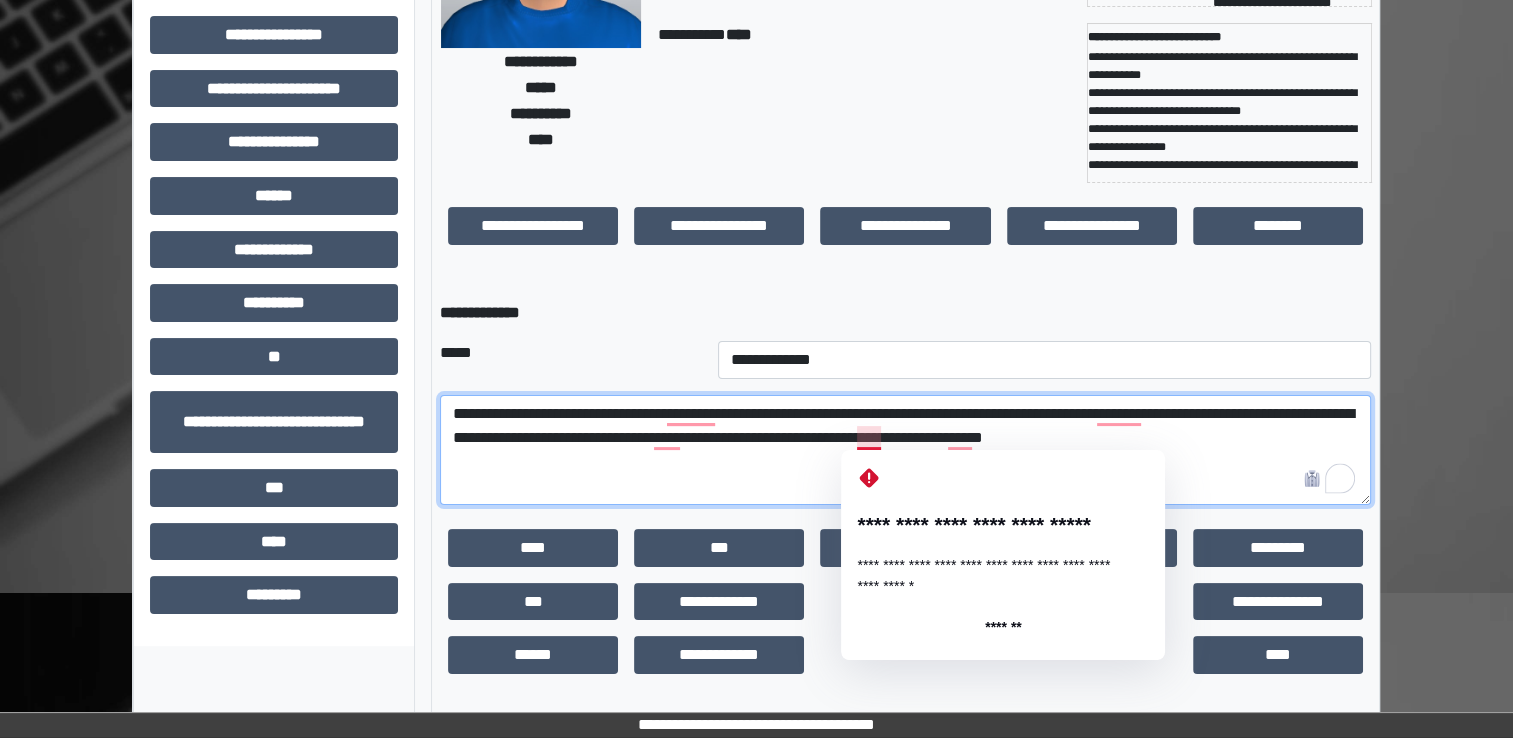 click on "**********" at bounding box center [905, 450] 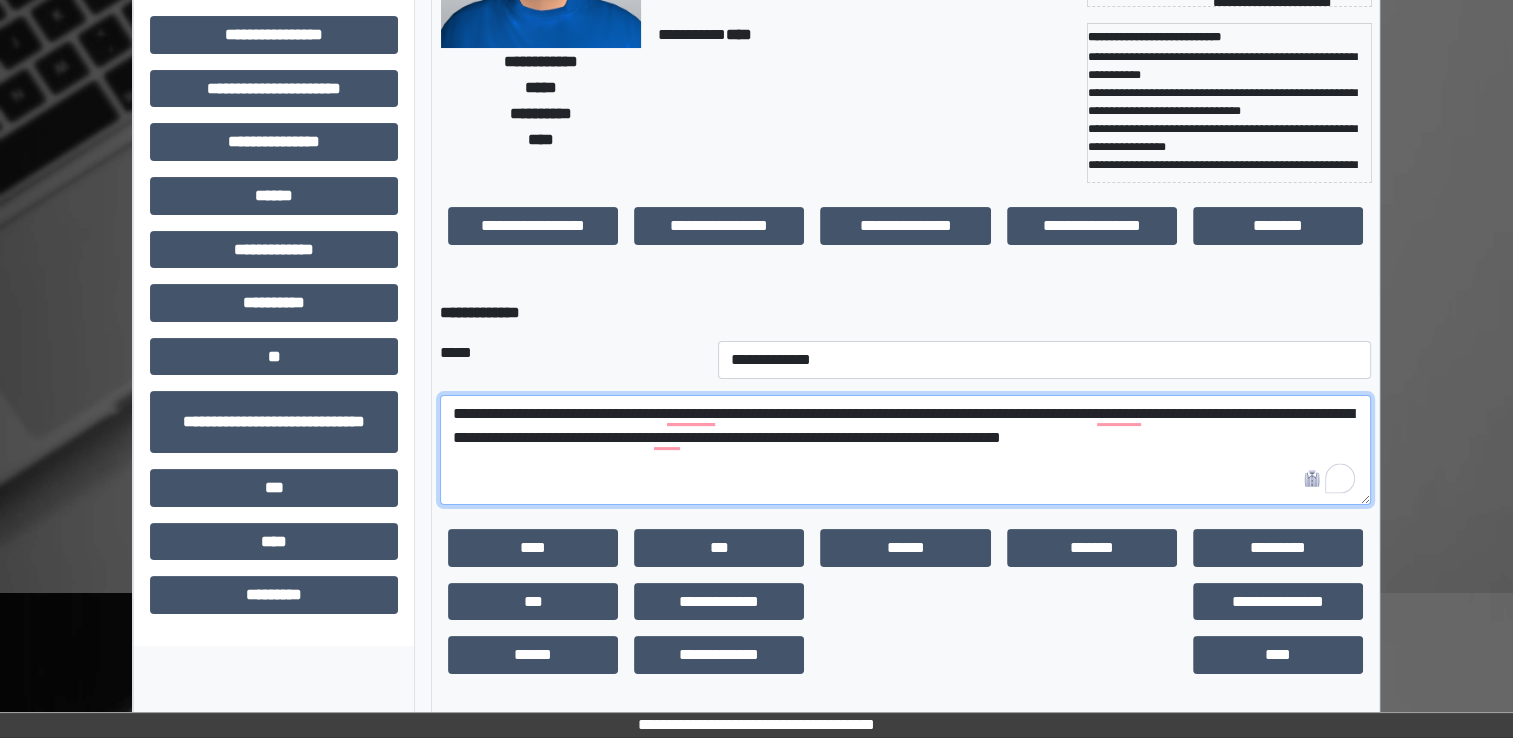 click on "**********" at bounding box center (905, 450) 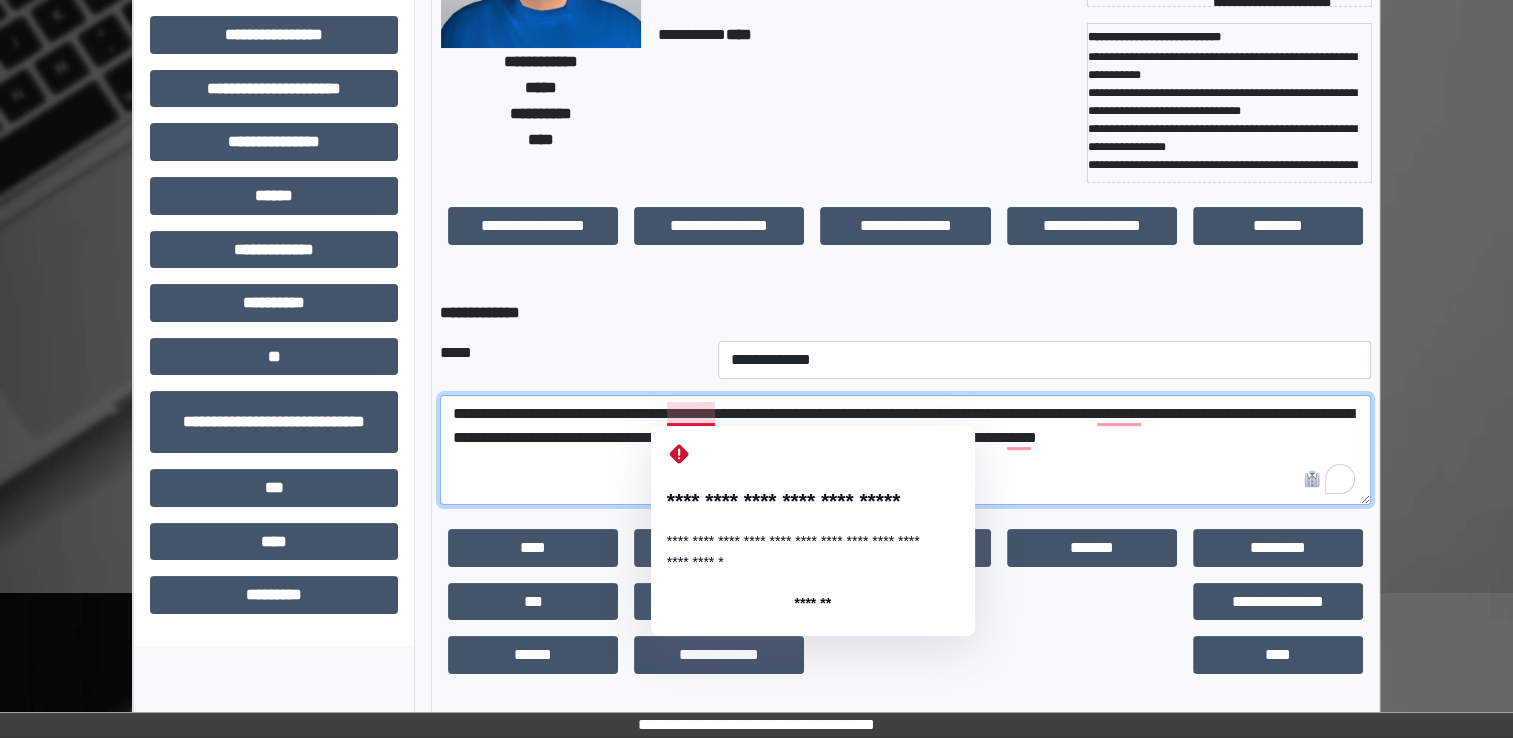 click on "**********" at bounding box center (905, 450) 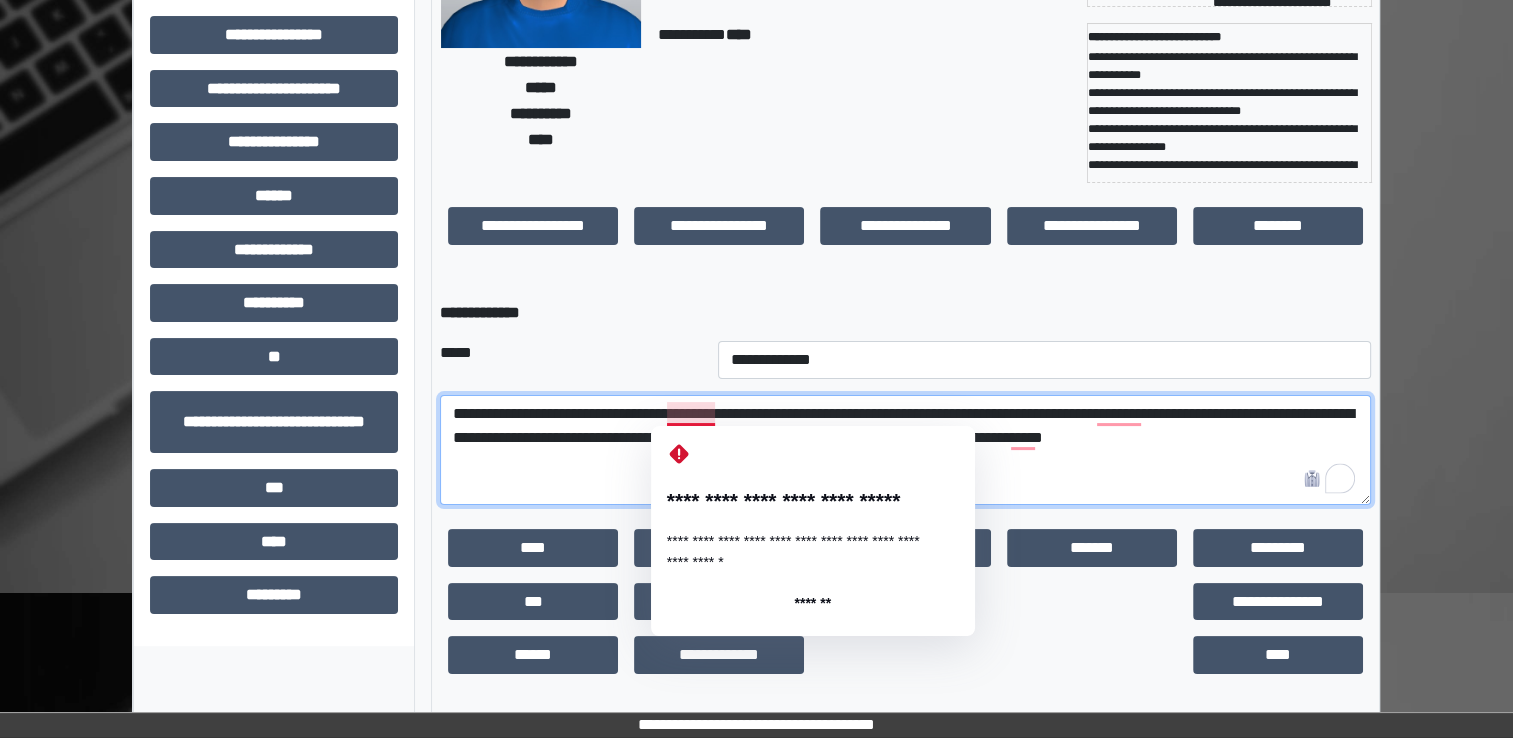 click on "**********" at bounding box center [905, 450] 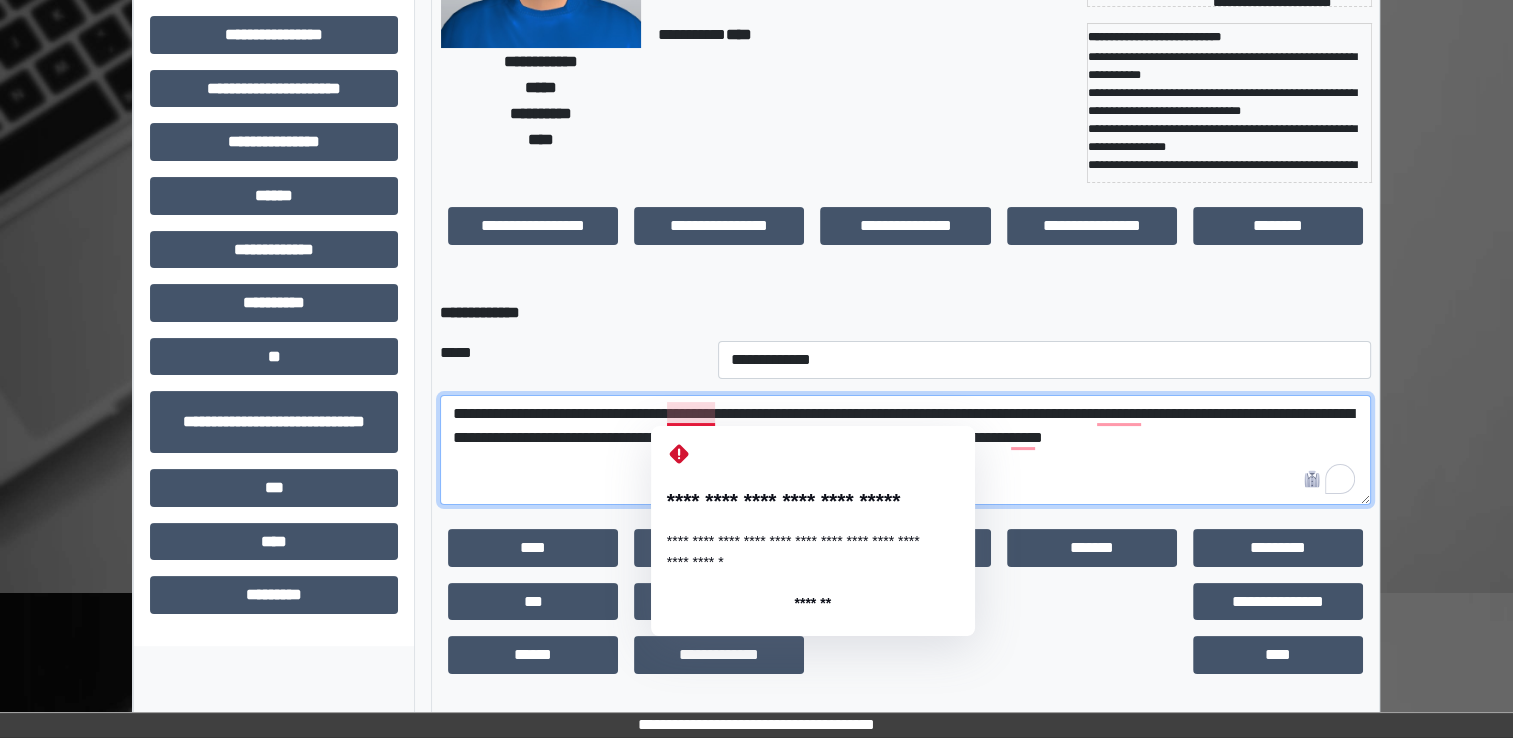 click on "**********" at bounding box center (905, 450) 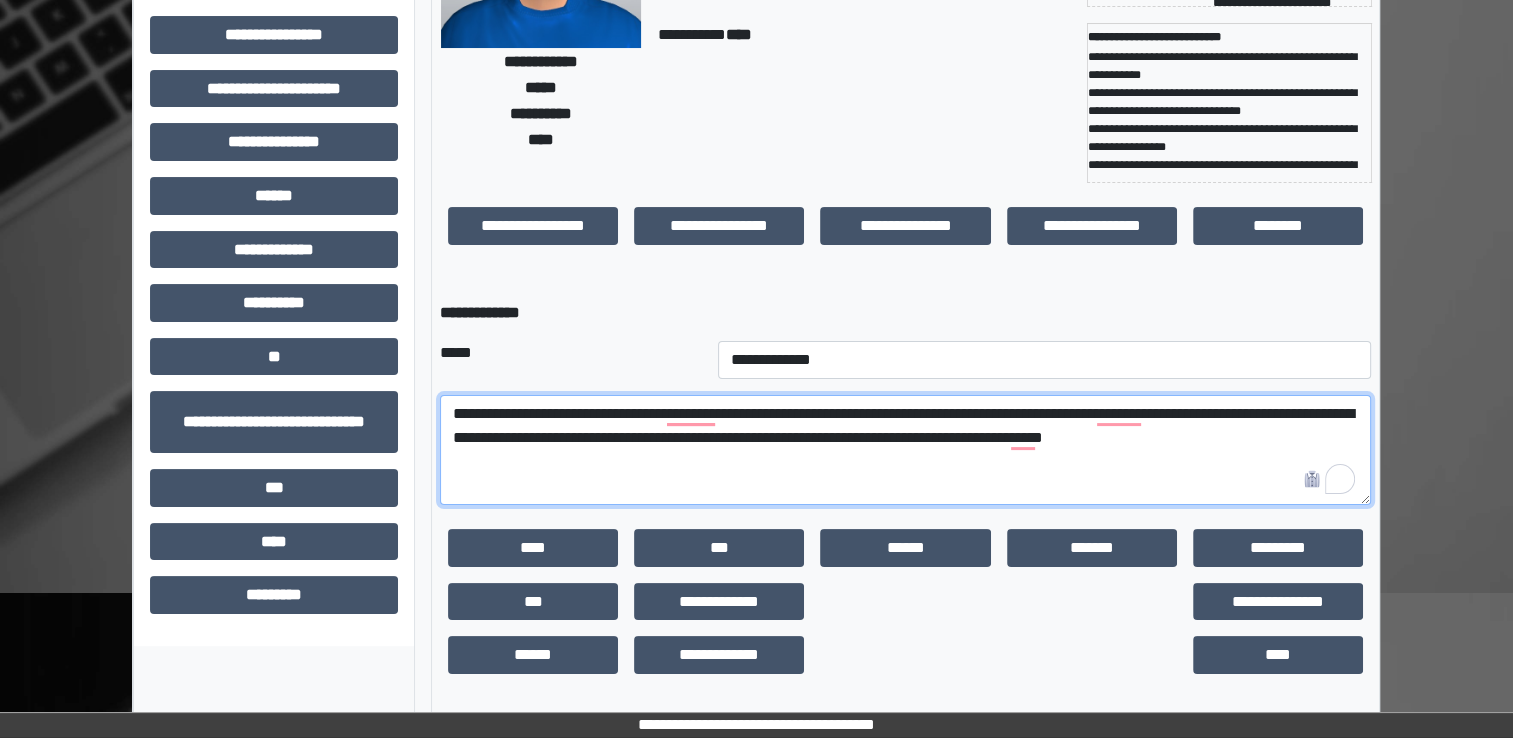 click on "**********" at bounding box center (905, 450) 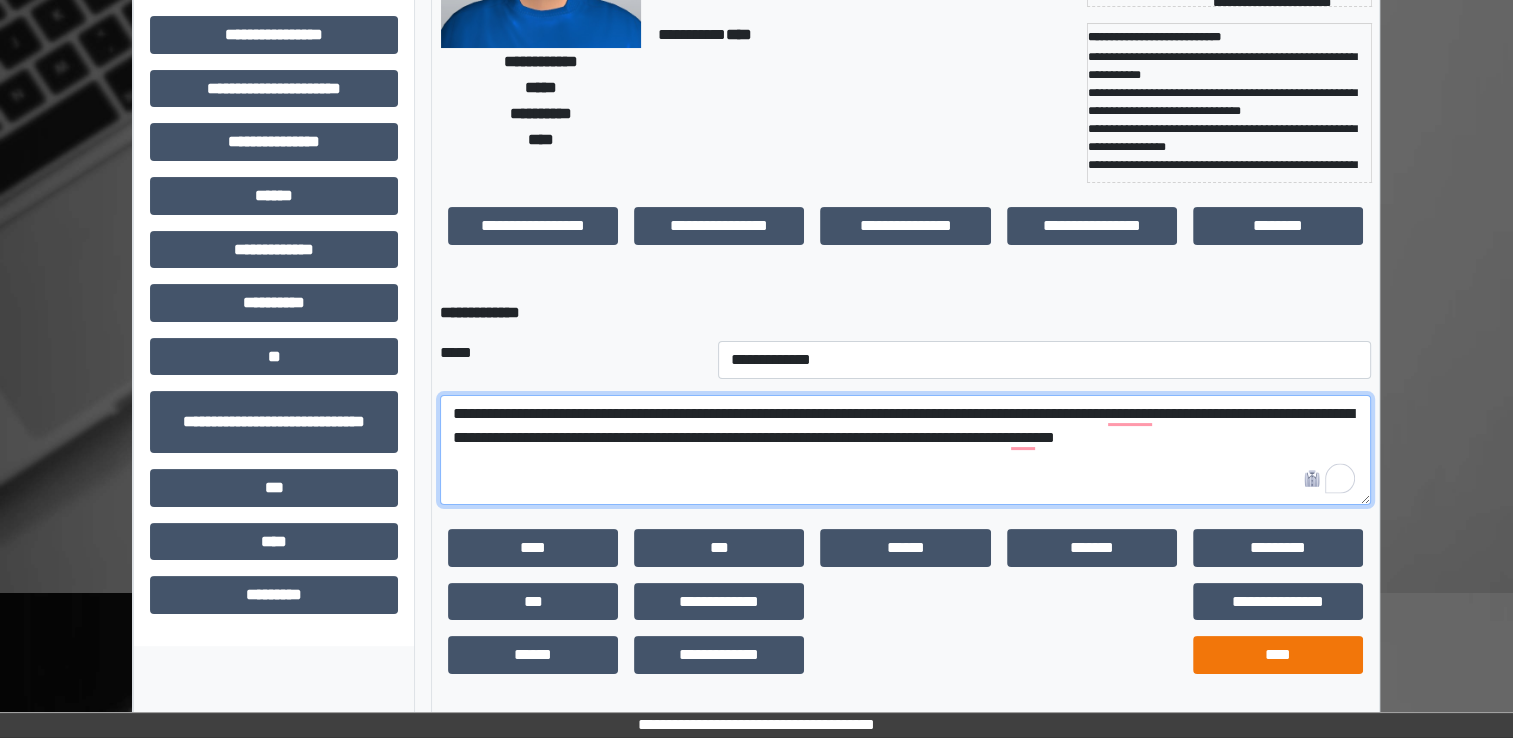 type on "**********" 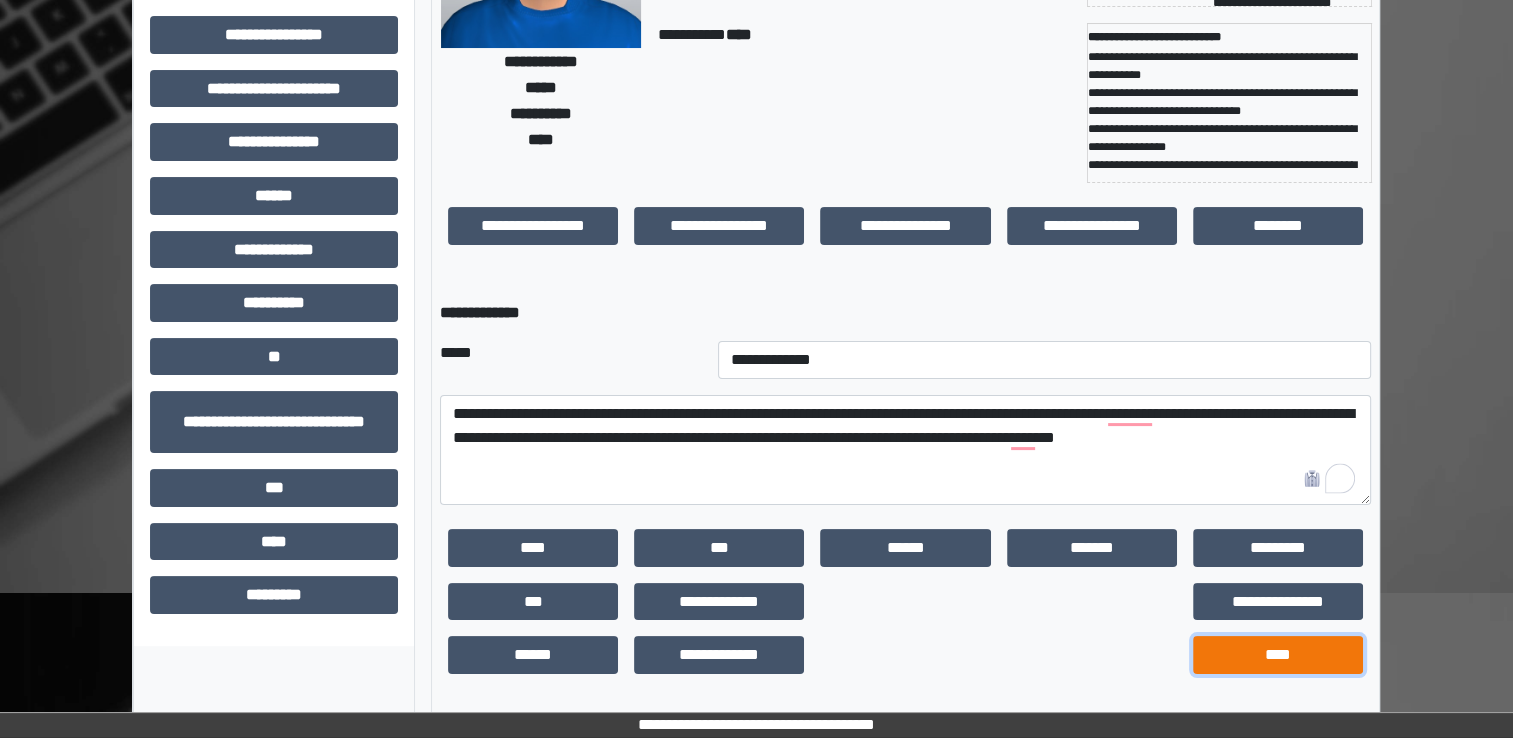 click on "****" at bounding box center [1278, 655] 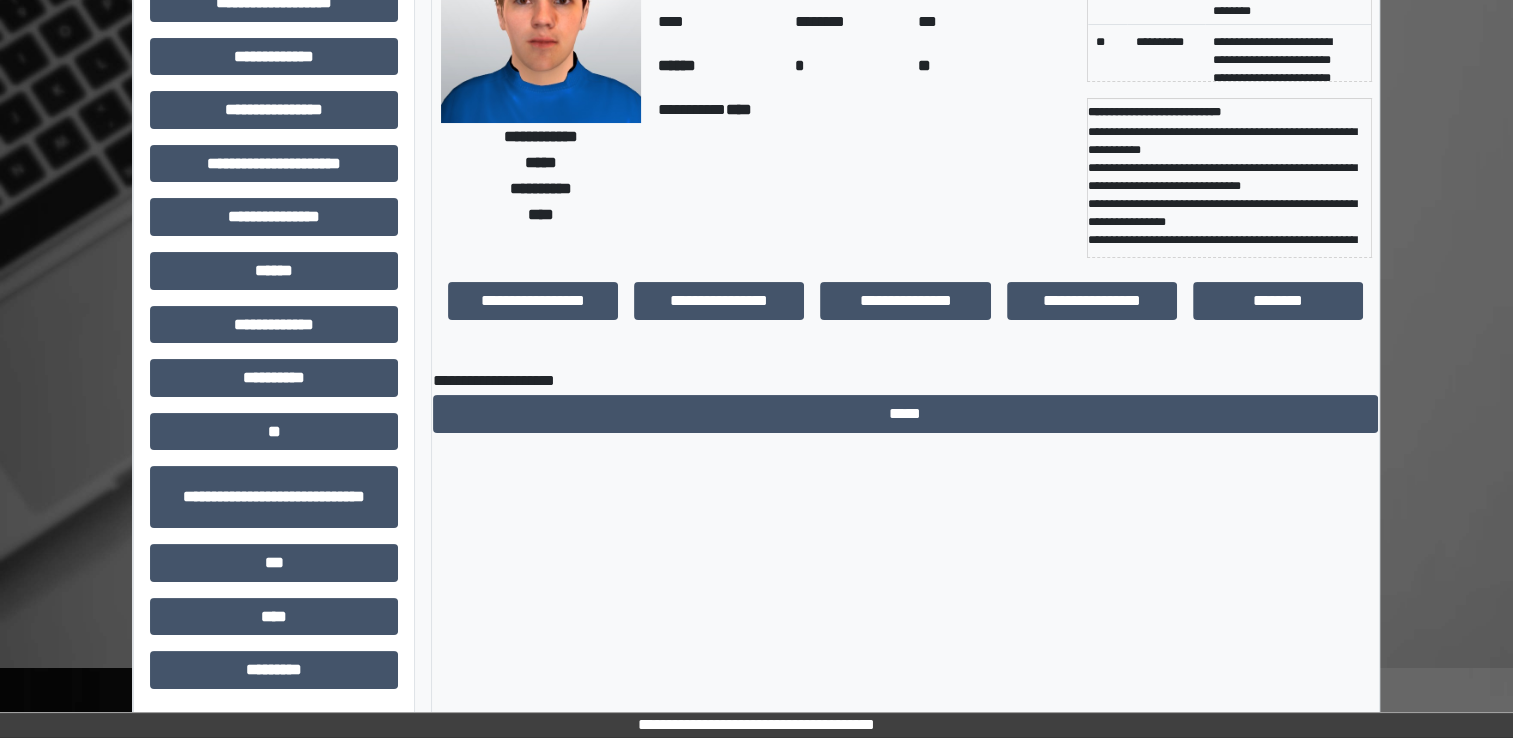 scroll, scrollTop: 184, scrollLeft: 0, axis: vertical 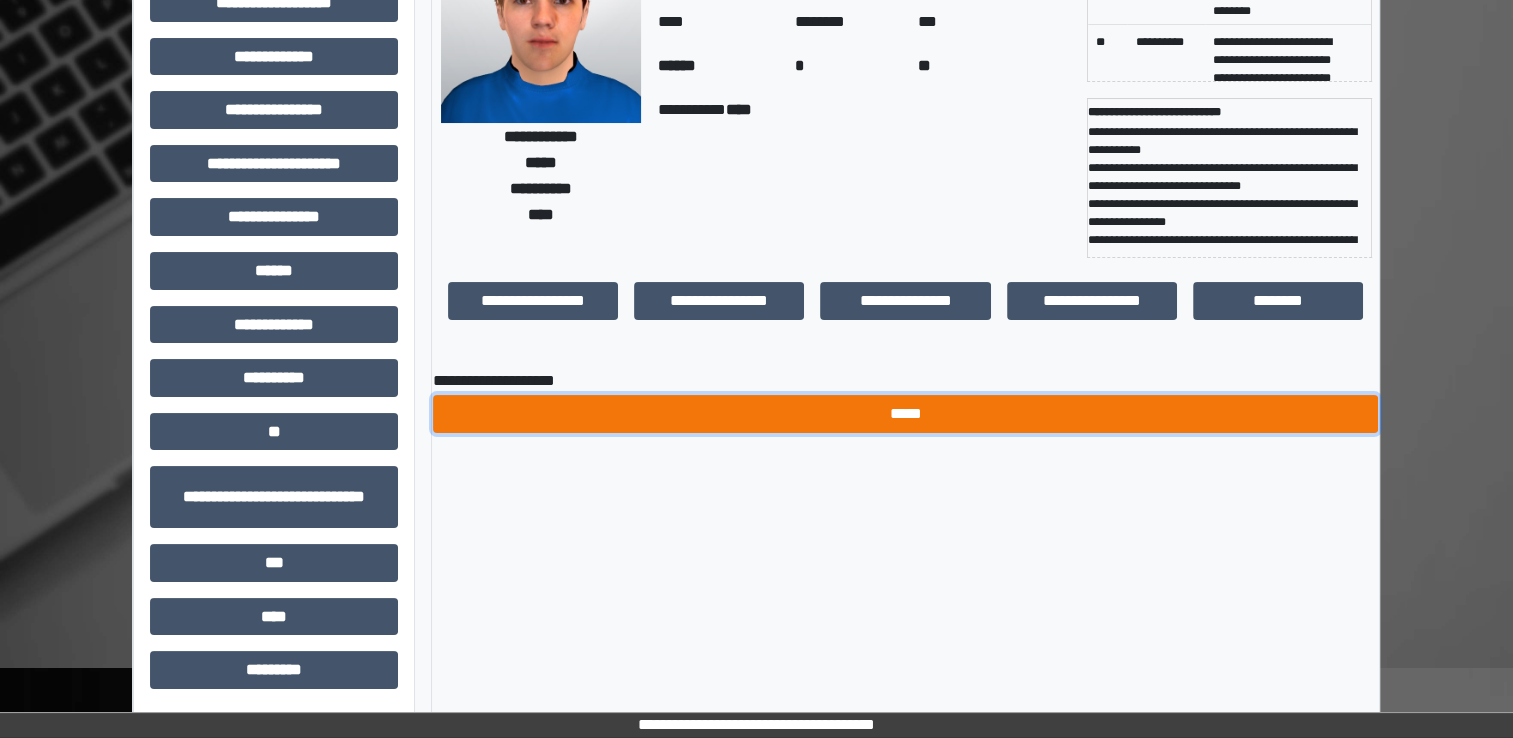 click on "*****" at bounding box center [905, 414] 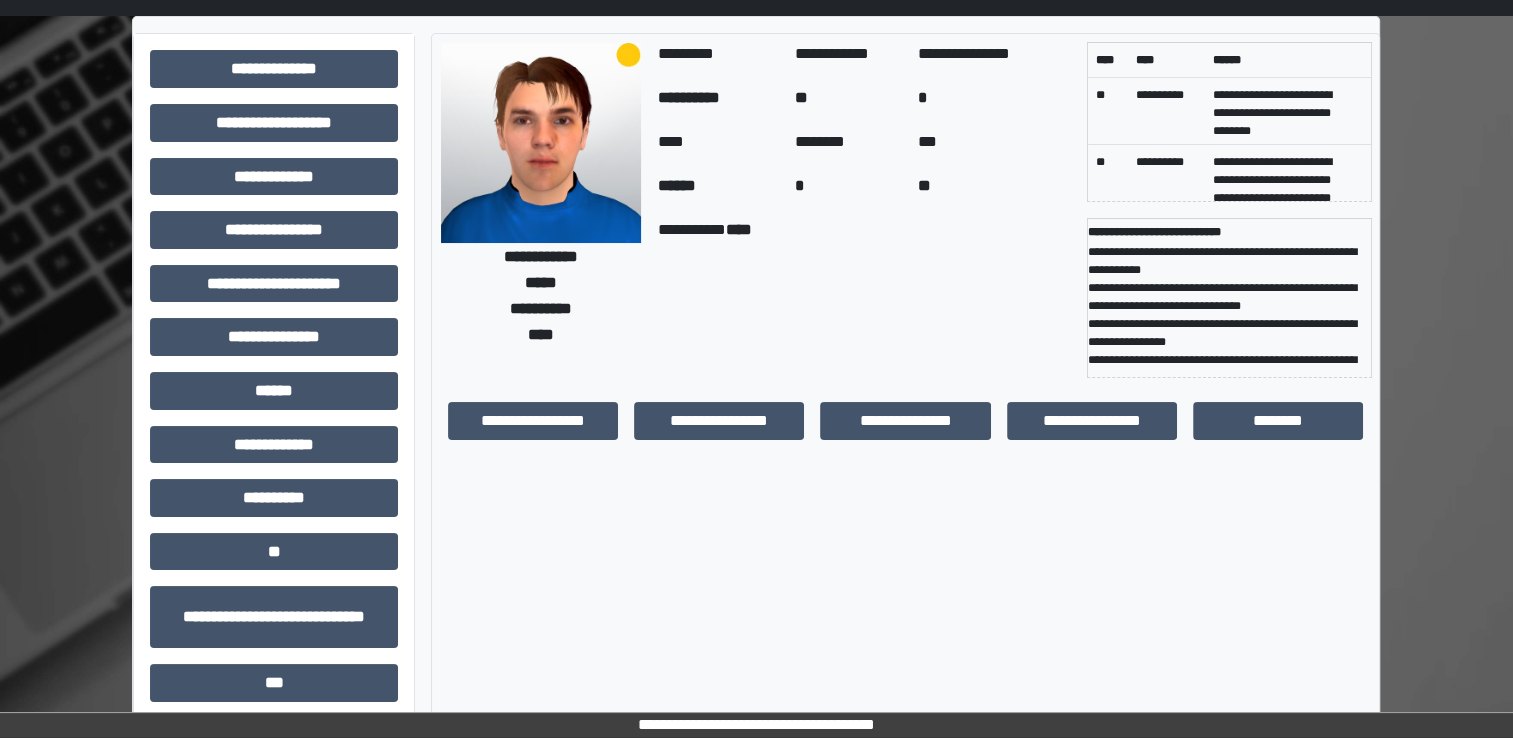 scroll, scrollTop: 0, scrollLeft: 0, axis: both 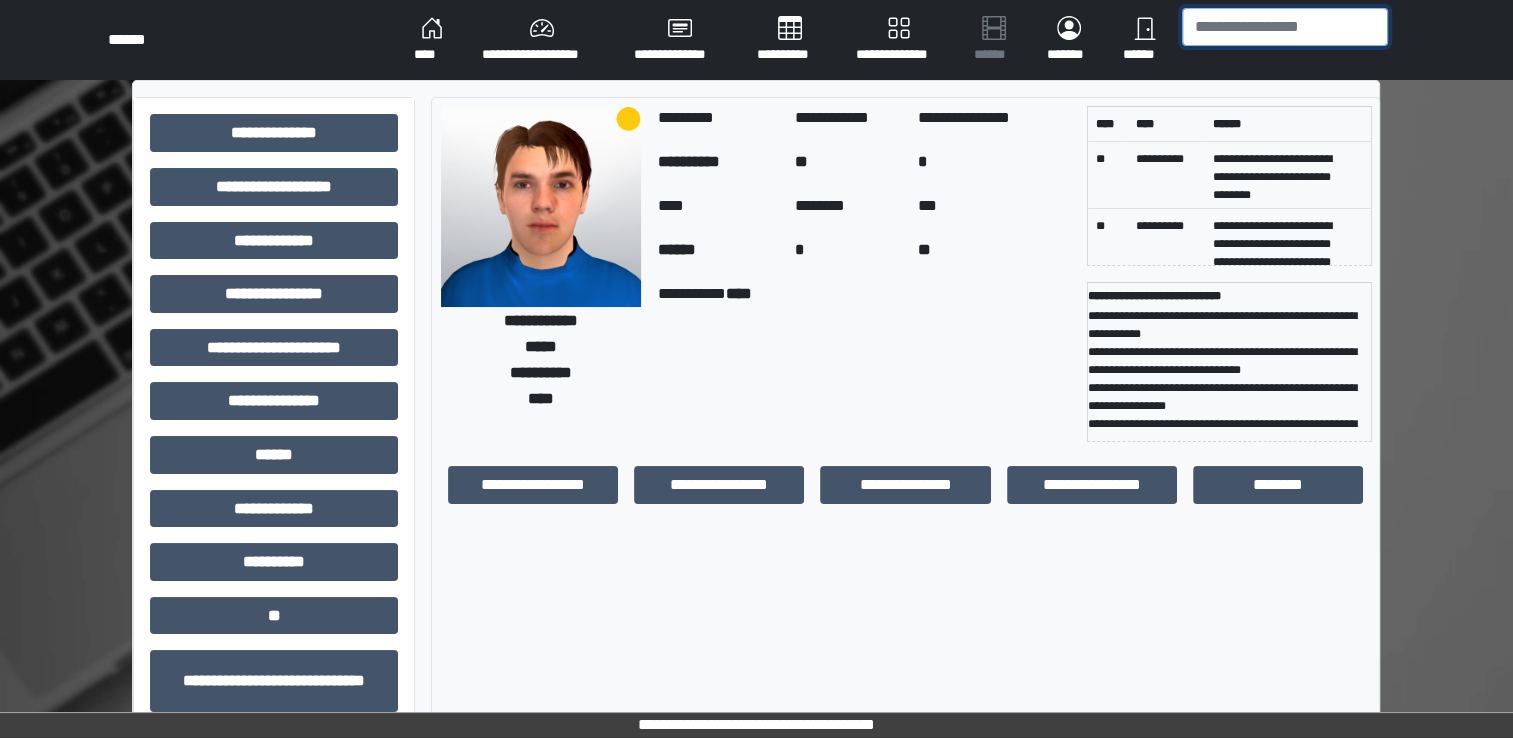 click at bounding box center [1285, 27] 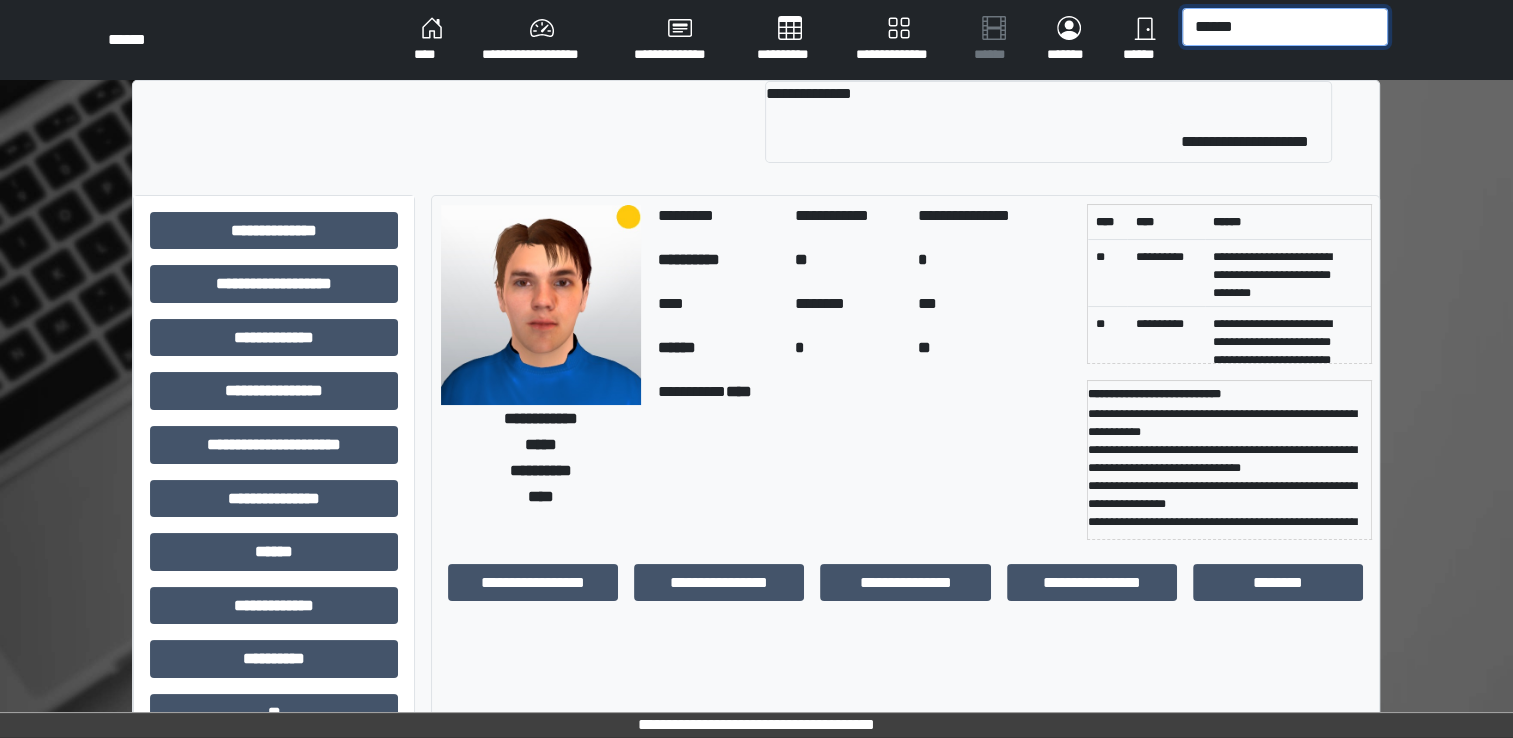 type on "******" 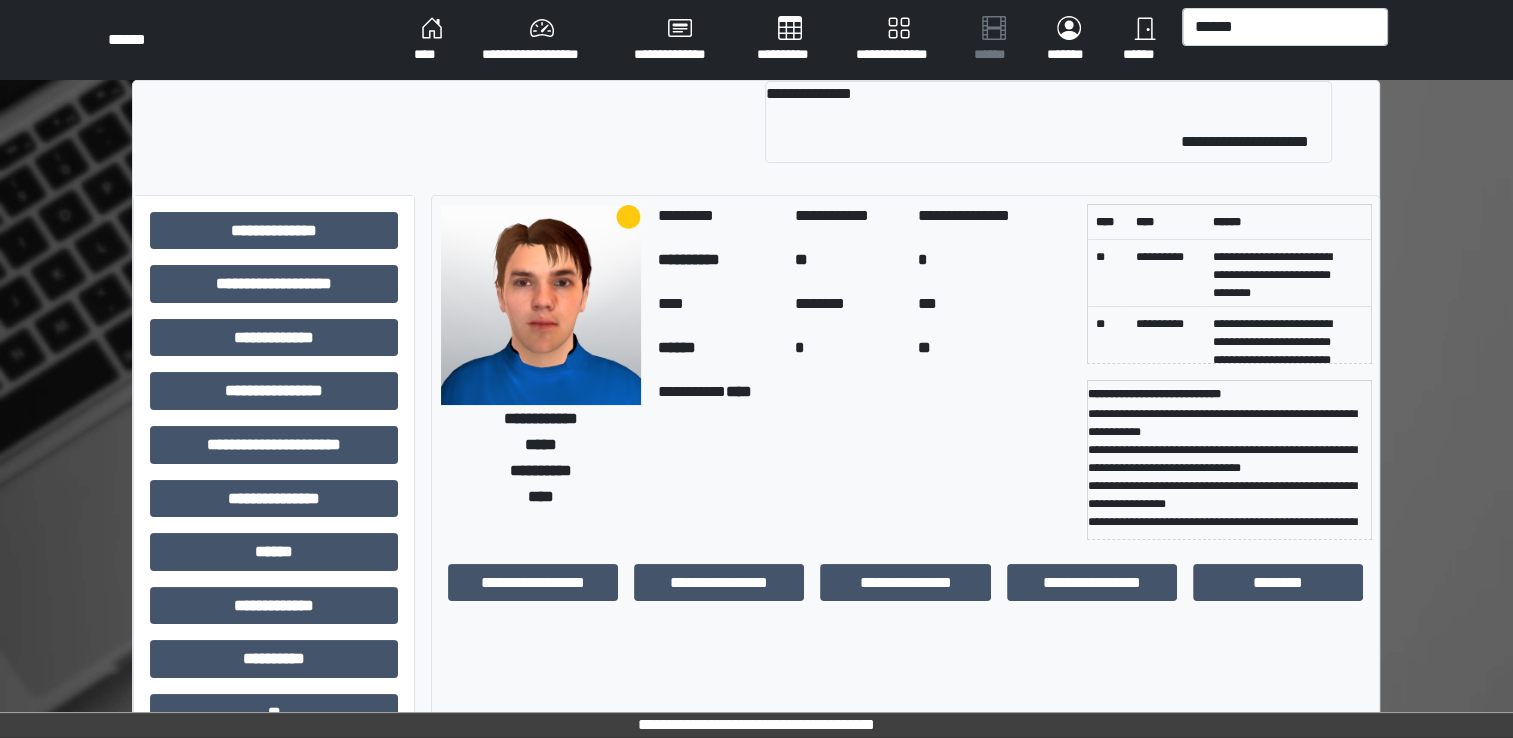 click on "**********" at bounding box center (1048, 142) 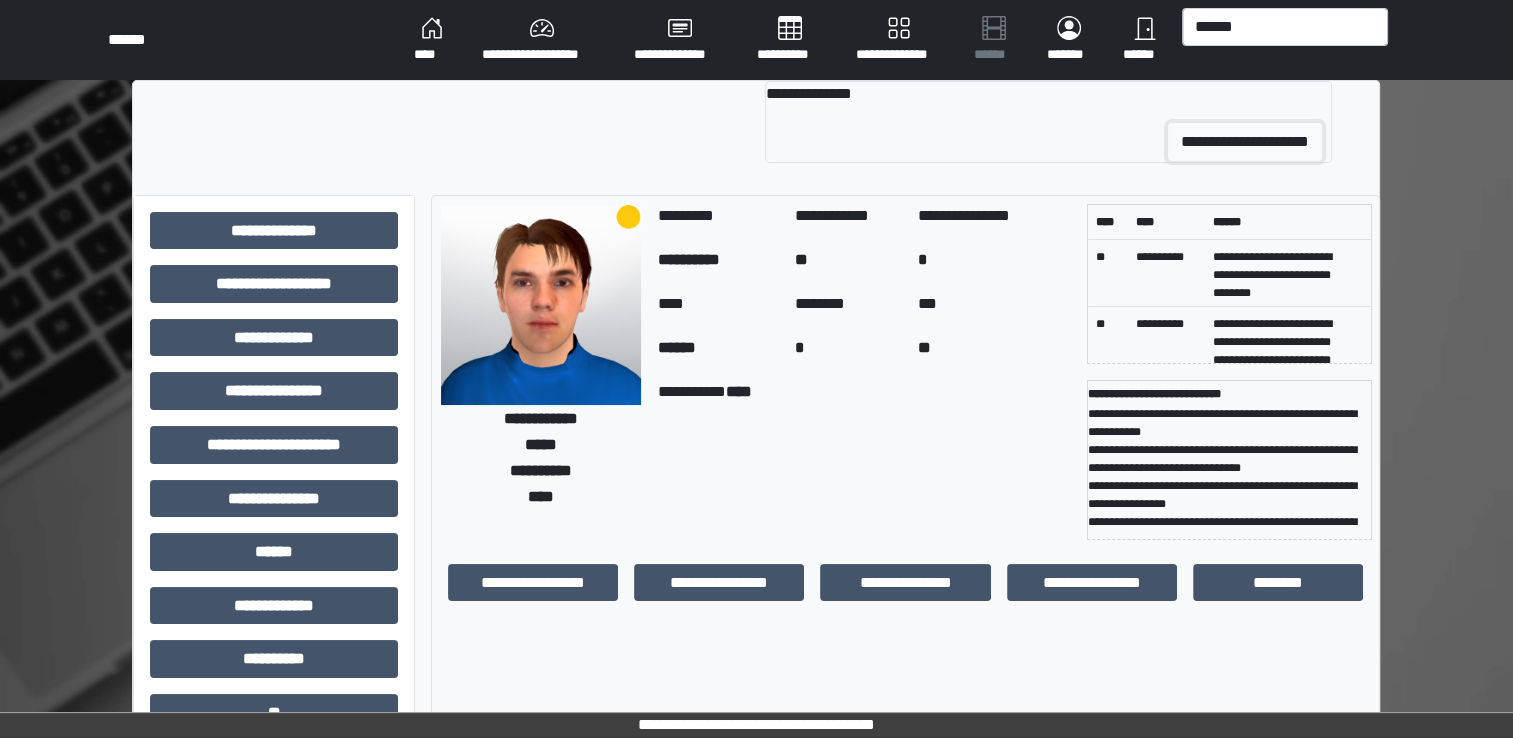 click on "**********" at bounding box center [1245, 142] 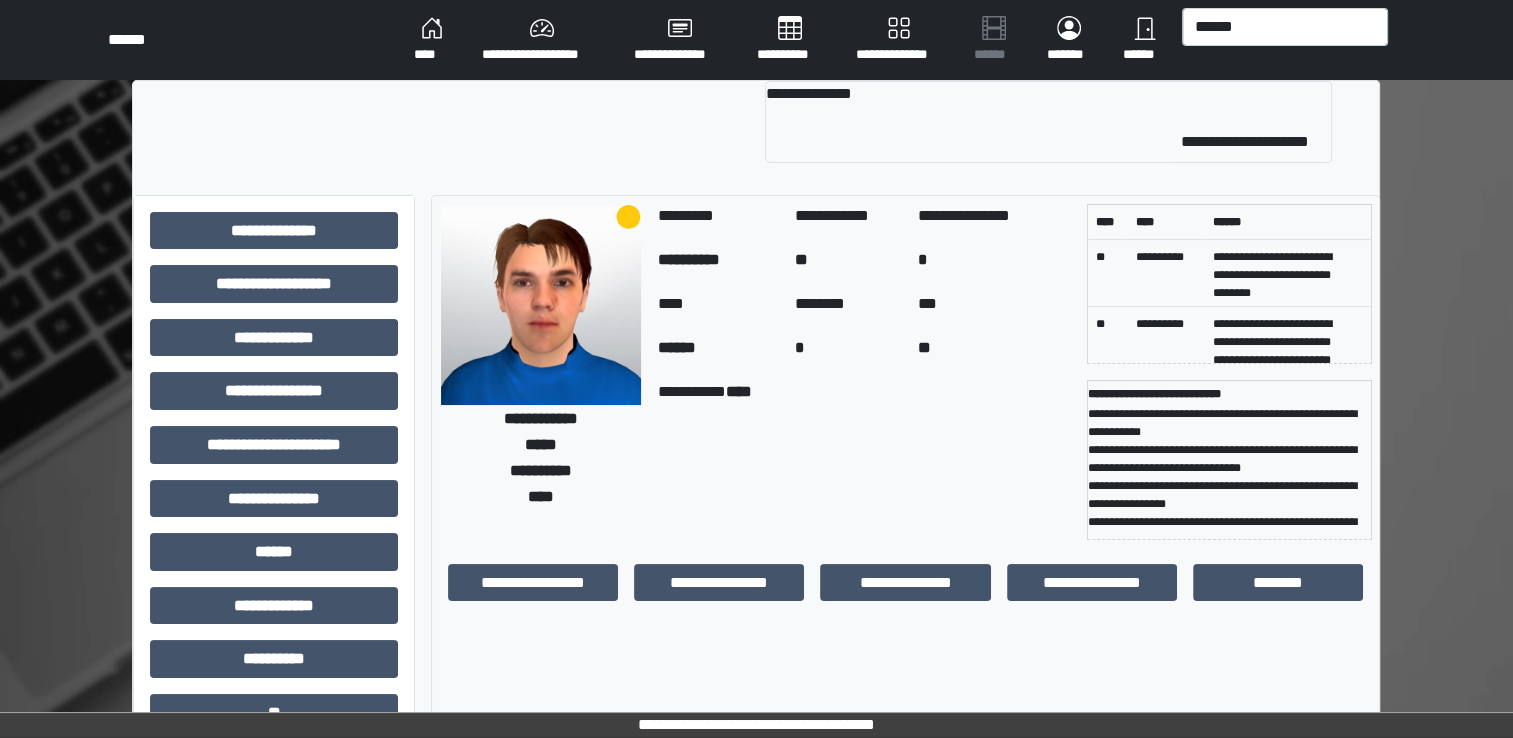 type 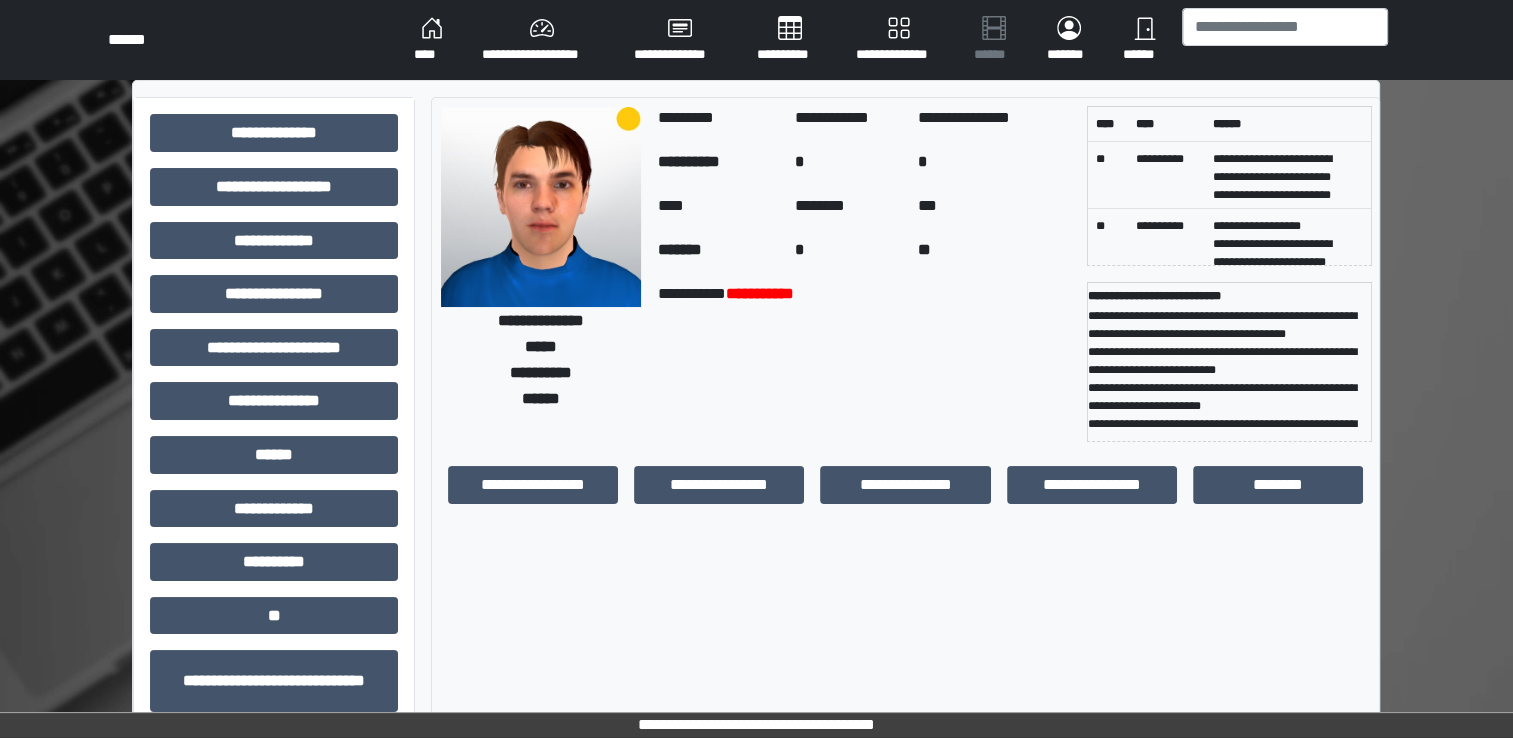 click on "**********" at bounding box center (274, 501) 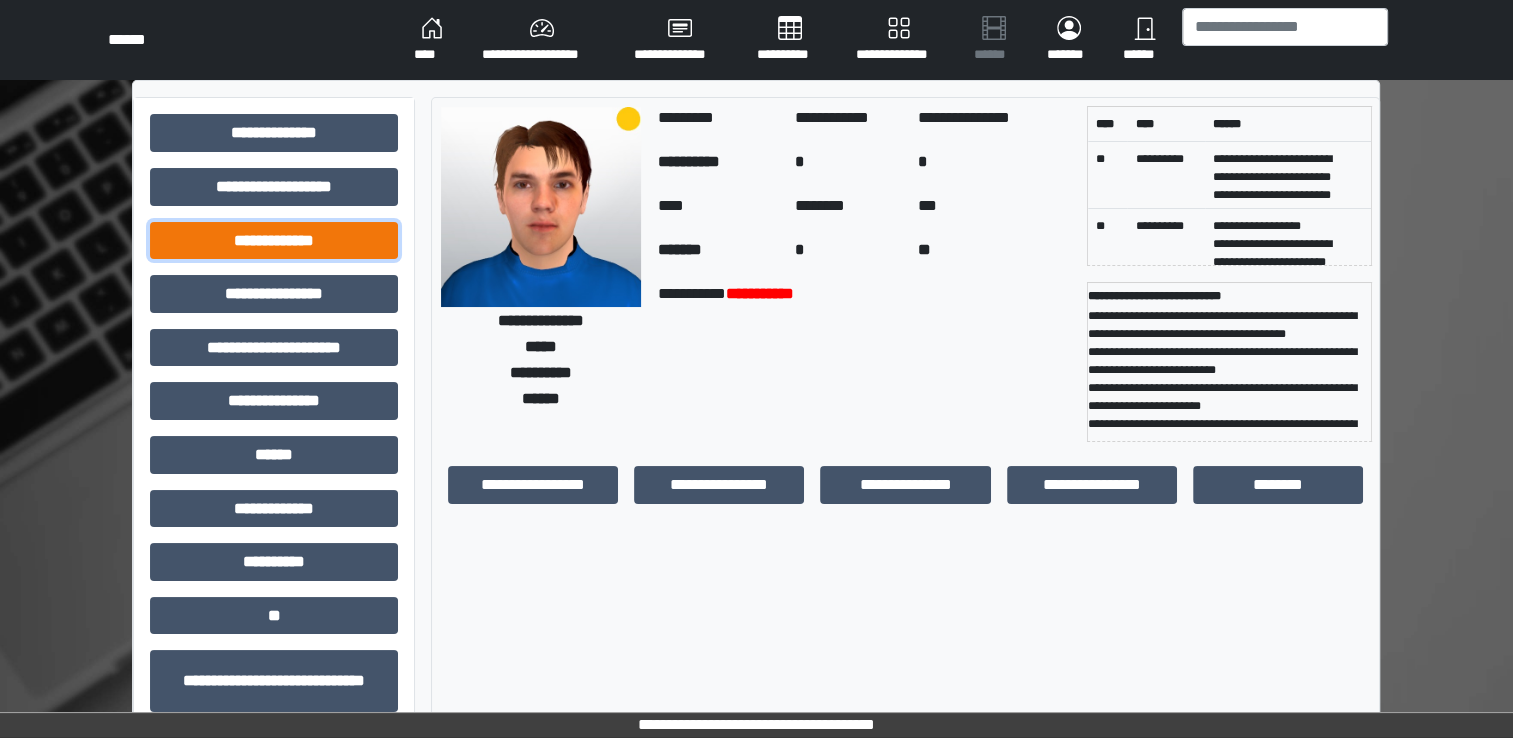click on "**********" at bounding box center [274, 241] 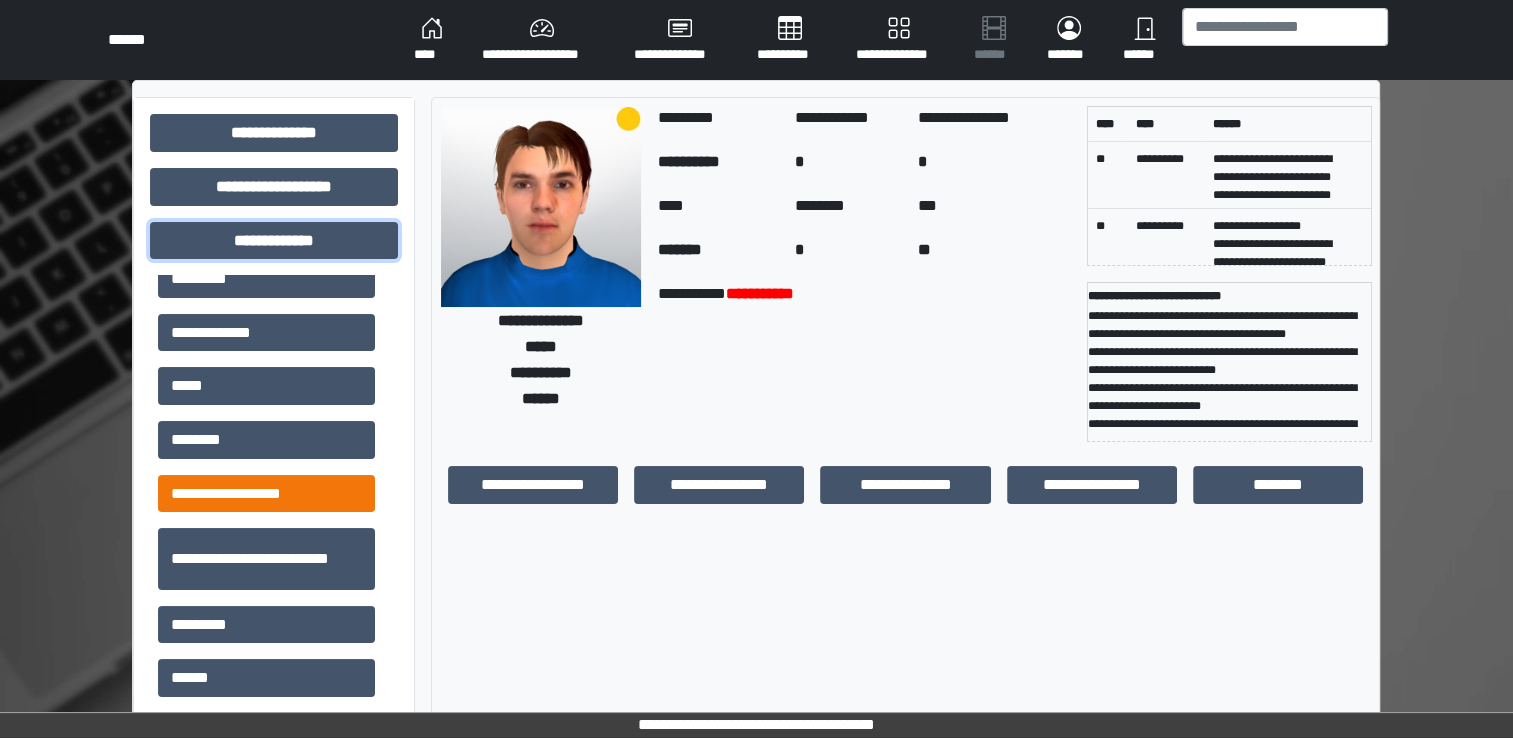 scroll, scrollTop: 300, scrollLeft: 0, axis: vertical 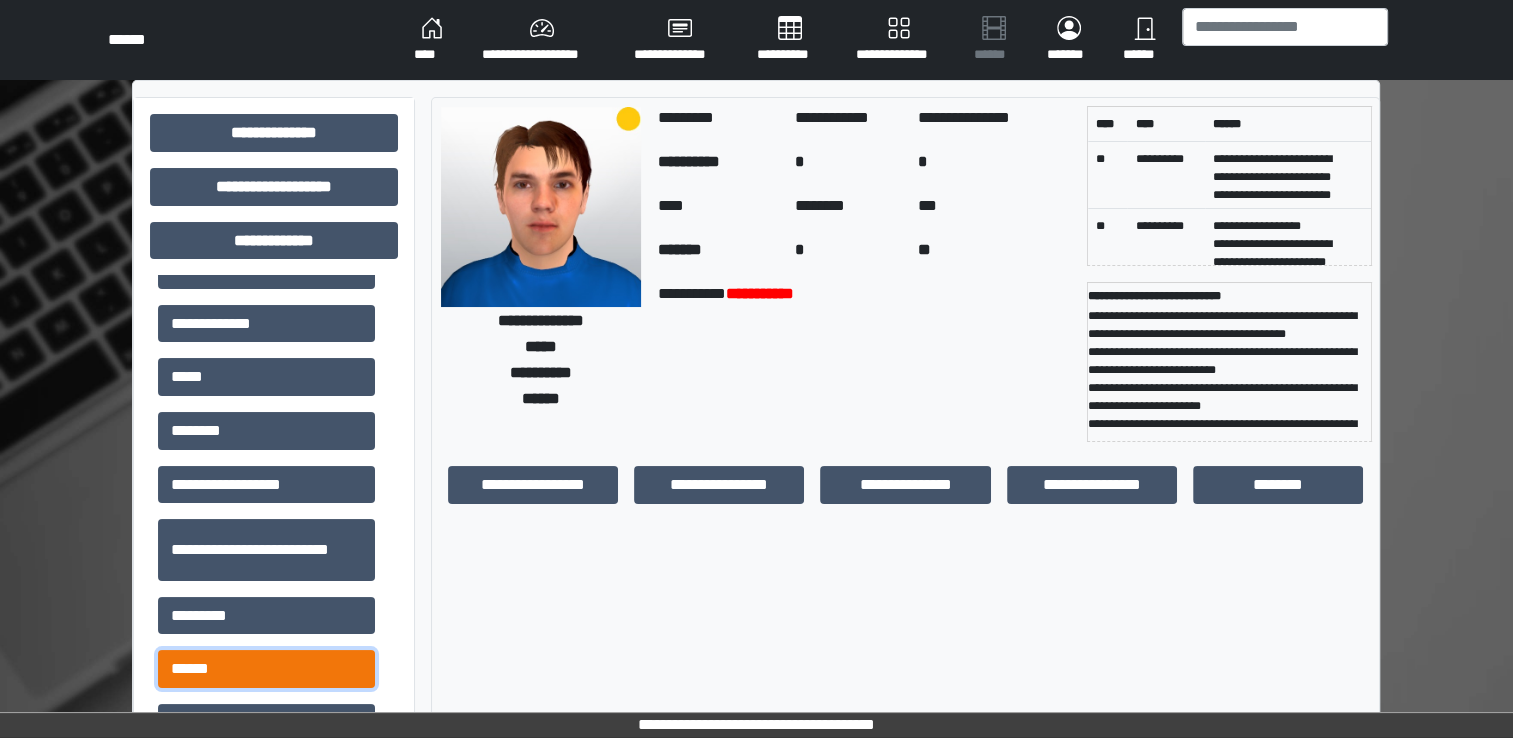 click on "******" at bounding box center [266, 669] 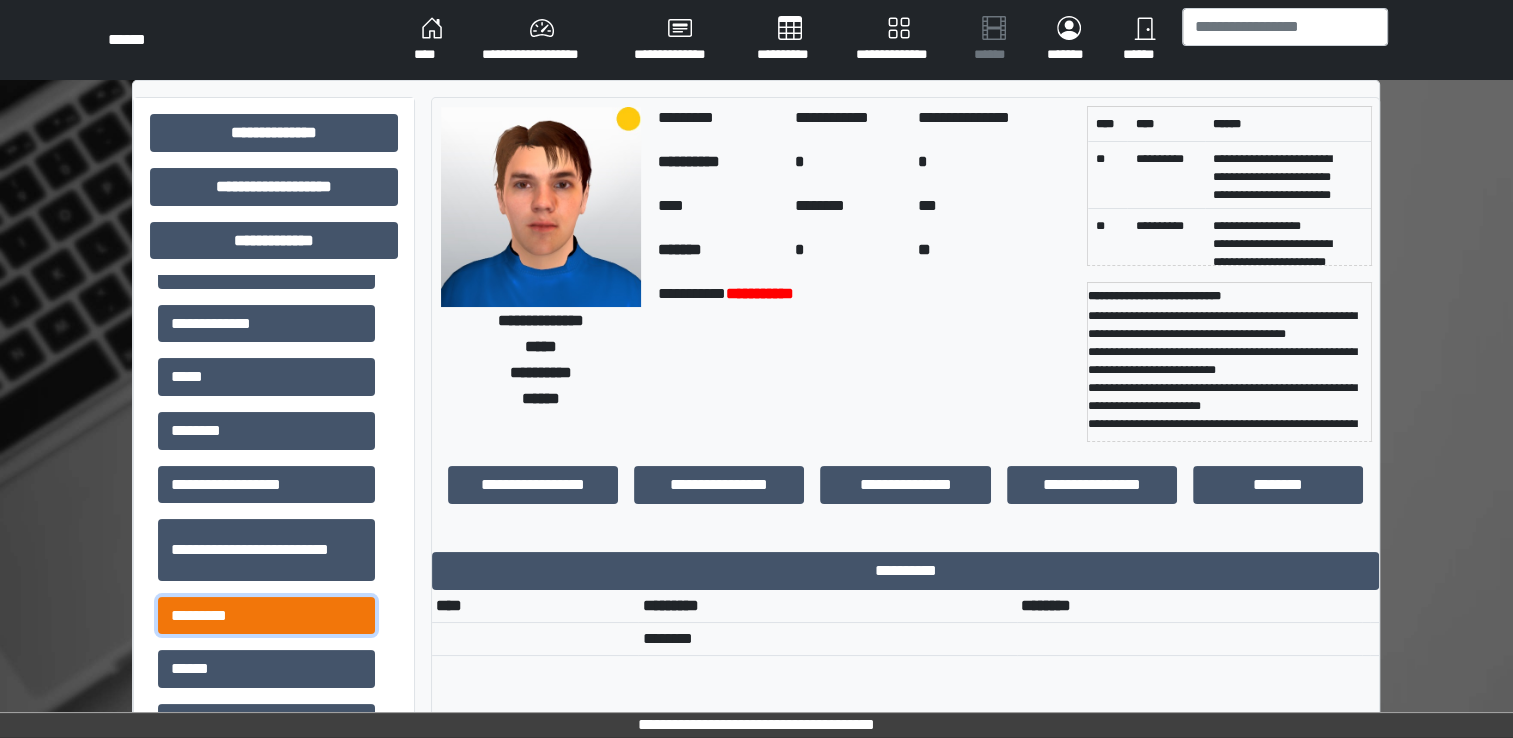 click on "*********" at bounding box center [266, 616] 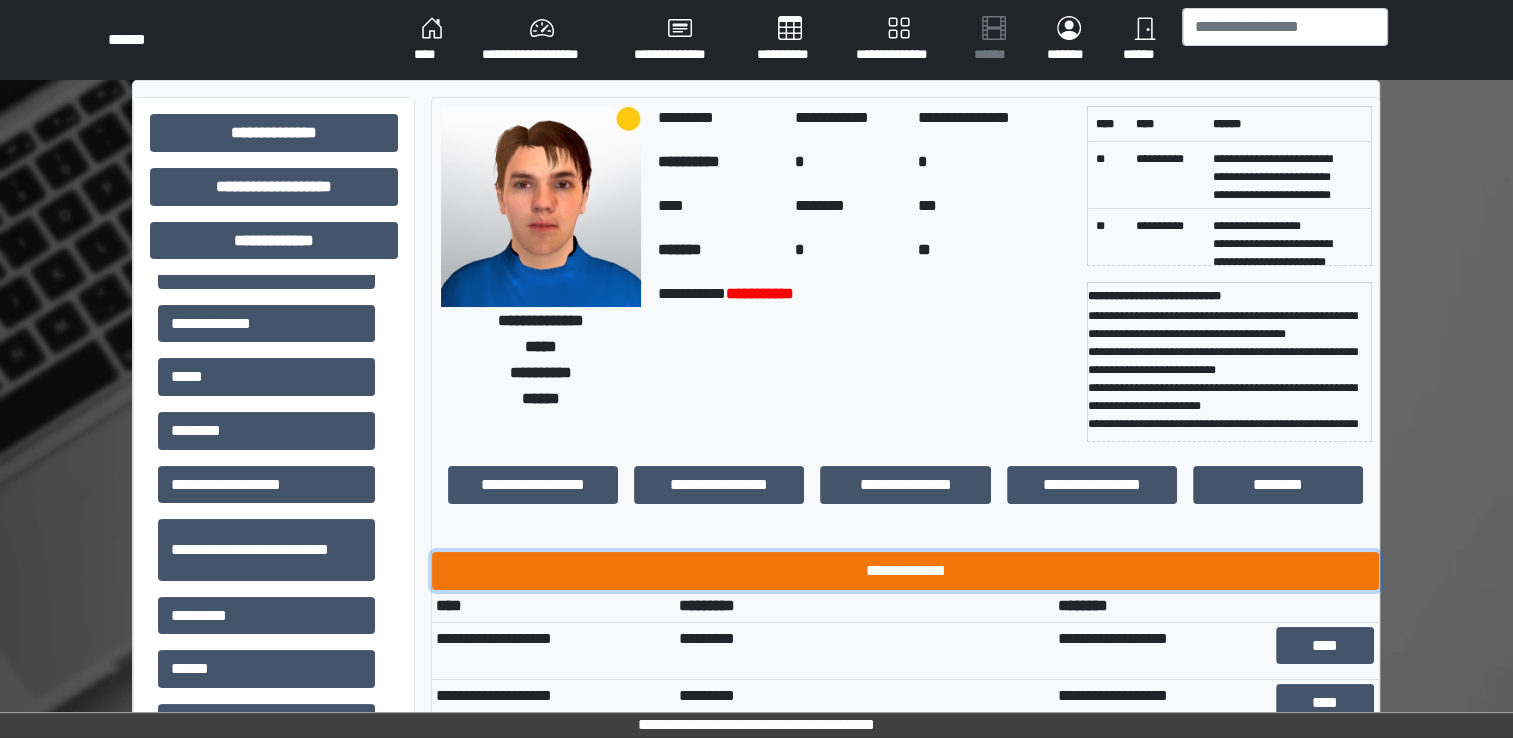 click on "**********" at bounding box center (905, 571) 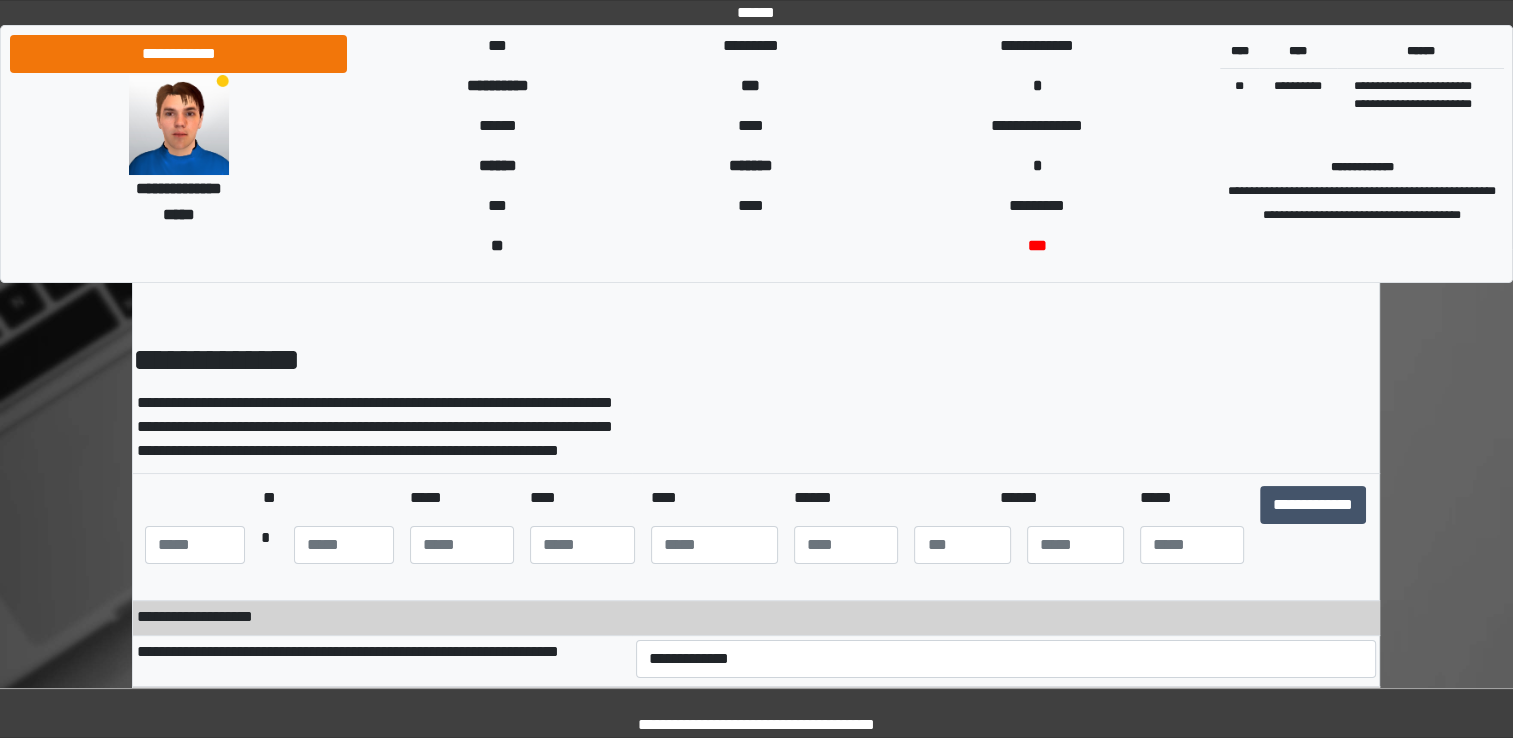 scroll, scrollTop: 100, scrollLeft: 0, axis: vertical 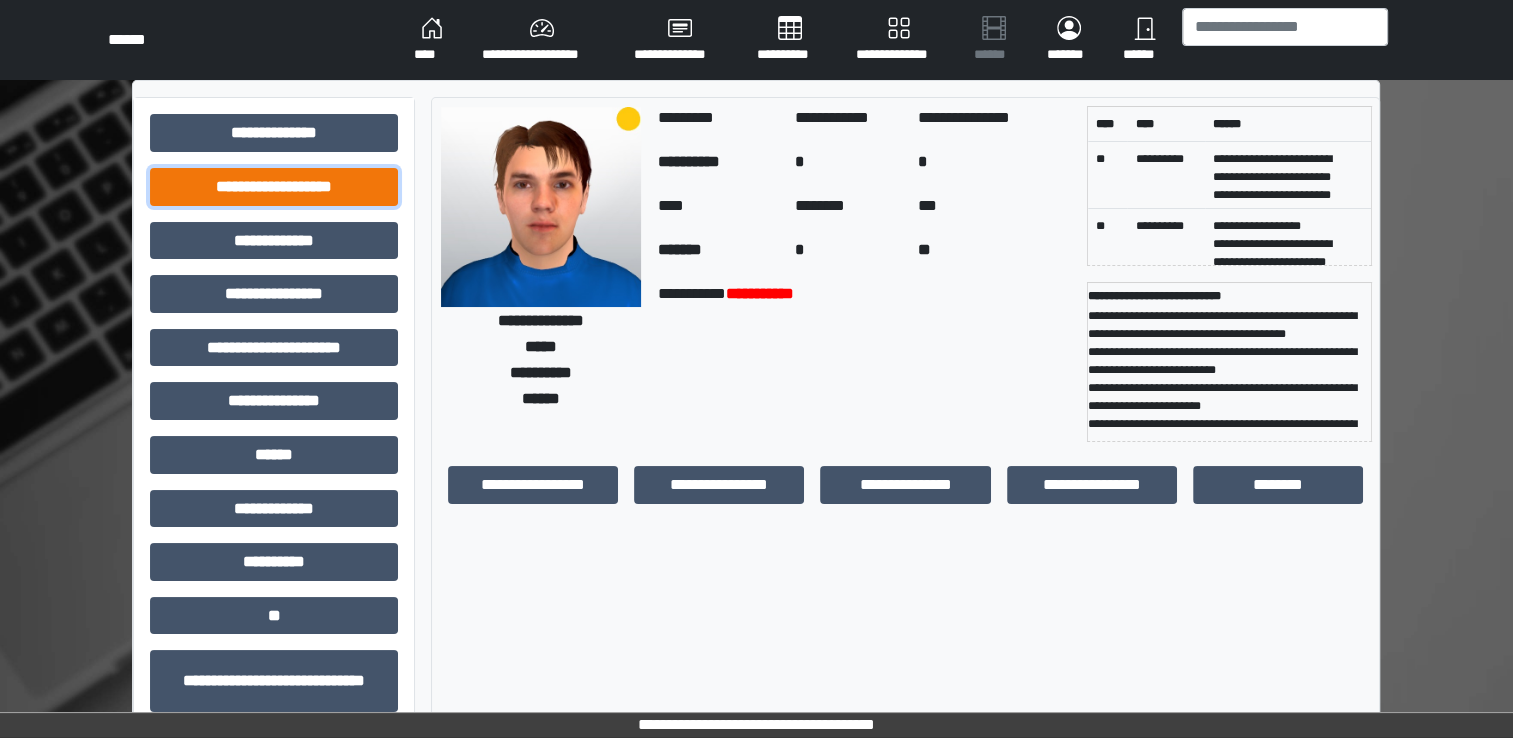 click on "**********" at bounding box center (274, 187) 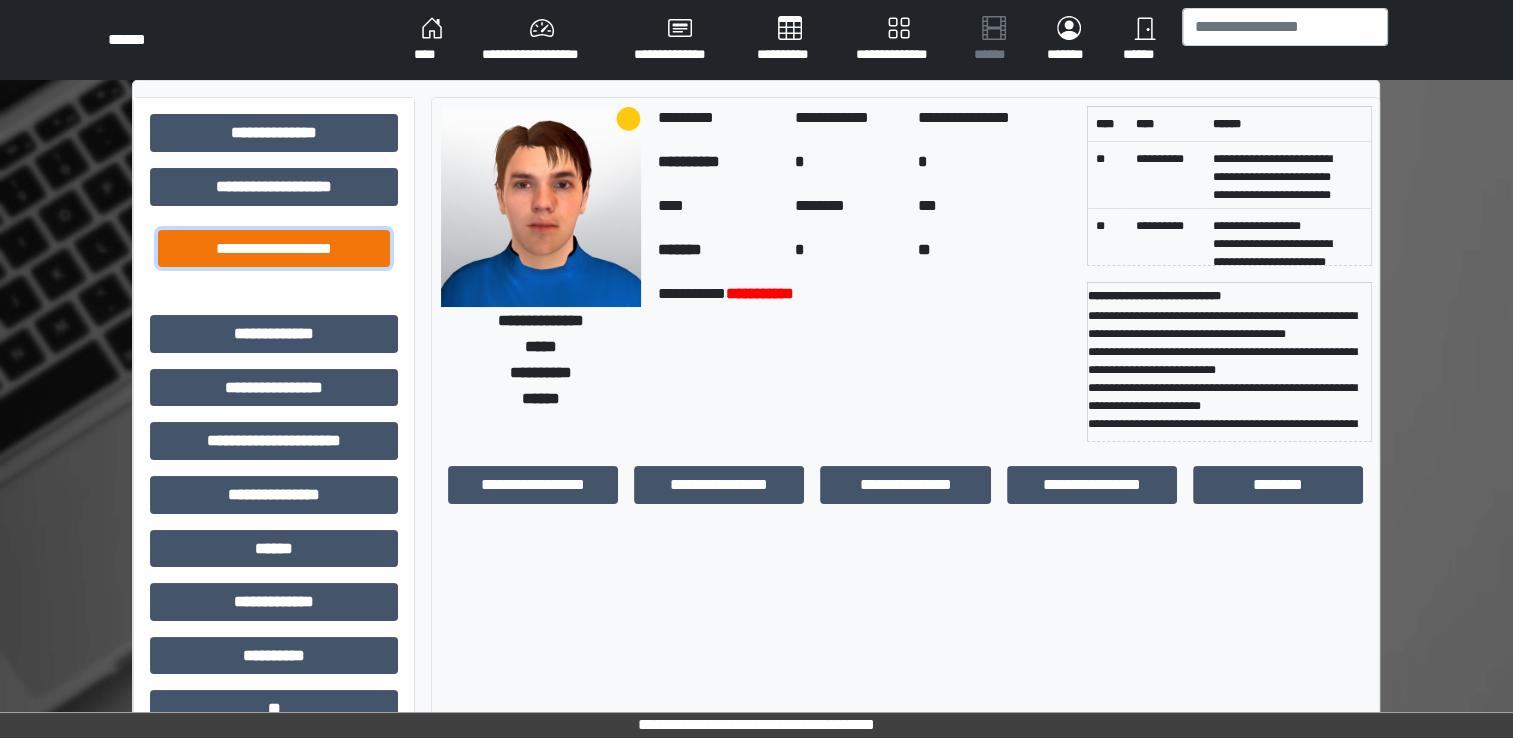 click on "**********" at bounding box center [274, 249] 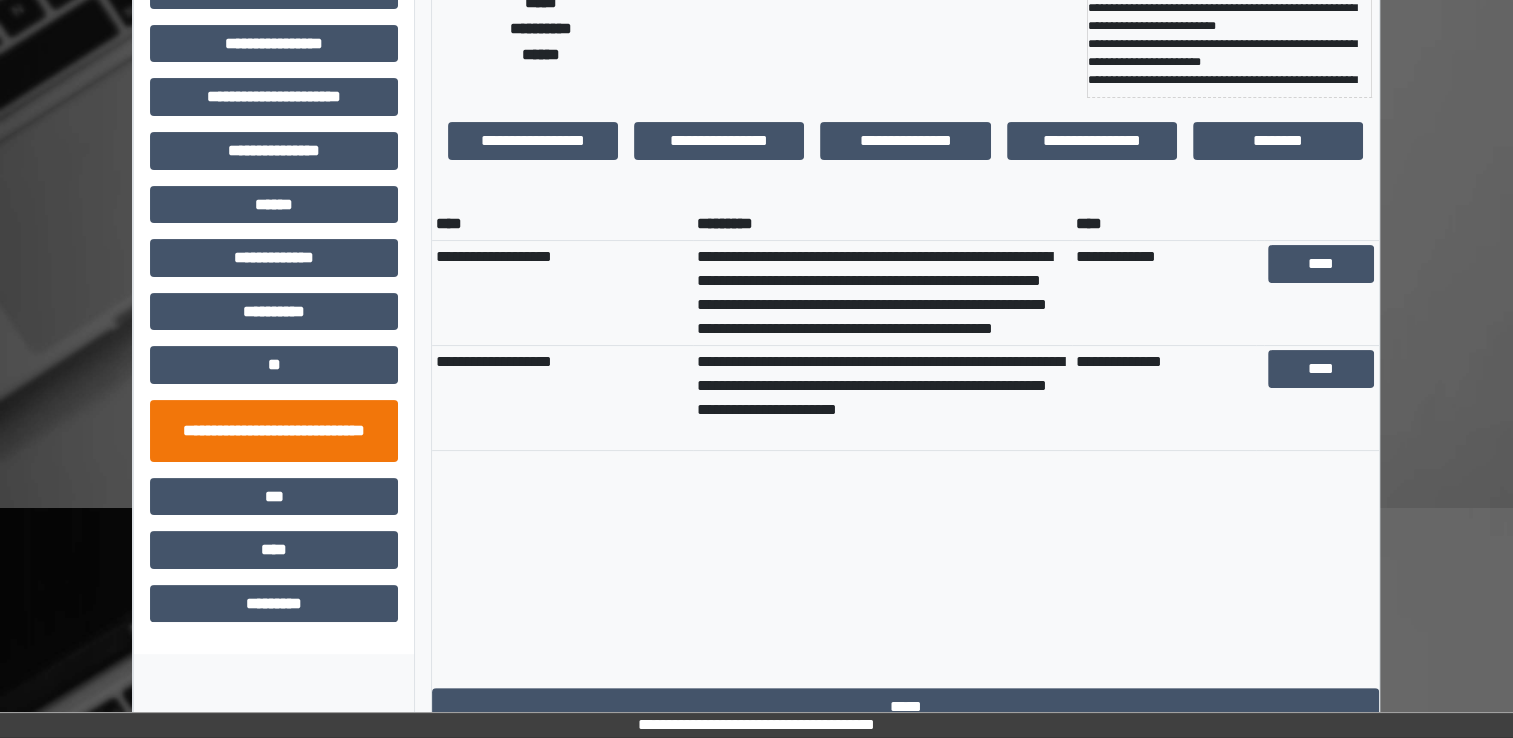 scroll, scrollTop: 348, scrollLeft: 0, axis: vertical 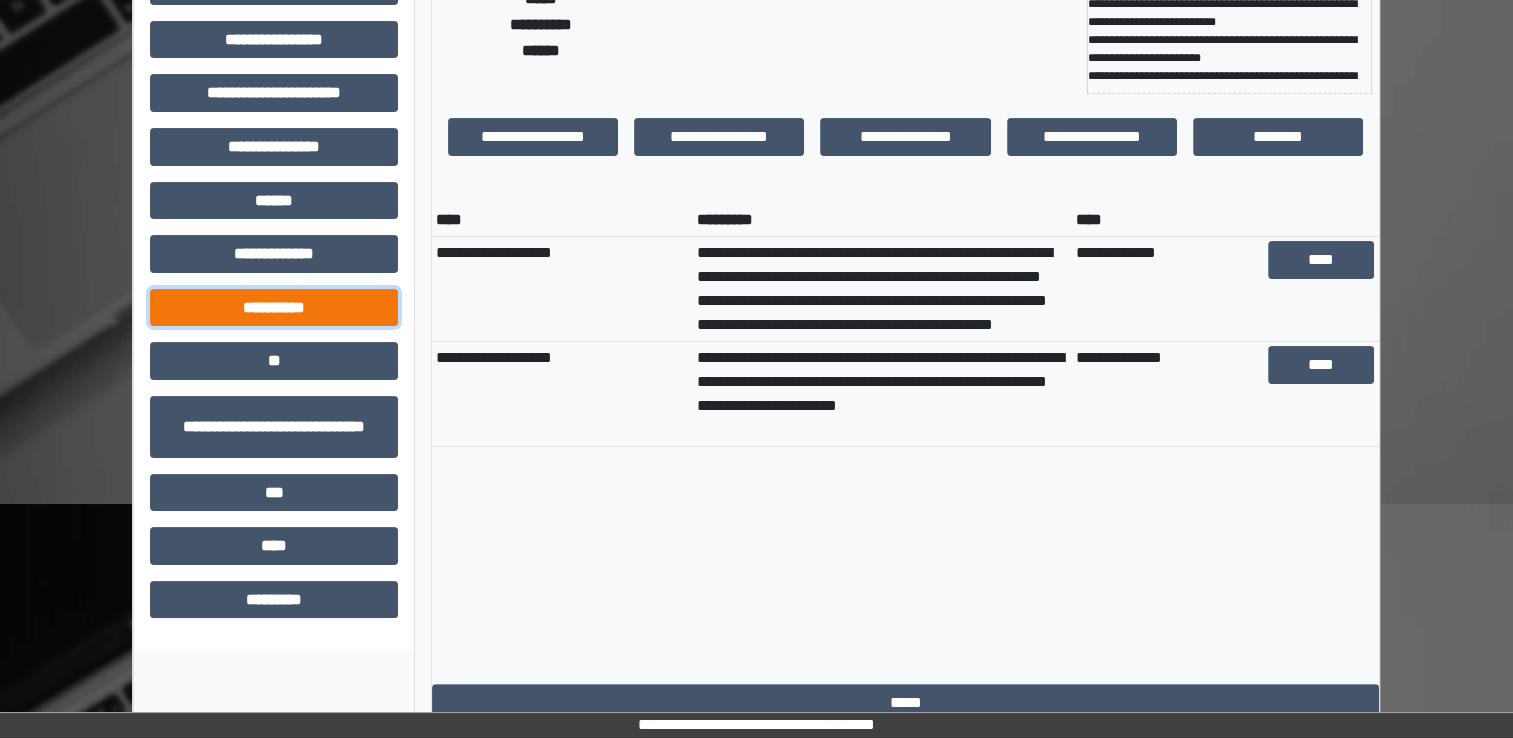 click on "**********" at bounding box center [274, 308] 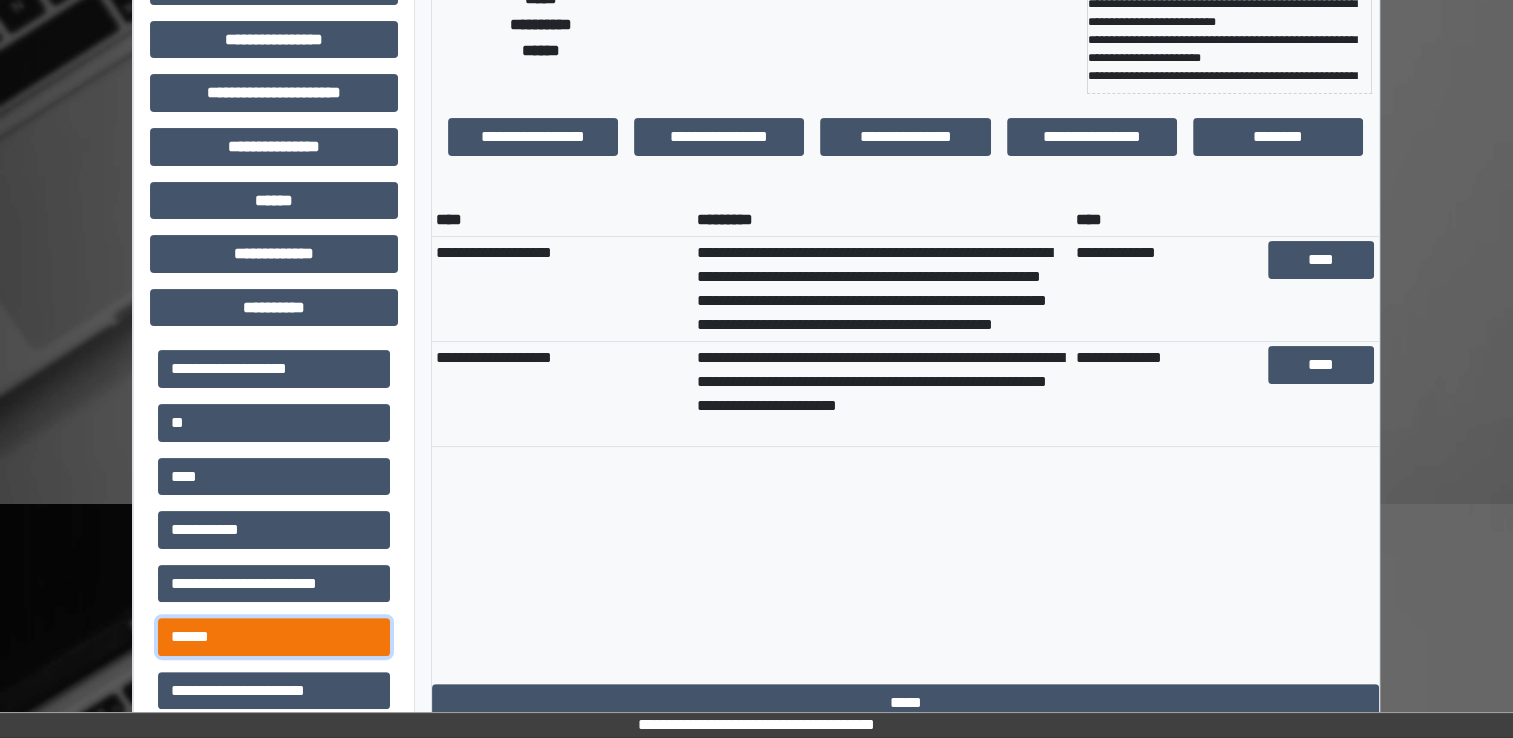 click on "******" at bounding box center [274, 637] 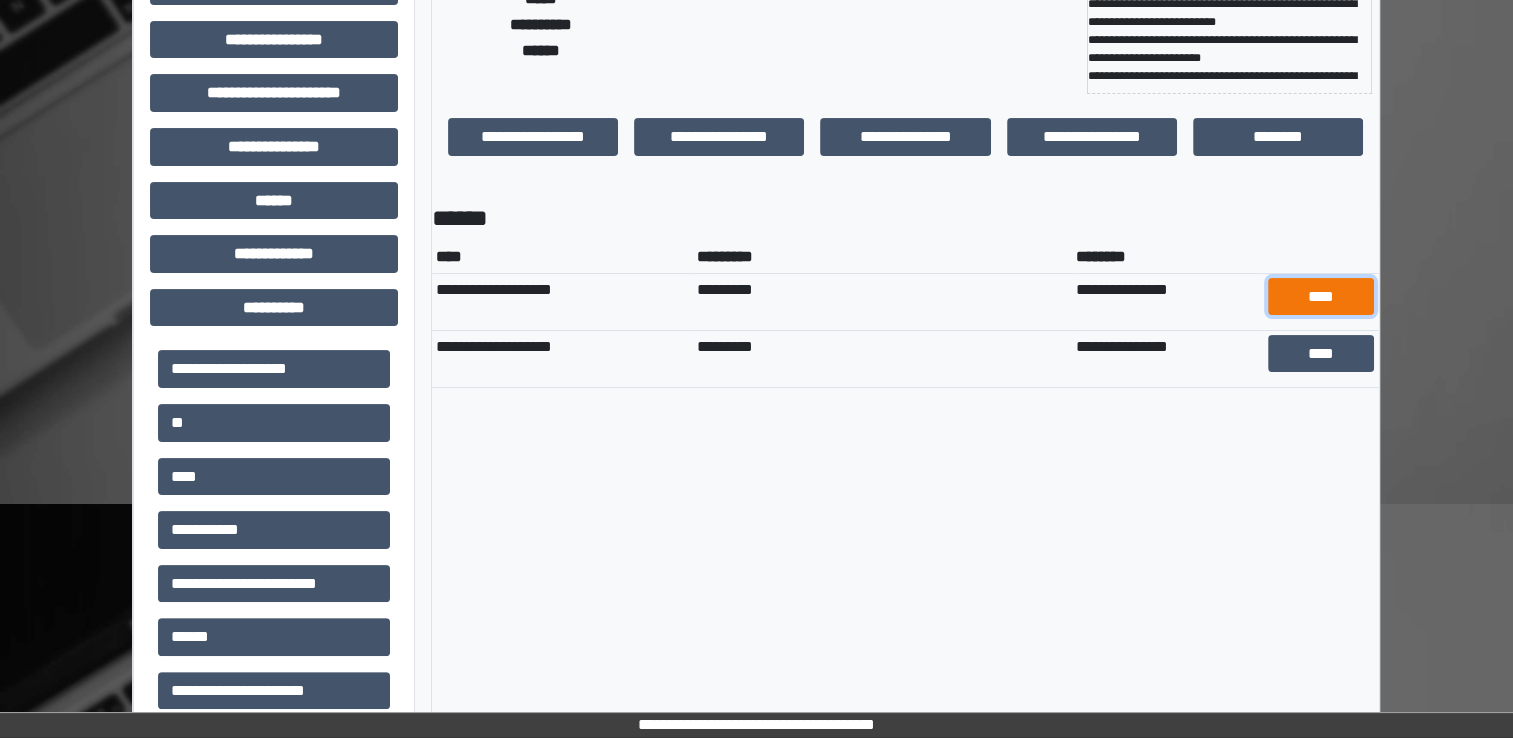click on "****" at bounding box center [1321, 297] 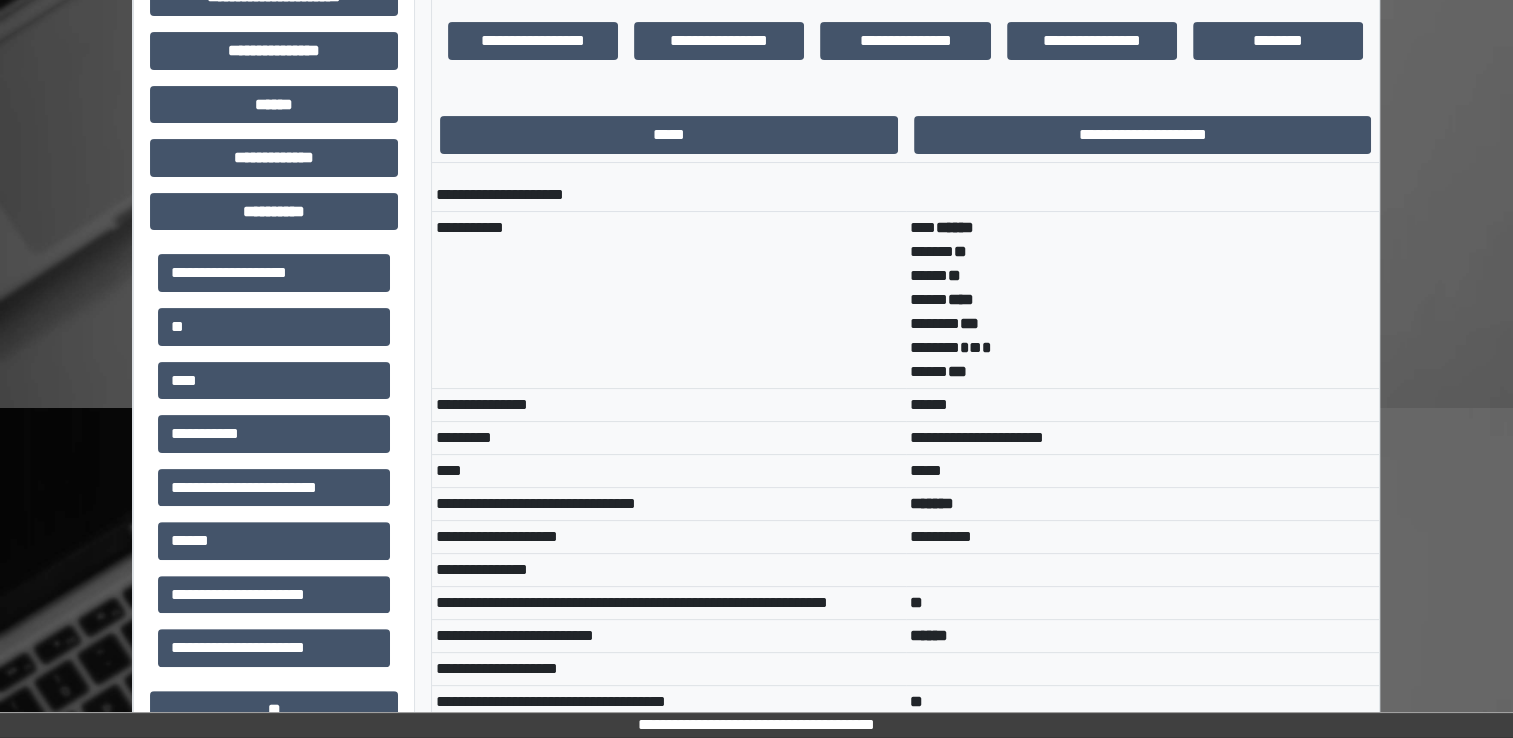 scroll, scrollTop: 448, scrollLeft: 0, axis: vertical 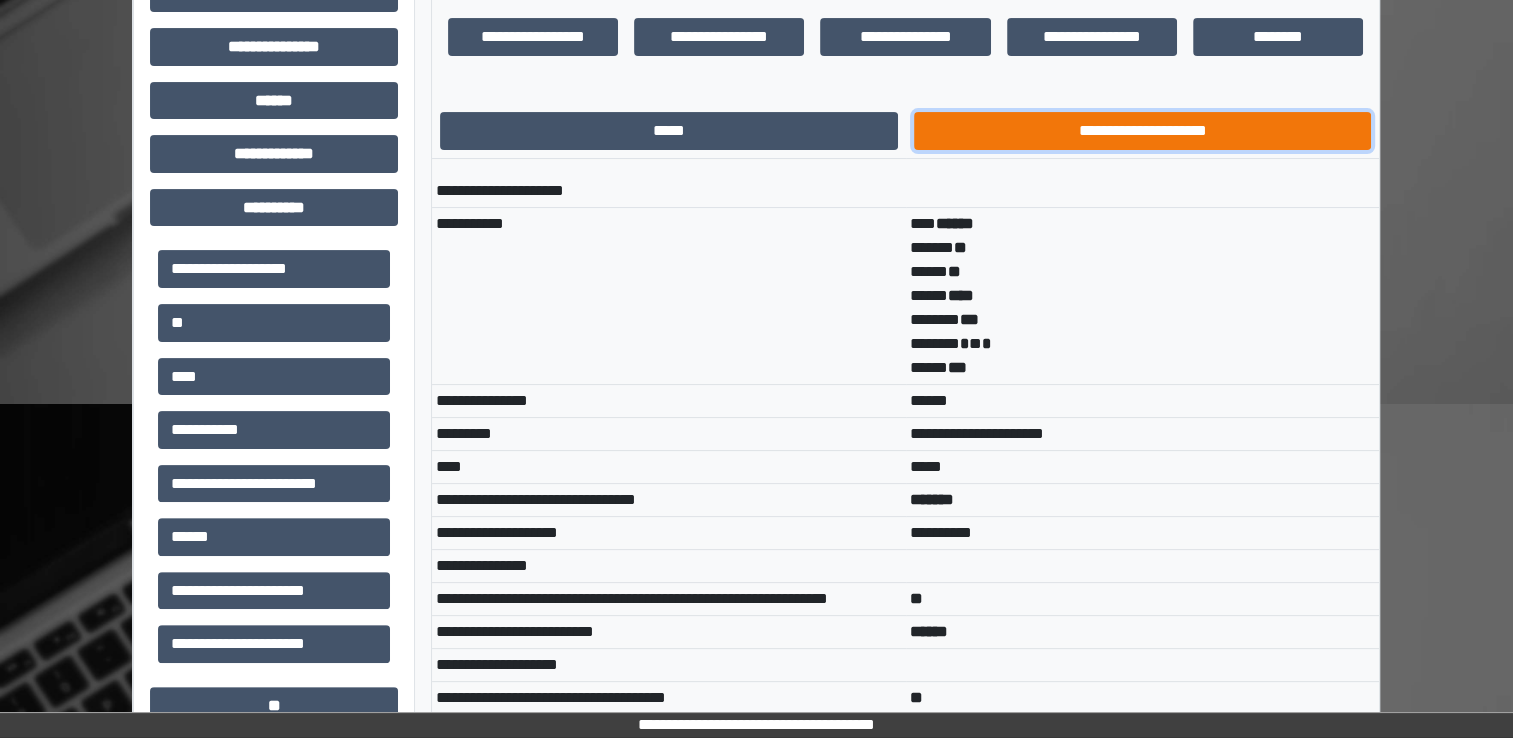 click on "**********" at bounding box center [1143, 131] 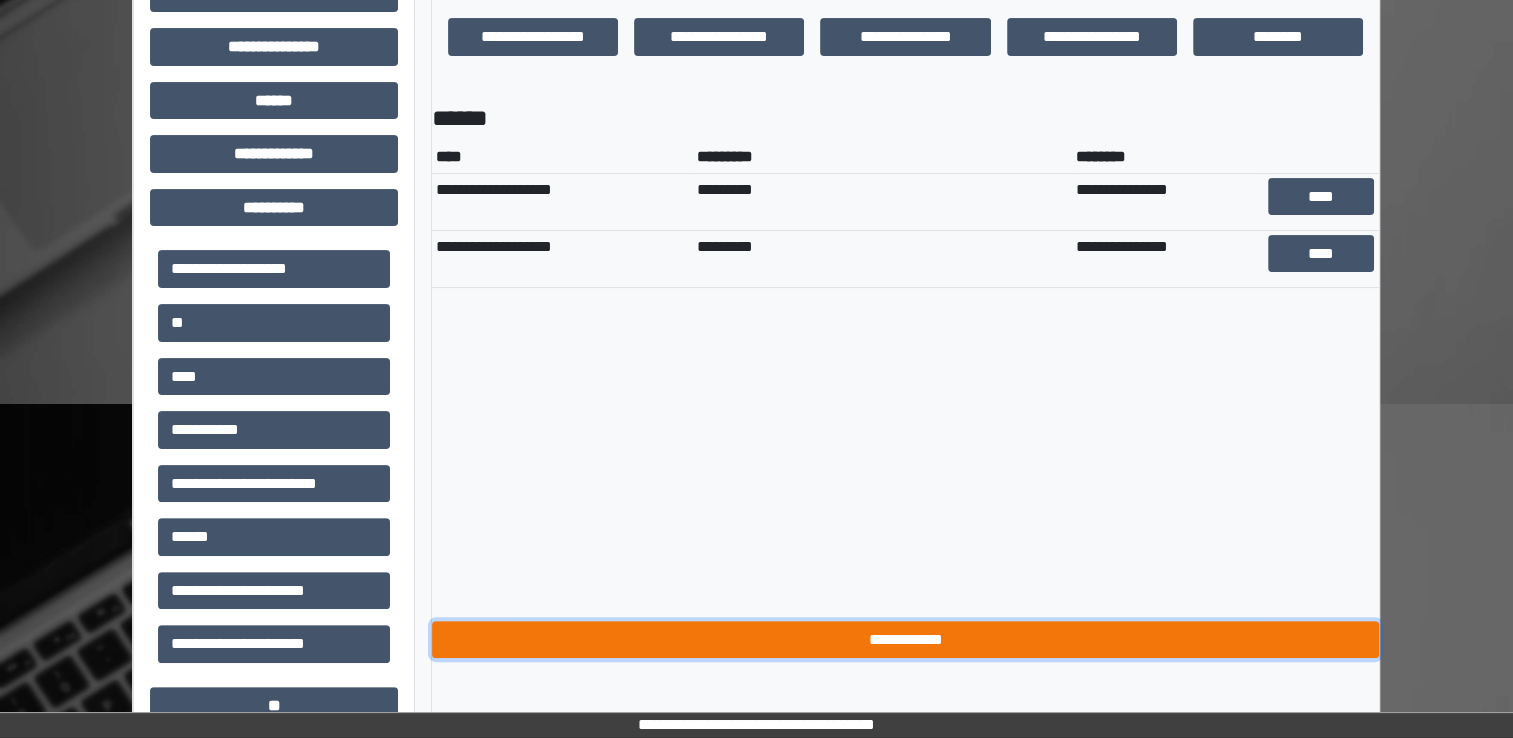 click on "**********" at bounding box center [905, 640] 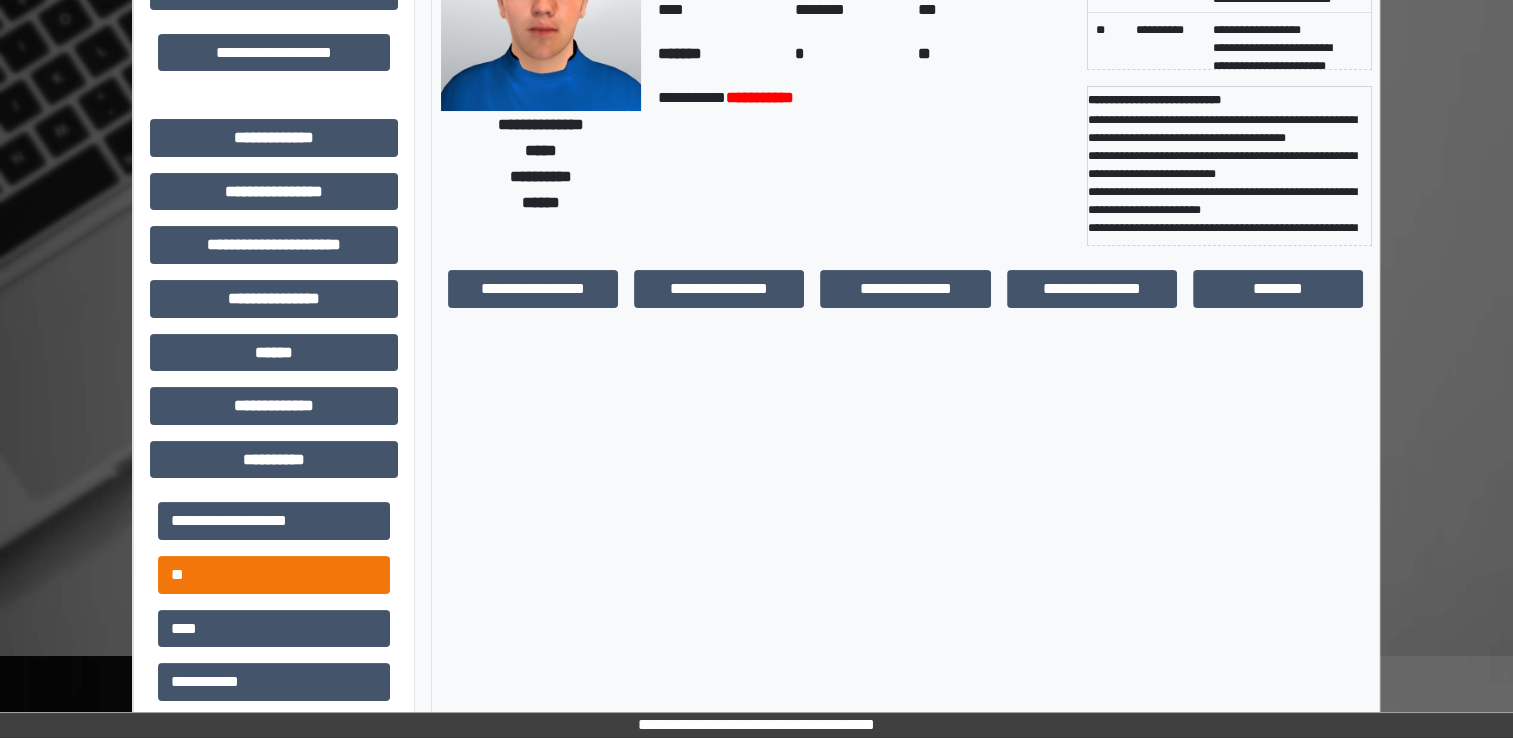scroll, scrollTop: 200, scrollLeft: 0, axis: vertical 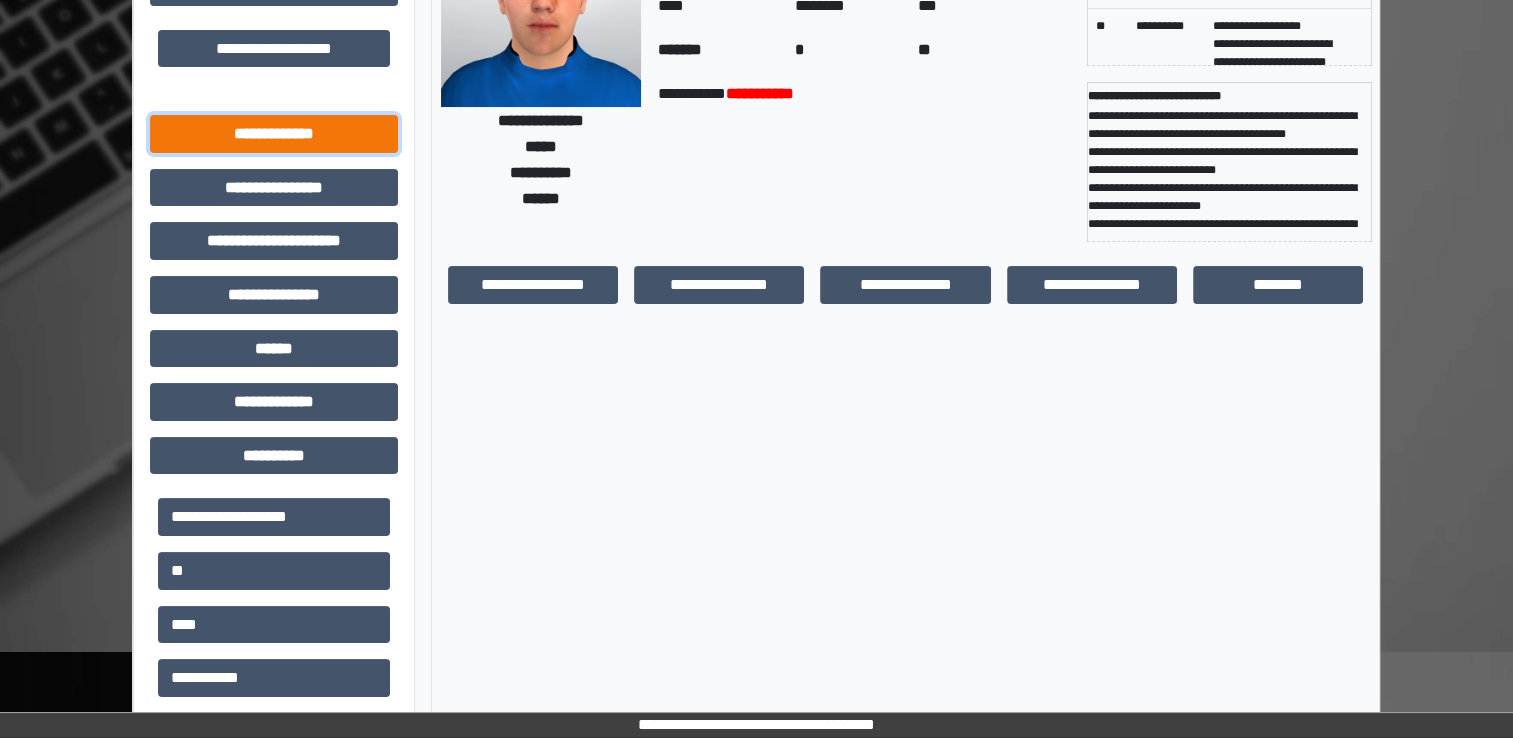 click on "**********" at bounding box center (274, 134) 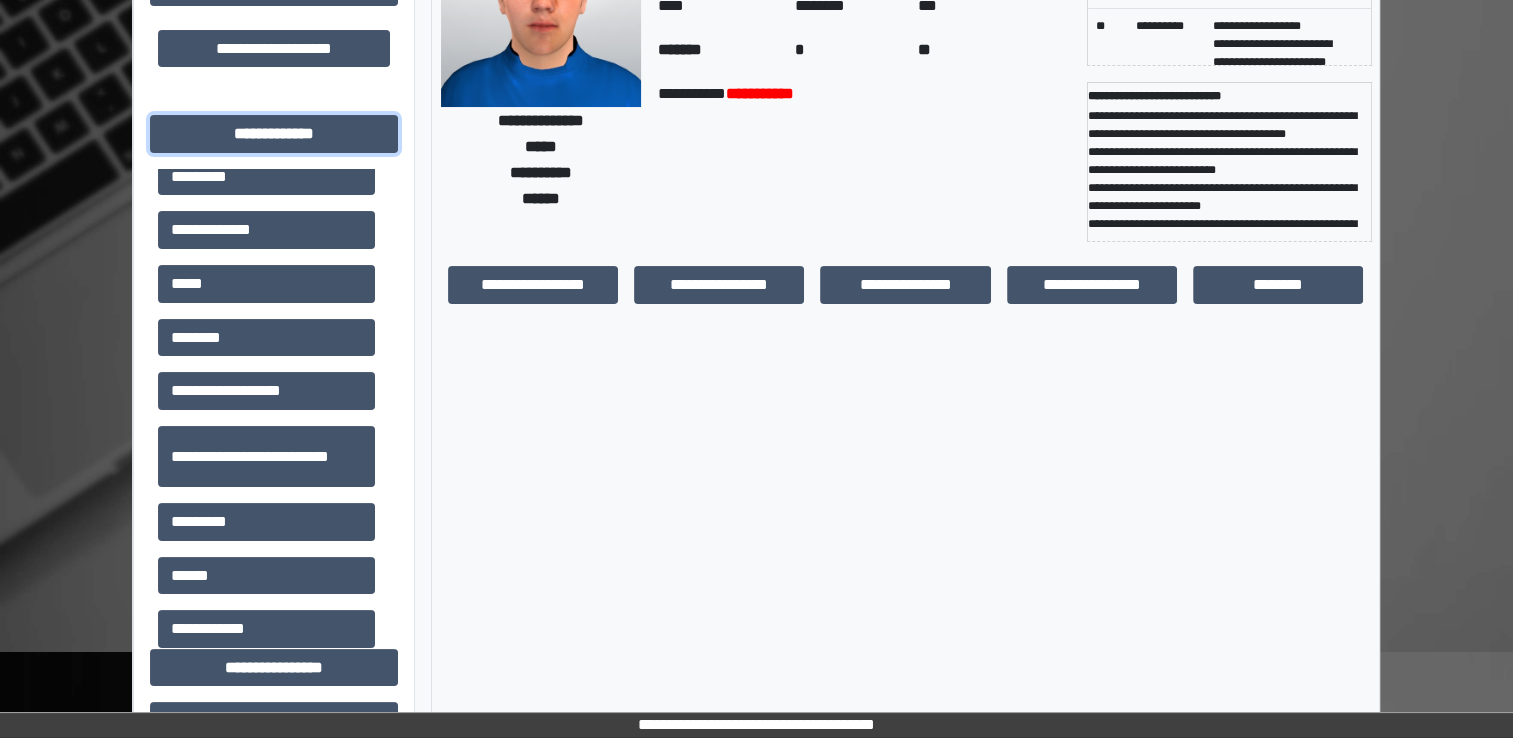 scroll, scrollTop: 500, scrollLeft: 0, axis: vertical 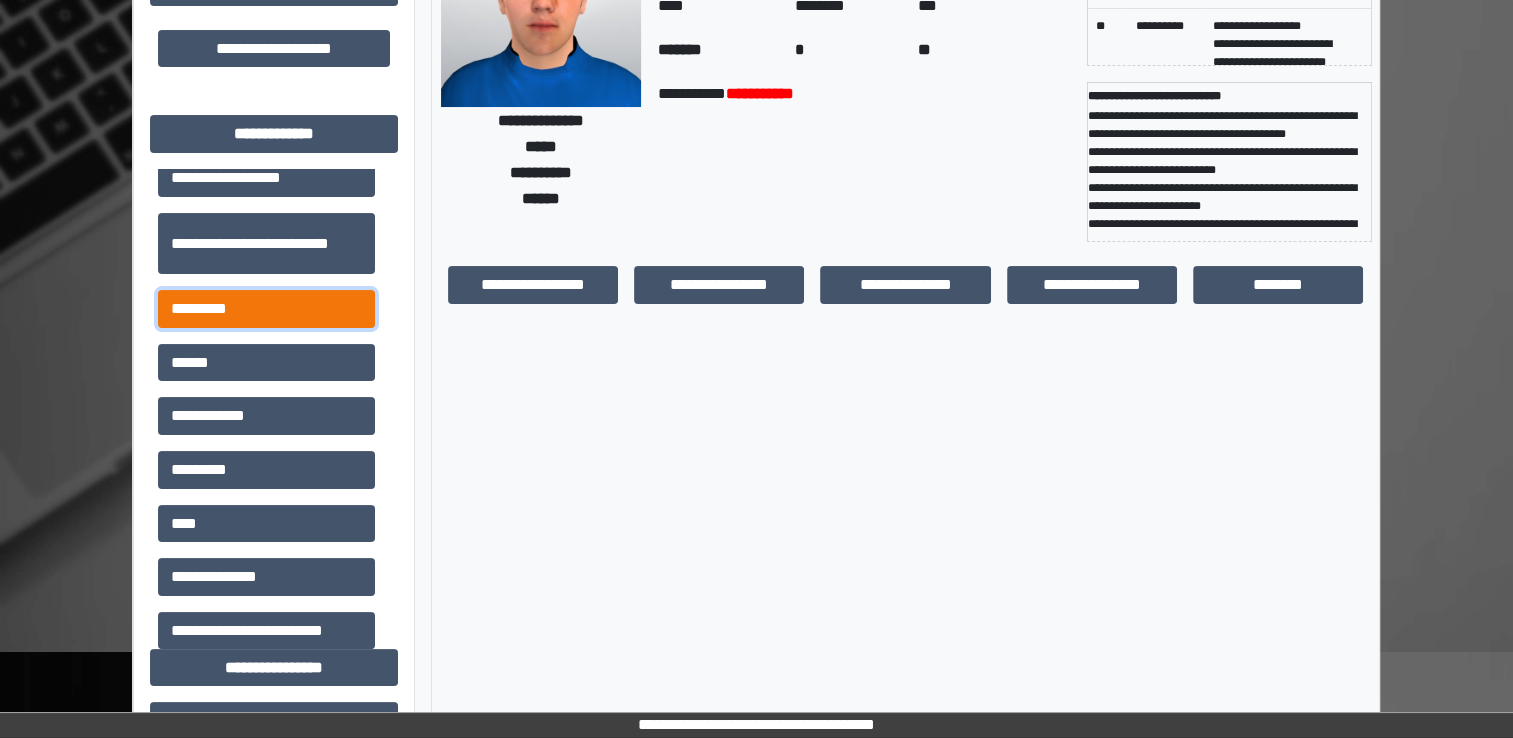 click on "*********" at bounding box center [266, 309] 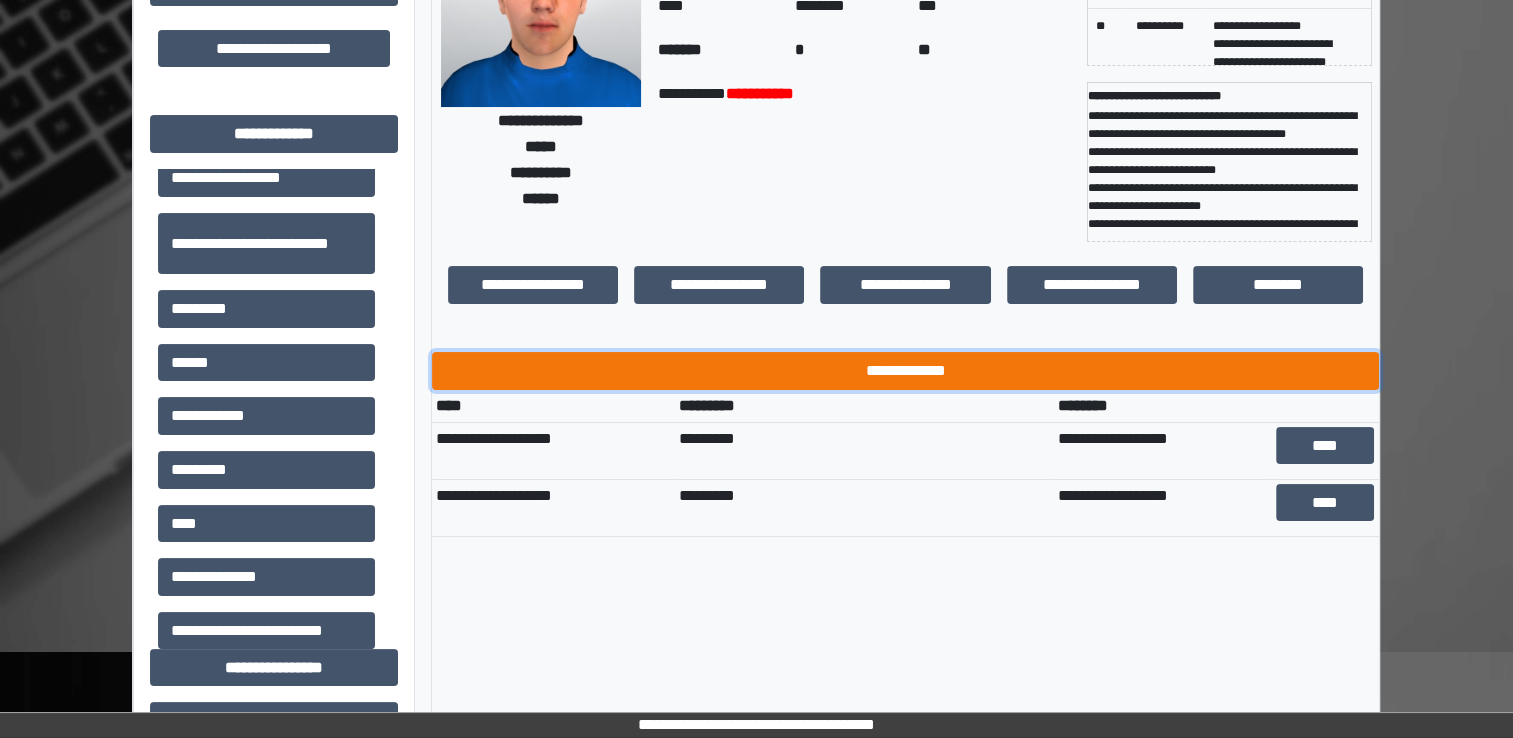 click on "**********" at bounding box center (905, 371) 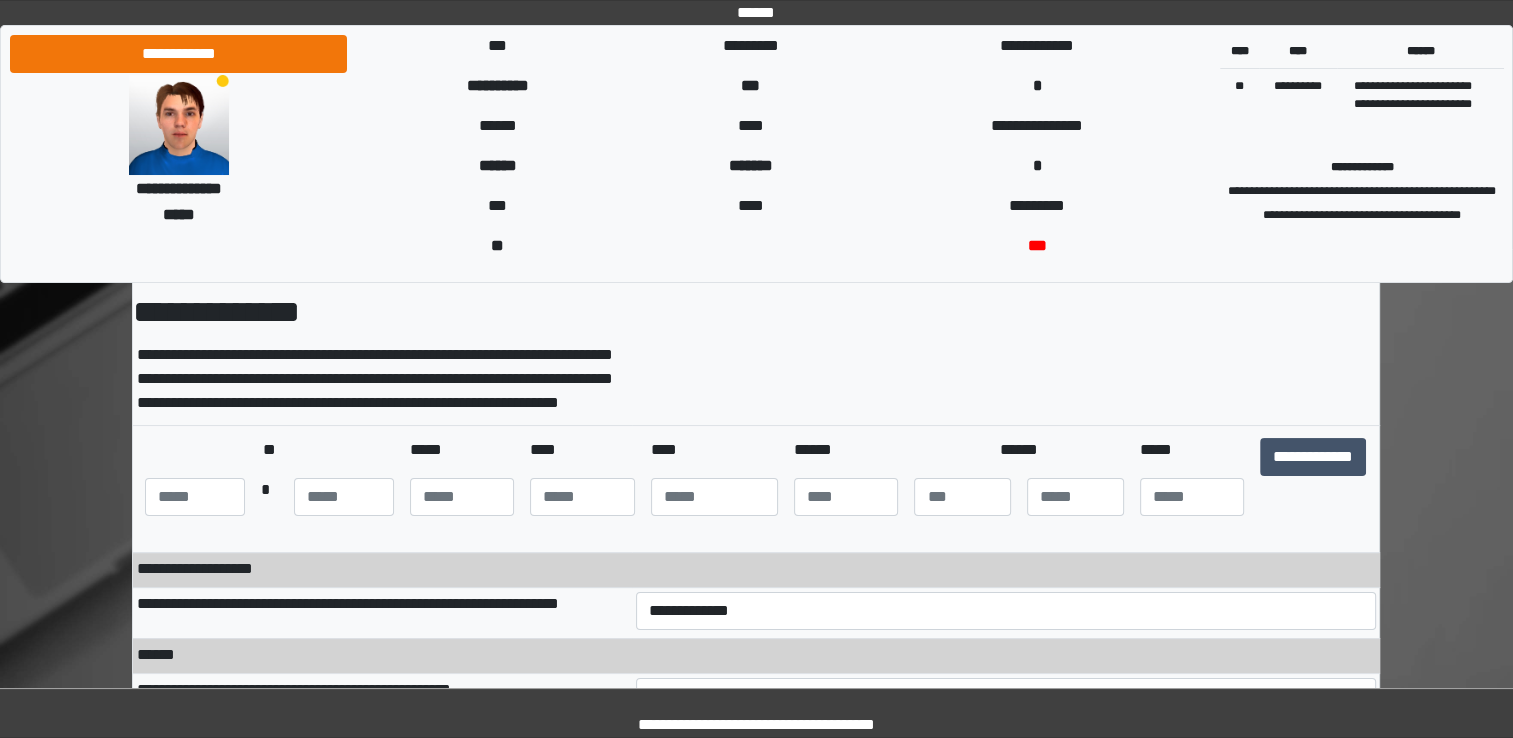 scroll, scrollTop: 200, scrollLeft: 0, axis: vertical 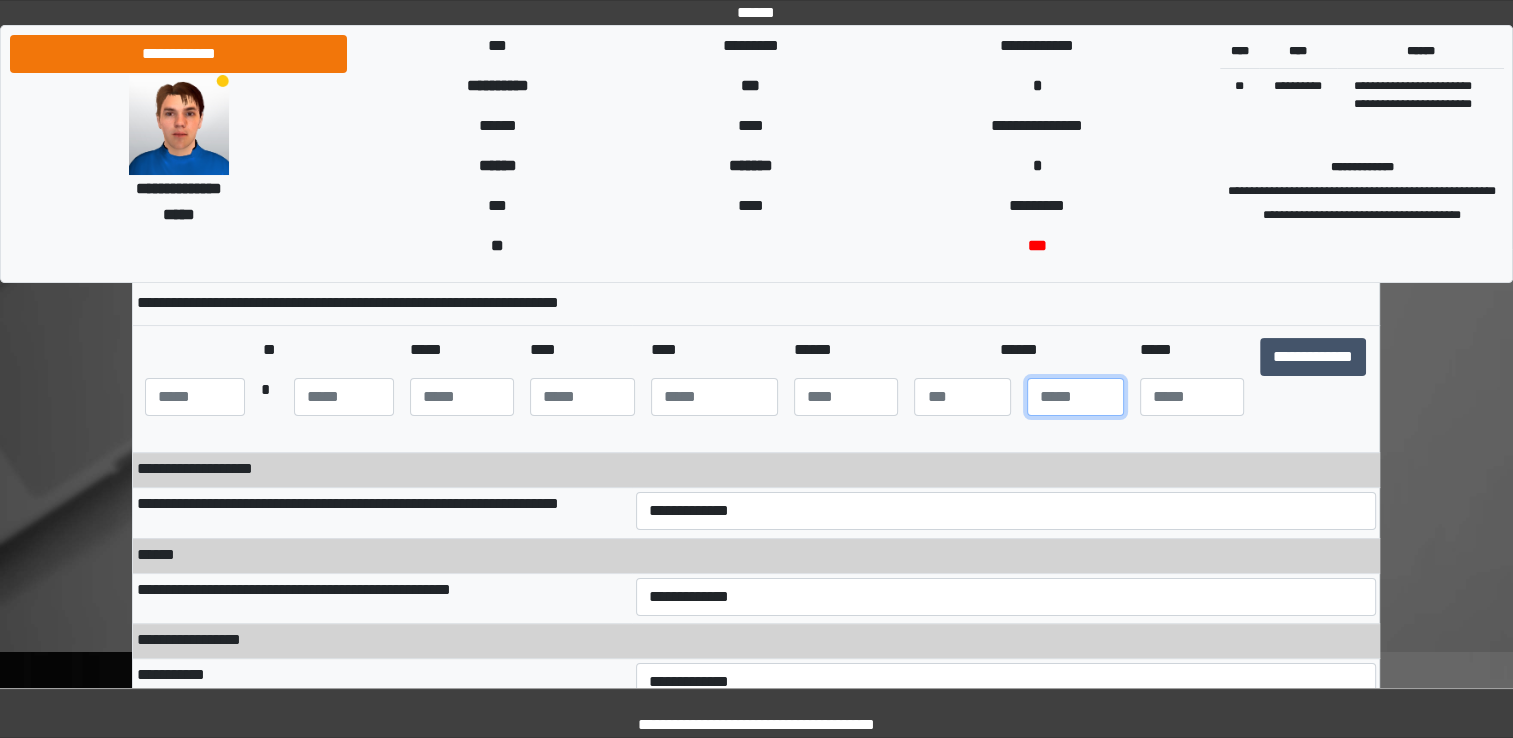 click at bounding box center (1075, 397) 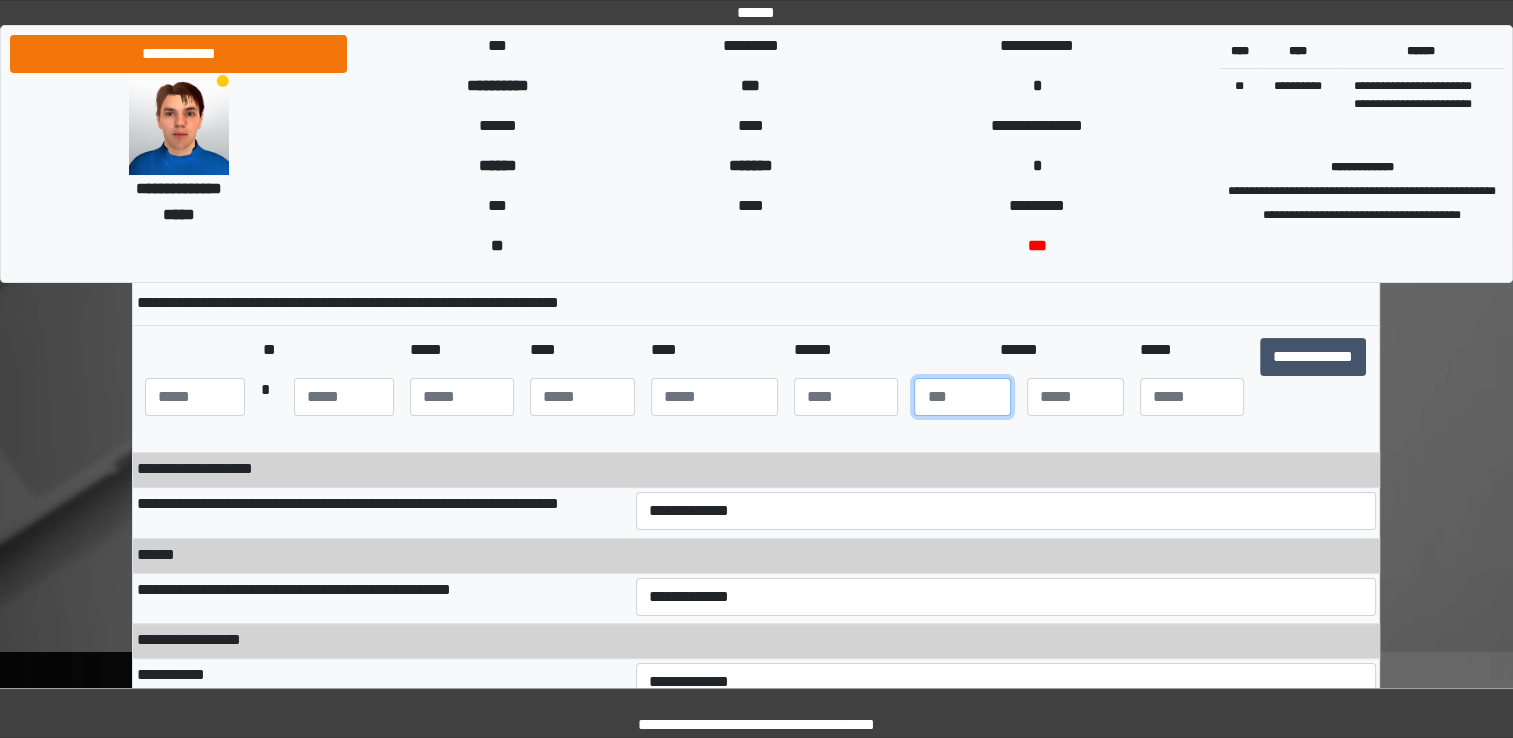 click at bounding box center (962, 397) 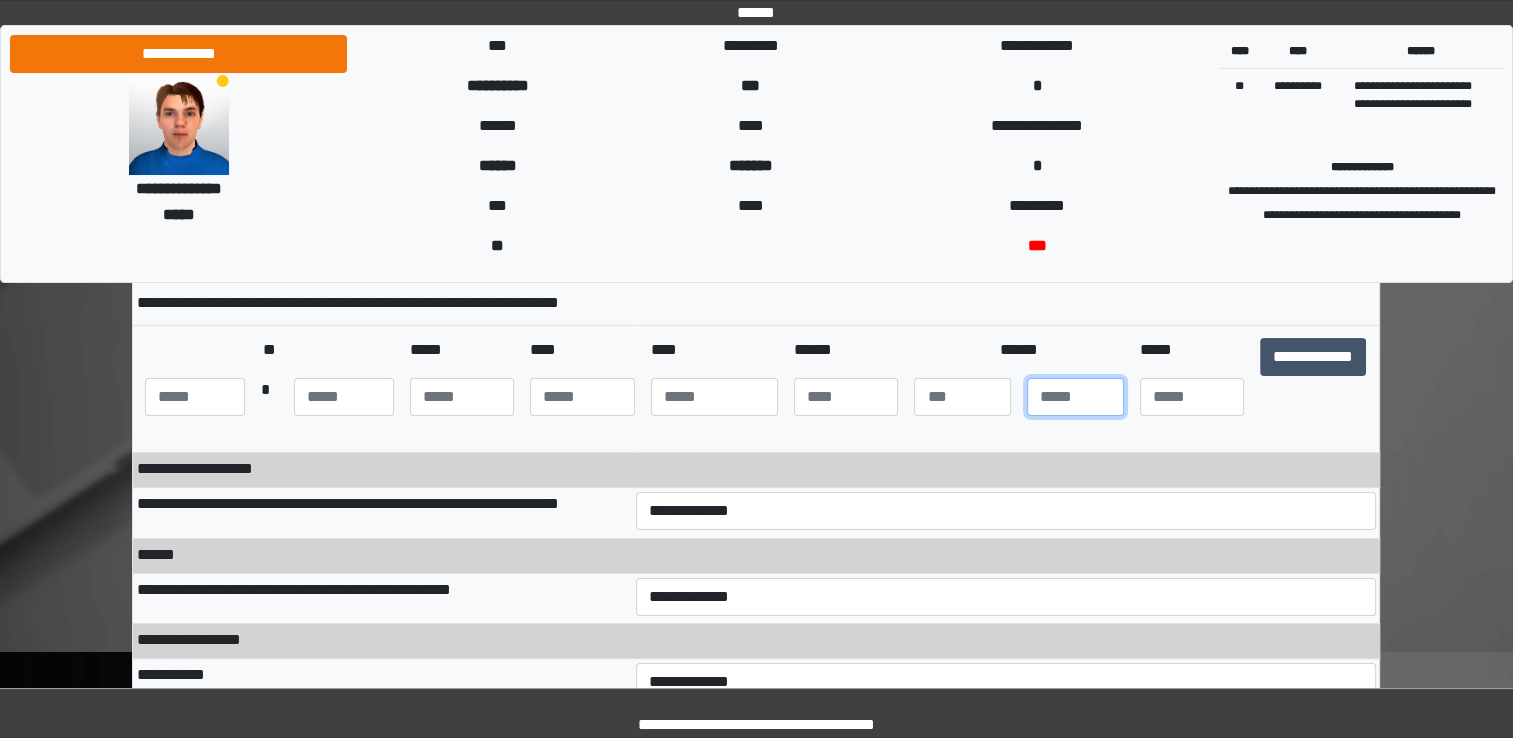 click at bounding box center [1075, 397] 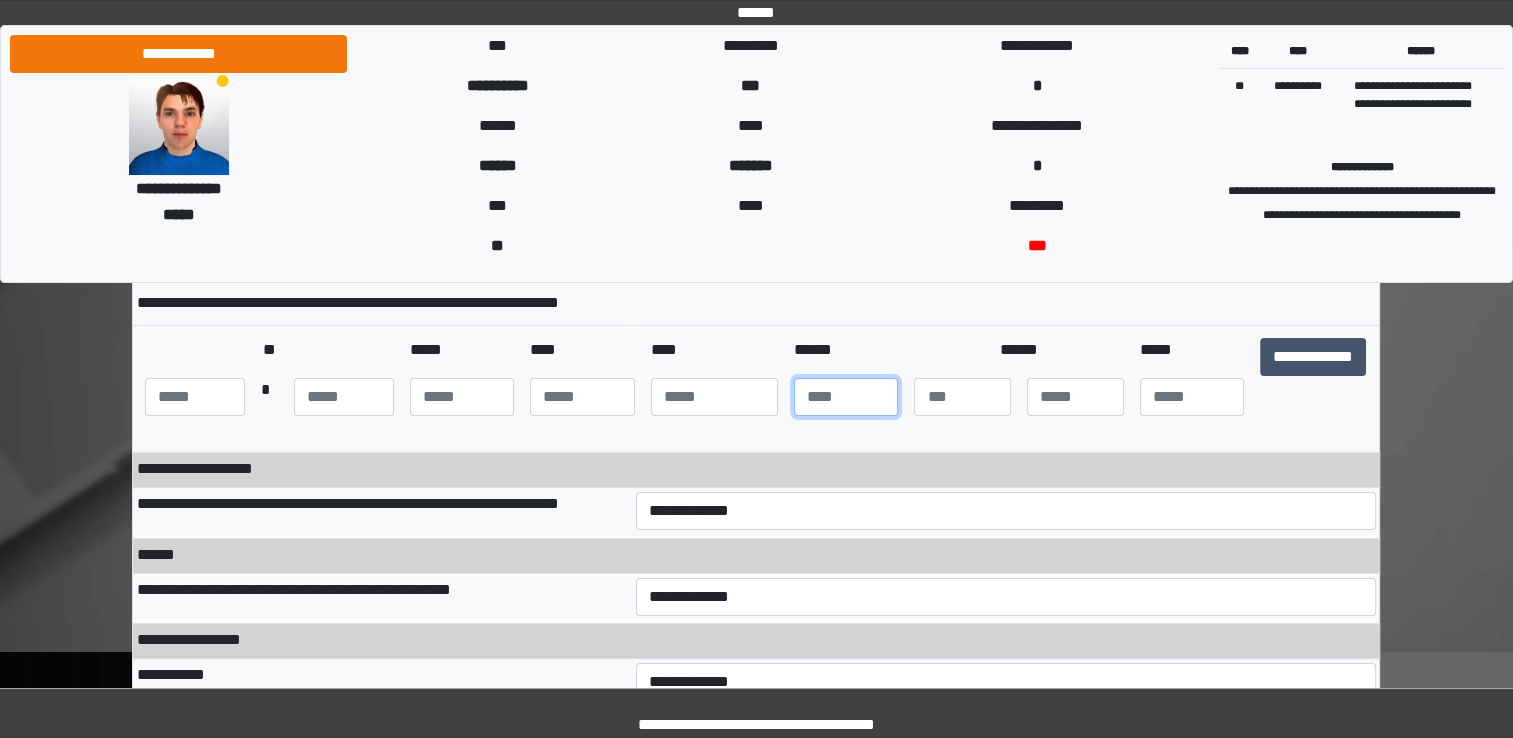 click at bounding box center (846, 397) 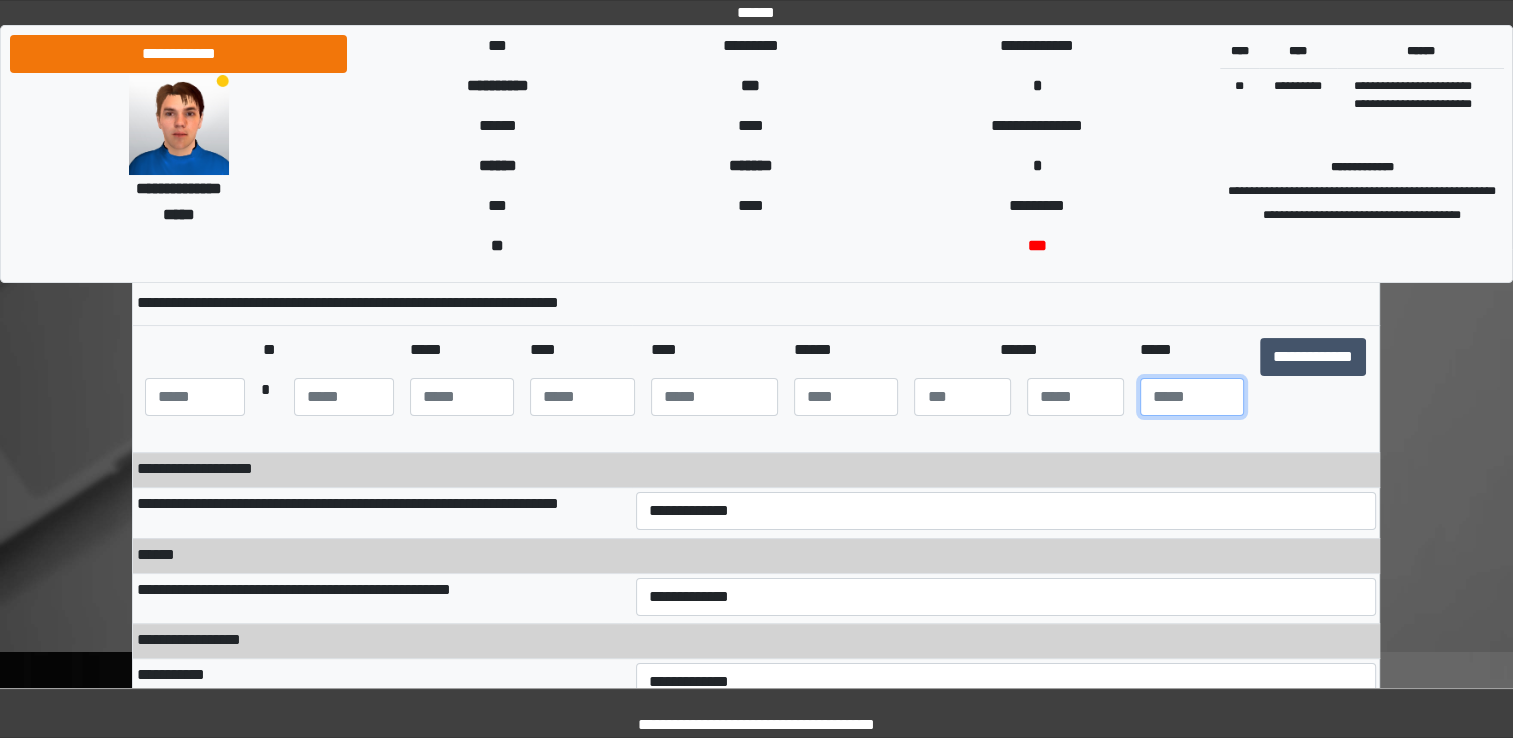 click at bounding box center (1192, 397) 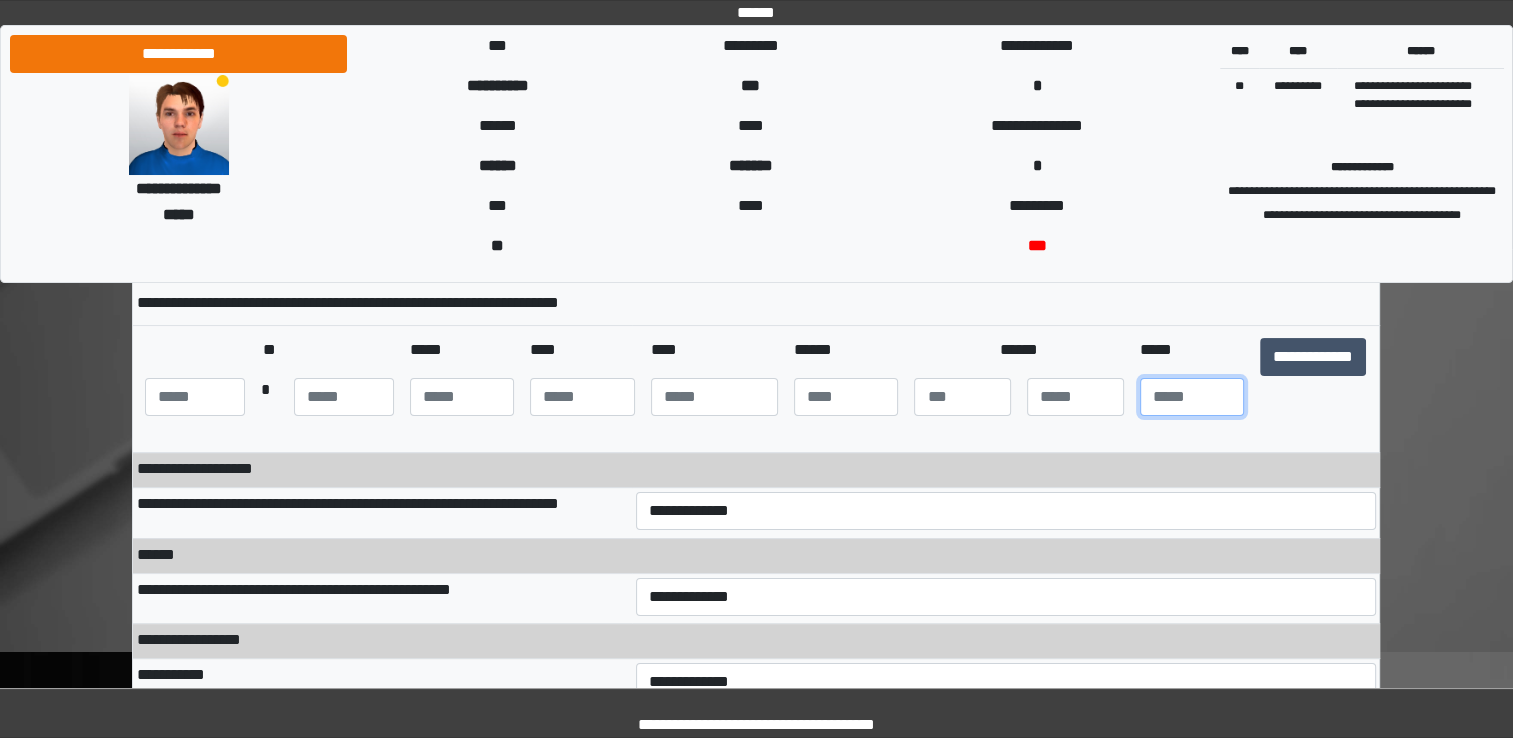 type on "**" 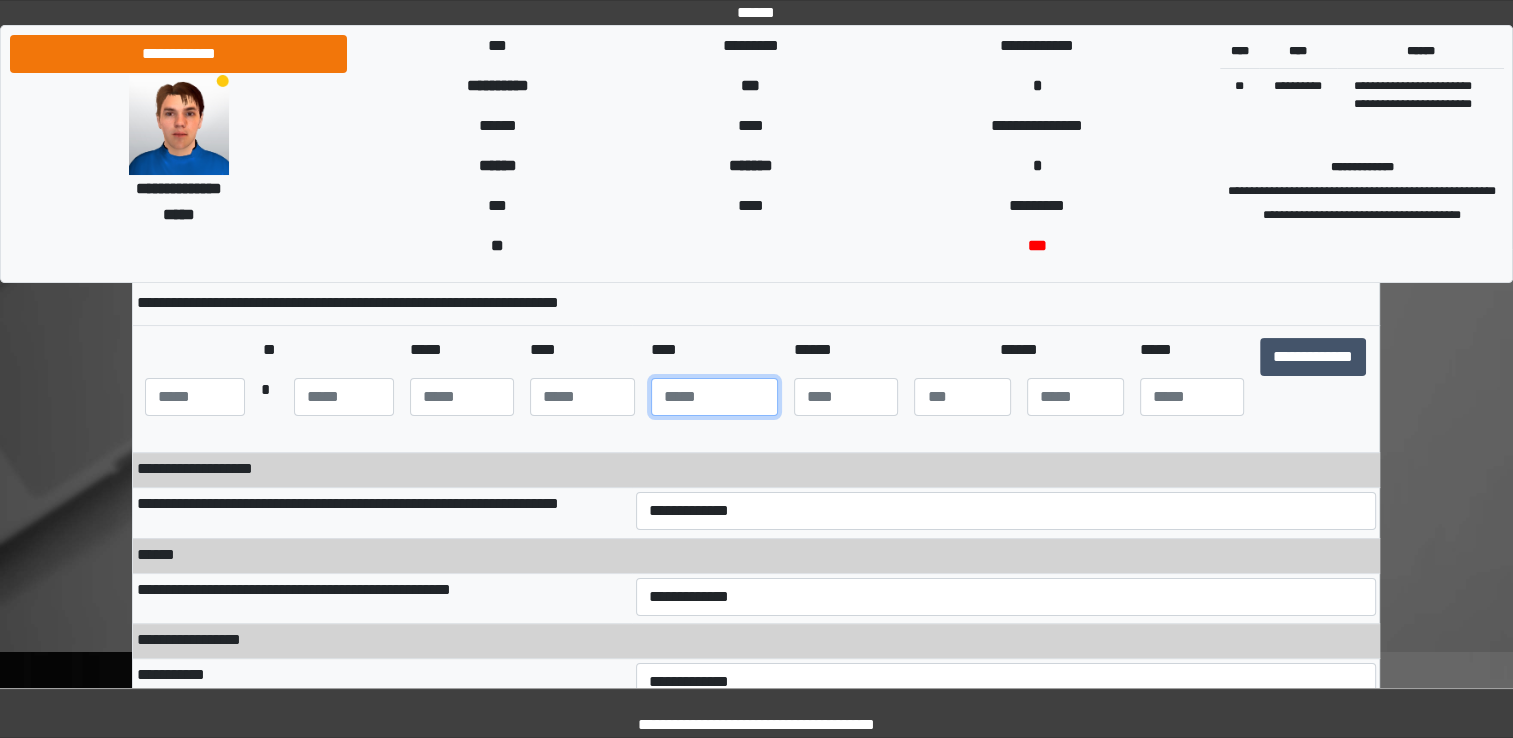 click at bounding box center [714, 397] 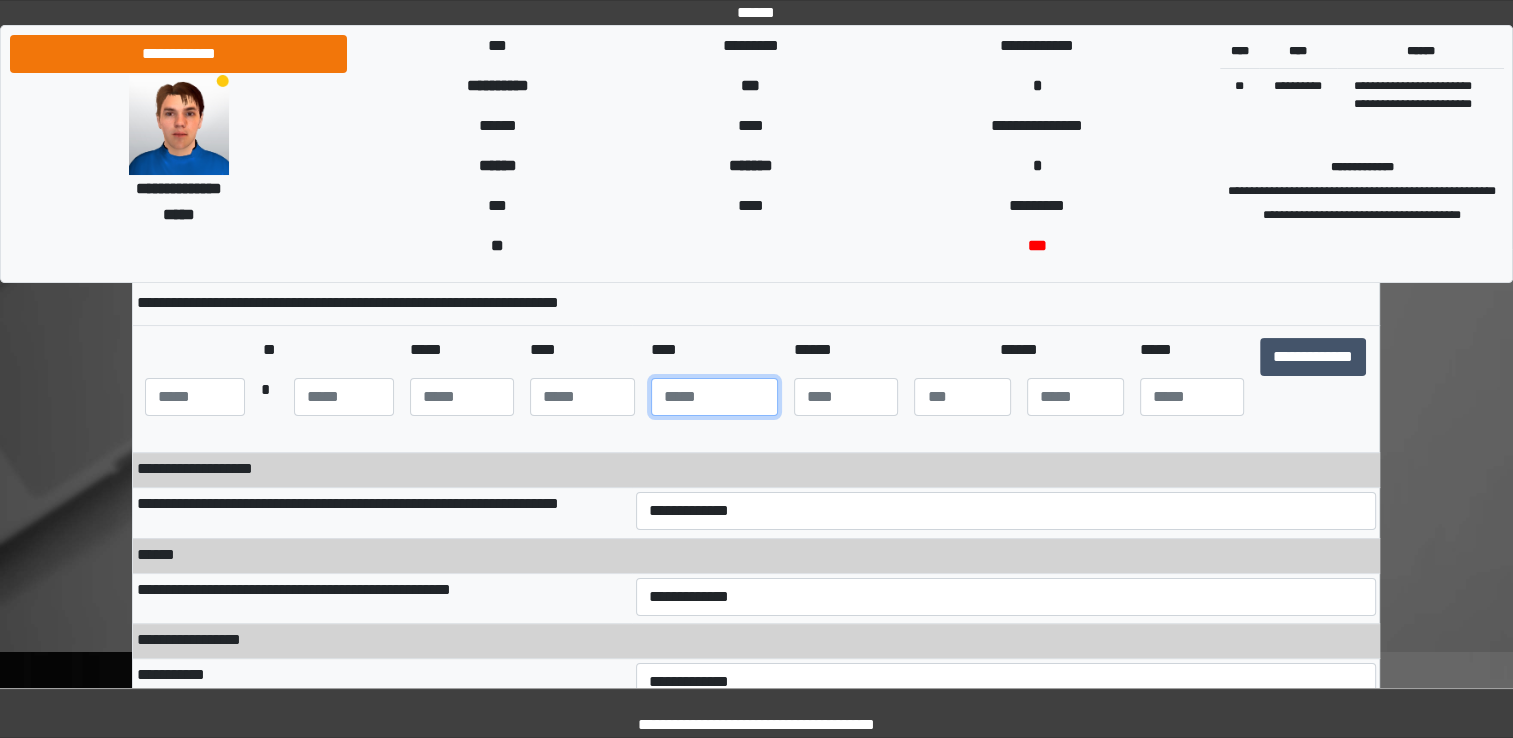 type on "****" 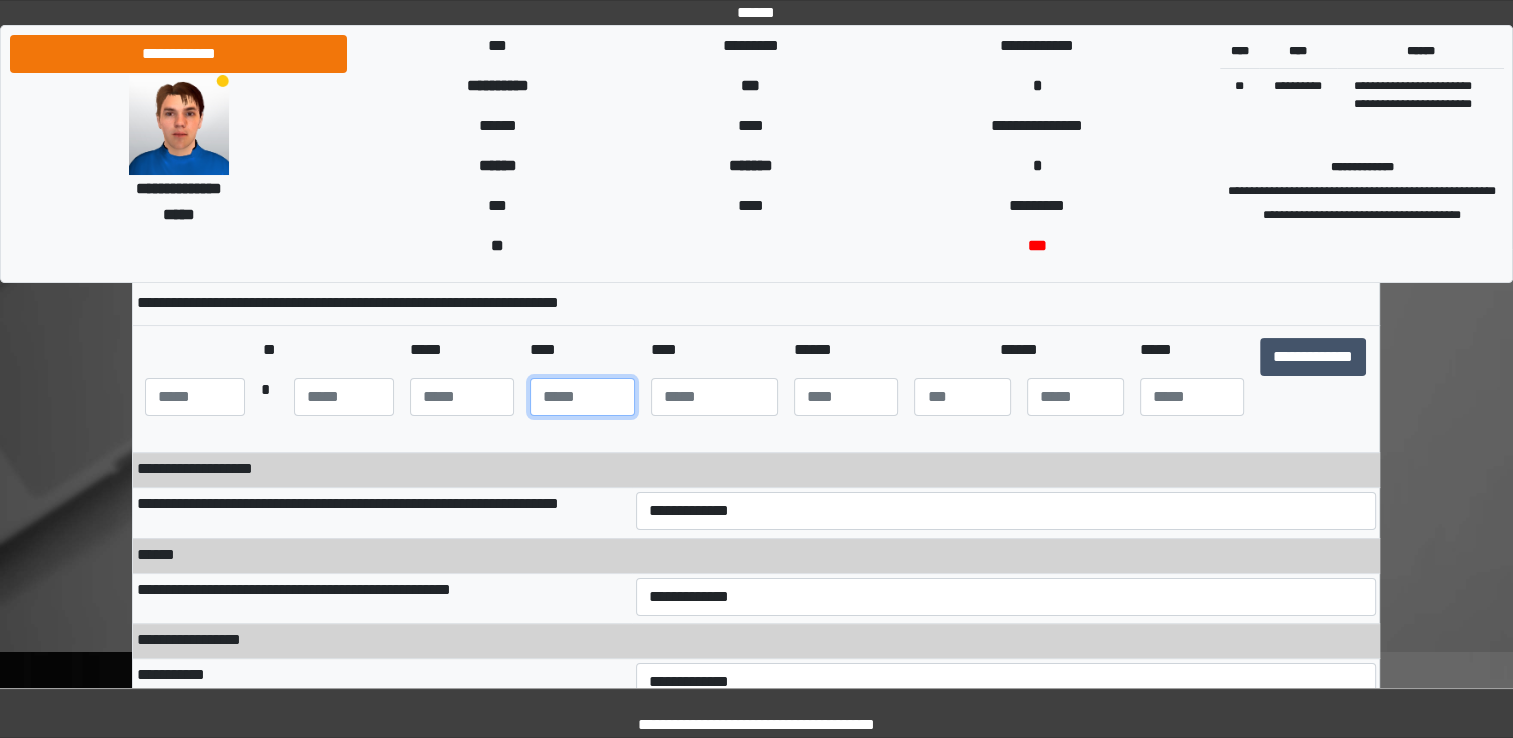click at bounding box center [582, 397] 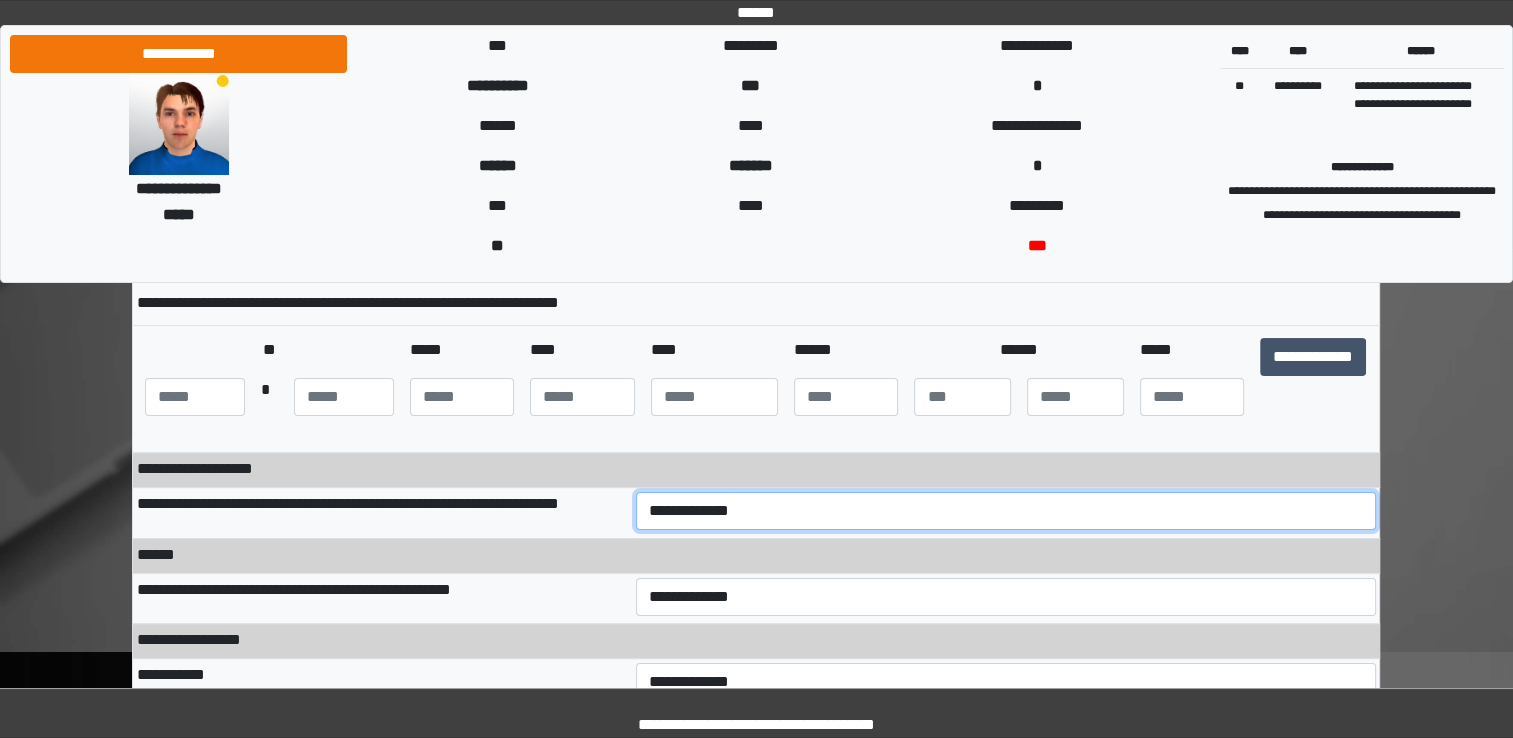 click on "**********" at bounding box center [1006, 511] 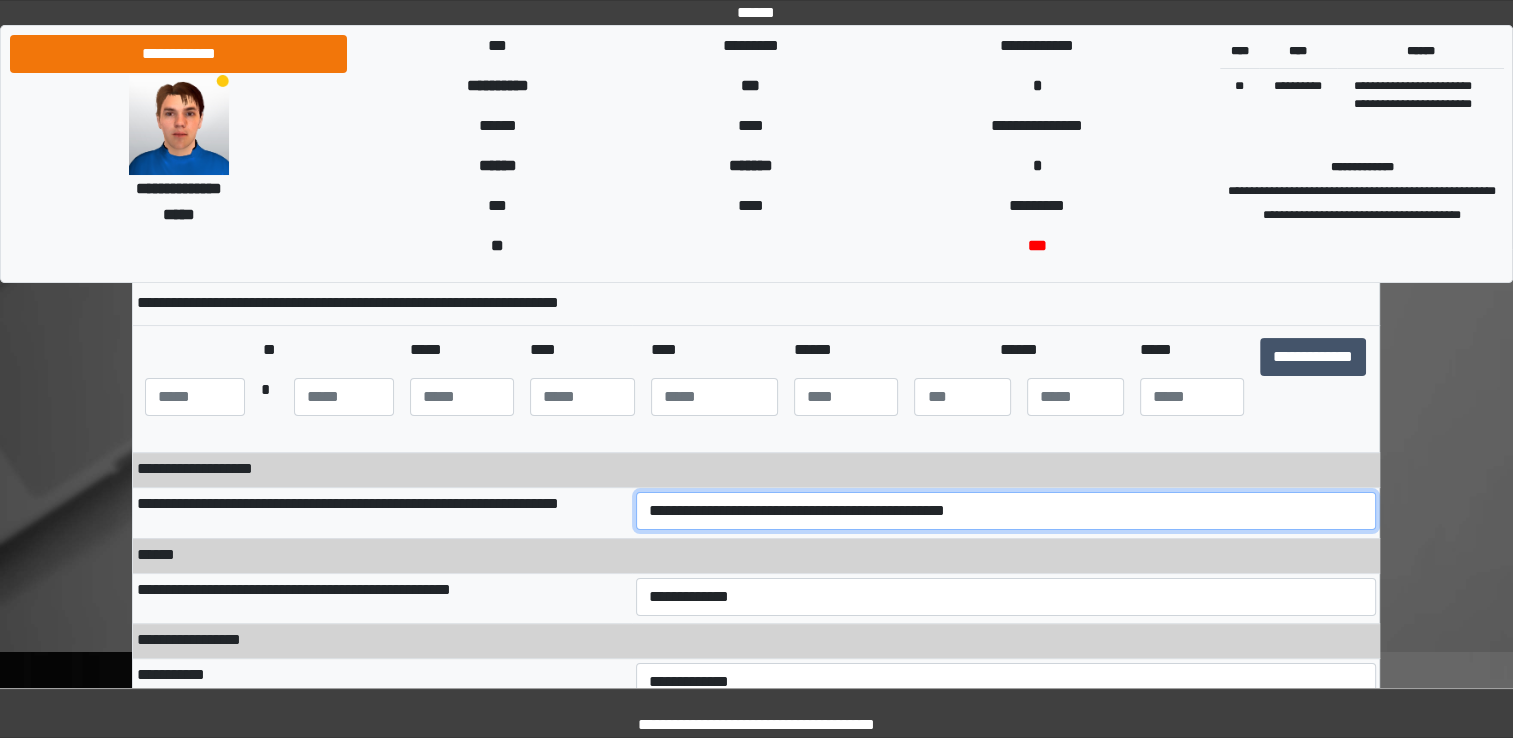 click on "**********" at bounding box center [1006, 511] 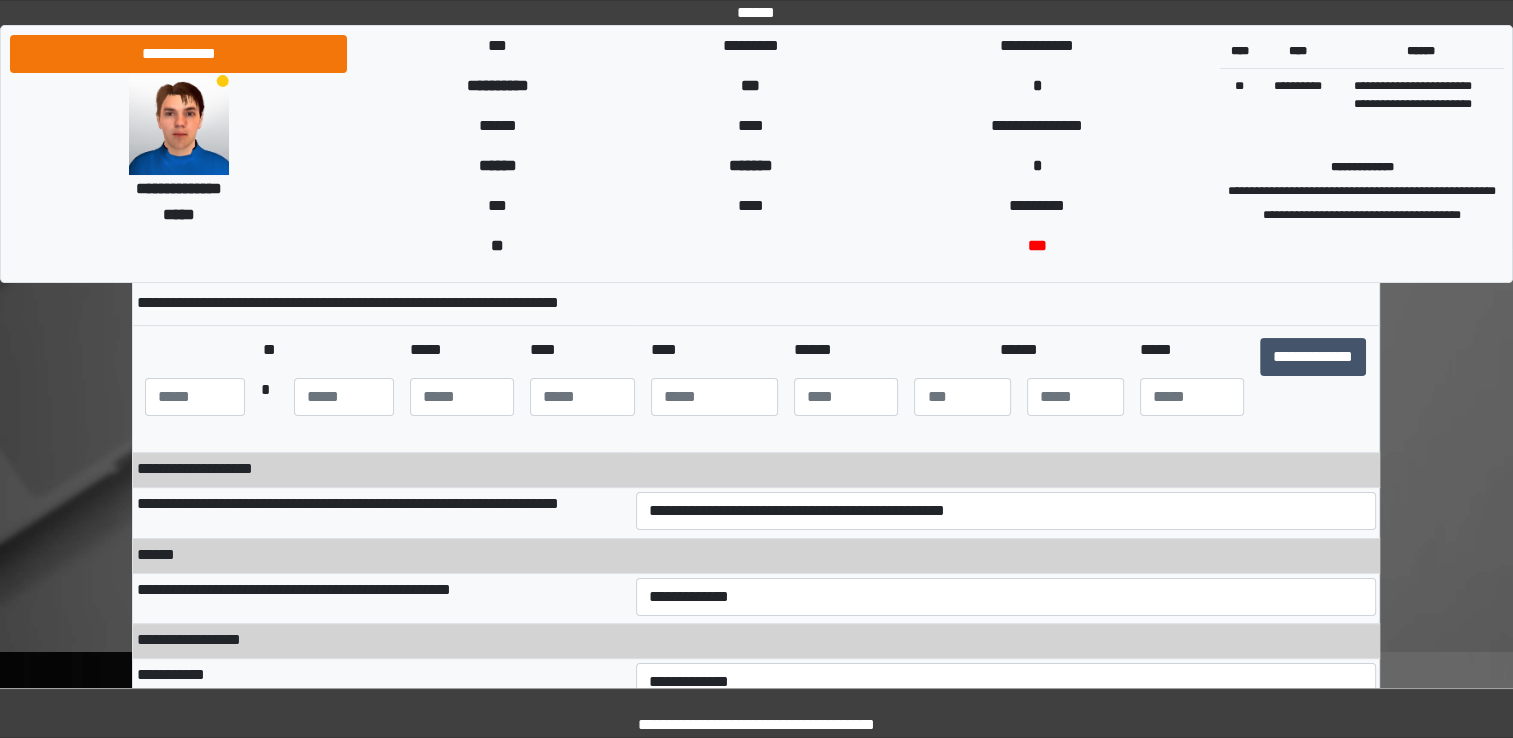 click on "**********" at bounding box center [382, 513] 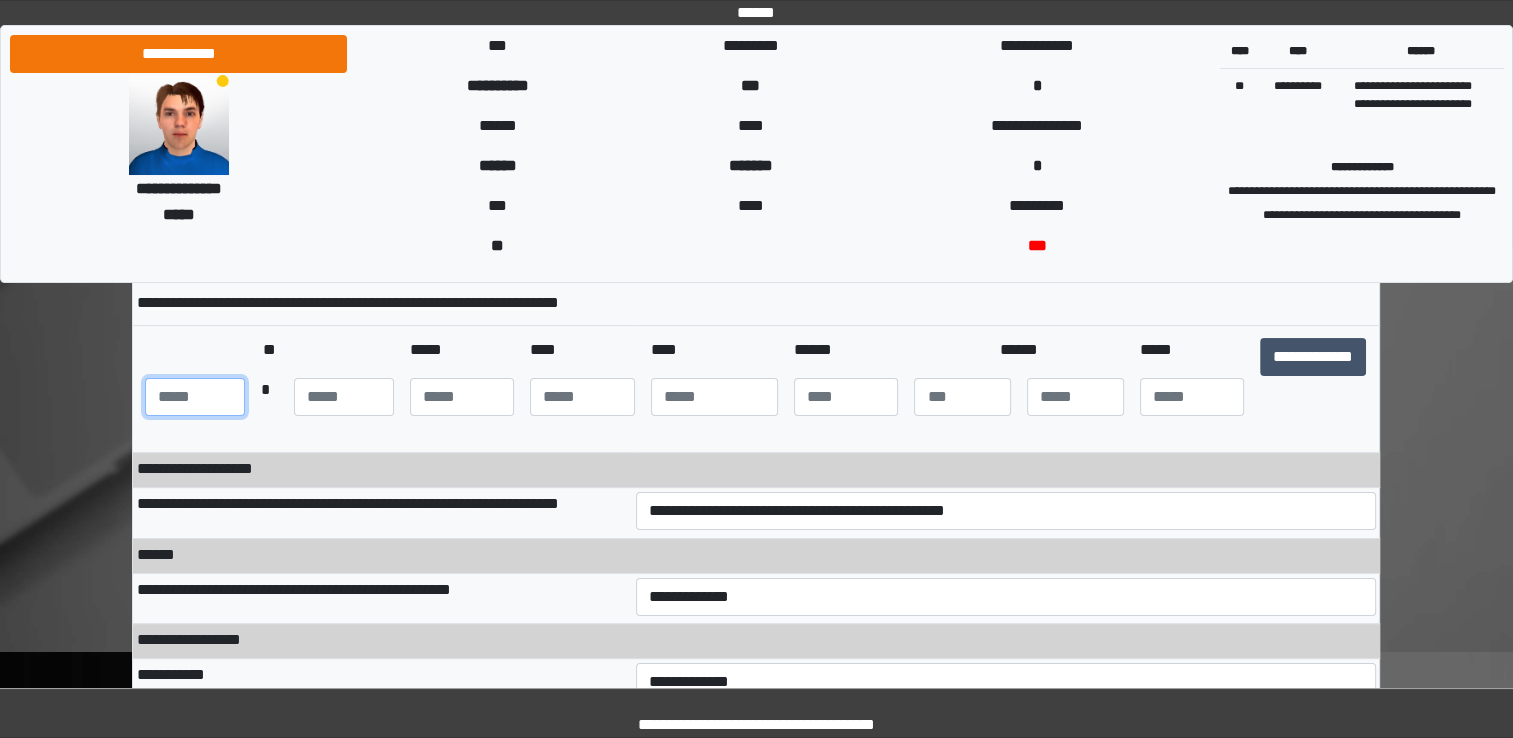 click at bounding box center [195, 397] 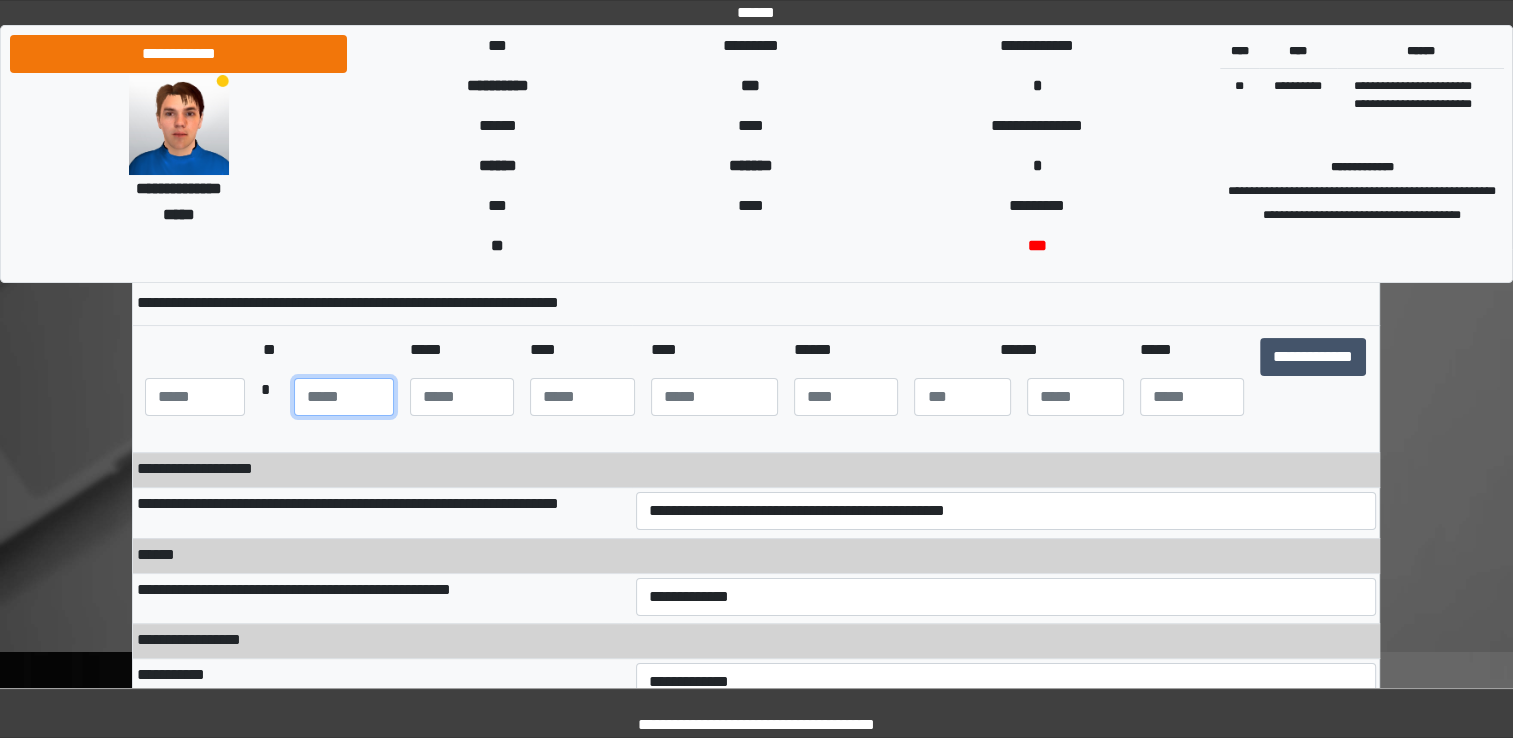type on "**" 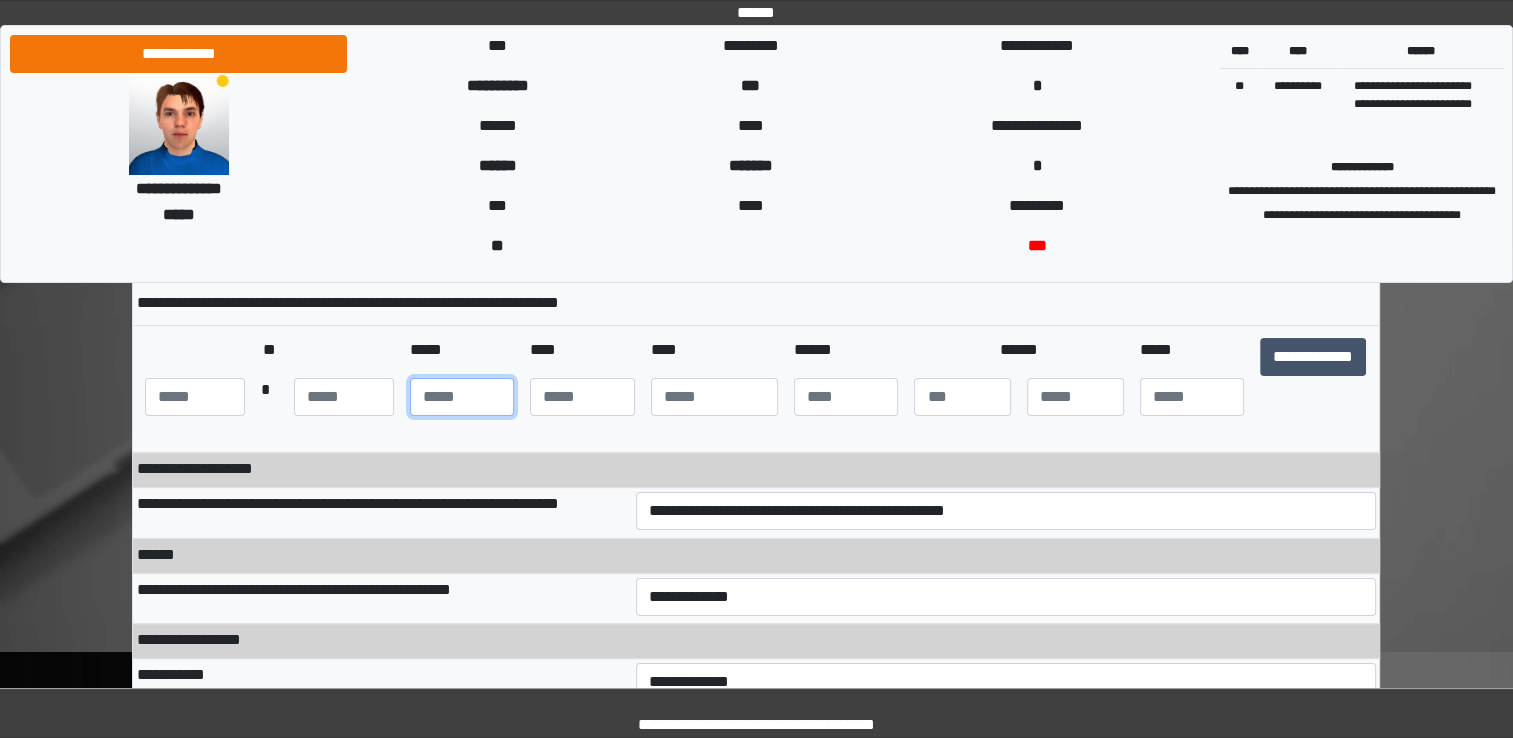 click at bounding box center [462, 397] 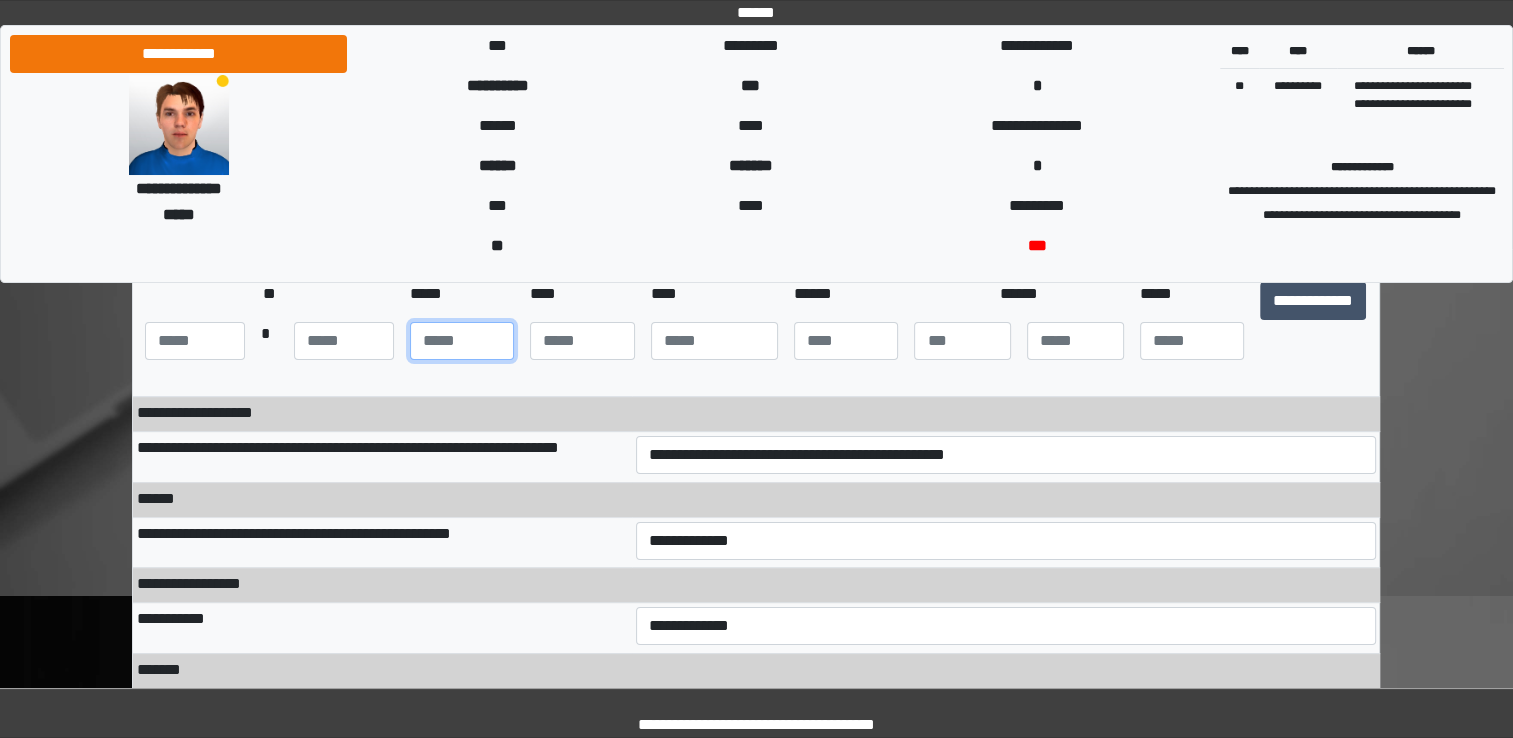 scroll, scrollTop: 300, scrollLeft: 0, axis: vertical 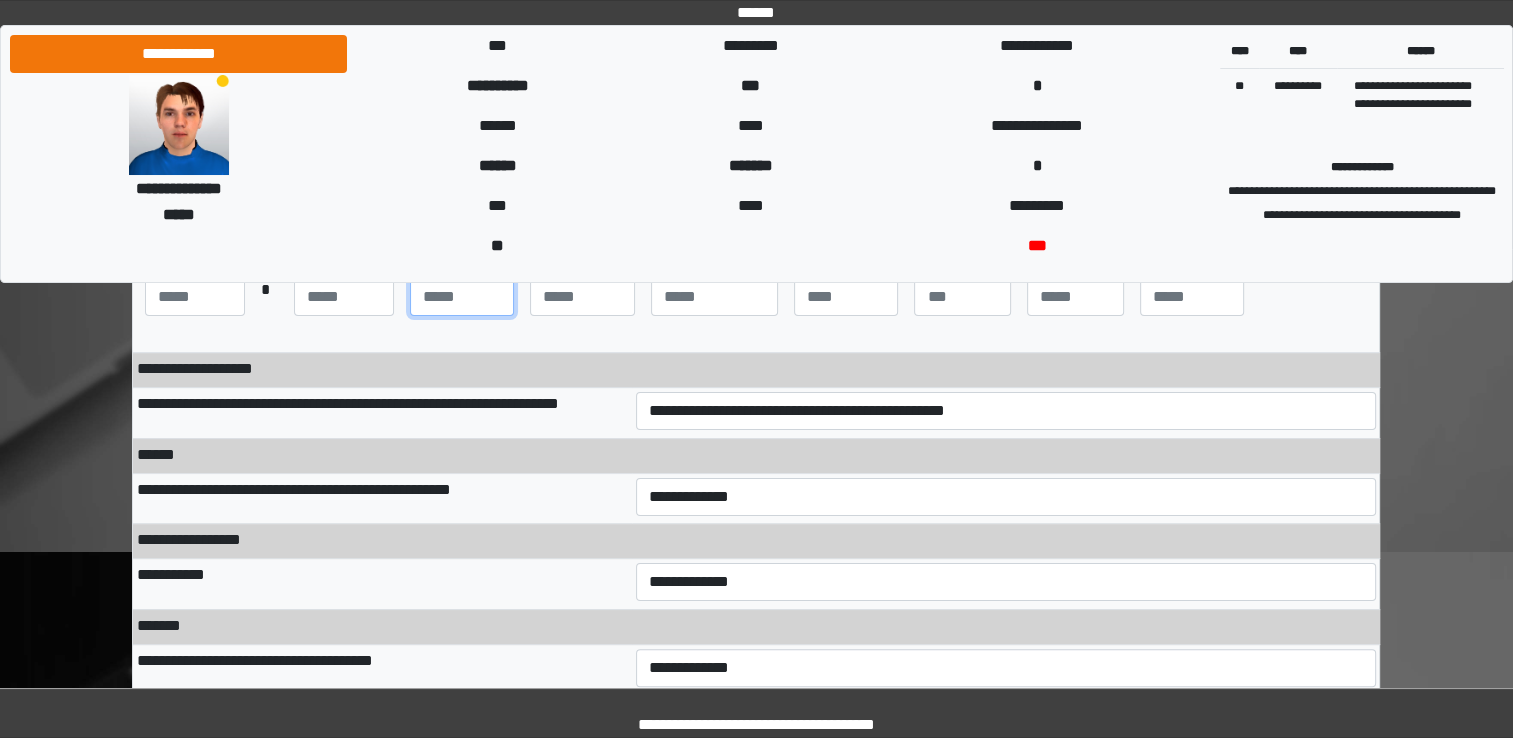 type on "***" 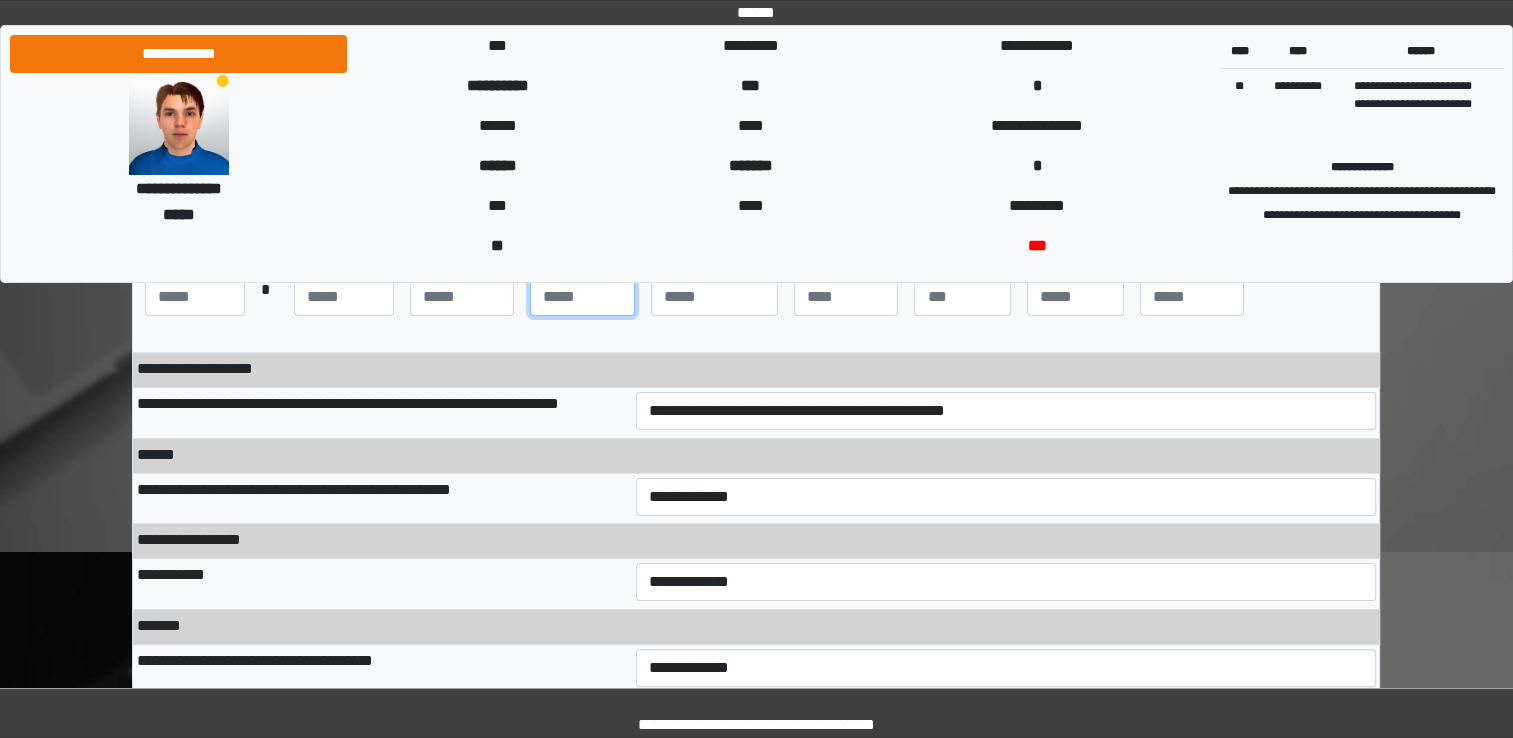 click at bounding box center (582, 297) 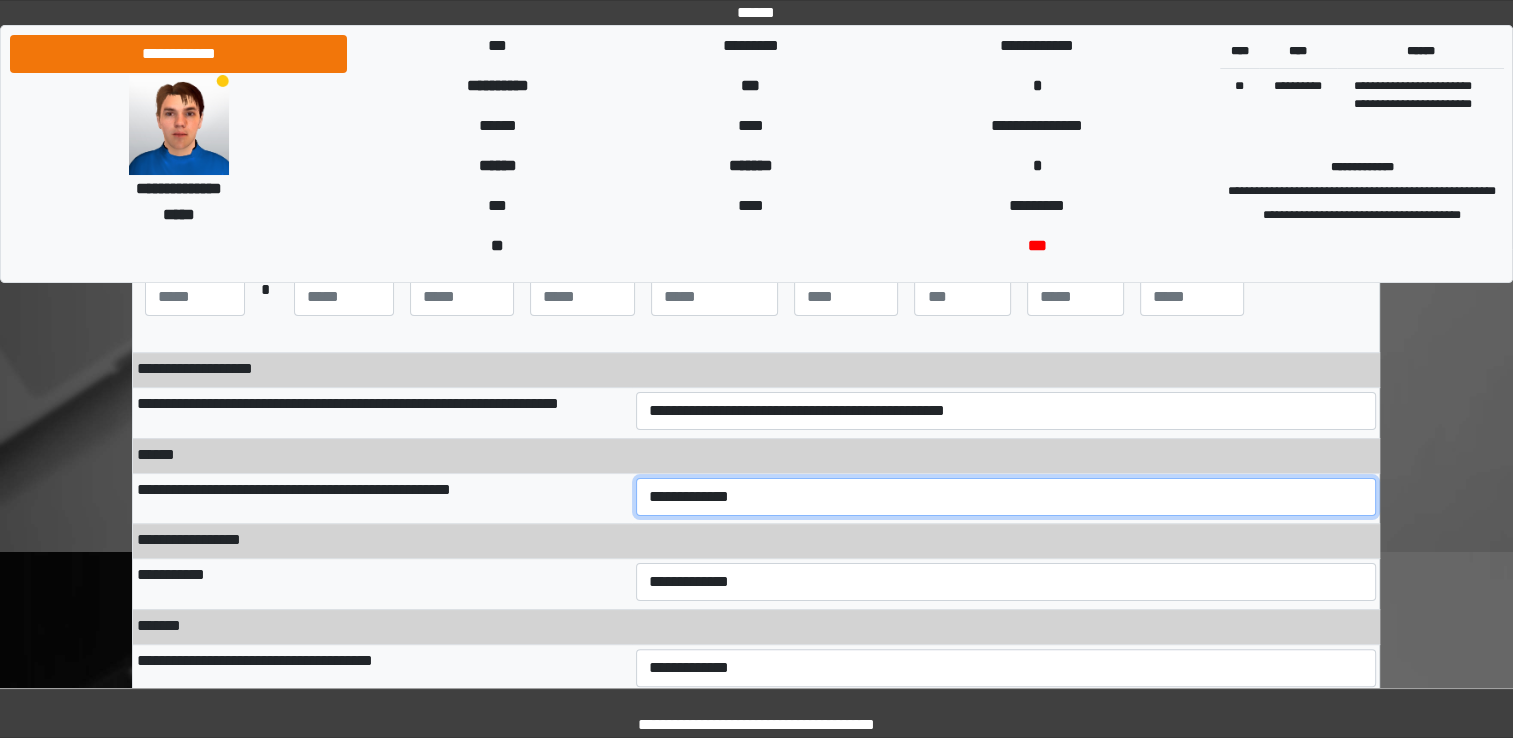 click on "**********" at bounding box center [1006, 497] 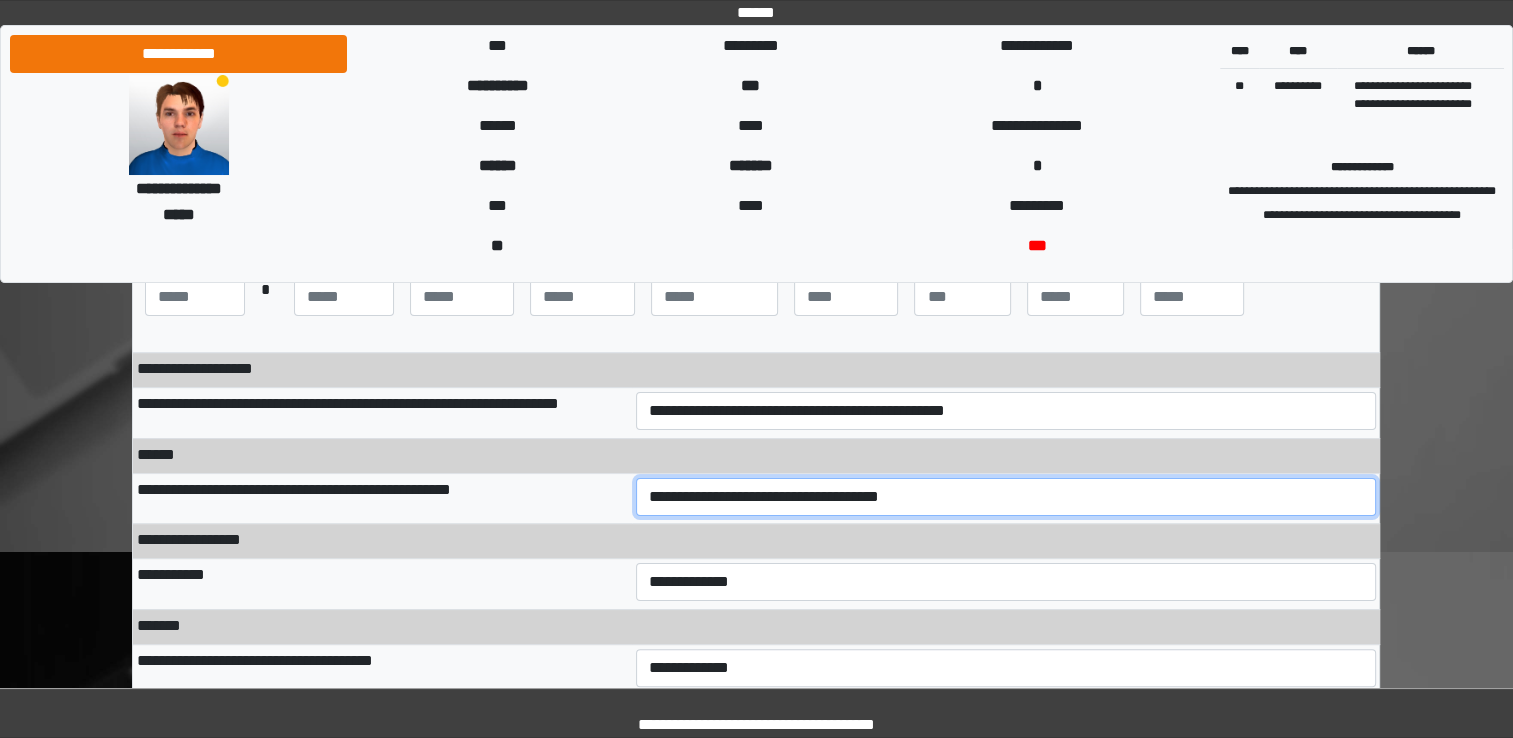 click on "**********" at bounding box center (1006, 497) 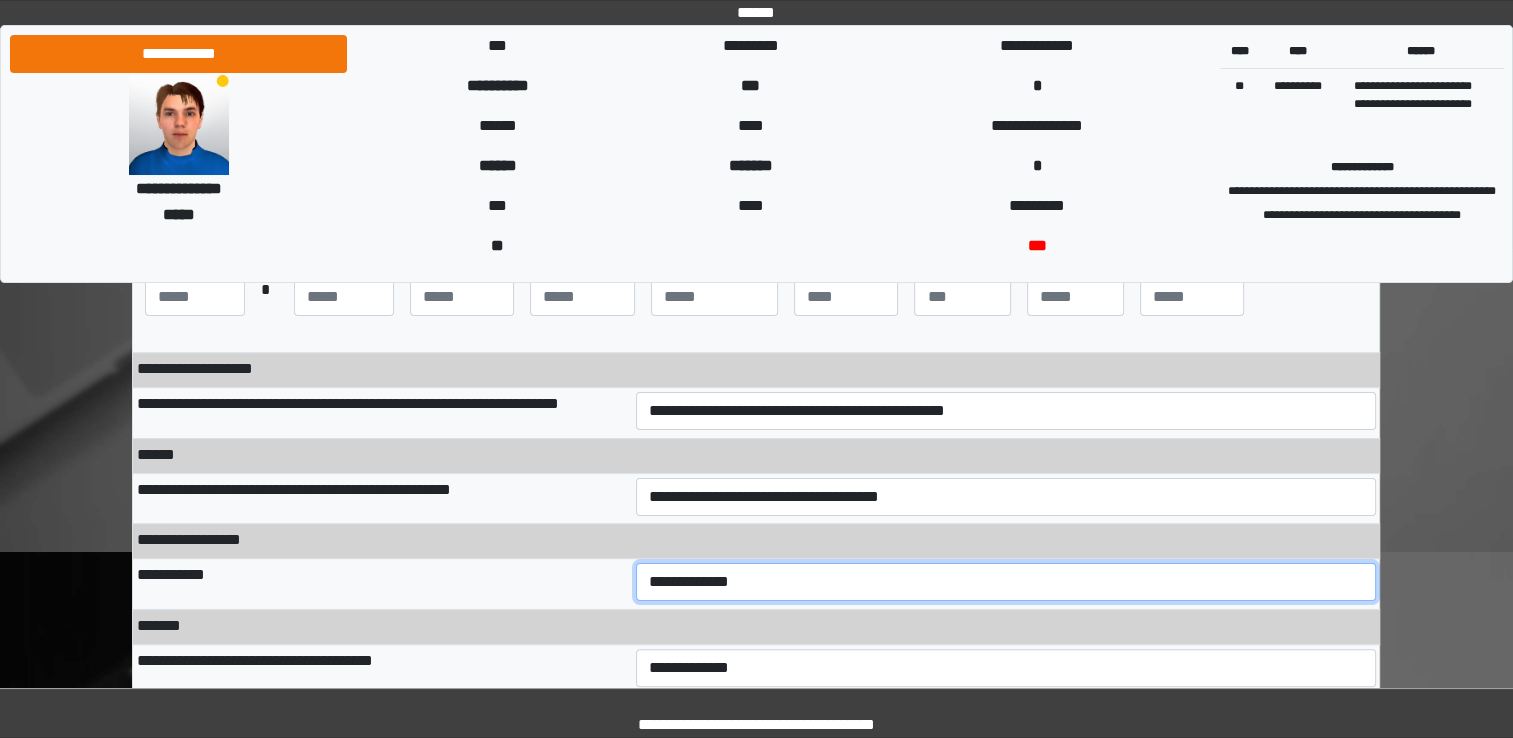 click on "**********" at bounding box center (1006, 582) 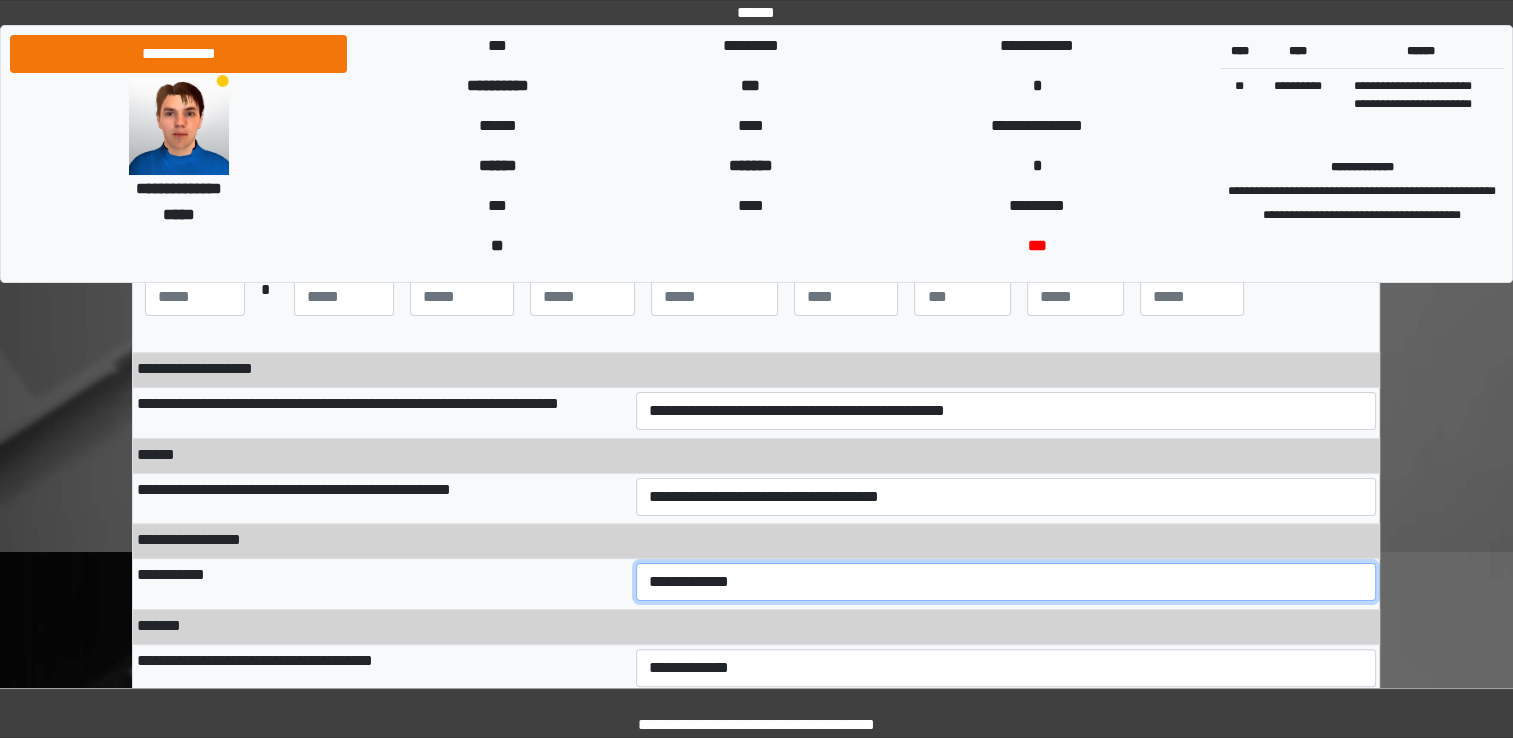 select on "***" 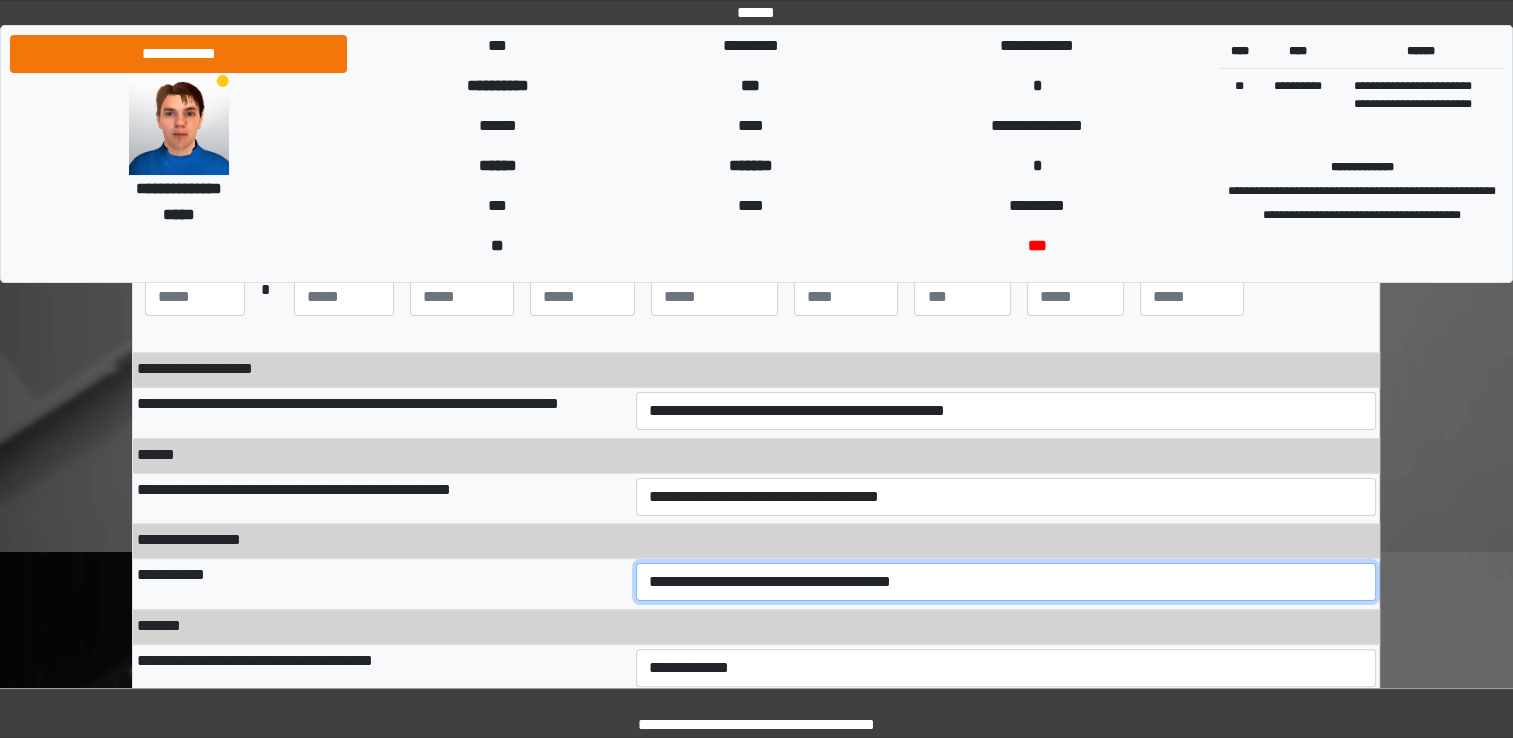 click on "**********" at bounding box center [1006, 582] 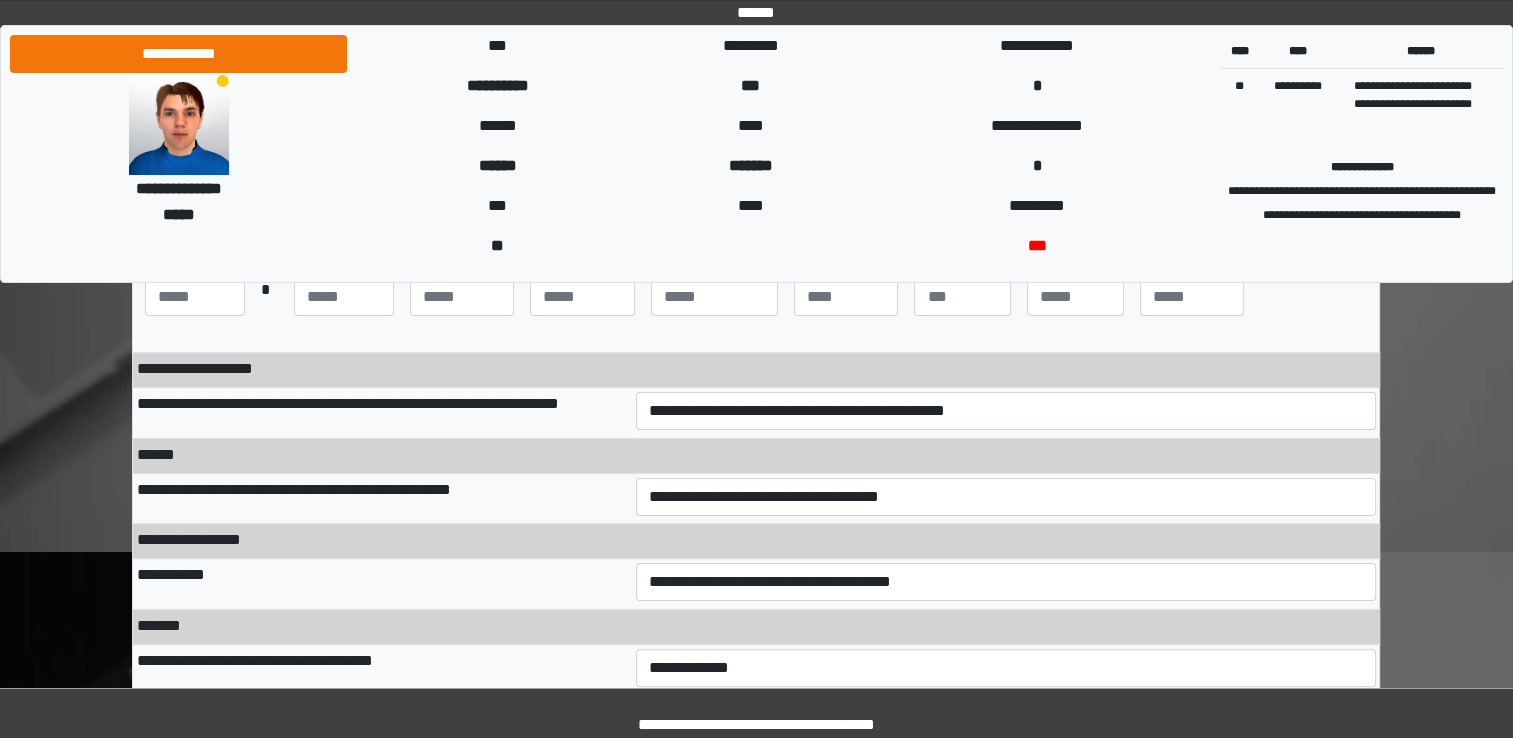 click on "*******" at bounding box center [756, 626] 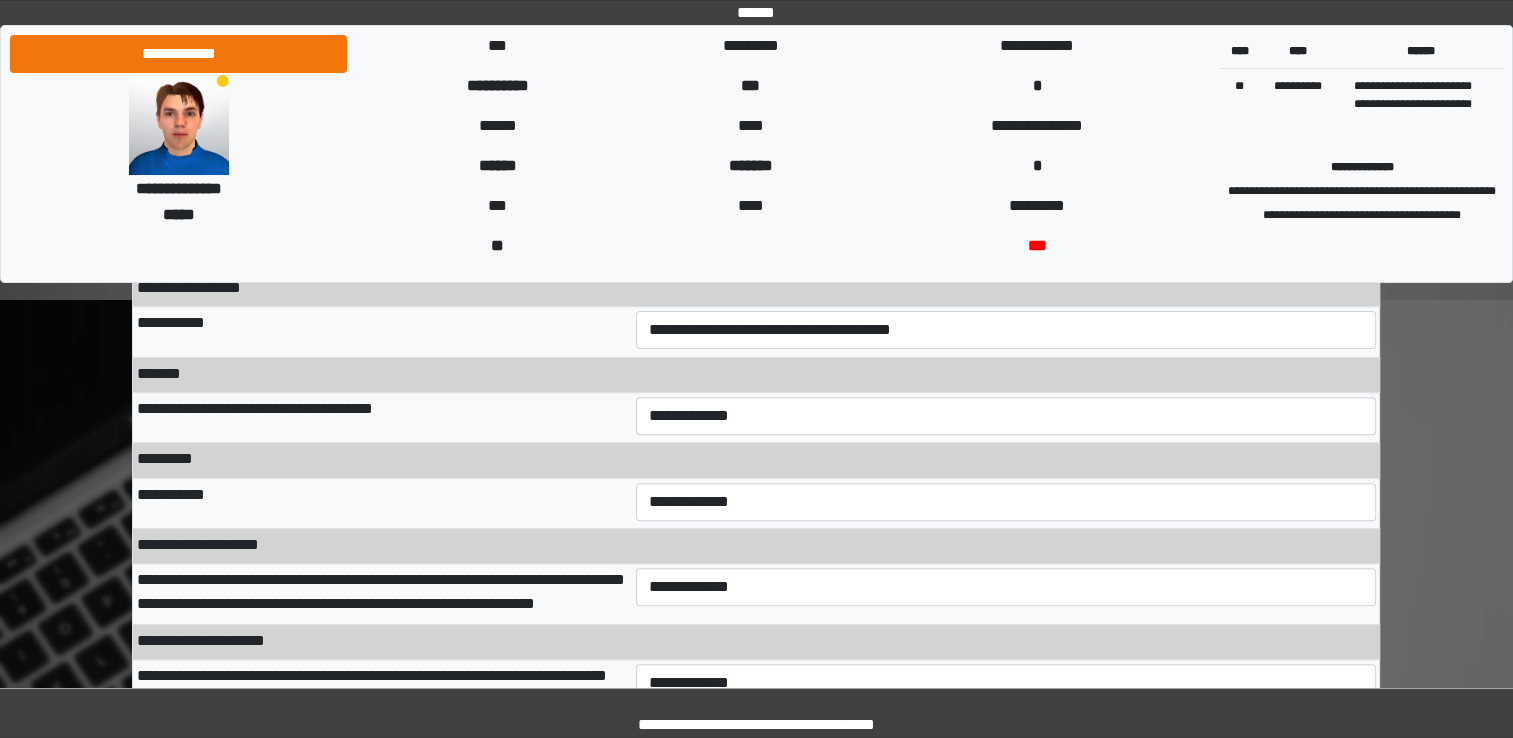 scroll, scrollTop: 600, scrollLeft: 0, axis: vertical 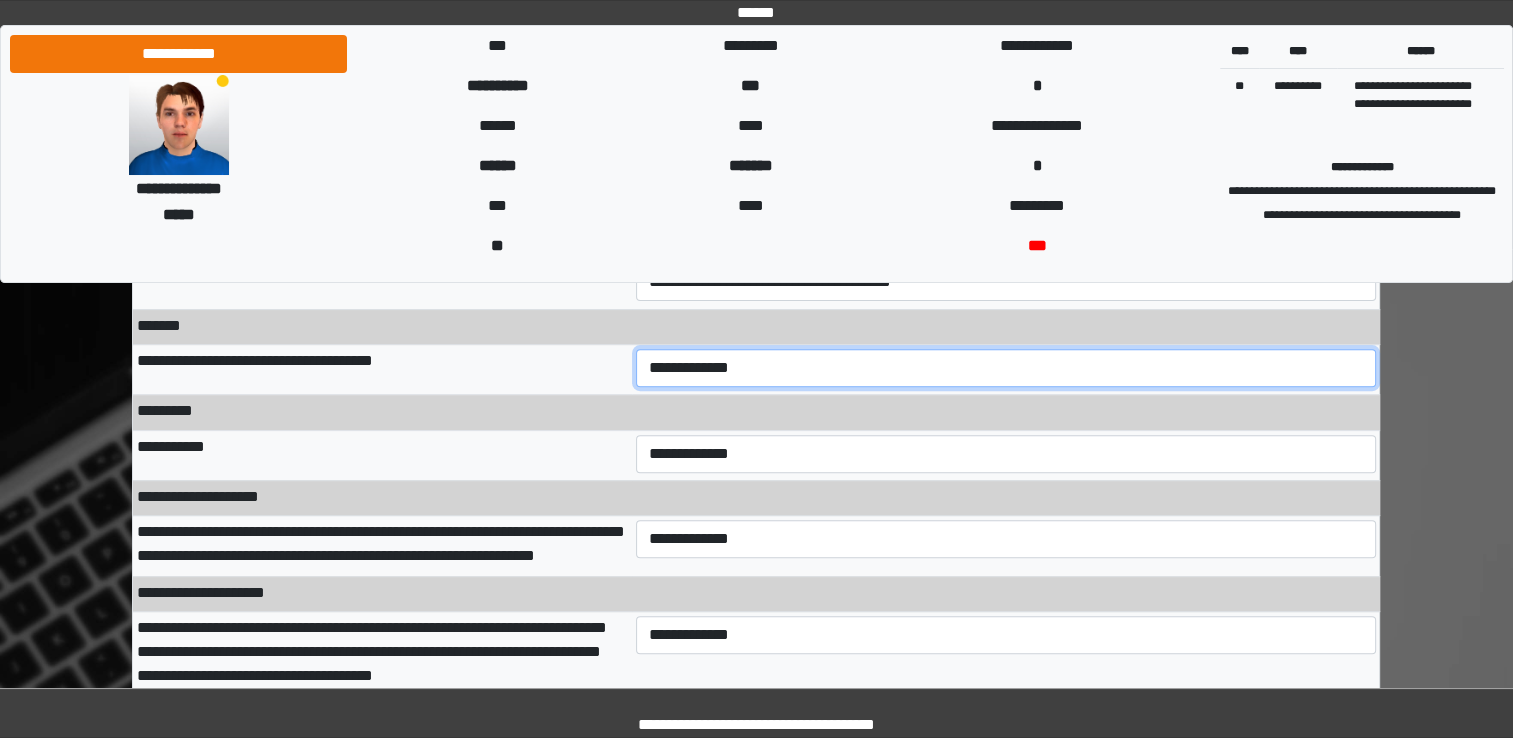click on "**********" at bounding box center [1006, 368] 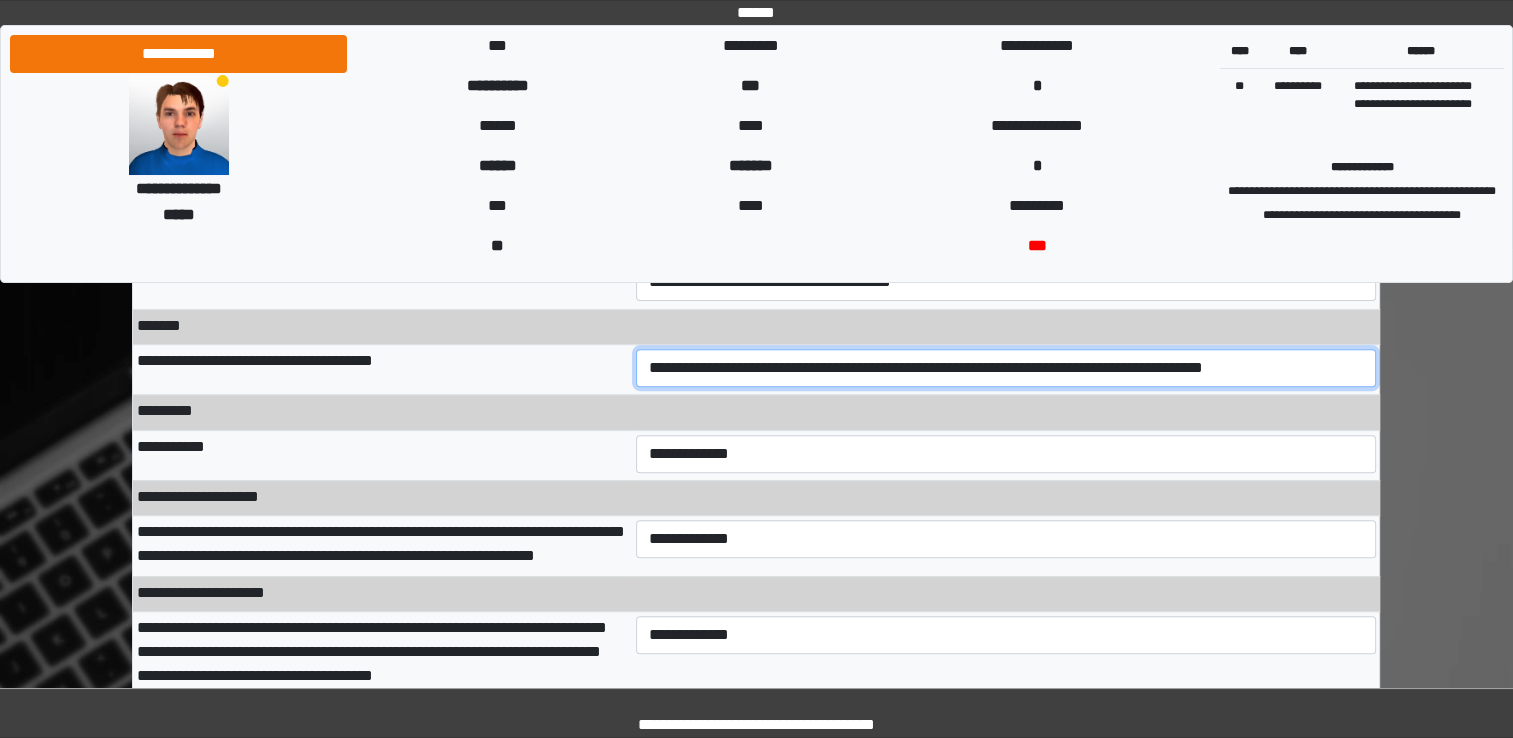 click on "**********" at bounding box center (1006, 368) 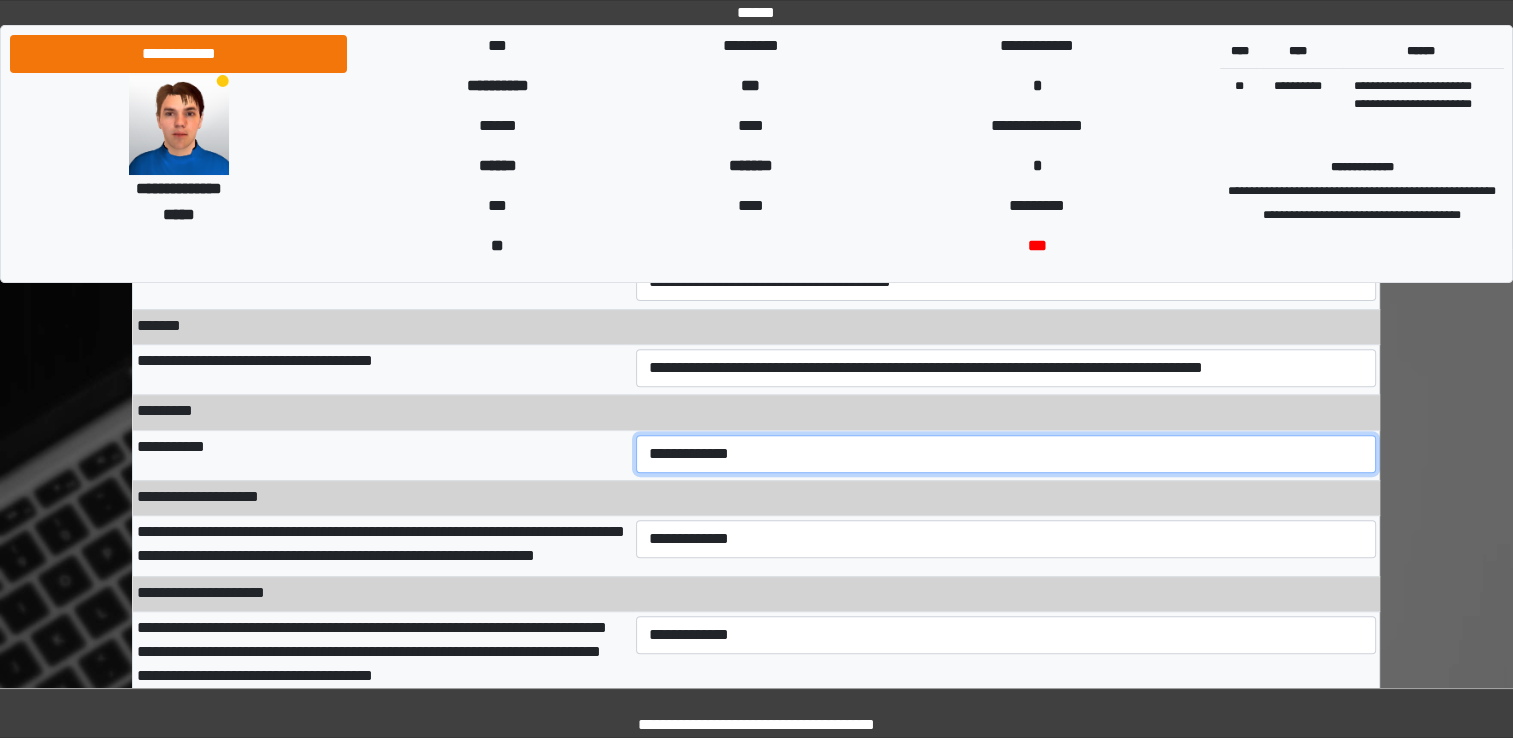 click on "**********" at bounding box center (1006, 454) 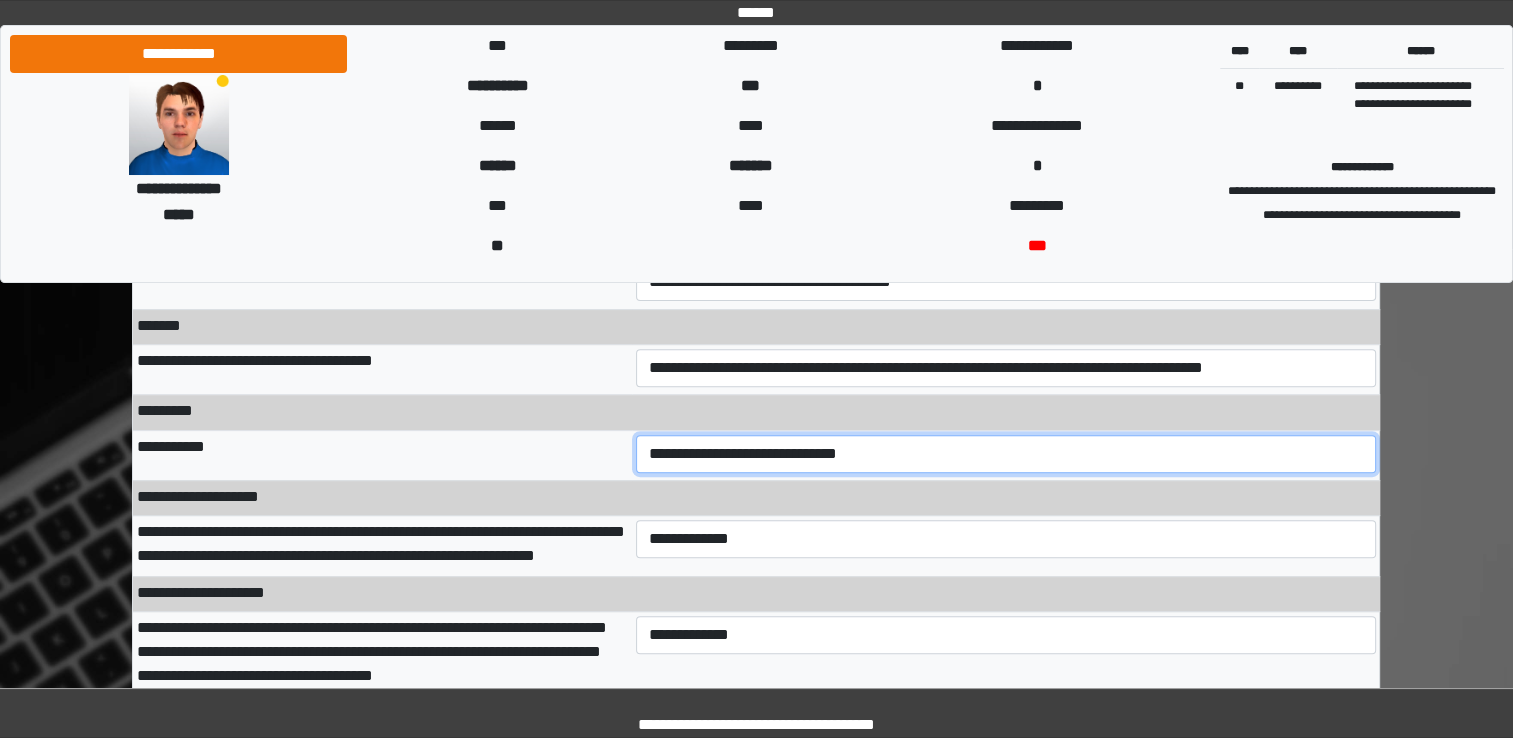 click on "**********" at bounding box center [1006, 454] 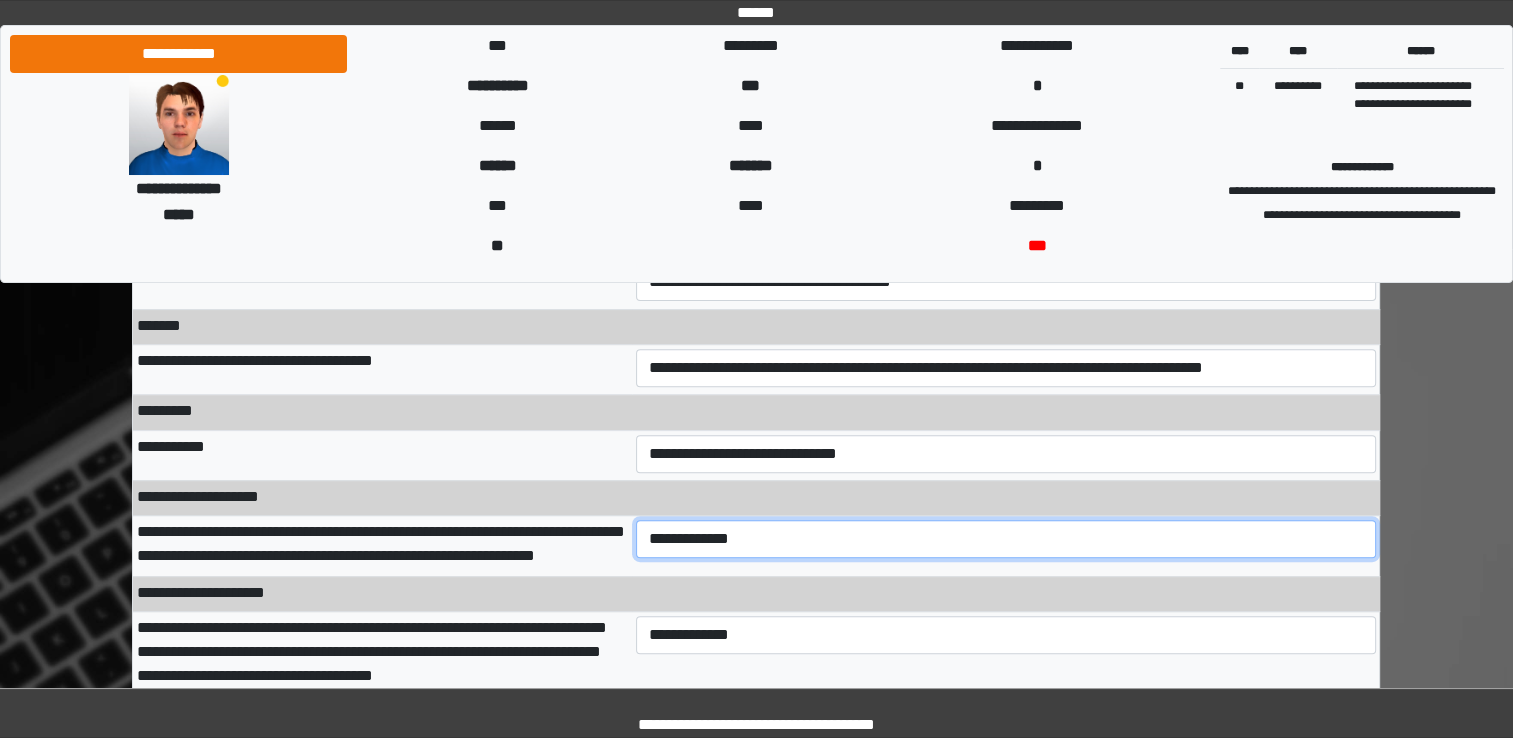click on "**********" at bounding box center [1006, 539] 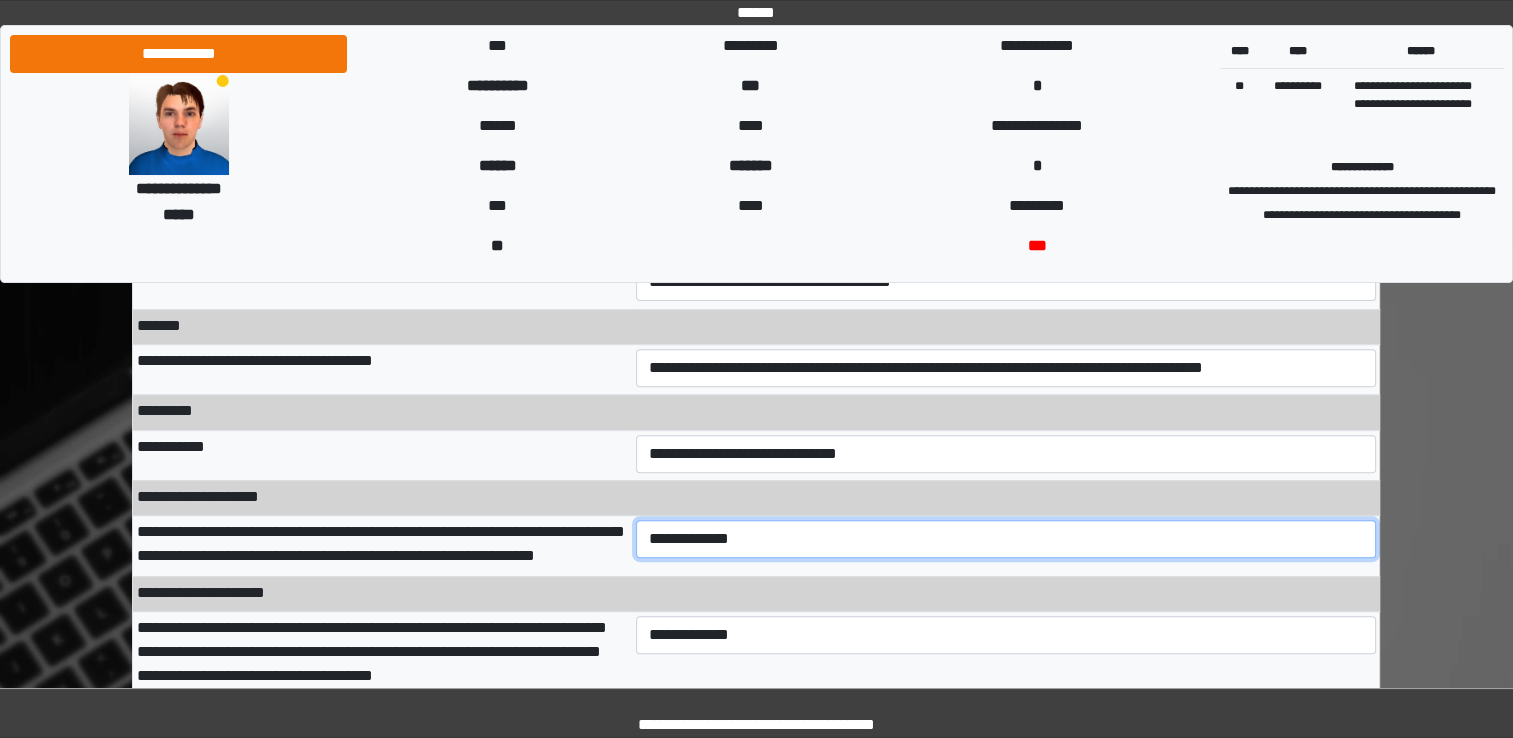 select on "***" 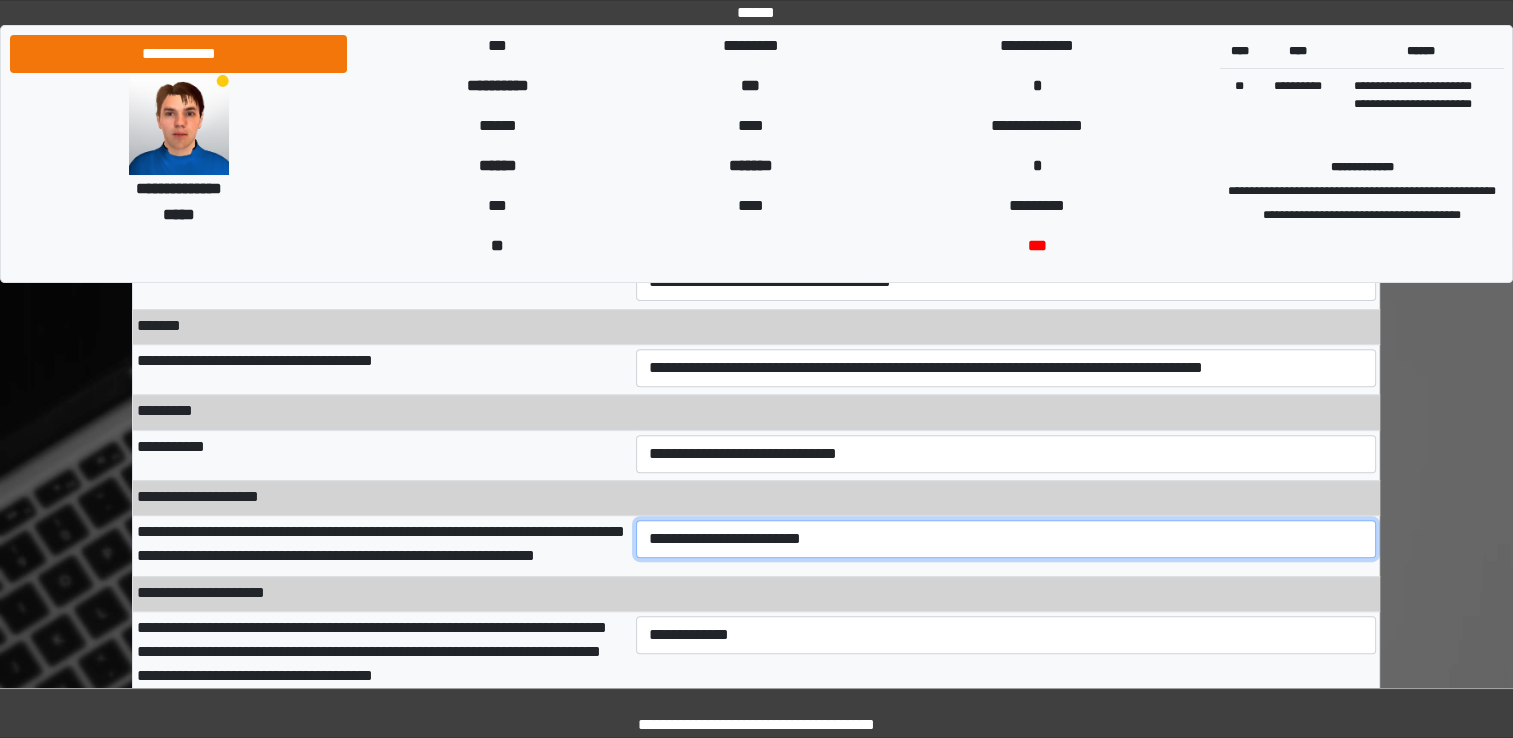 click on "**********" at bounding box center (1006, 539) 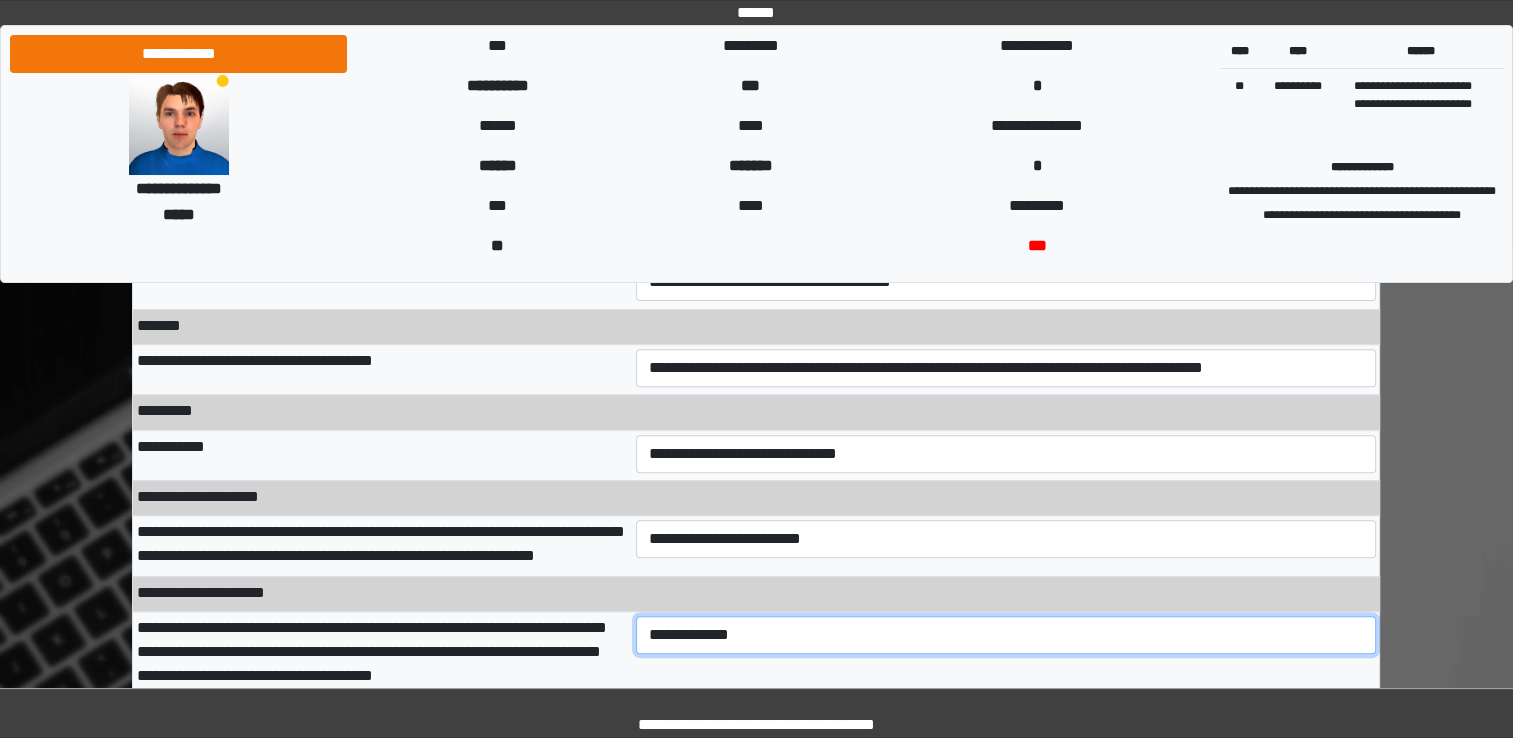 click on "**********" at bounding box center [1006, 635] 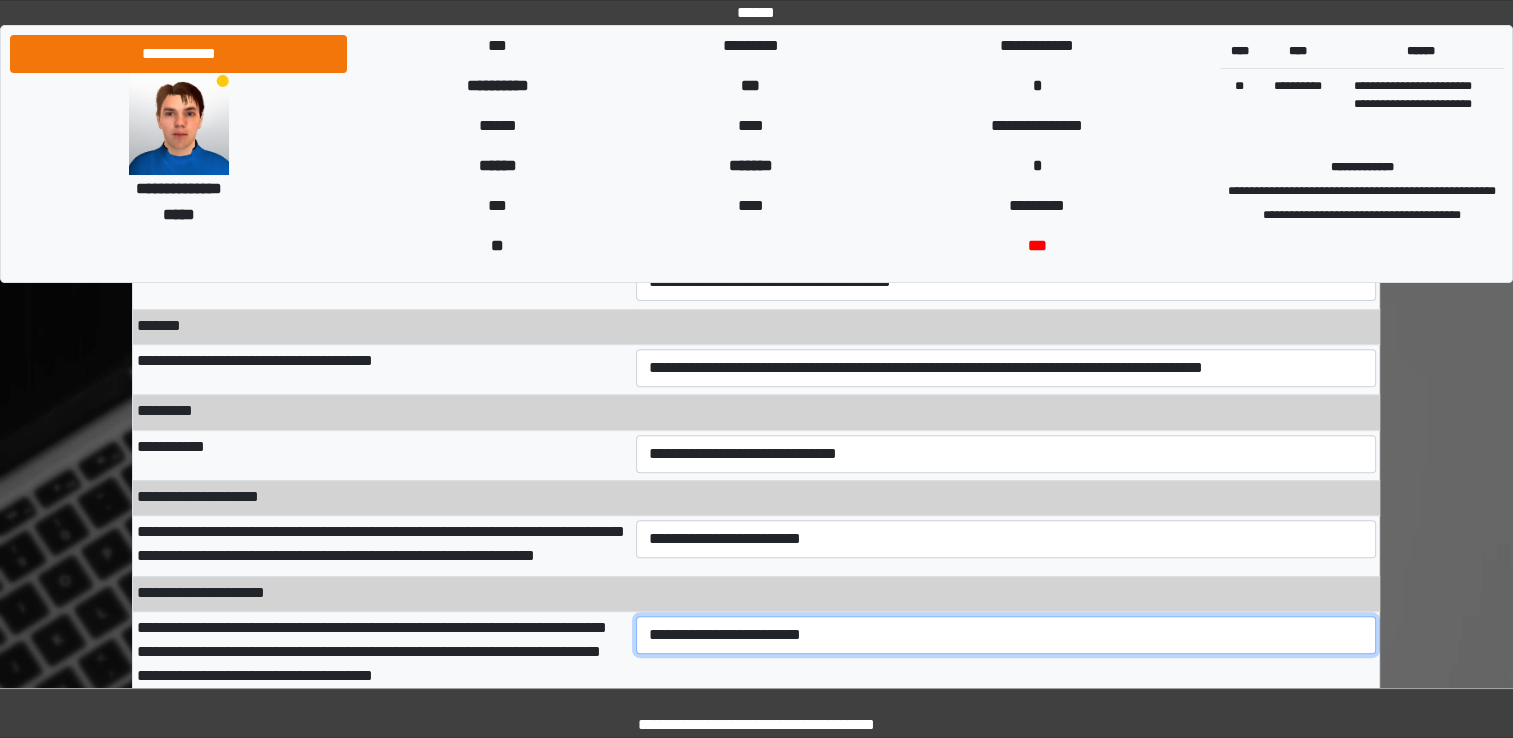 click on "**********" at bounding box center (1006, 635) 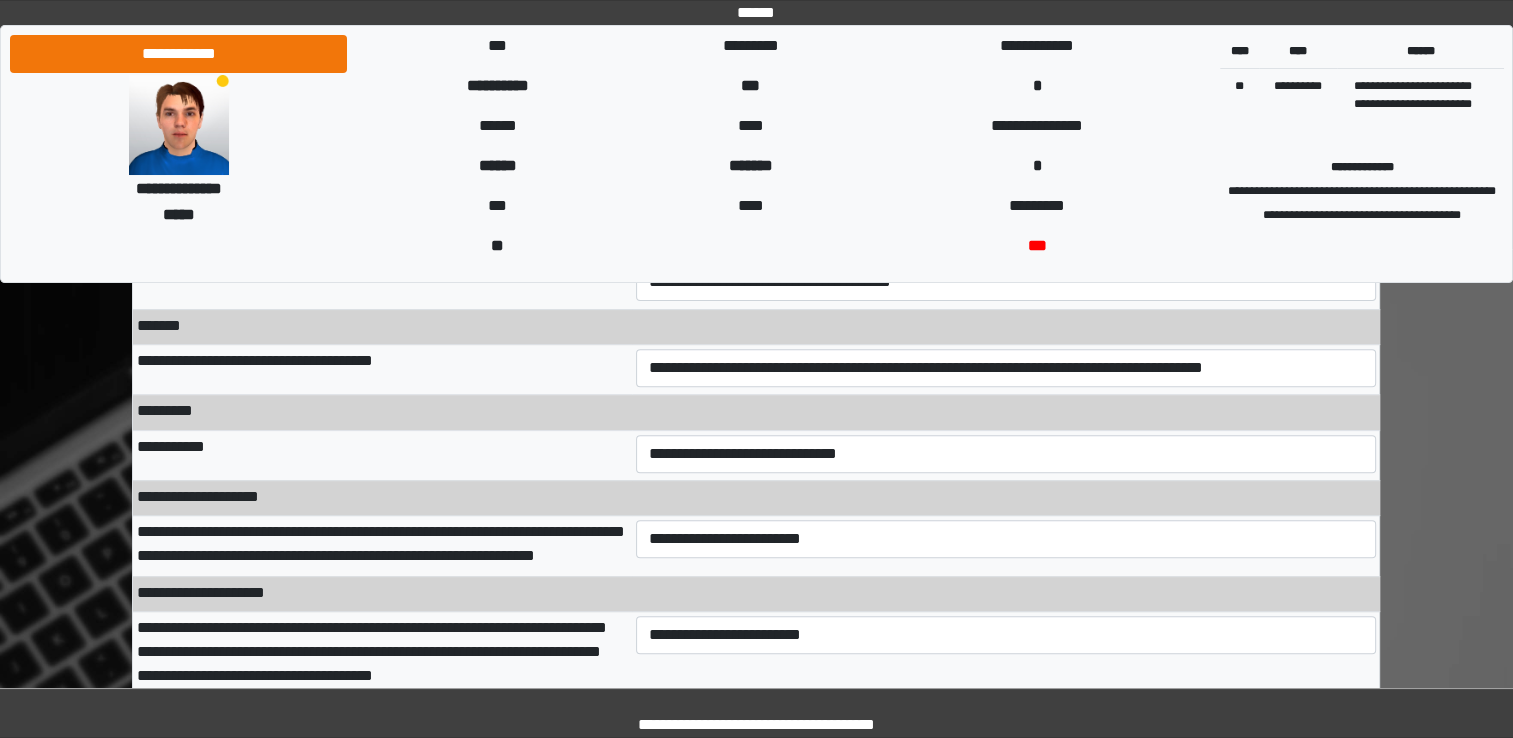 click on "**********" at bounding box center [1006, 655] 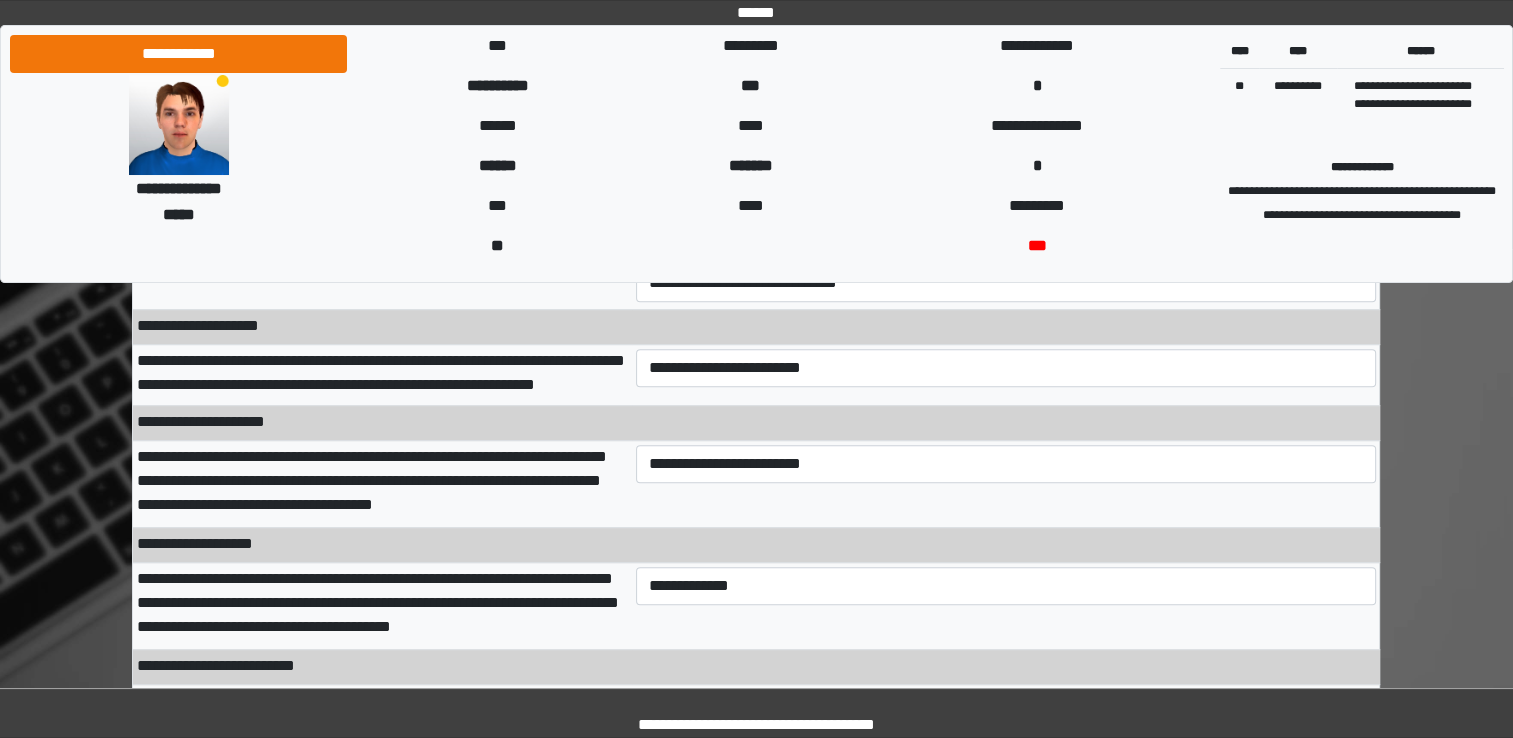 scroll, scrollTop: 900, scrollLeft: 0, axis: vertical 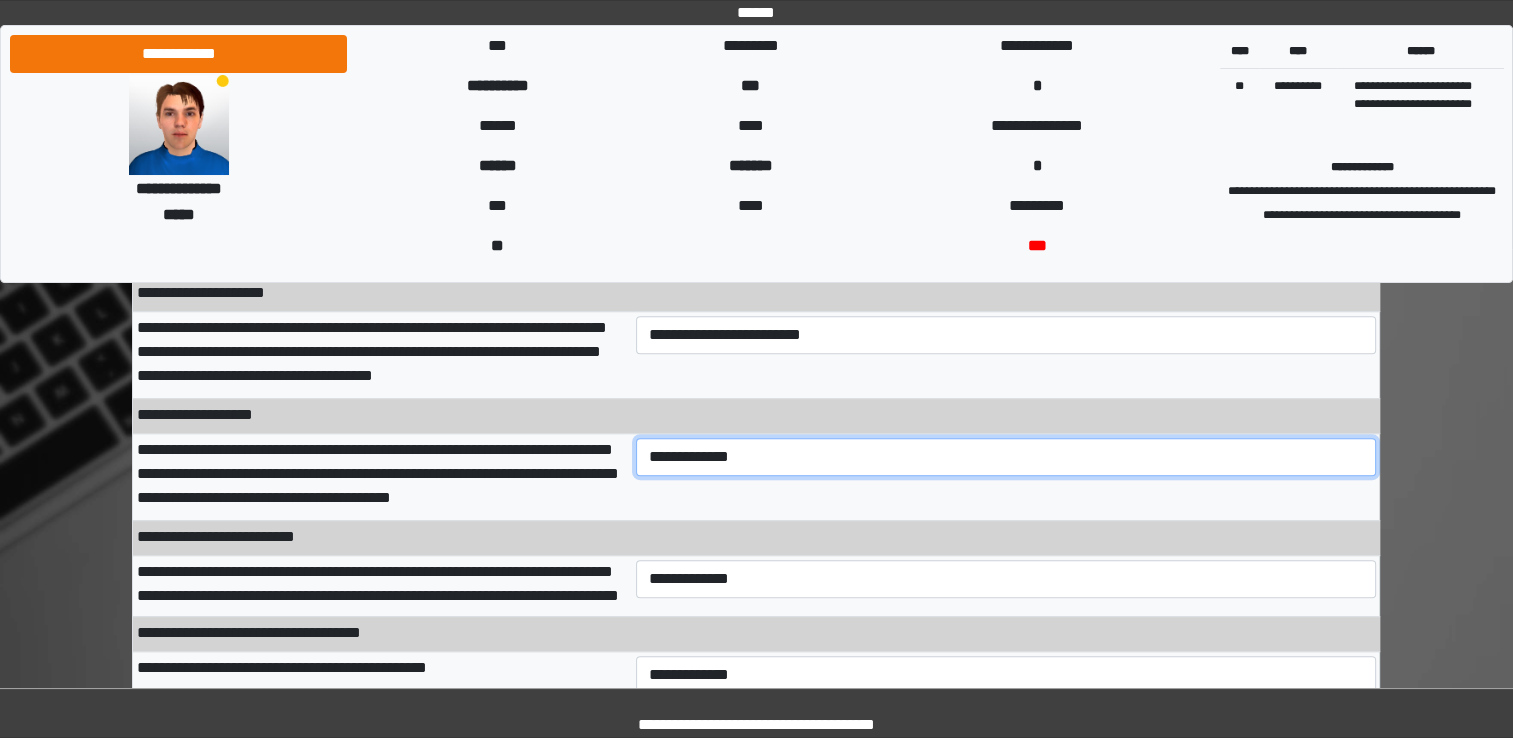 click on "**********" at bounding box center (1006, 457) 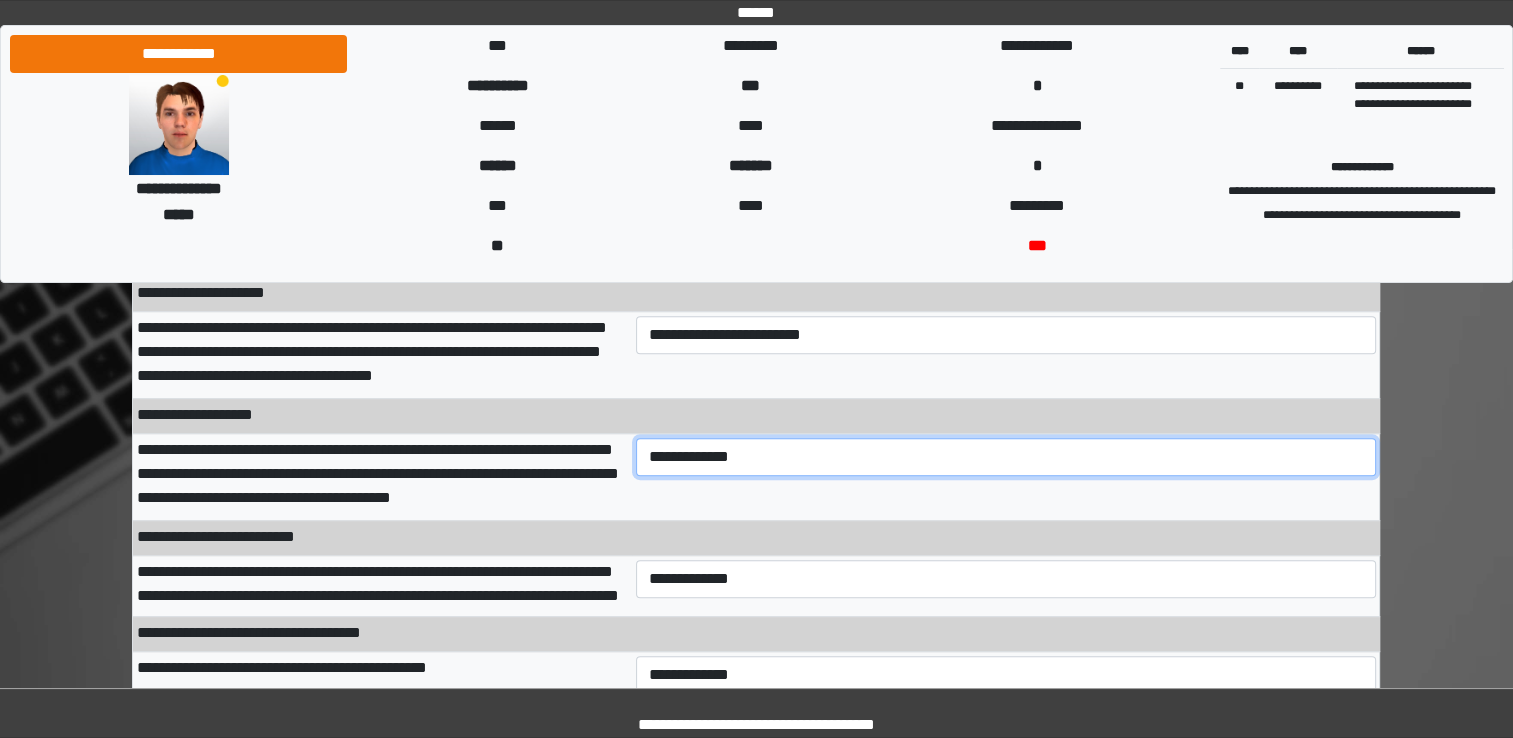 select on "***" 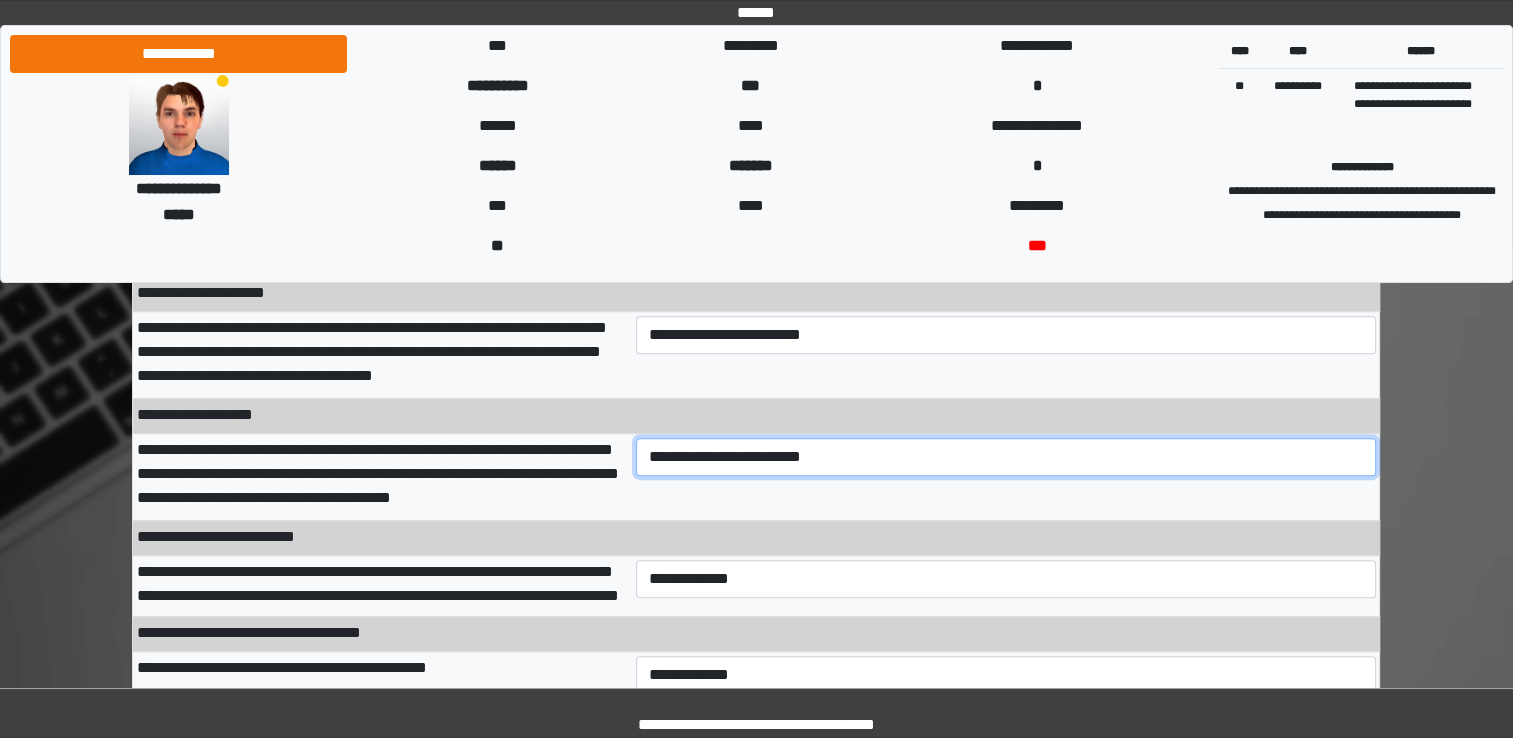 click on "**********" at bounding box center [1006, 457] 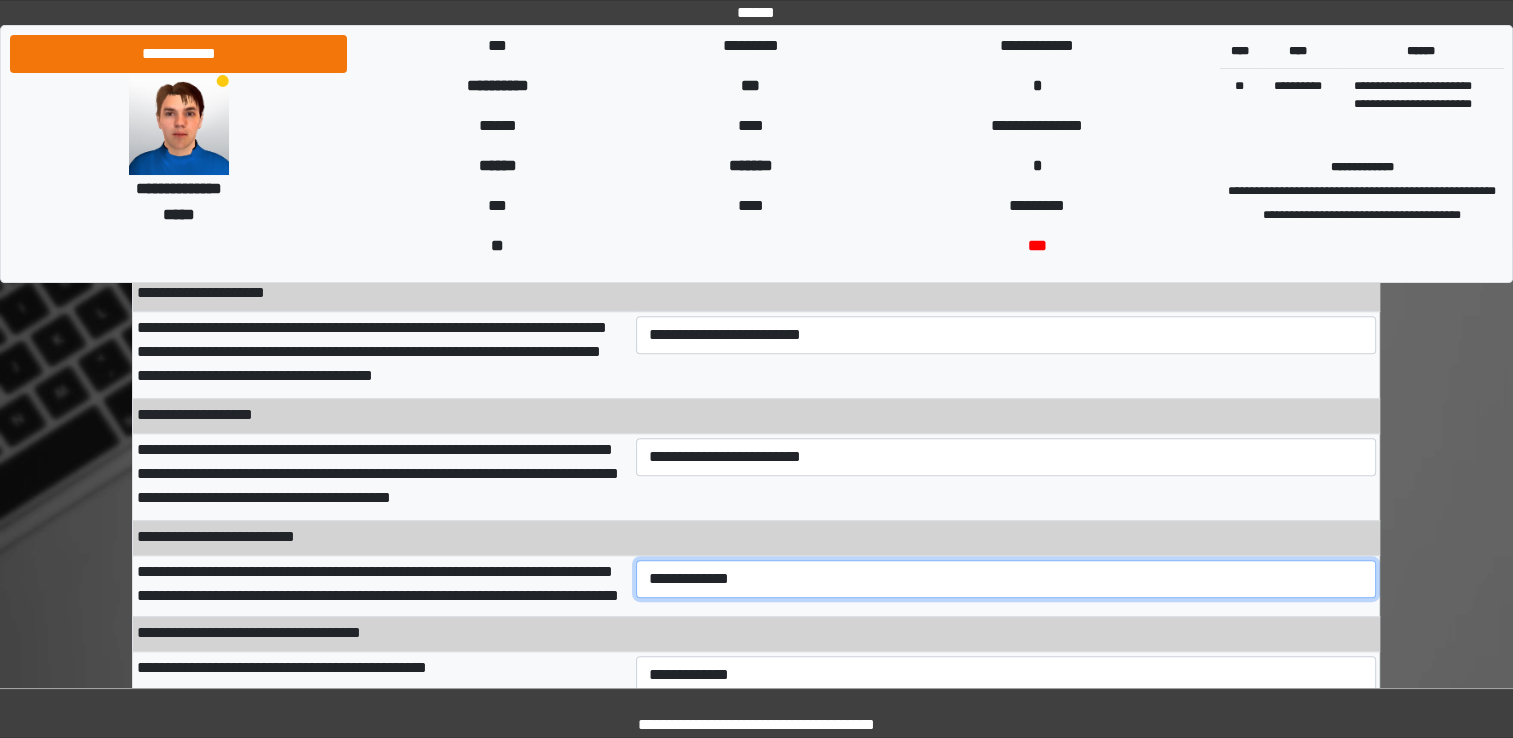 click on "**********" at bounding box center [1006, 579] 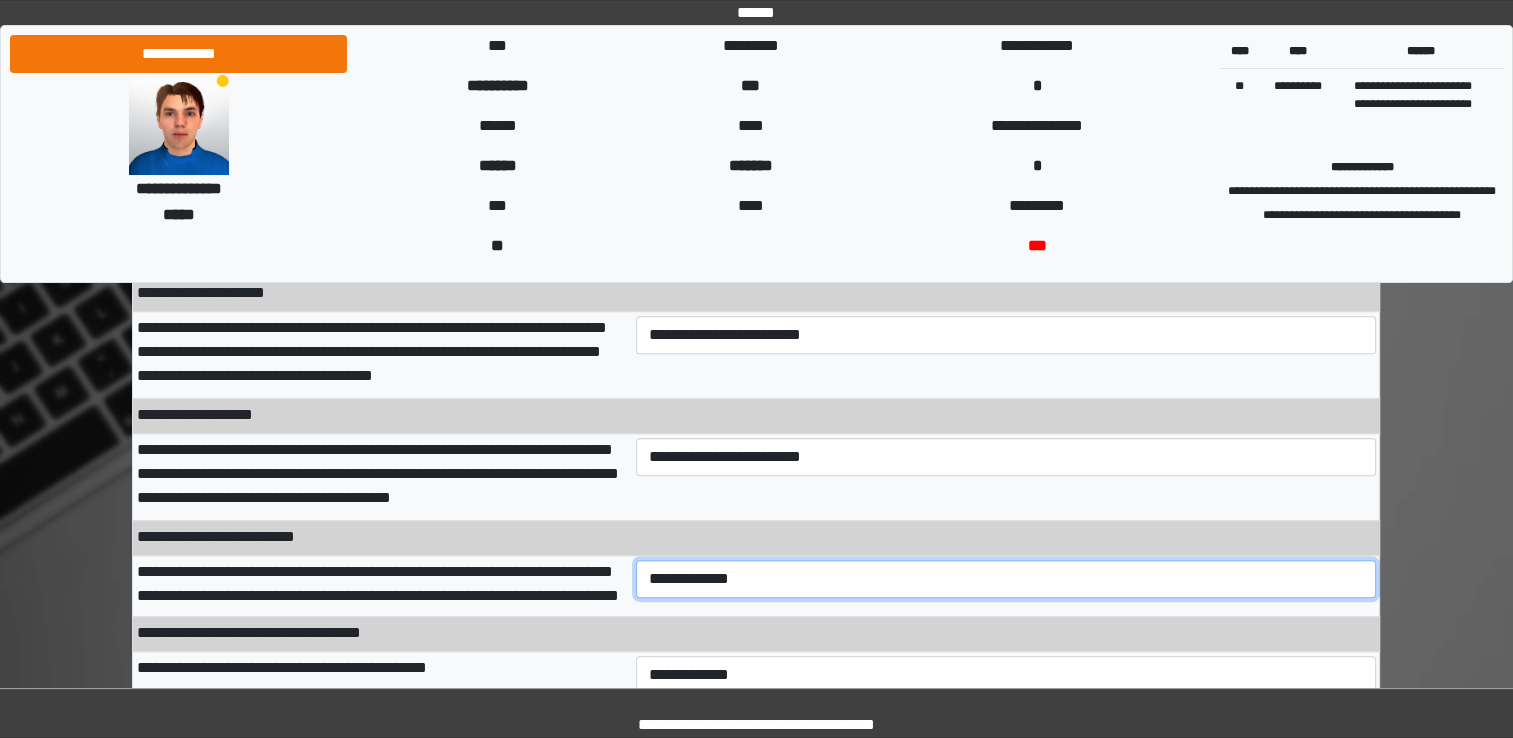 select on "***" 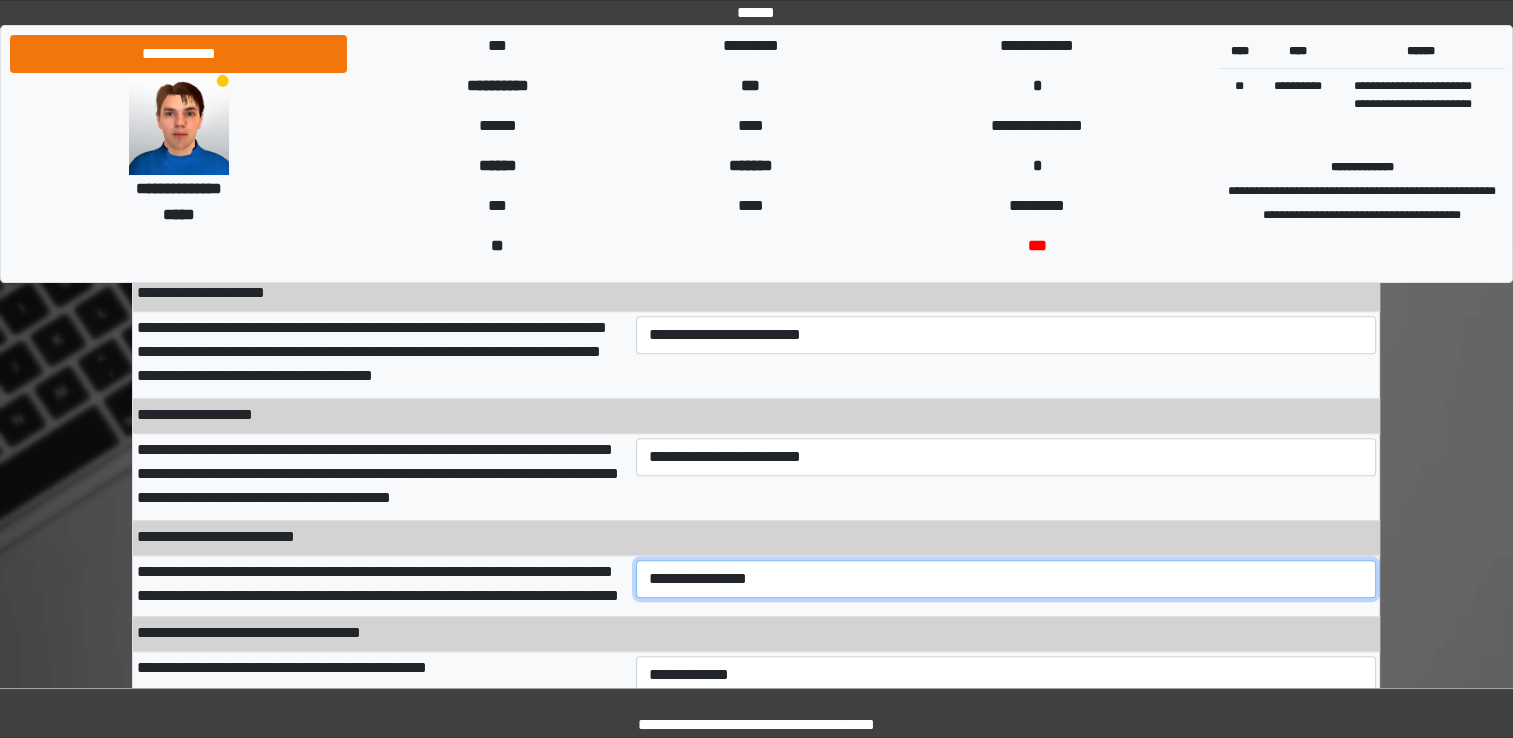 click on "**********" at bounding box center [1006, 579] 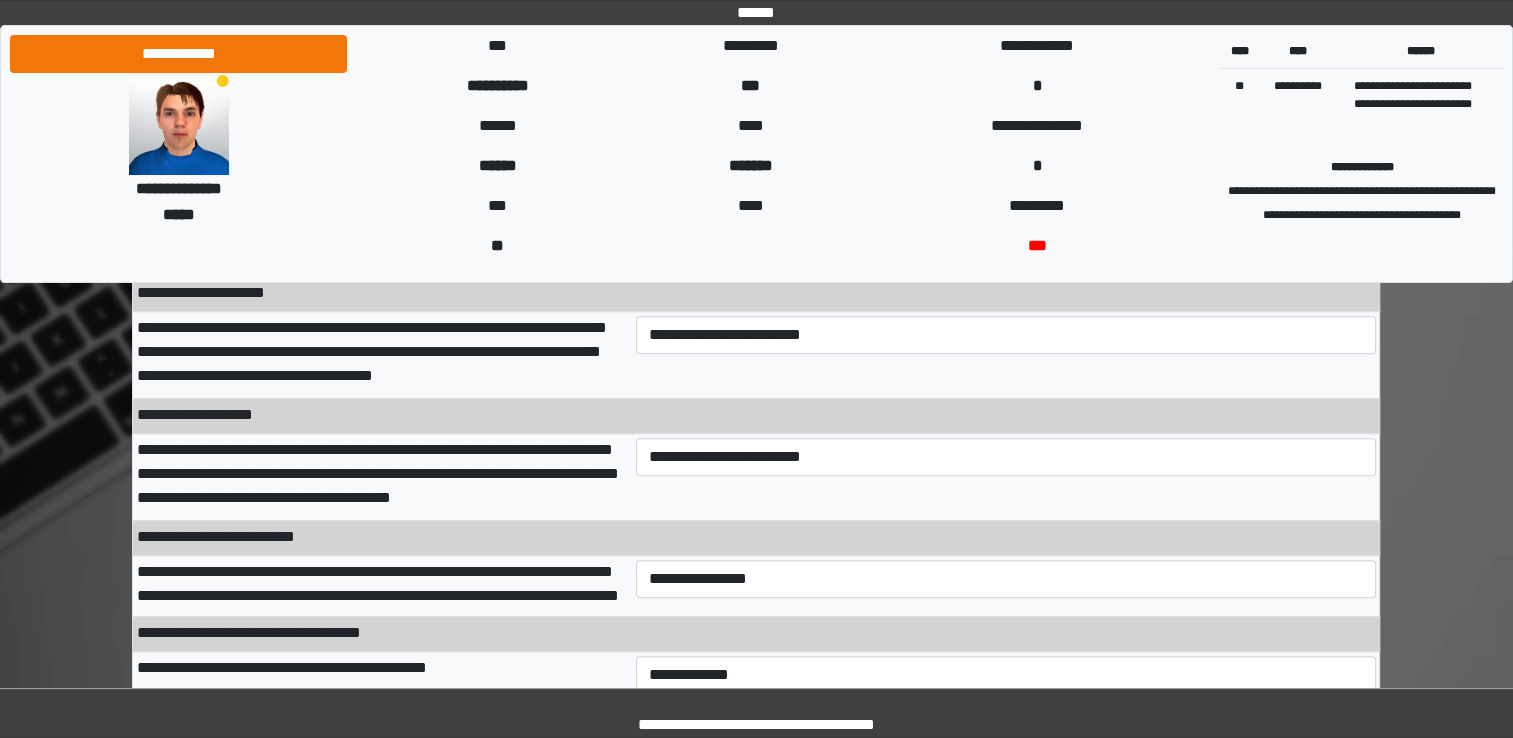 click on "**********" at bounding box center (756, 633) 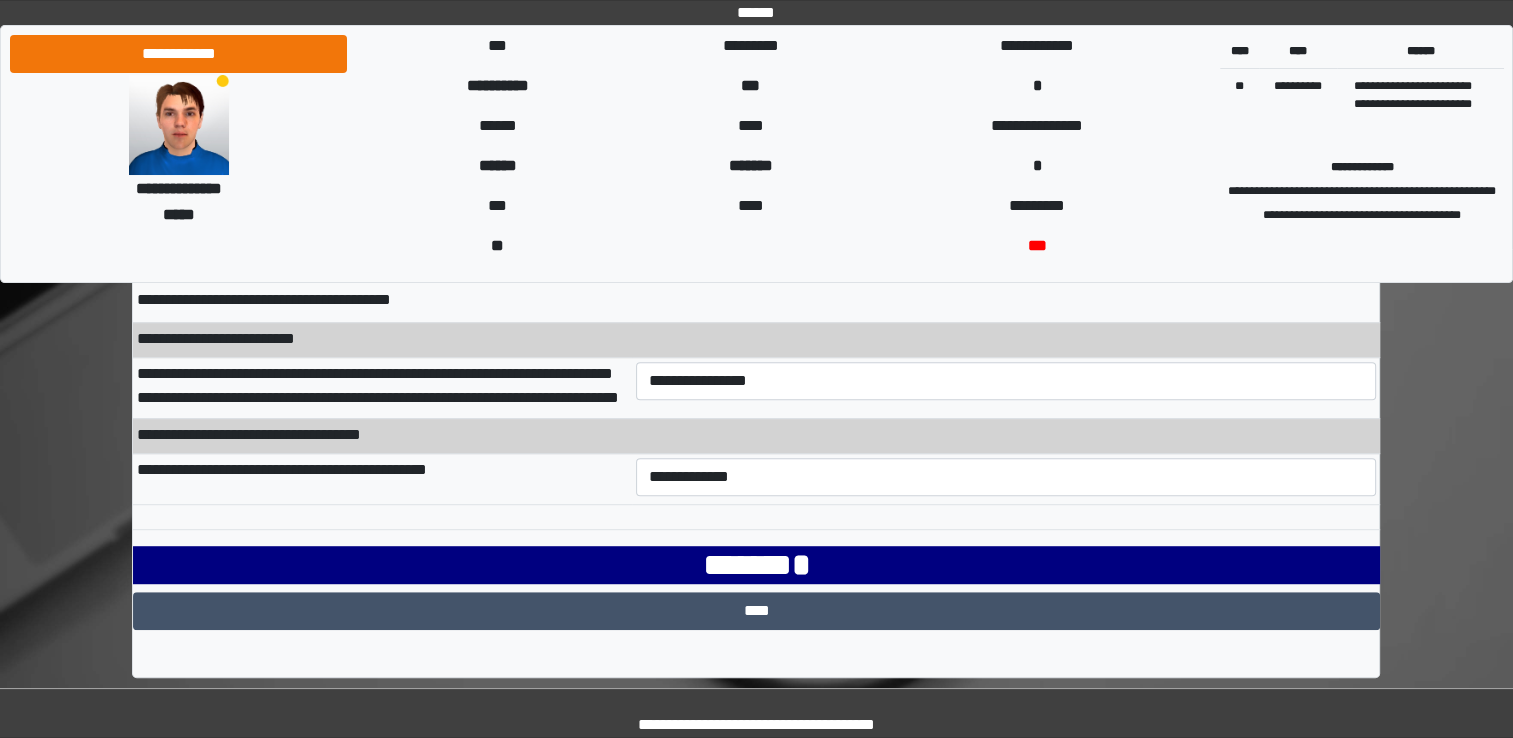 scroll, scrollTop: 1101, scrollLeft: 0, axis: vertical 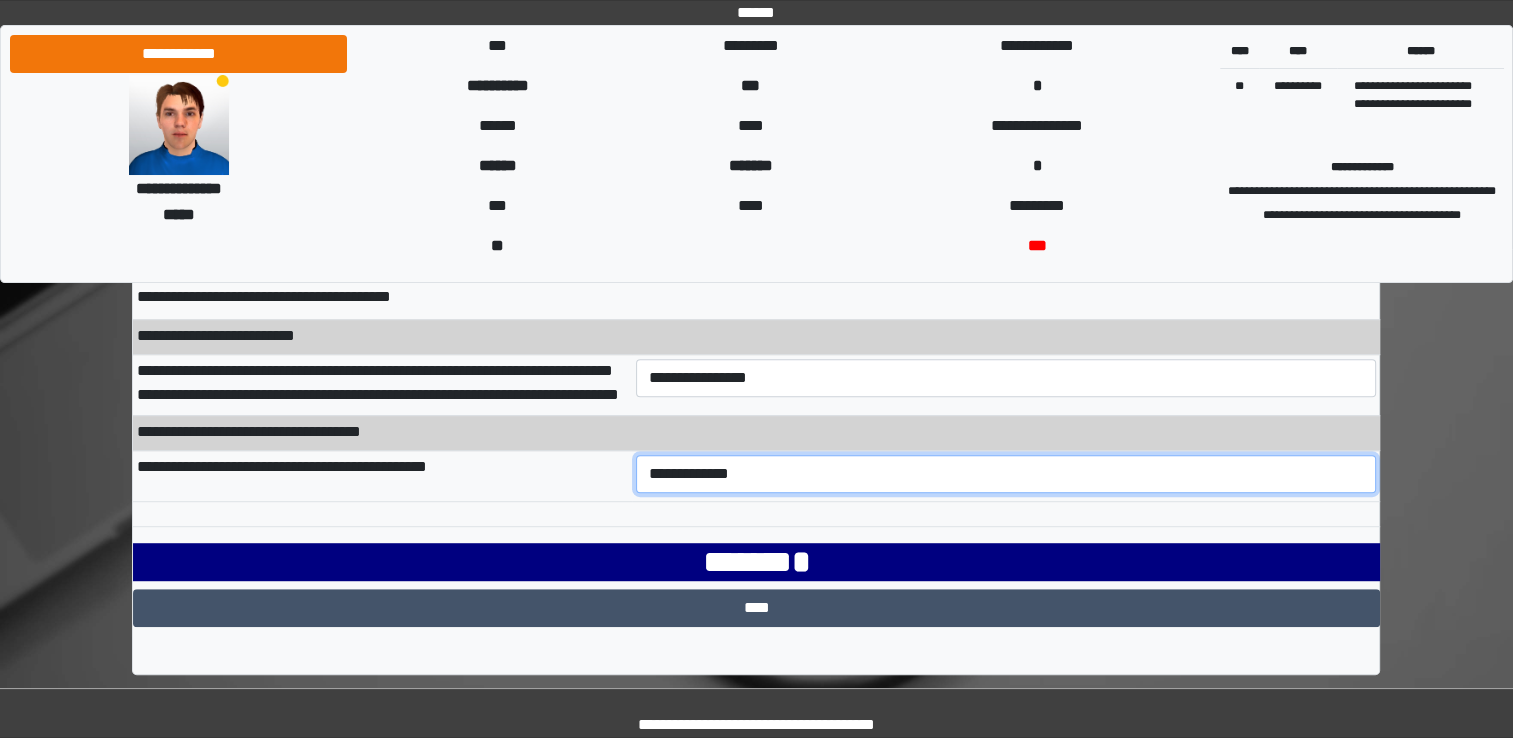 click on "**********" at bounding box center [1006, 474] 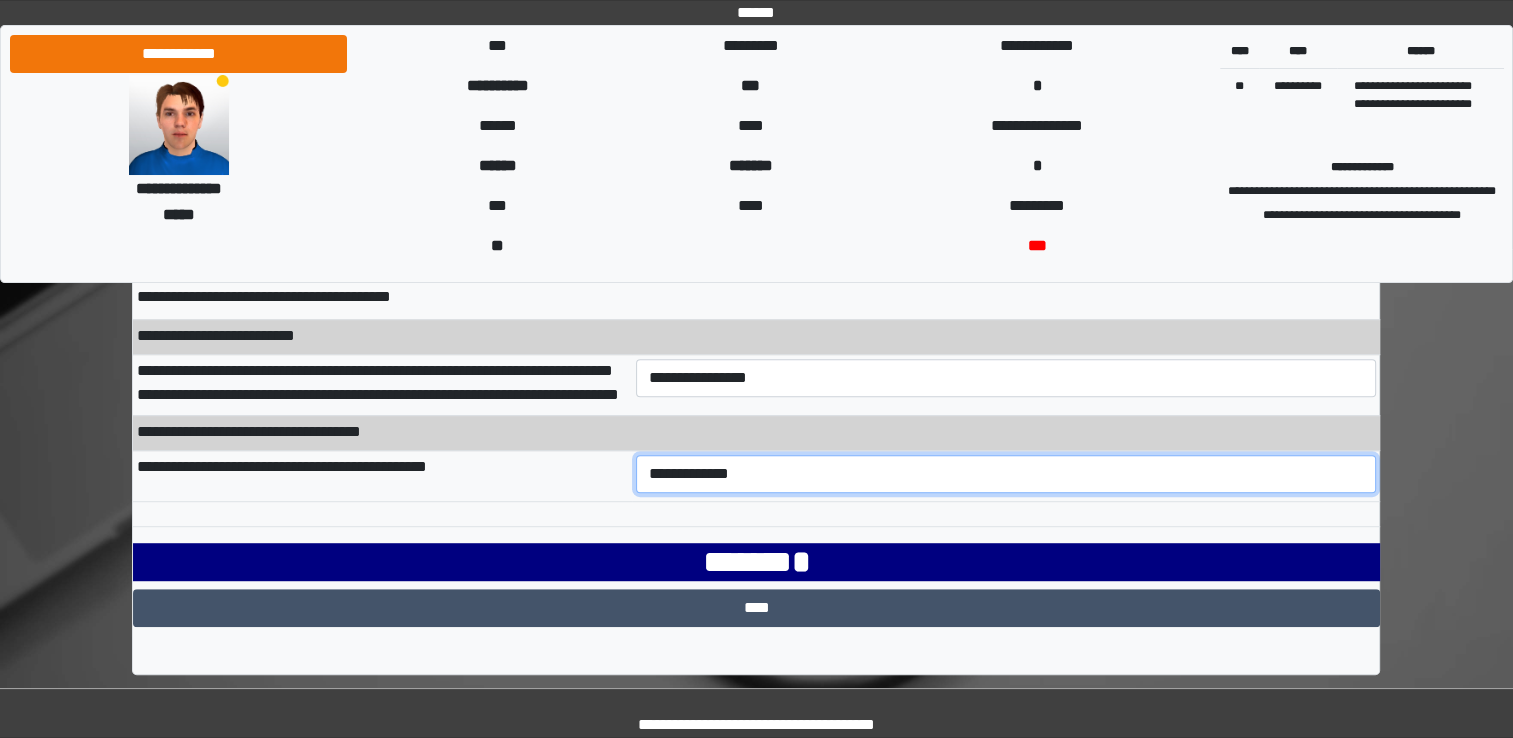 select on "***" 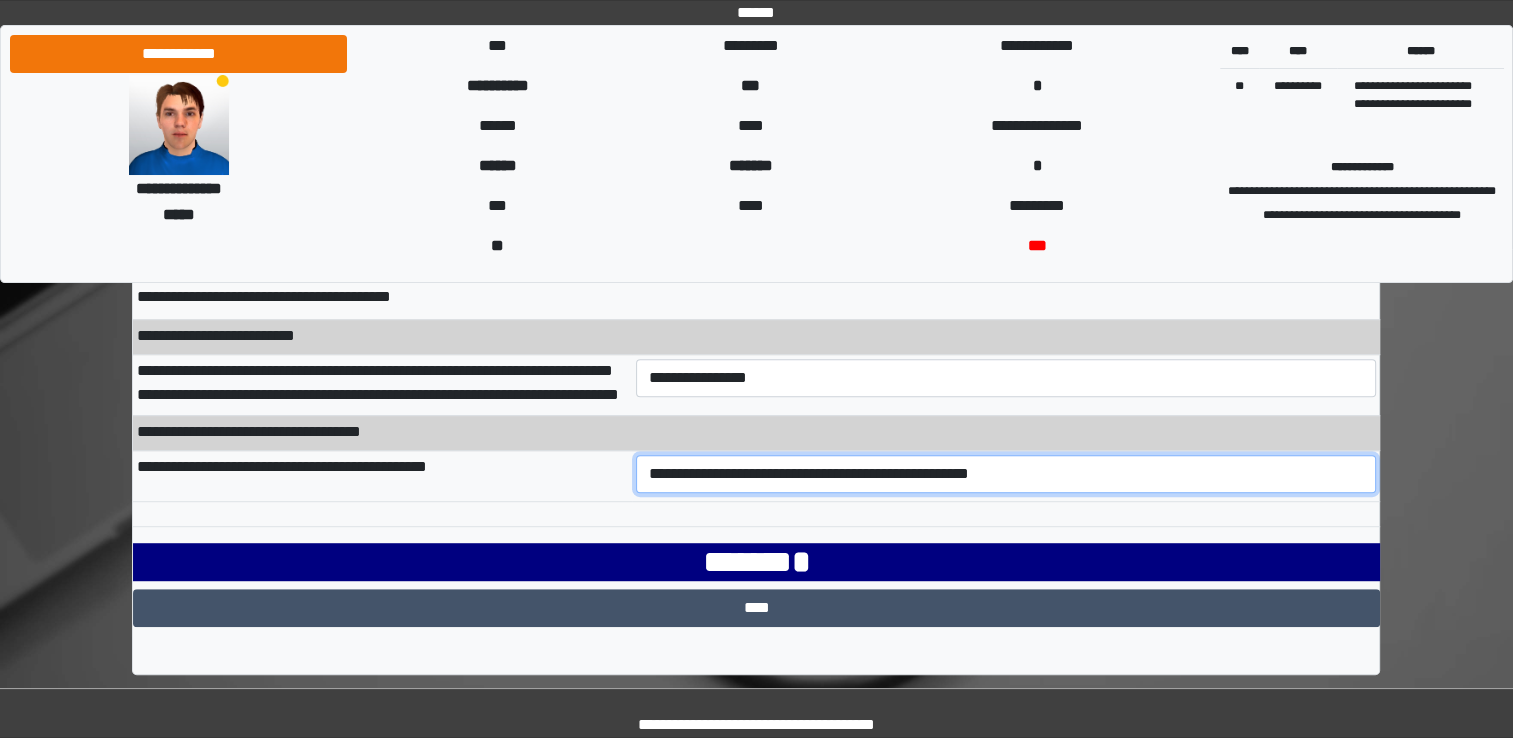 click on "**********" at bounding box center [1006, 474] 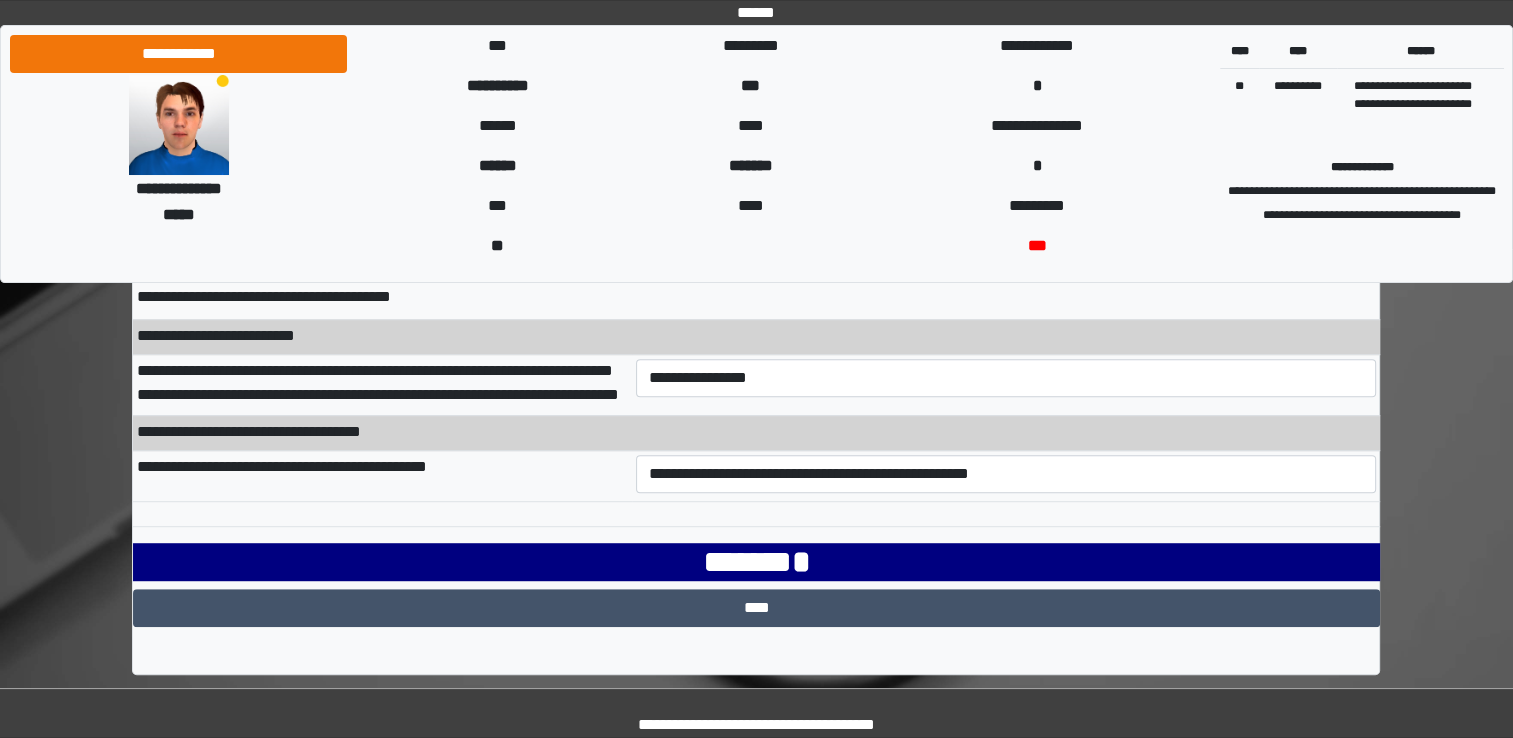 click on "**********" at bounding box center (756, -18) 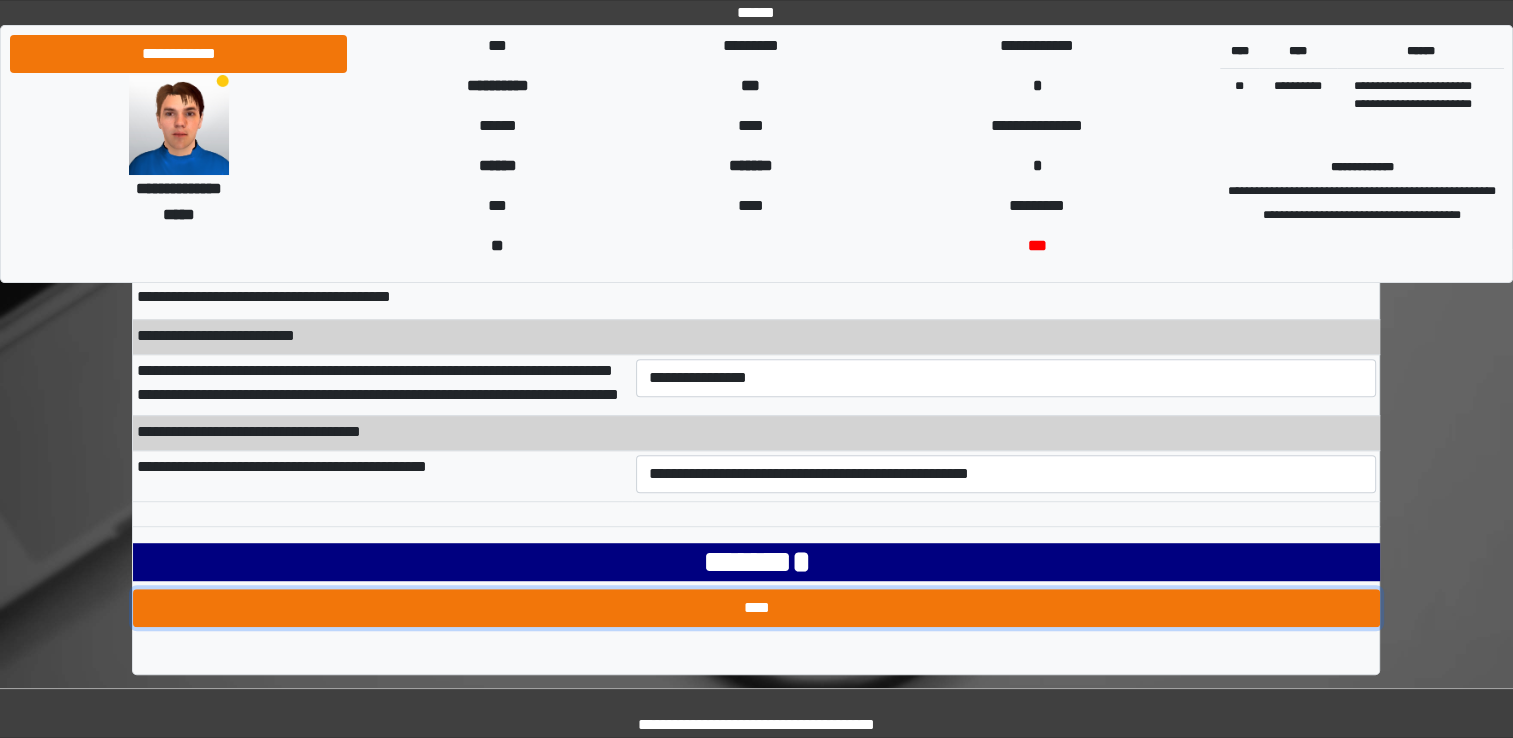 click on "****" at bounding box center (756, 608) 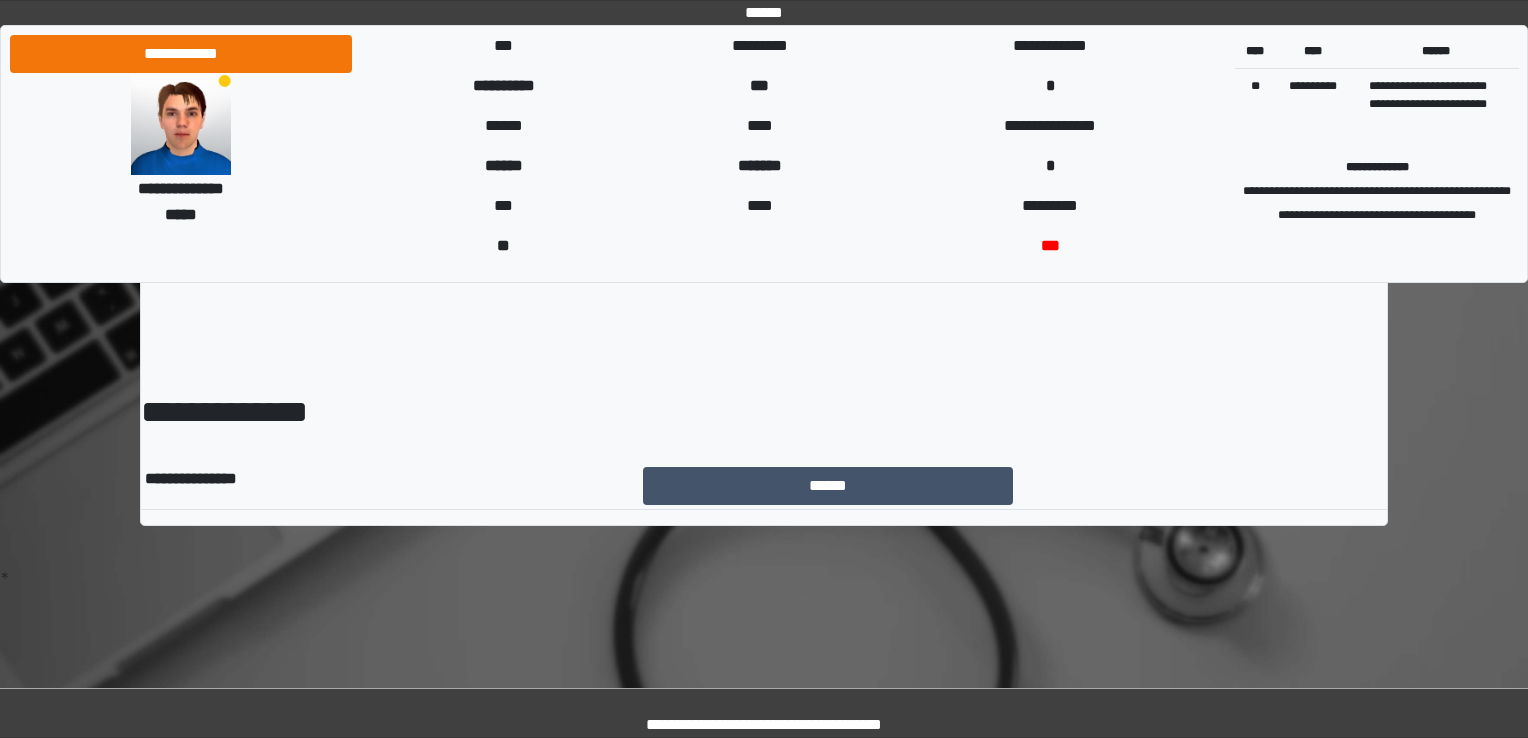 scroll, scrollTop: 0, scrollLeft: 0, axis: both 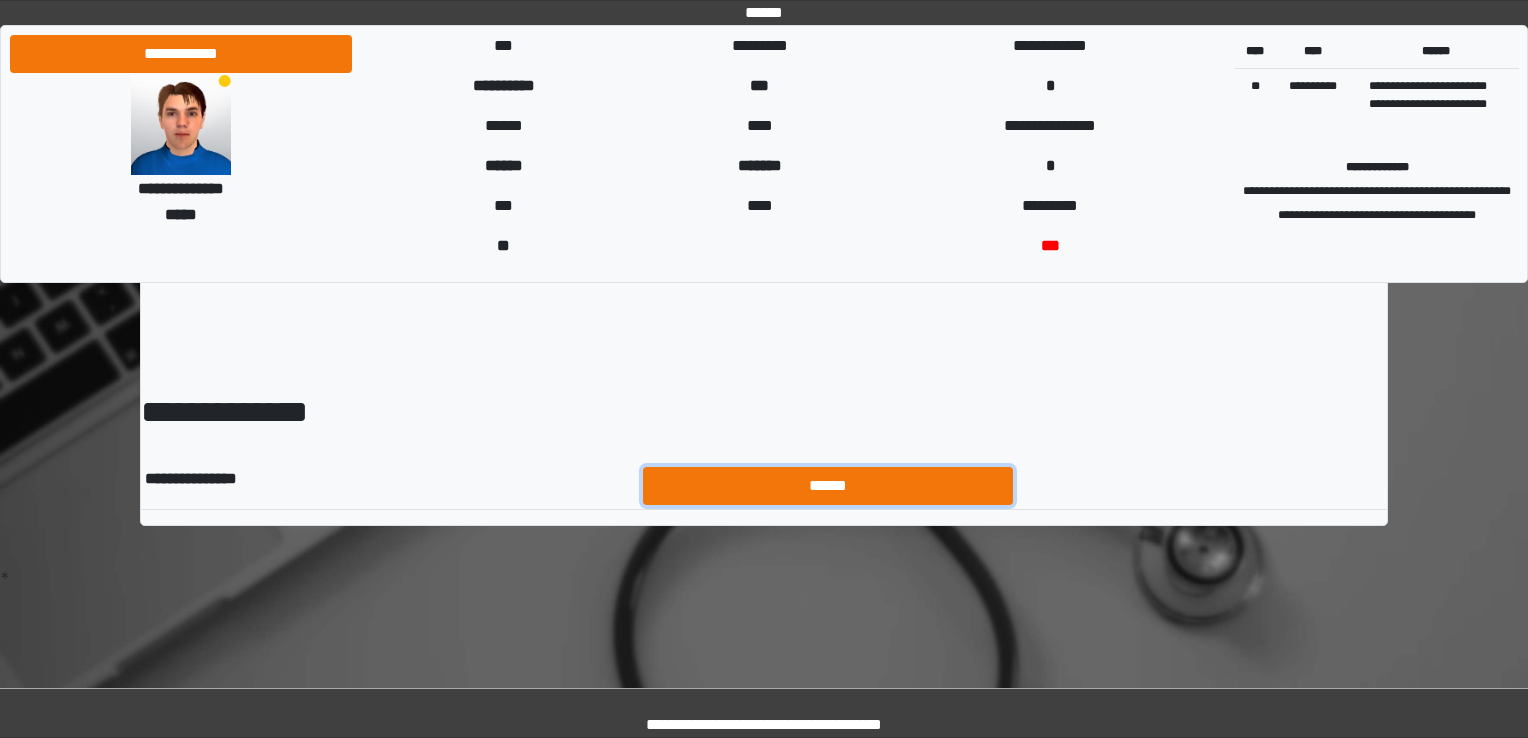 click on "******" at bounding box center (828, 486) 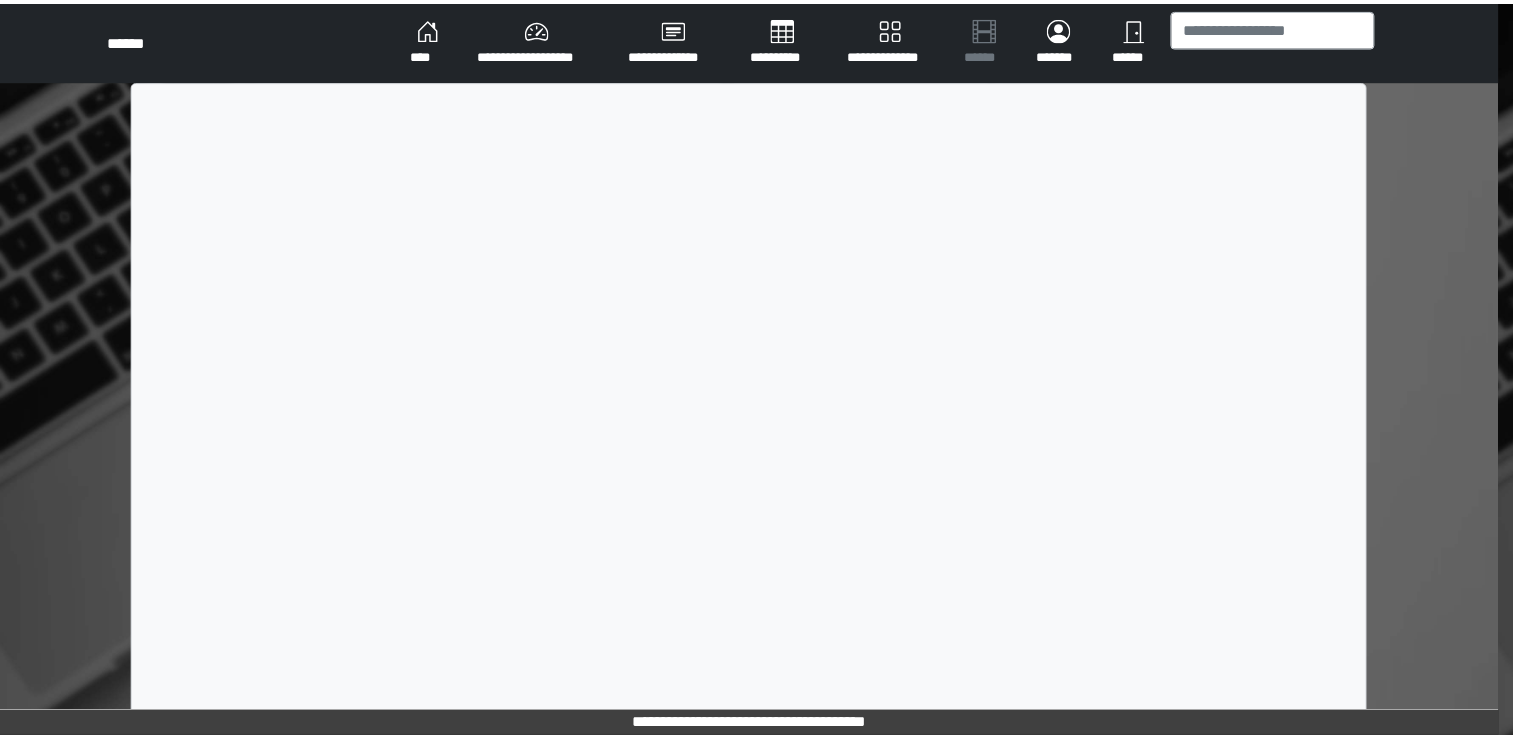 scroll, scrollTop: 0, scrollLeft: 0, axis: both 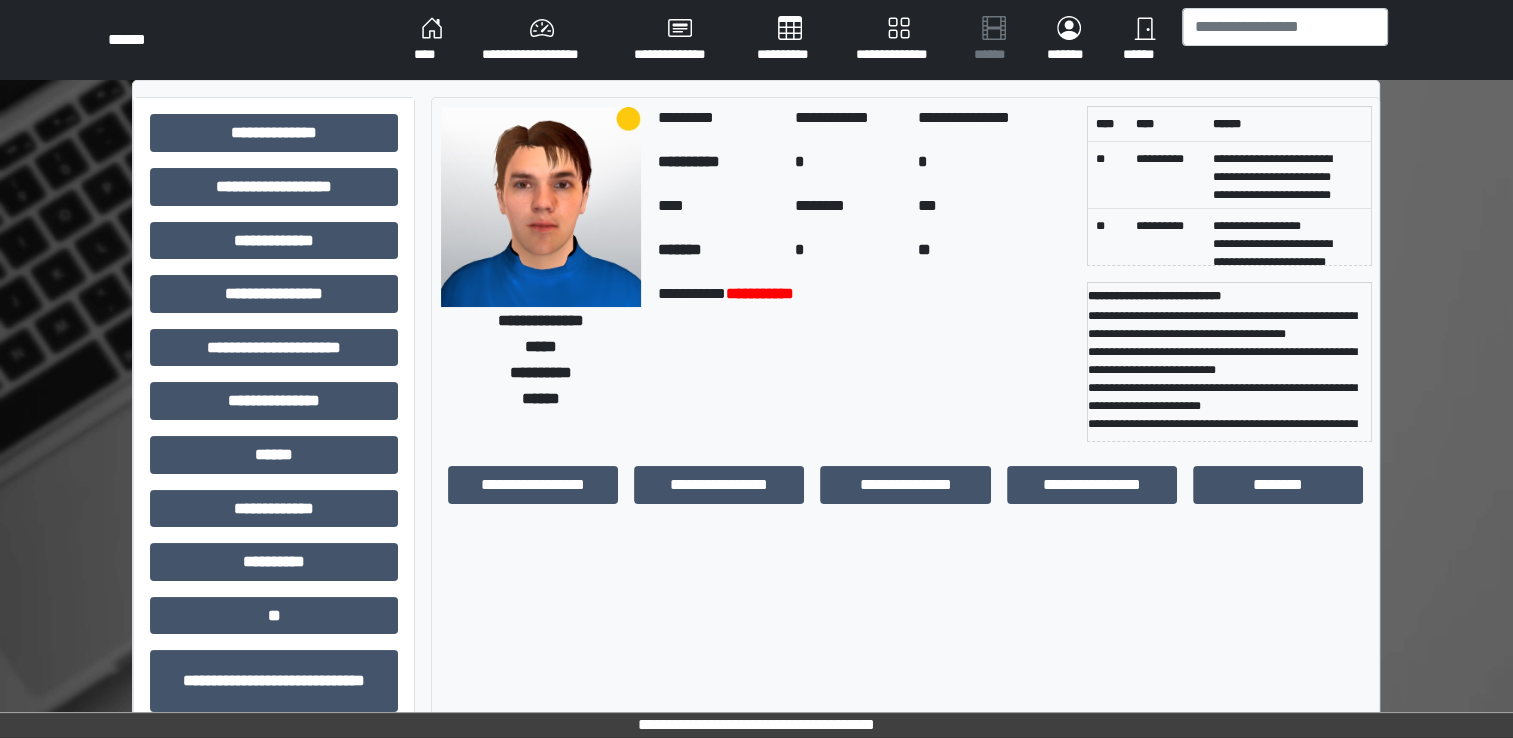 click on "**********" at bounding box center (274, 501) 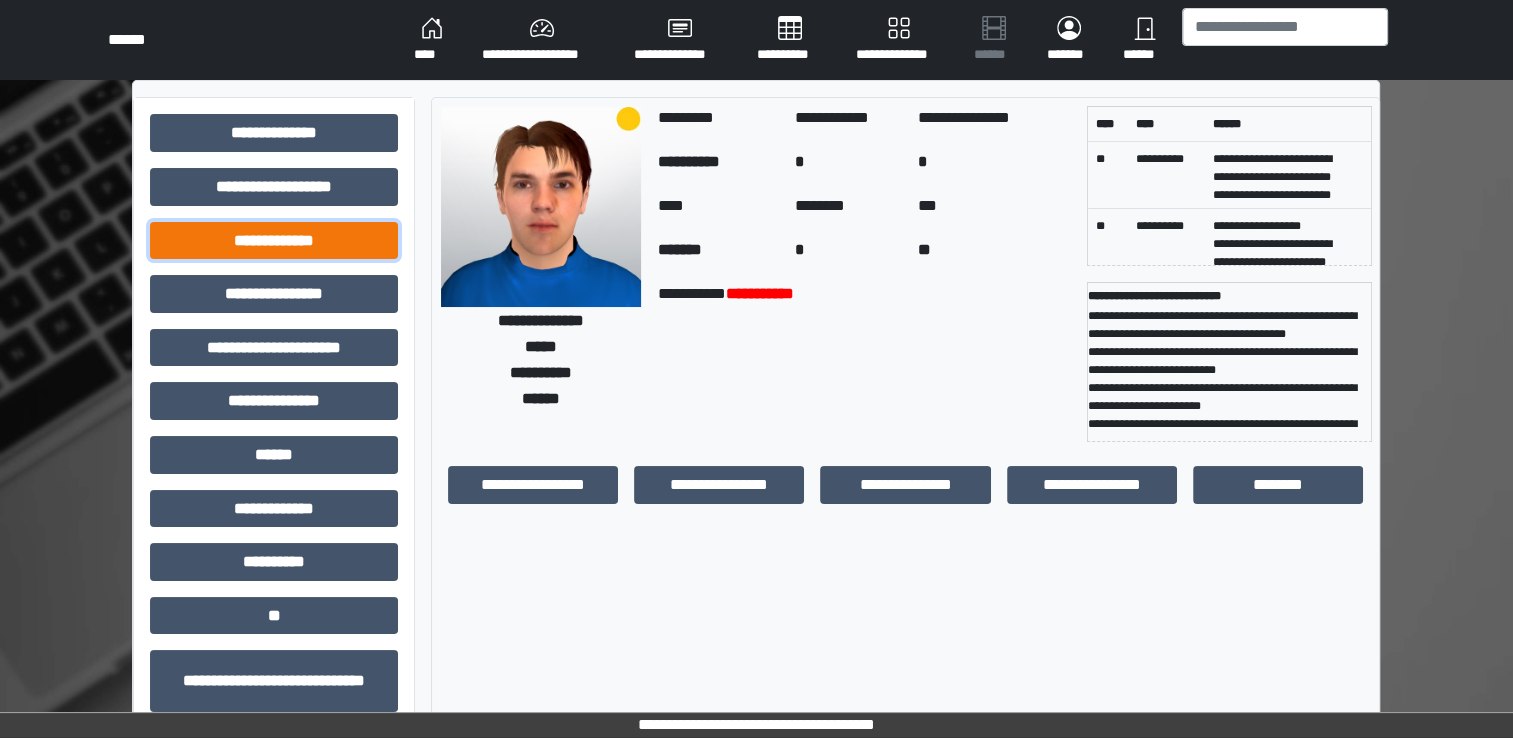 click on "**********" at bounding box center [274, 241] 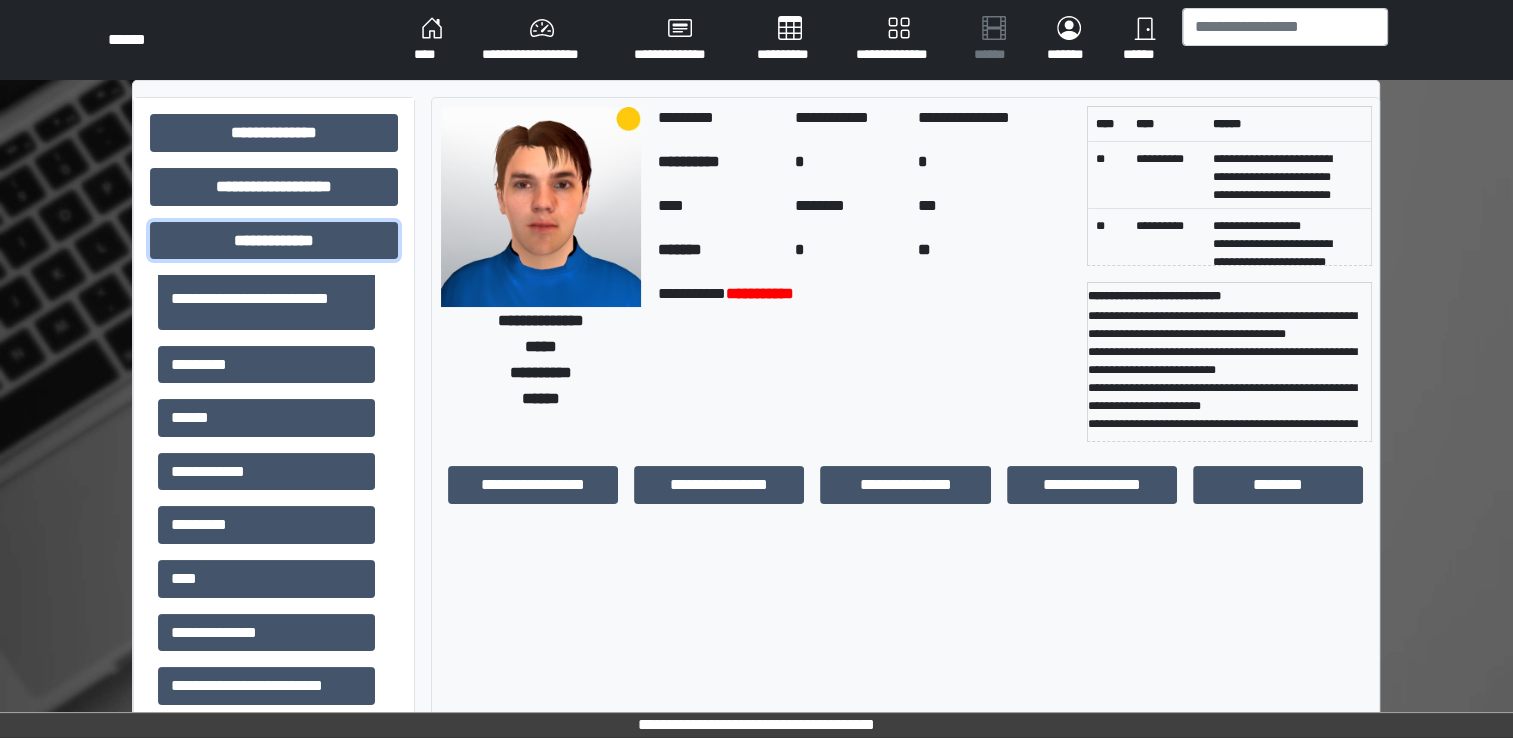 scroll, scrollTop: 500, scrollLeft: 0, axis: vertical 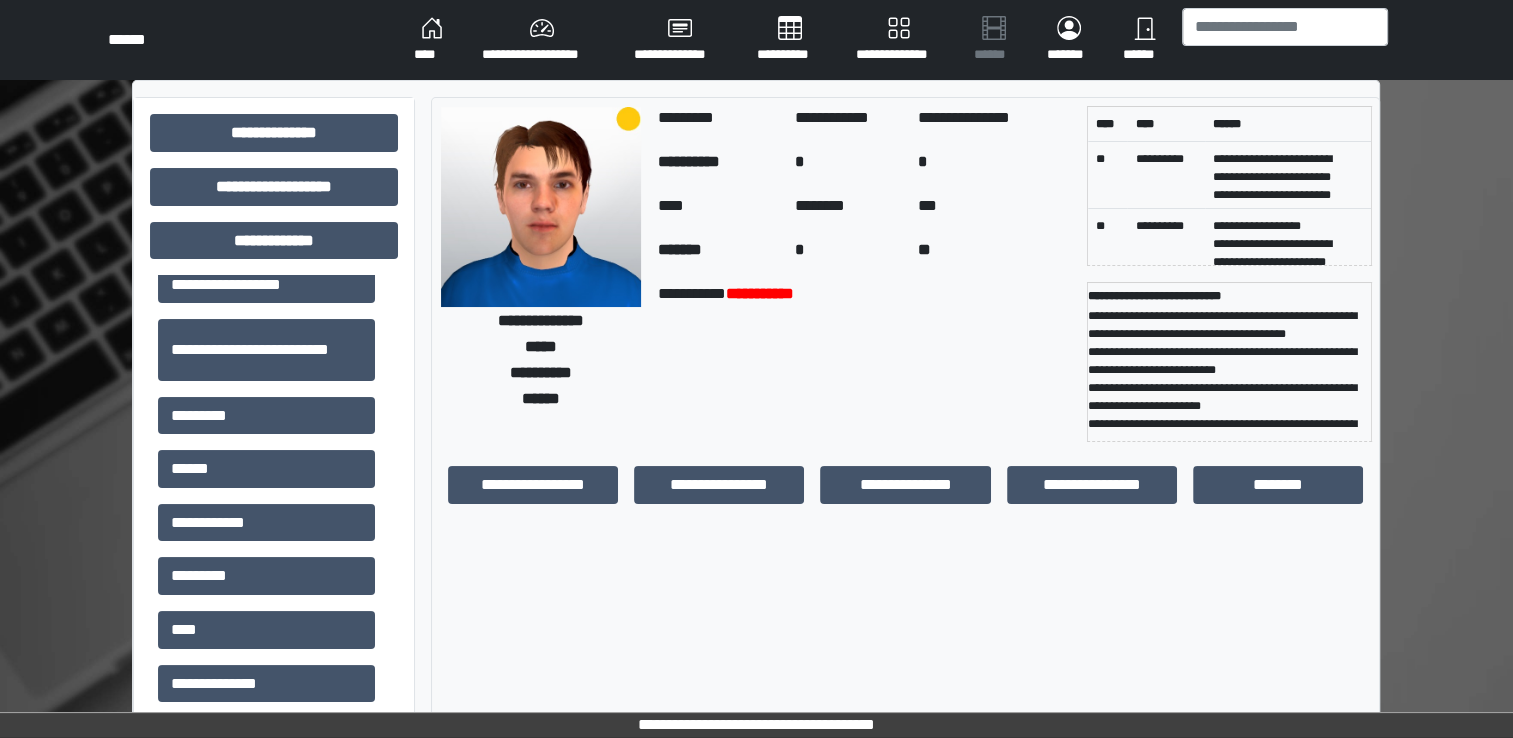 click on "****" at bounding box center [266, 630] 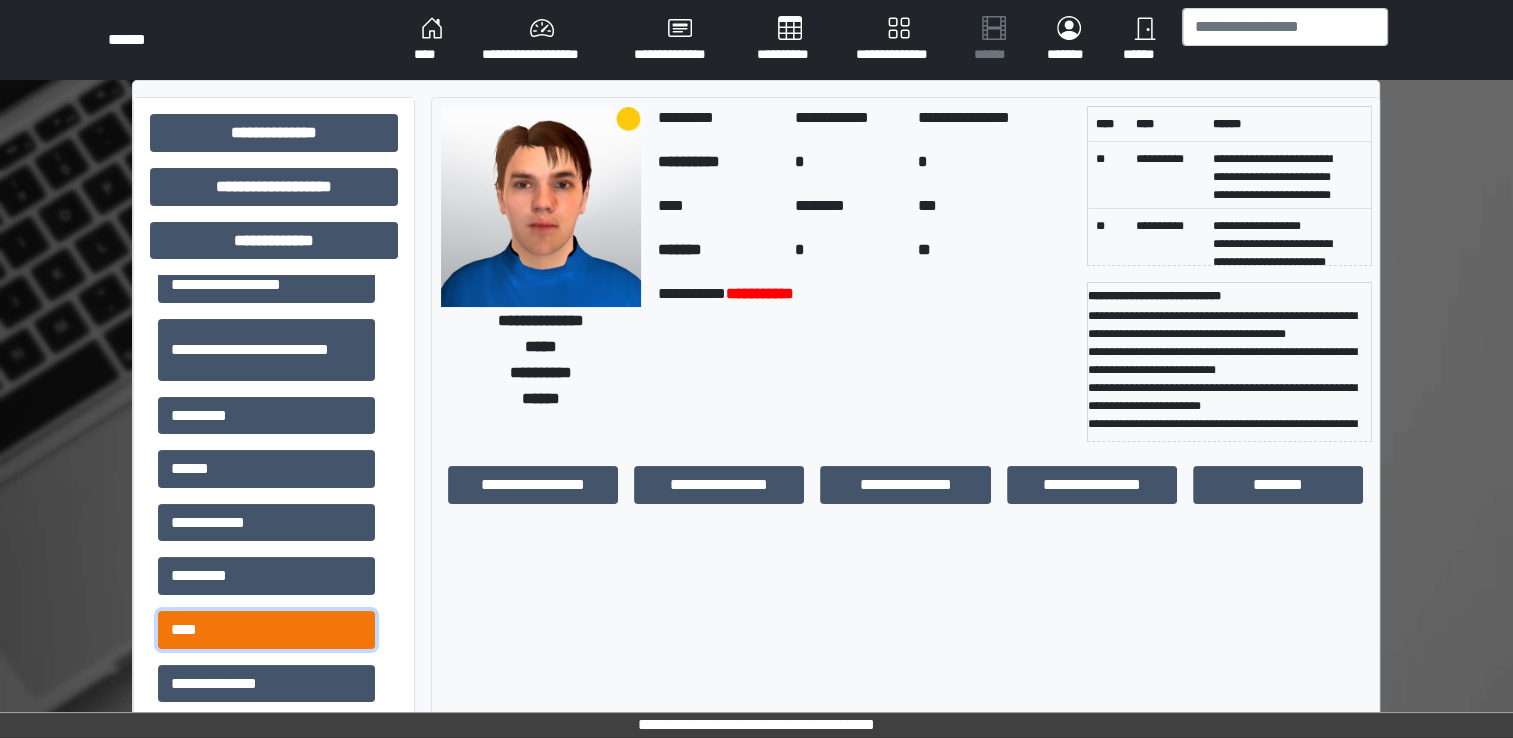 click on "****" at bounding box center (266, 630) 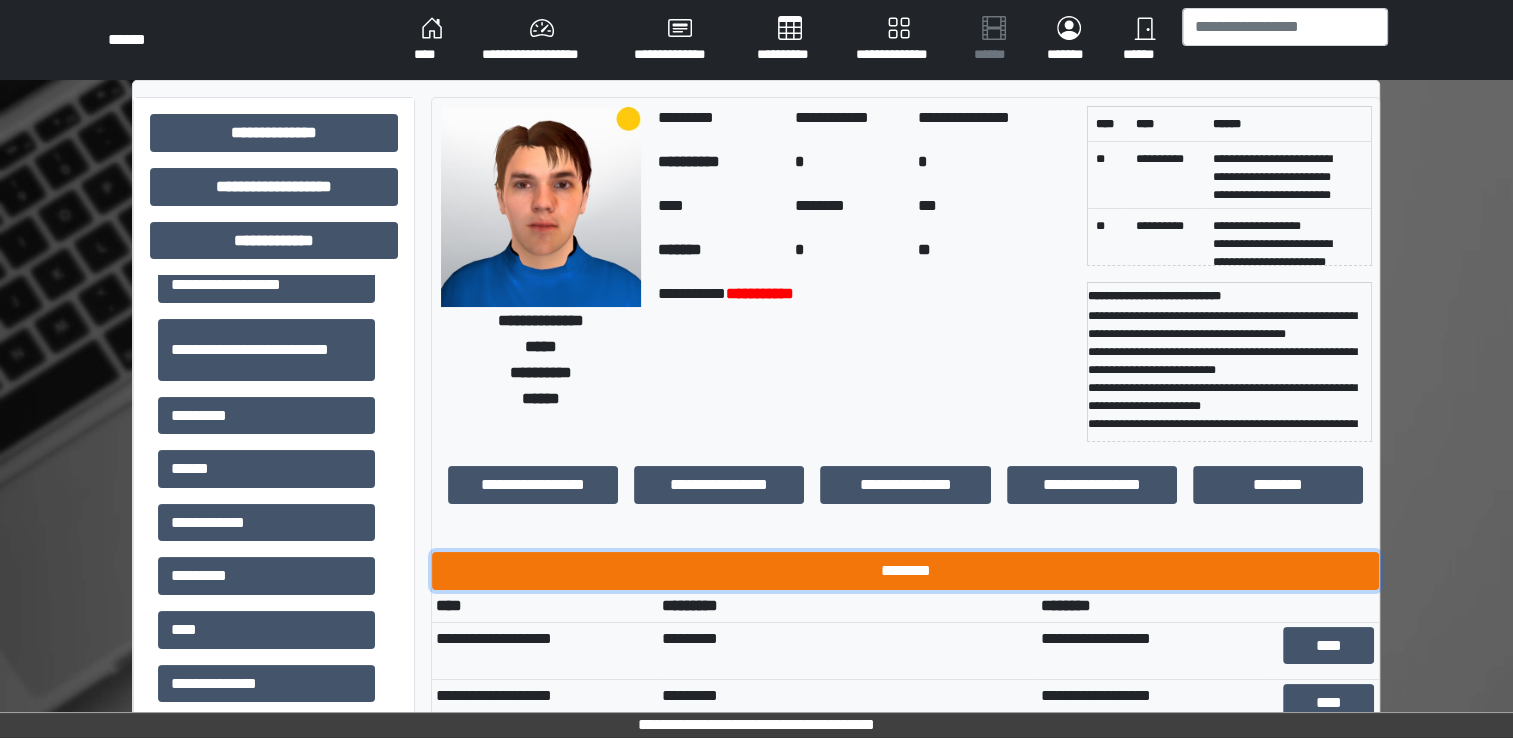 click on "********" at bounding box center [905, 571] 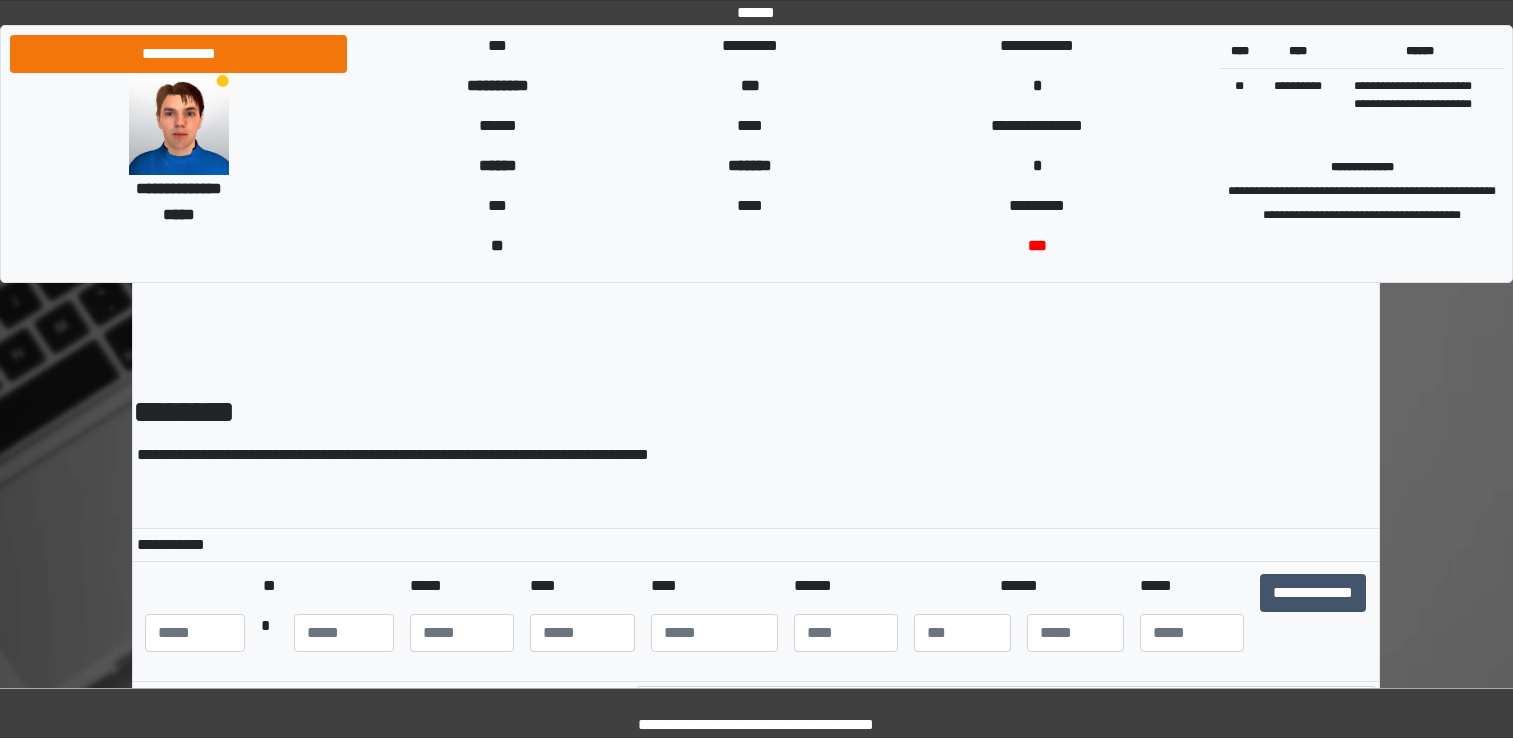 scroll, scrollTop: 0, scrollLeft: 0, axis: both 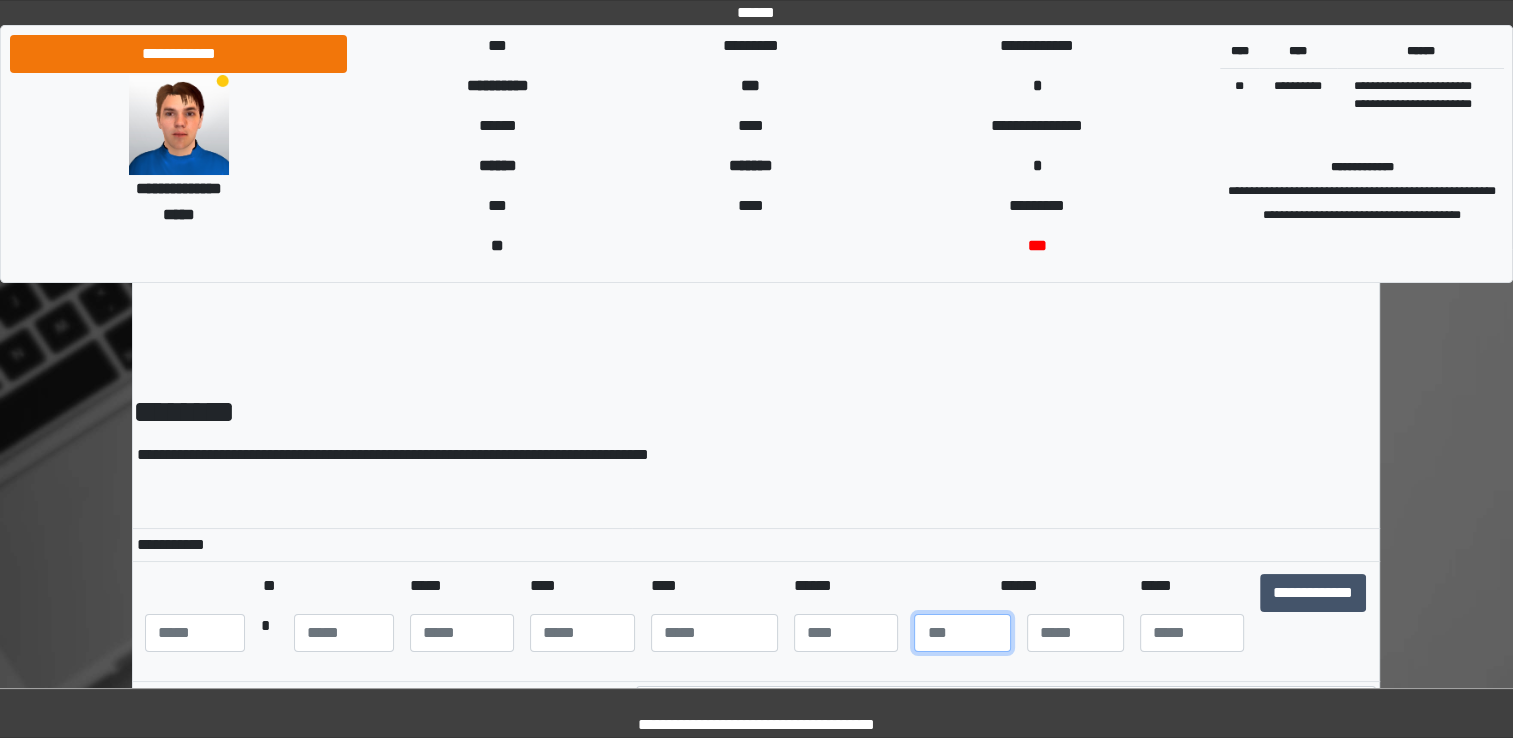 click at bounding box center (962, 633) 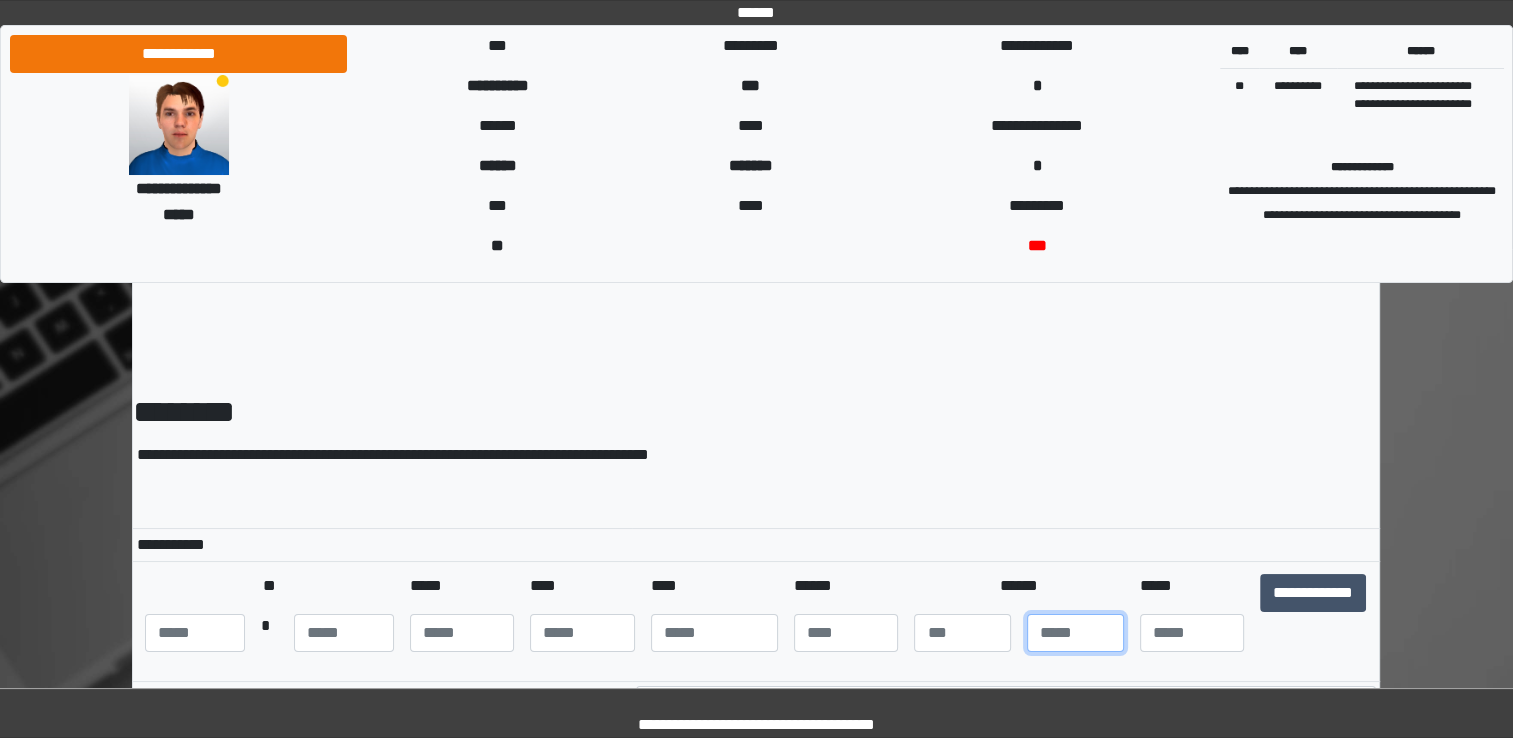 click at bounding box center (1075, 633) 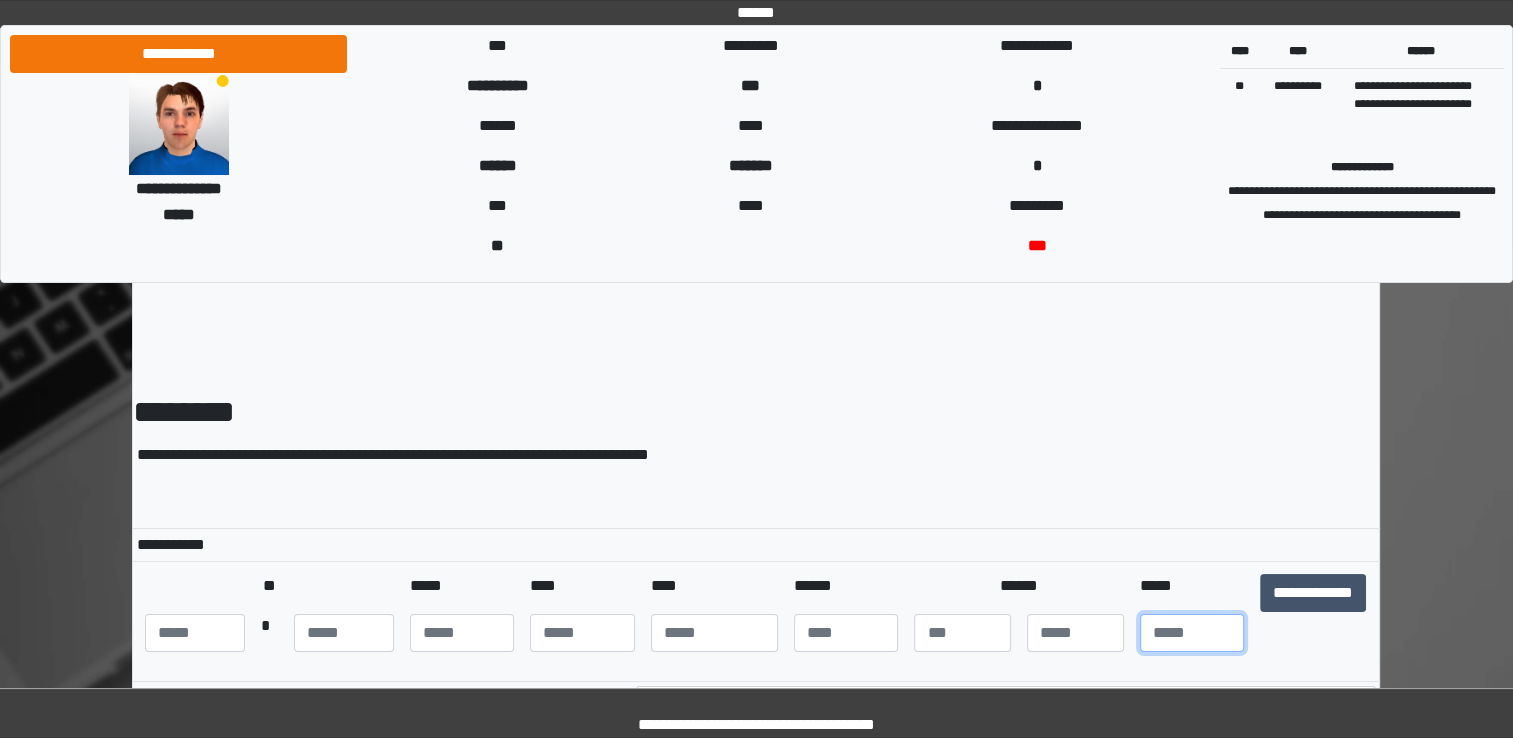 click at bounding box center [1192, 633] 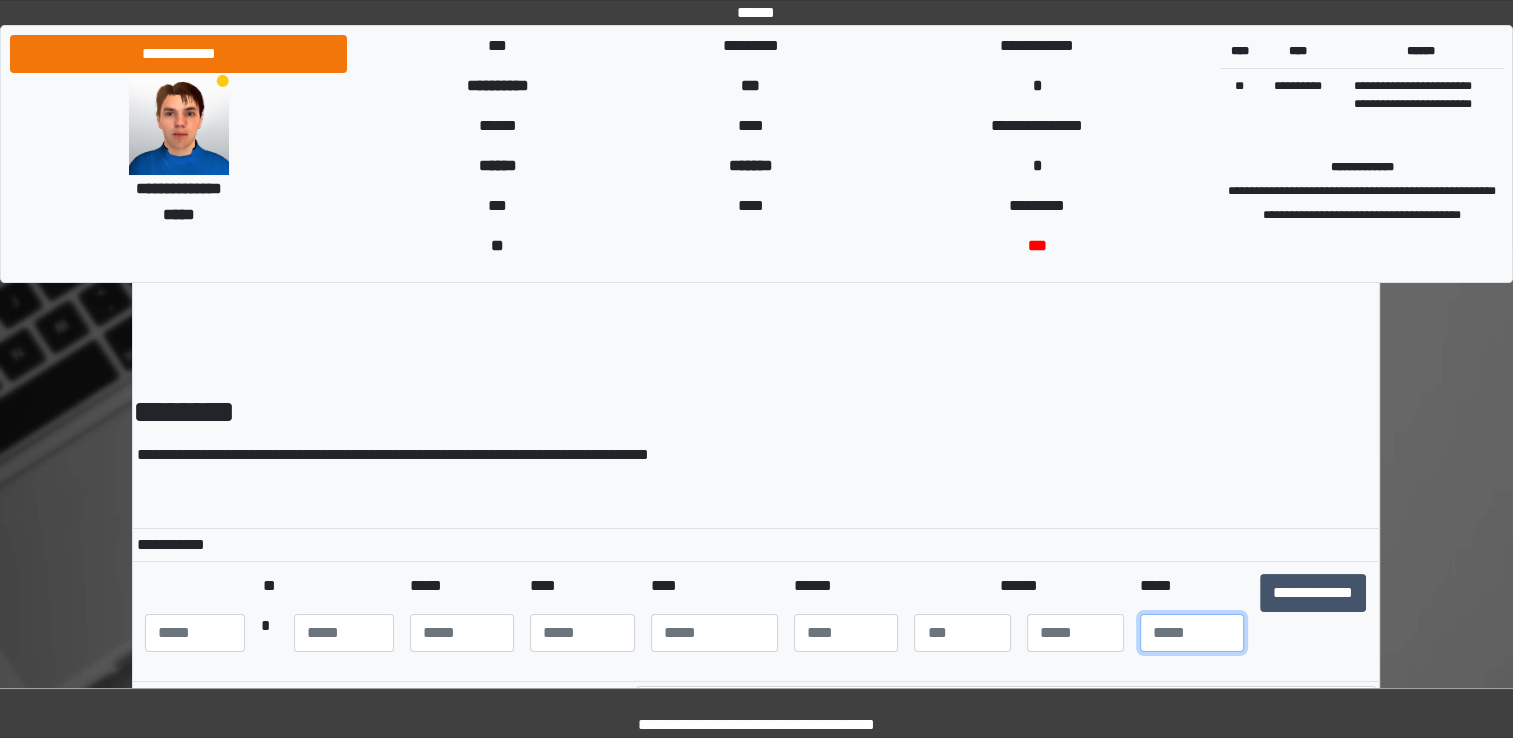 type on "**" 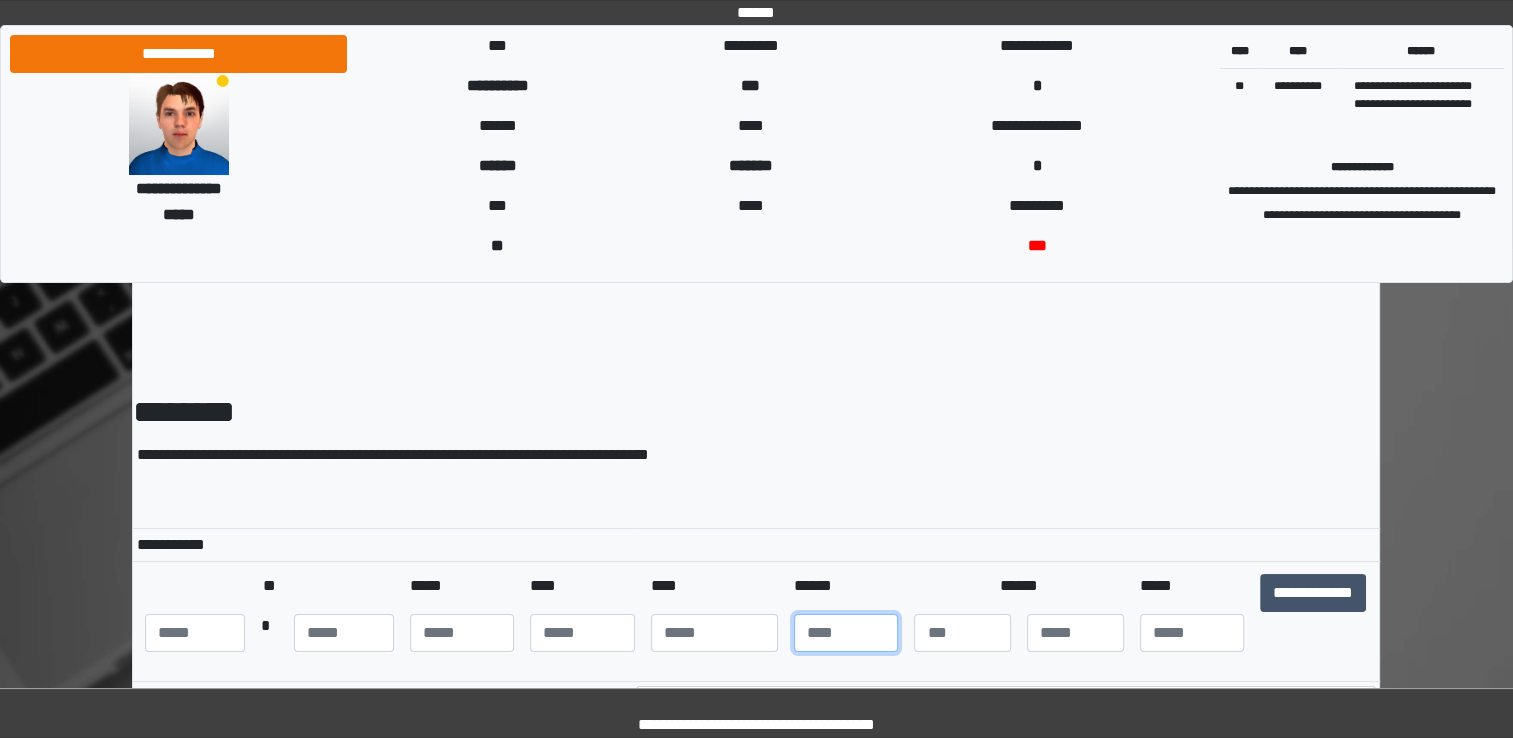 click at bounding box center [846, 633] 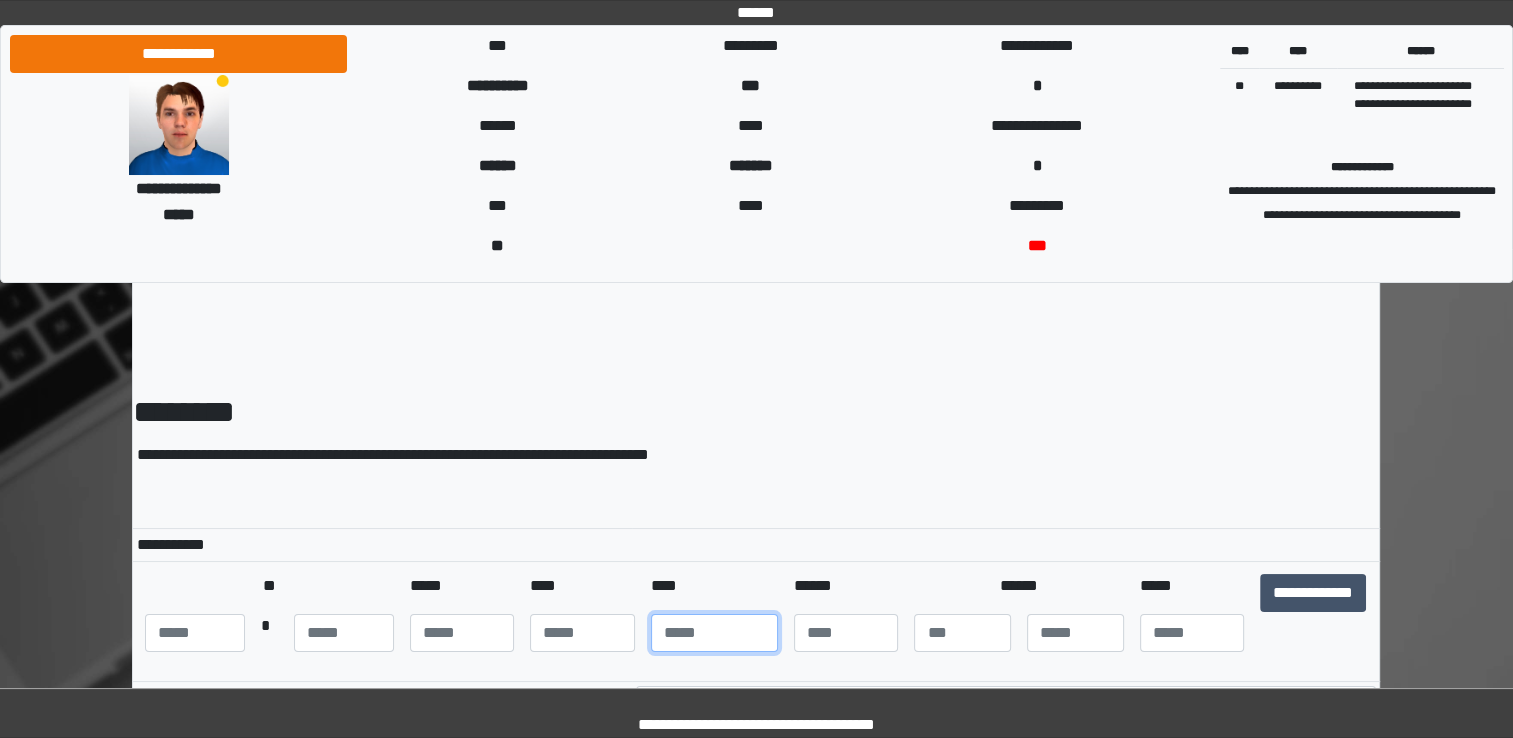 click at bounding box center (714, 633) 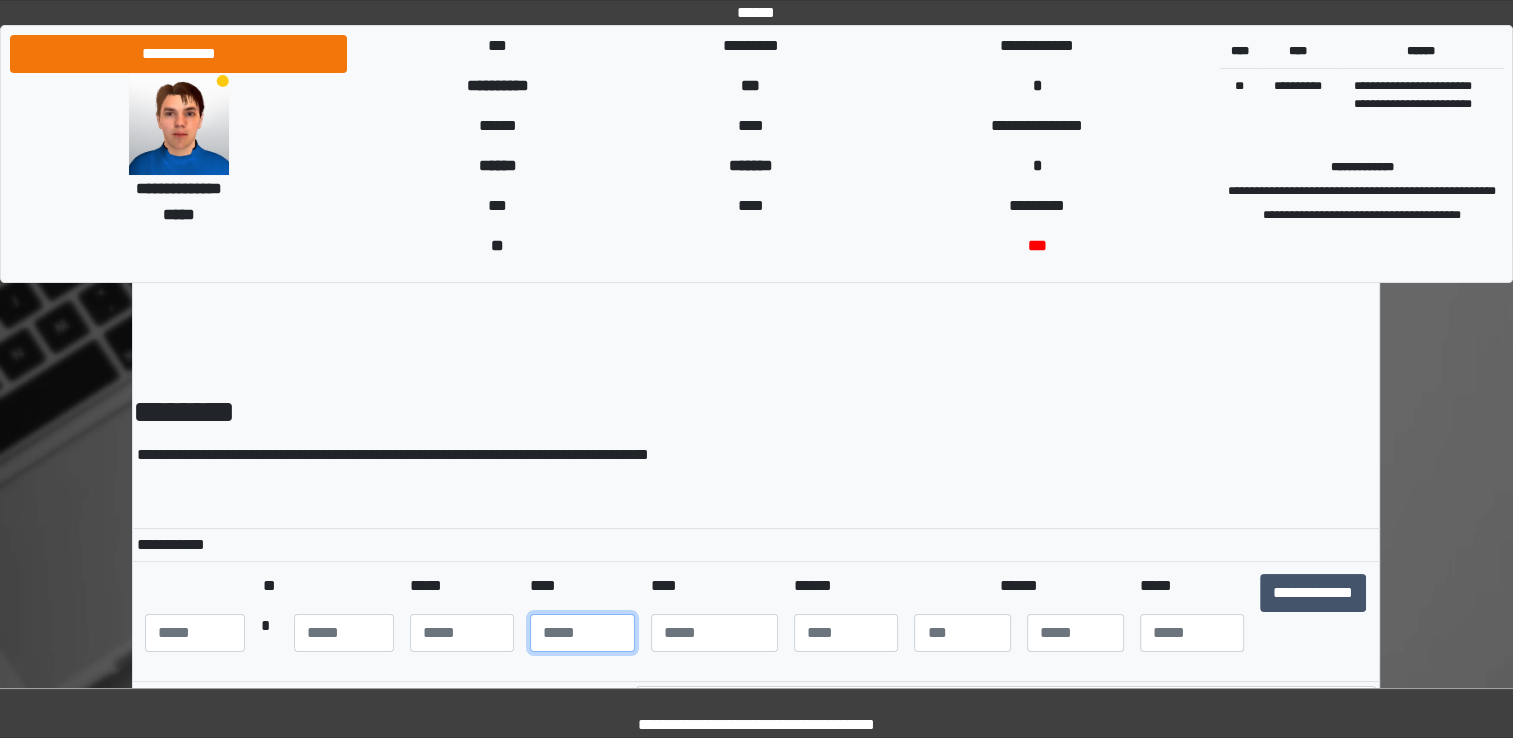 click at bounding box center [582, 633] 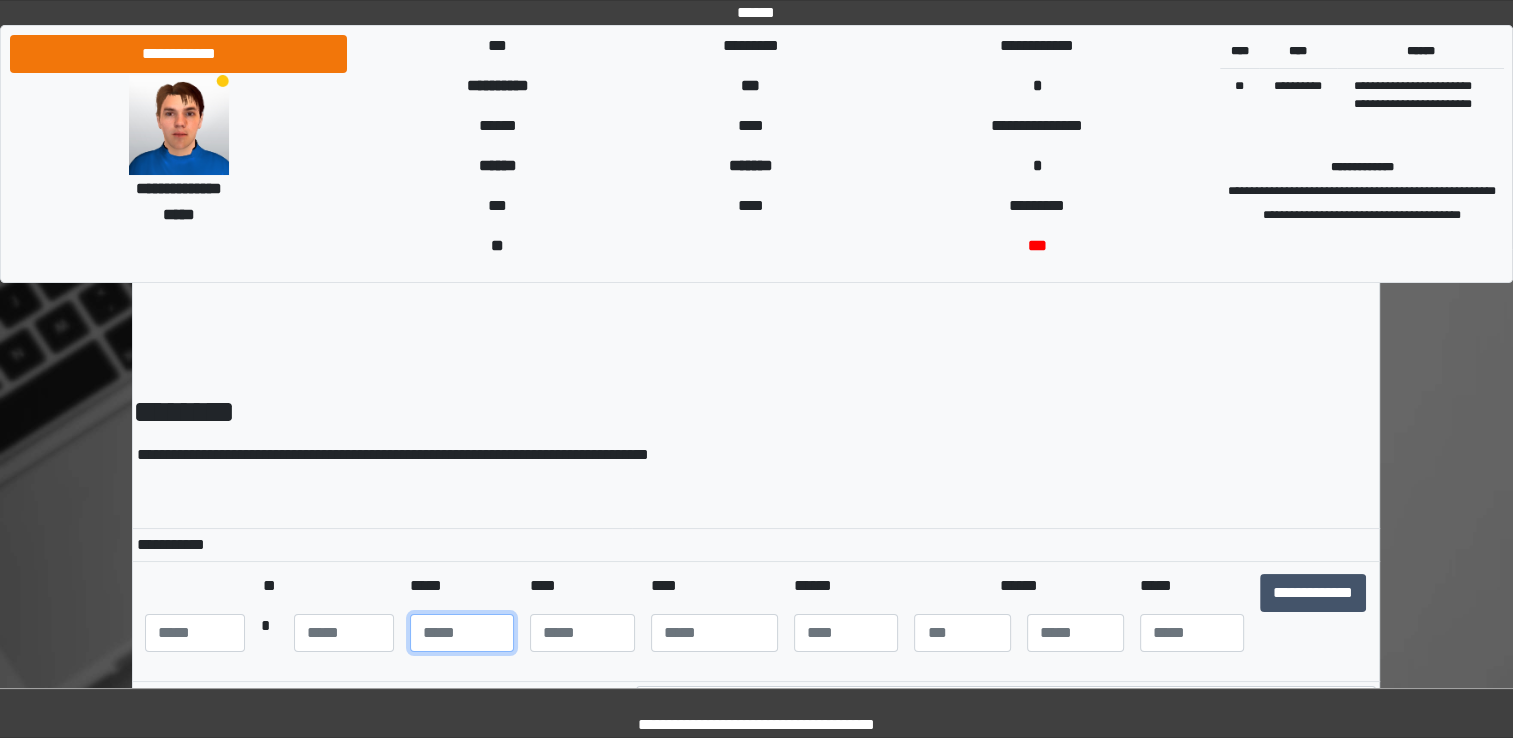 click at bounding box center [462, 633] 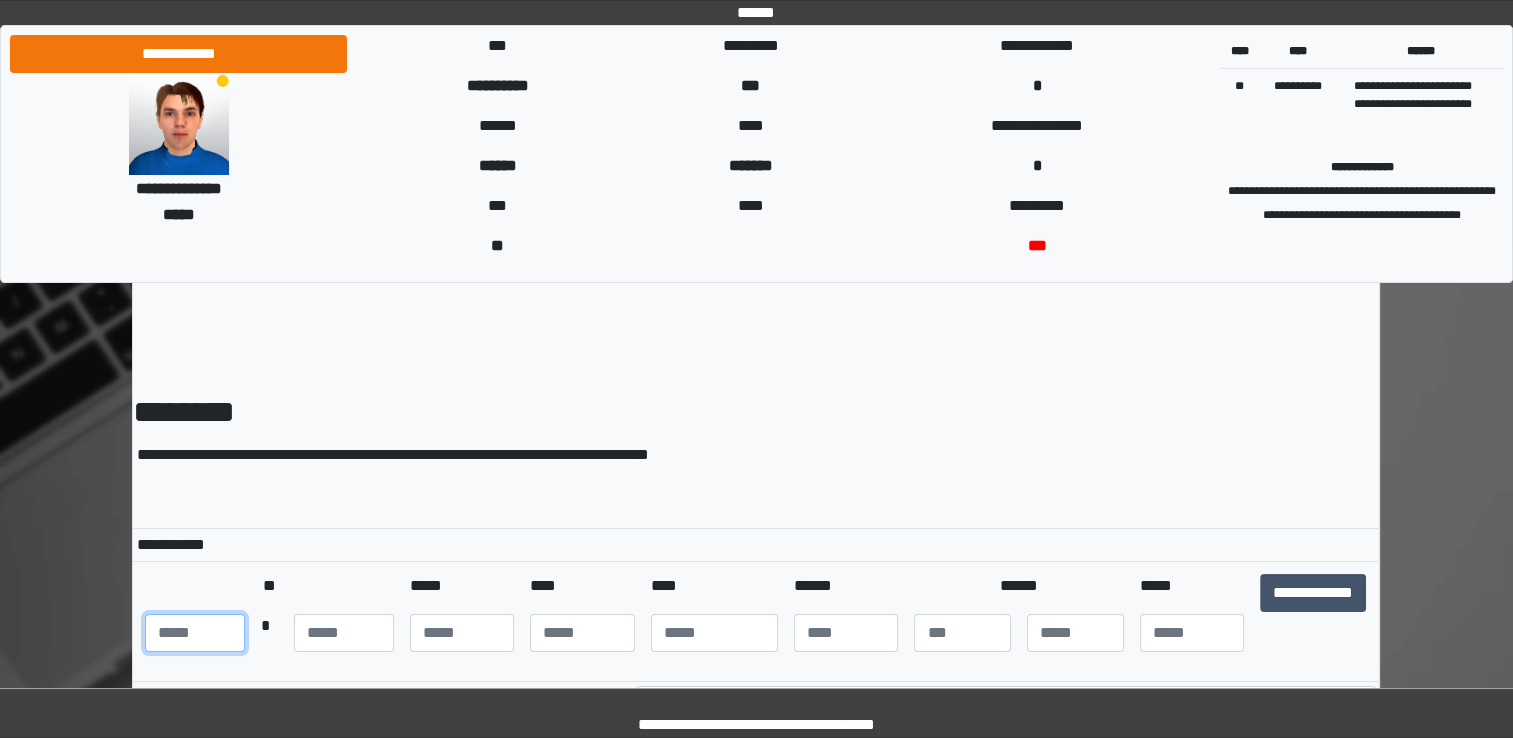 click at bounding box center [195, 633] 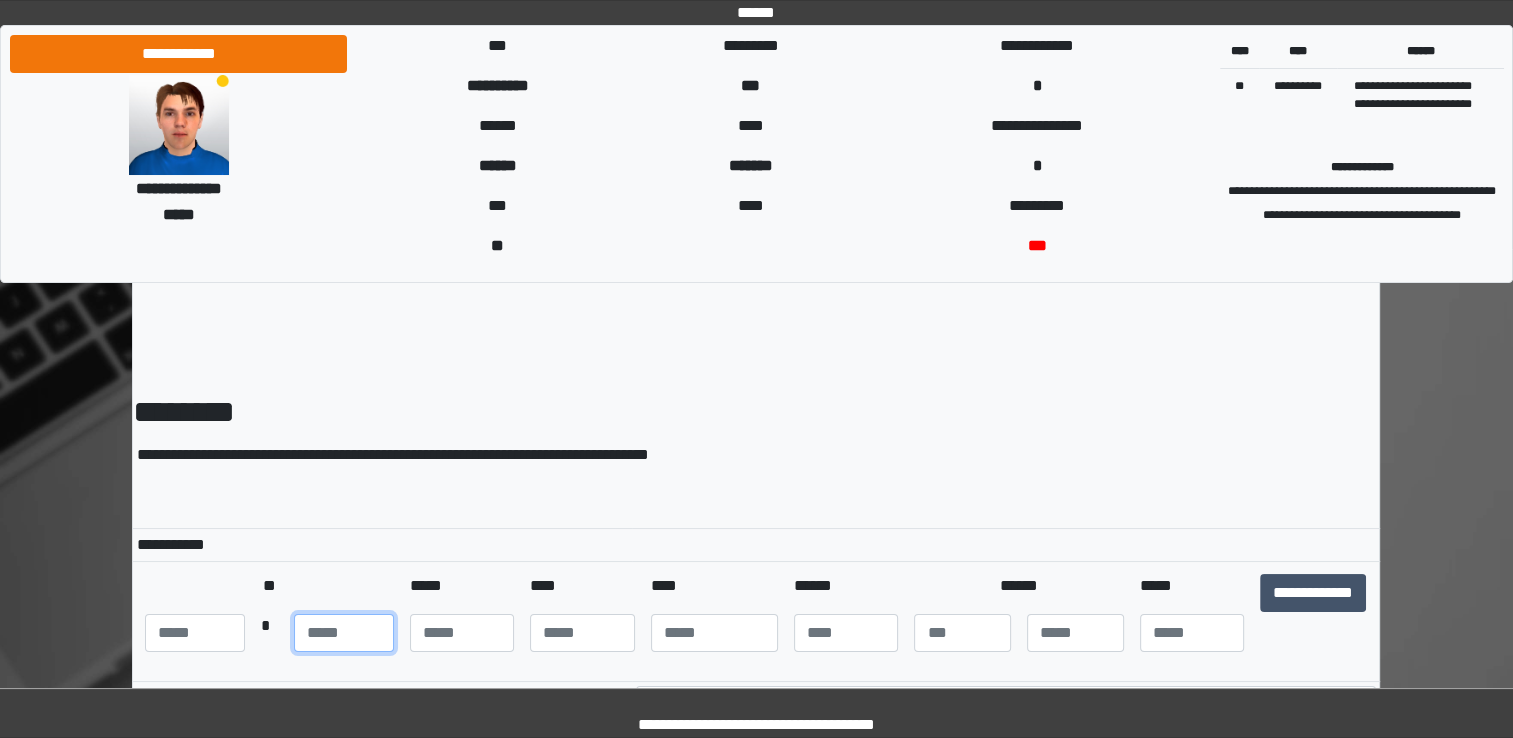 type on "**" 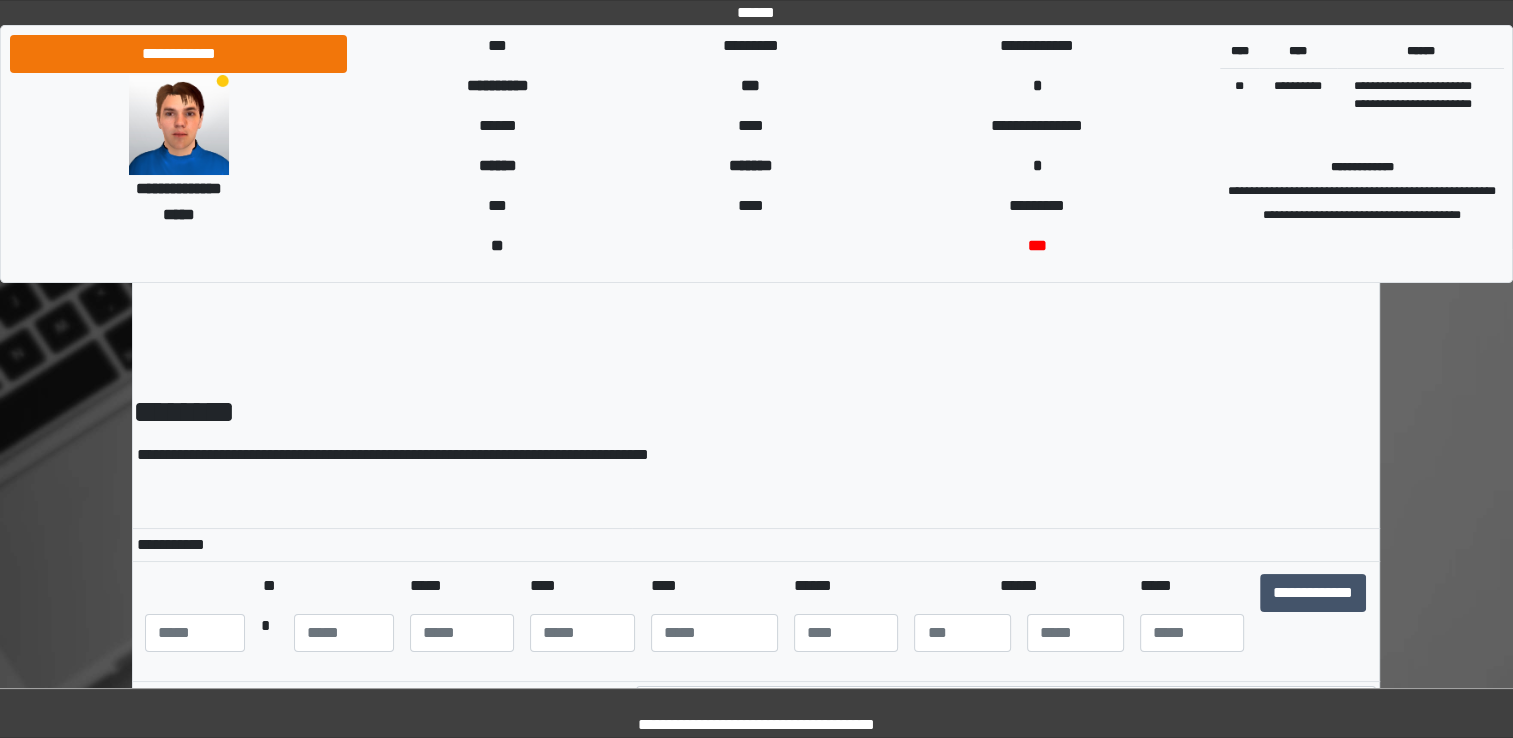 click on "**********" at bounding box center (756, 455) 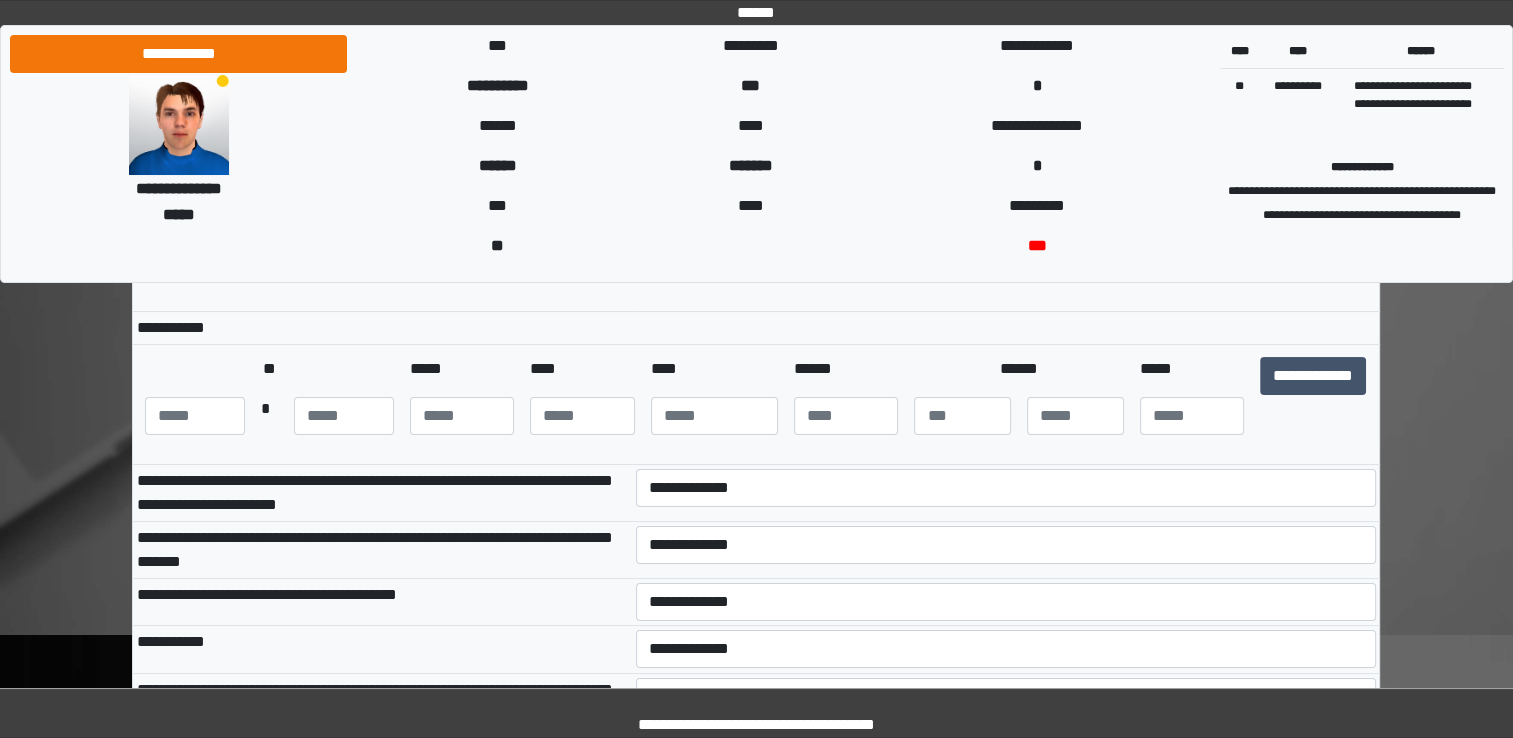 scroll, scrollTop: 200, scrollLeft: 0, axis: vertical 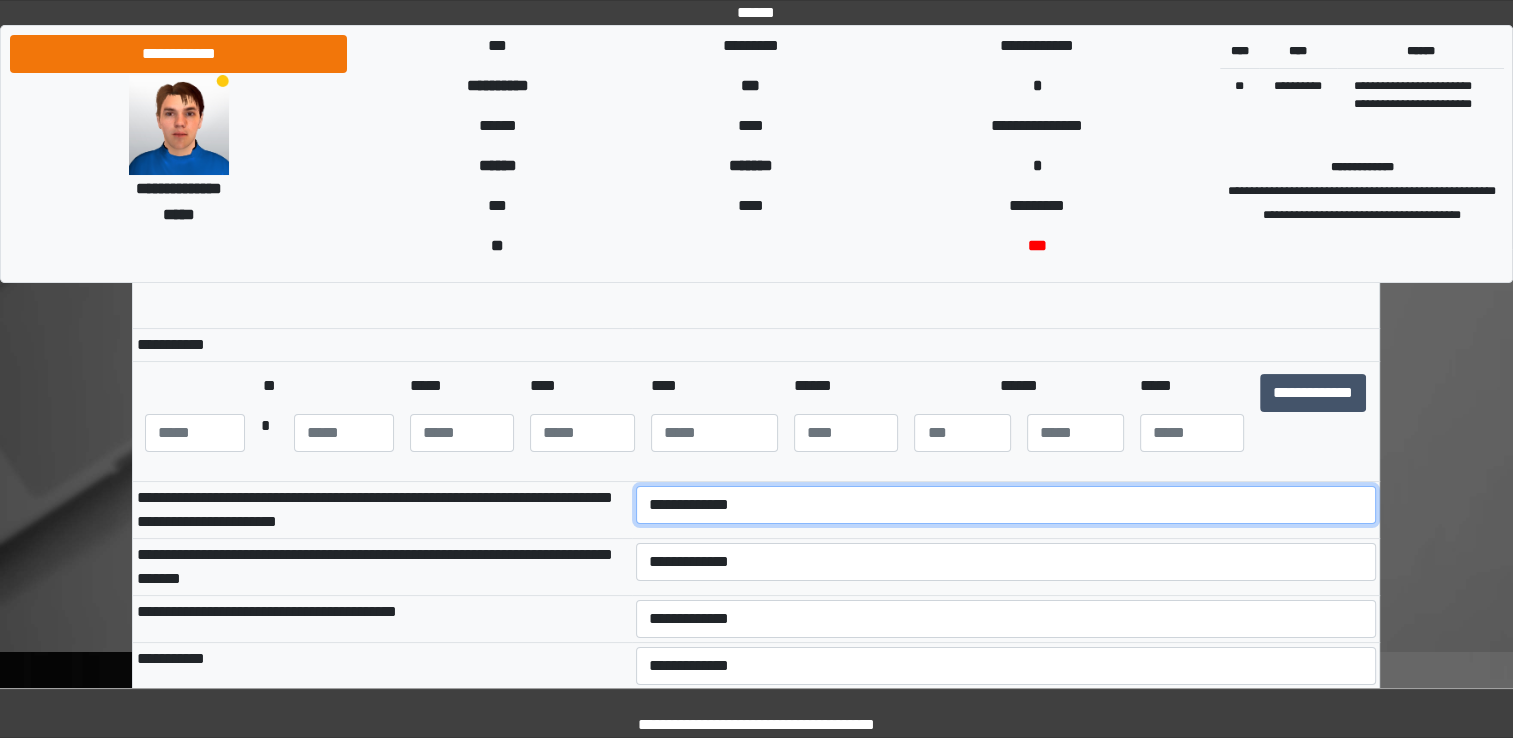 click on "**********" at bounding box center (1006, 505) 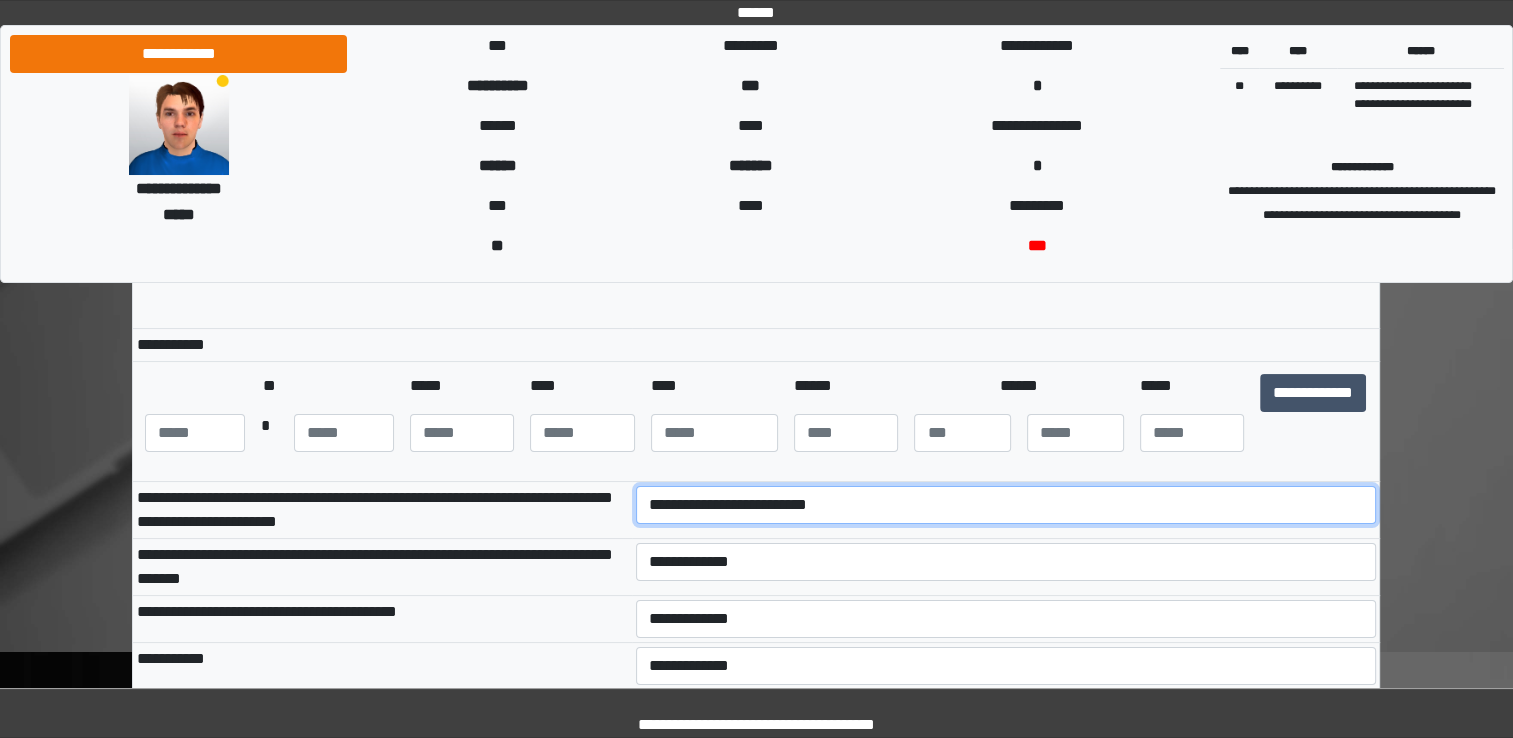 click on "**********" at bounding box center [1006, 505] 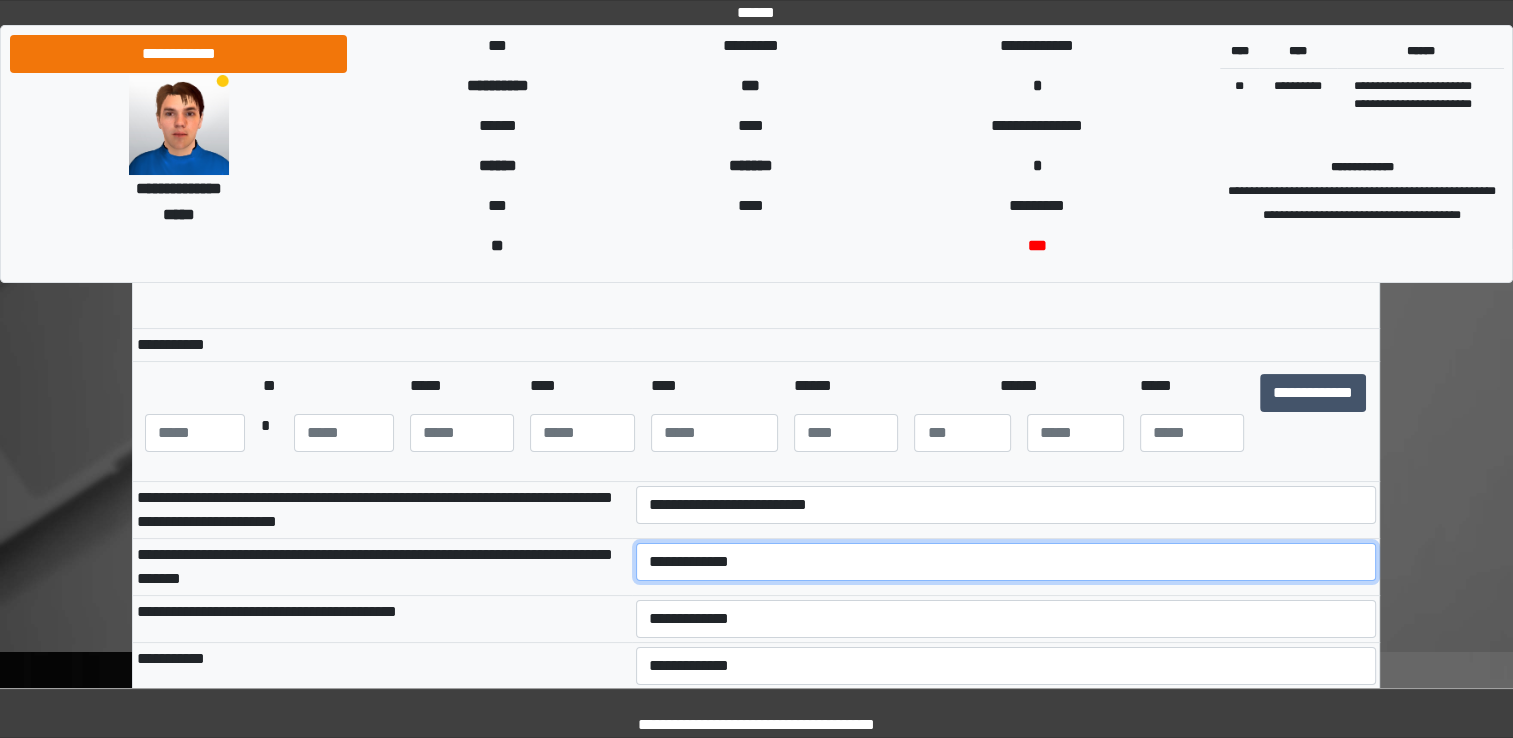 click on "**********" at bounding box center [1006, 562] 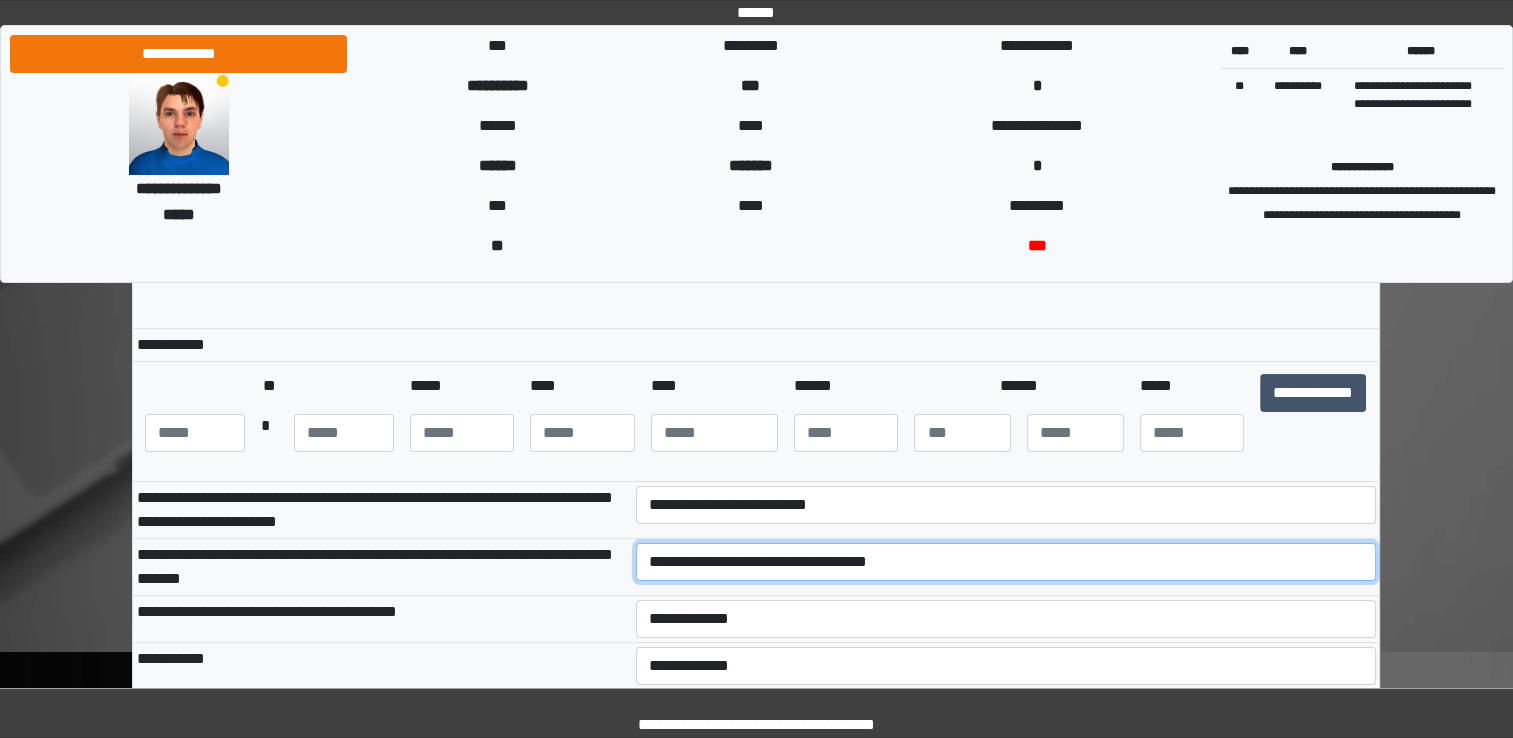 click on "**********" at bounding box center (1006, 562) 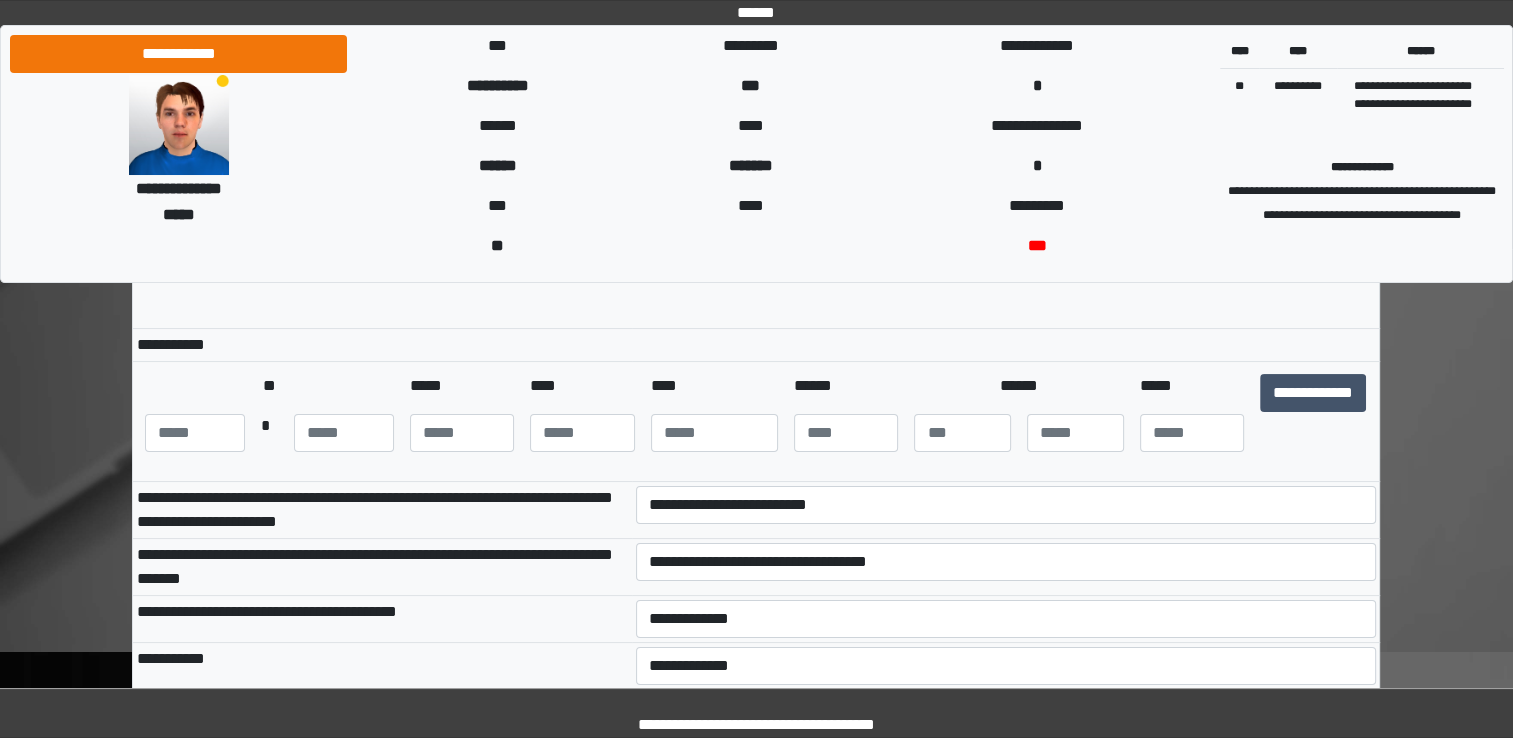 click on "**********" at bounding box center [382, 666] 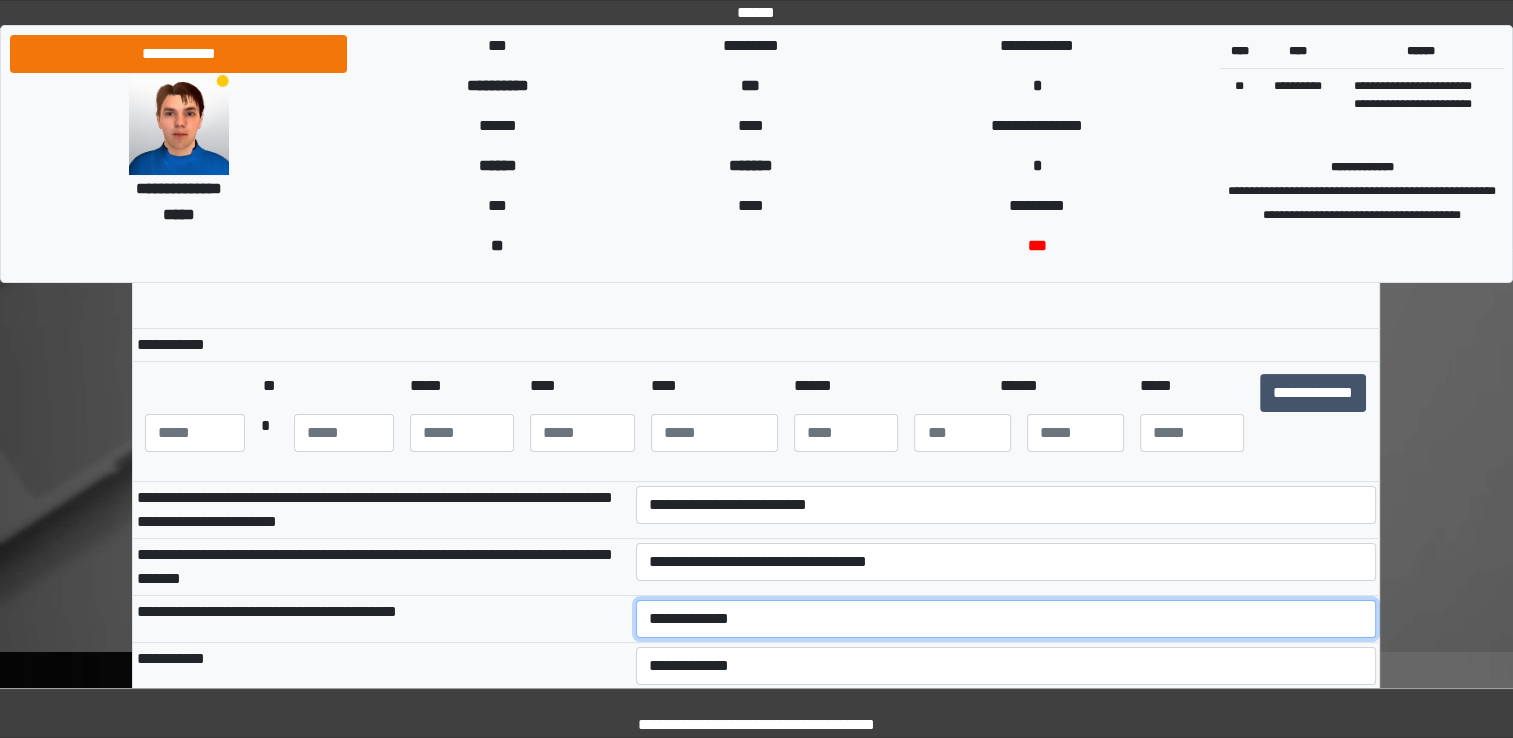 click on "**********" at bounding box center (1006, 619) 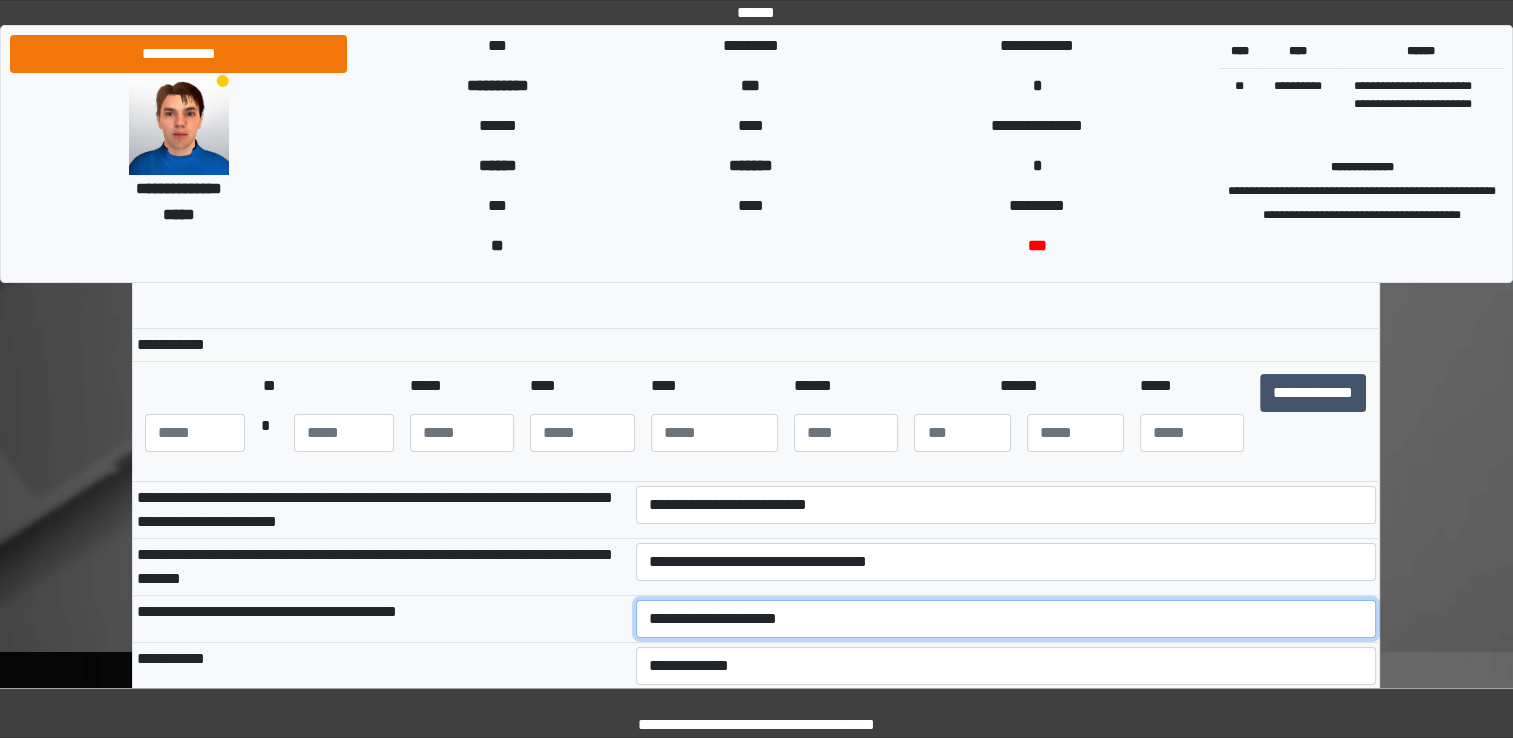 click on "**********" at bounding box center (1006, 619) 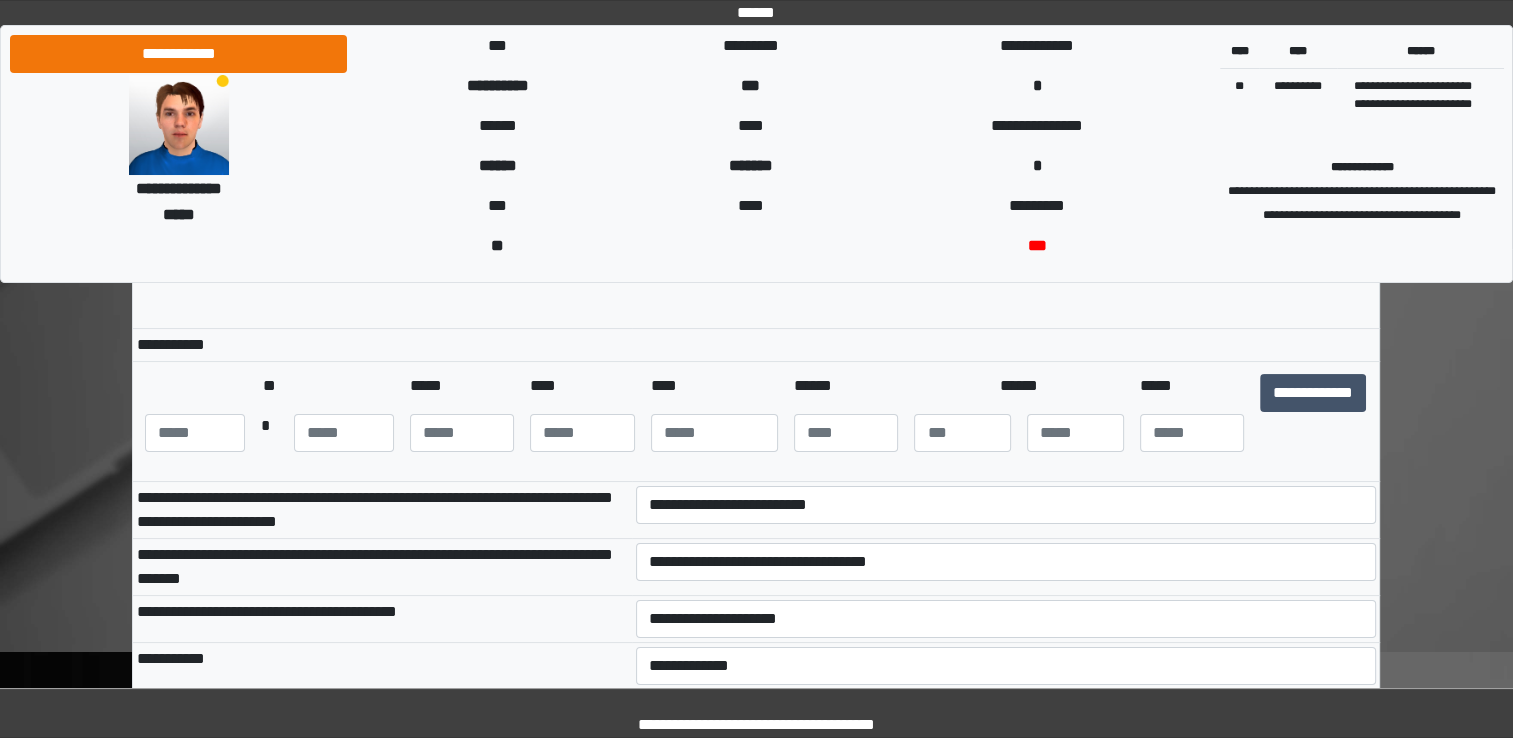 click on "**********" at bounding box center [382, 619] 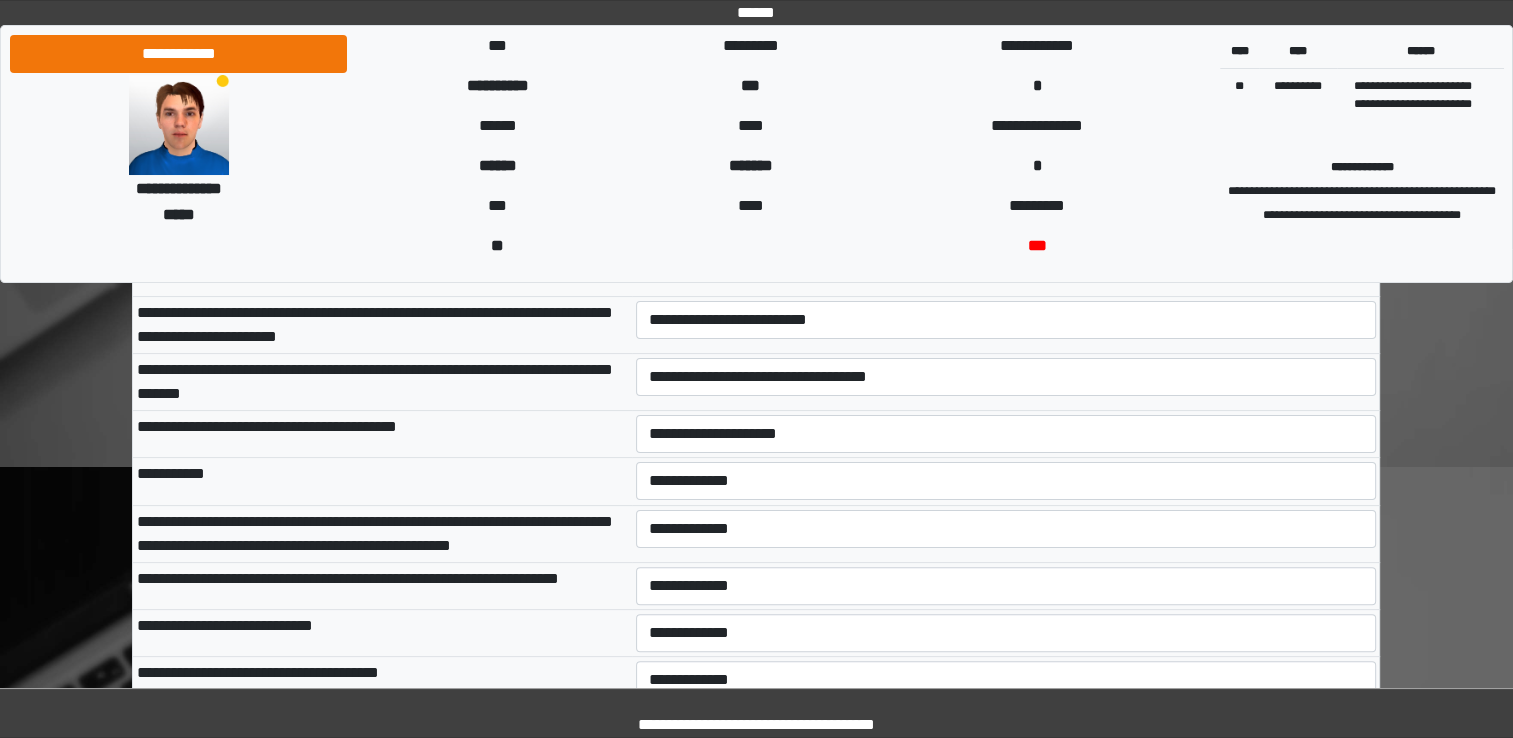 scroll, scrollTop: 400, scrollLeft: 0, axis: vertical 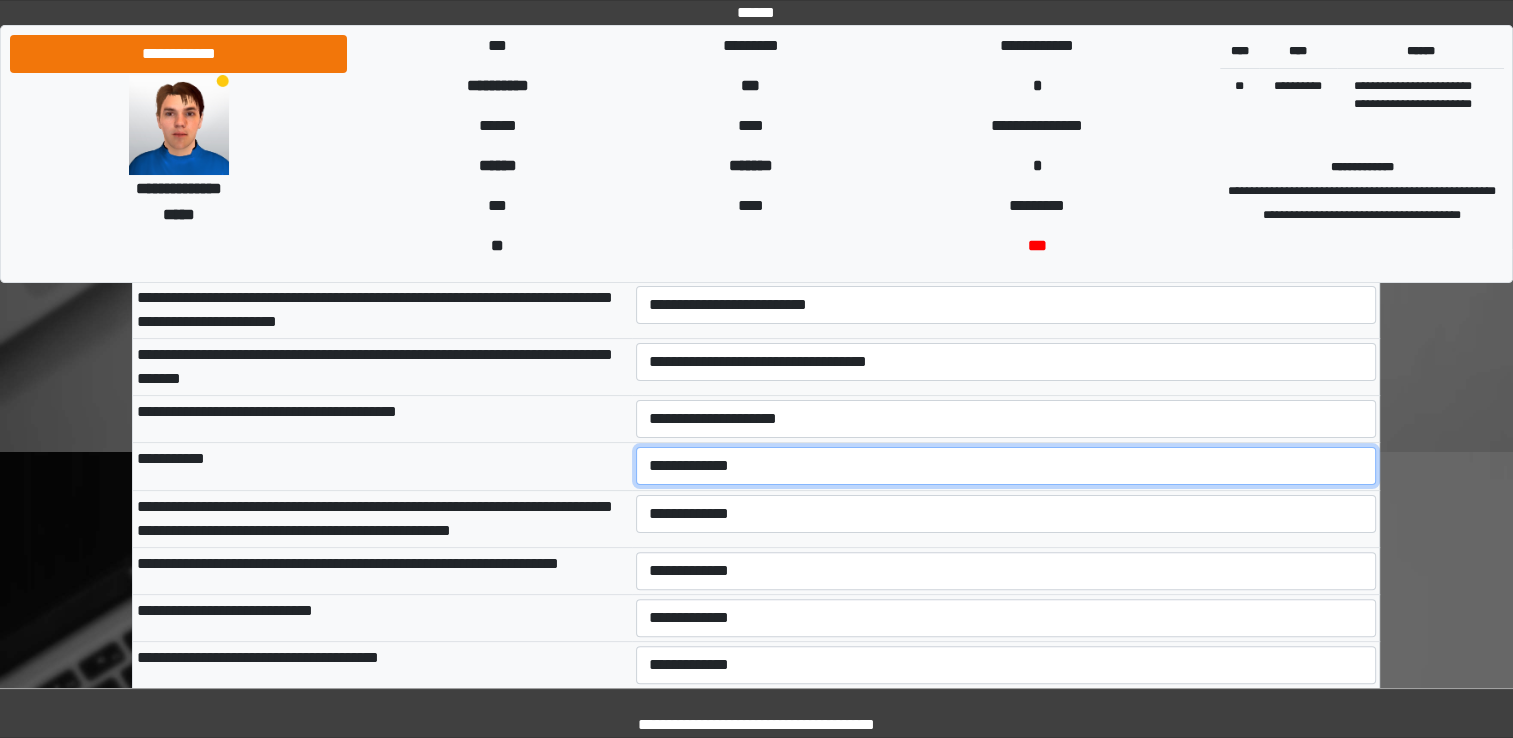 click on "**********" at bounding box center (1006, 466) 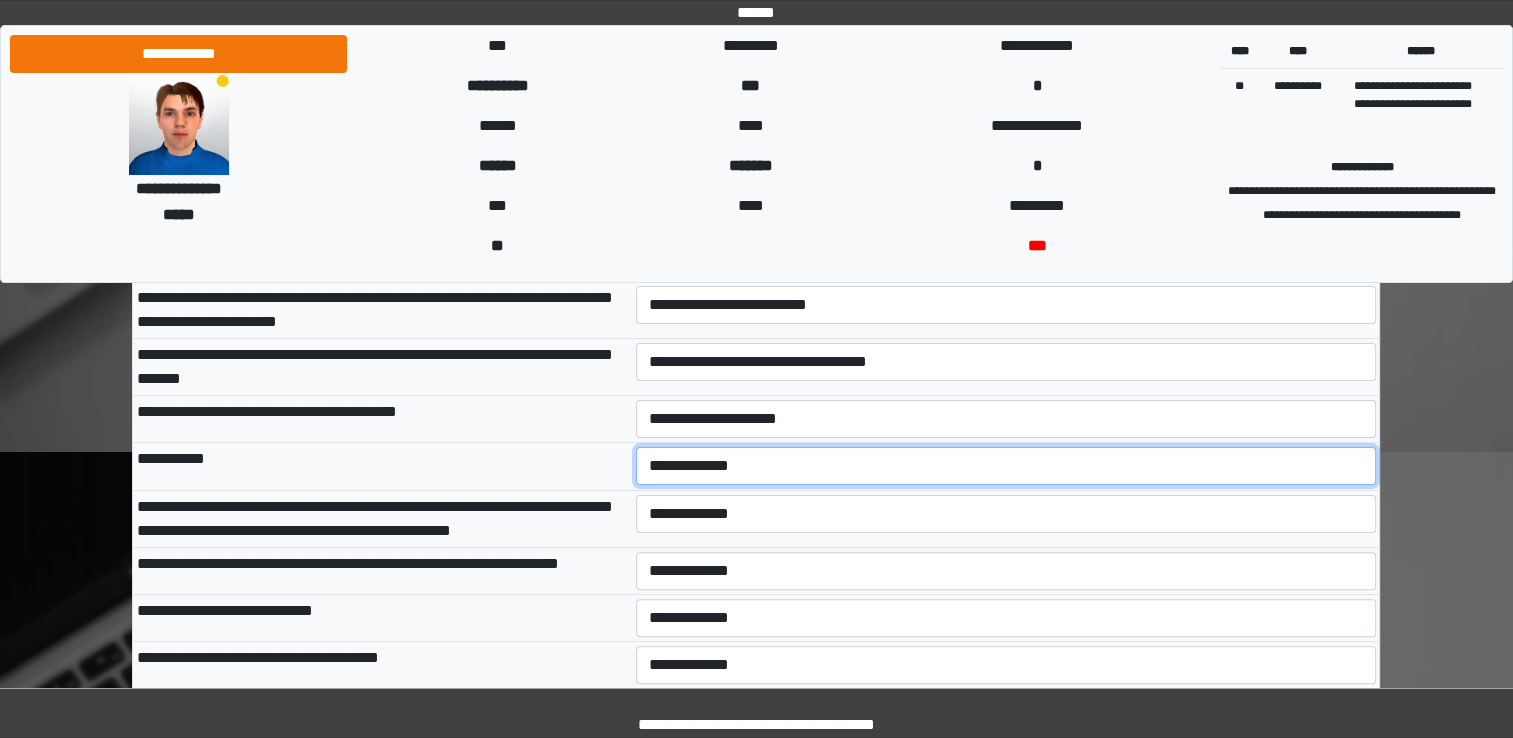 select on "***" 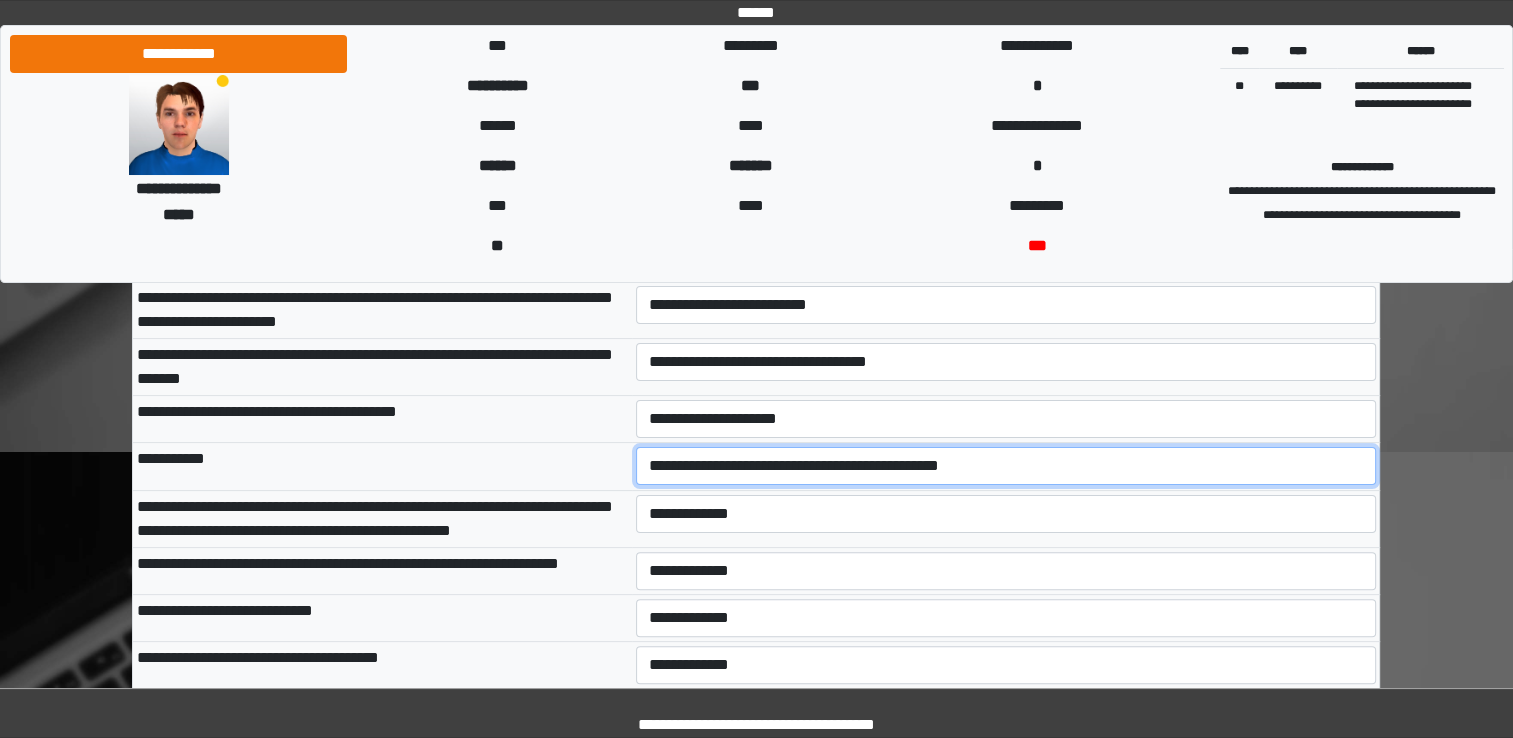 click on "**********" at bounding box center [1006, 466] 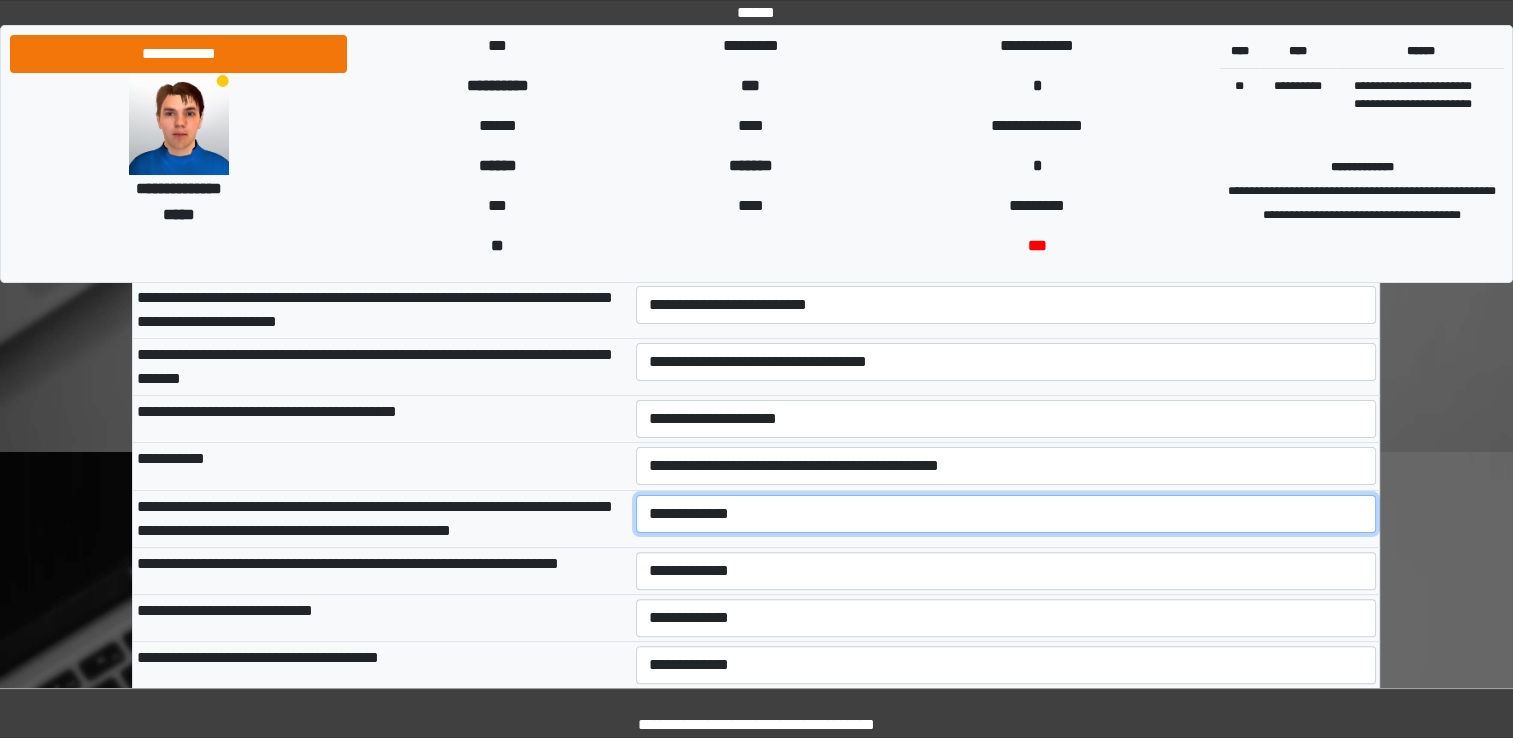 click on "**********" at bounding box center (1006, 514) 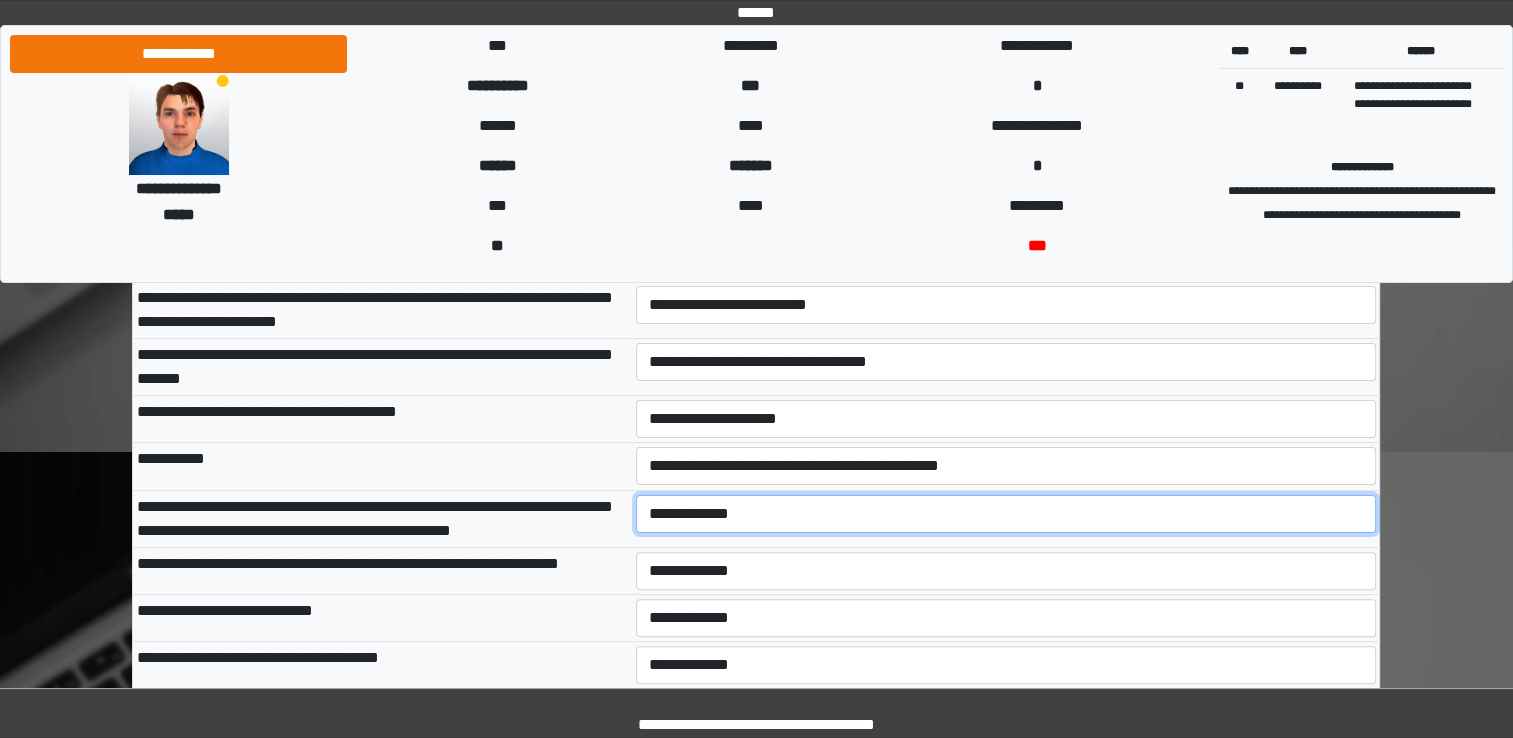 select on "***" 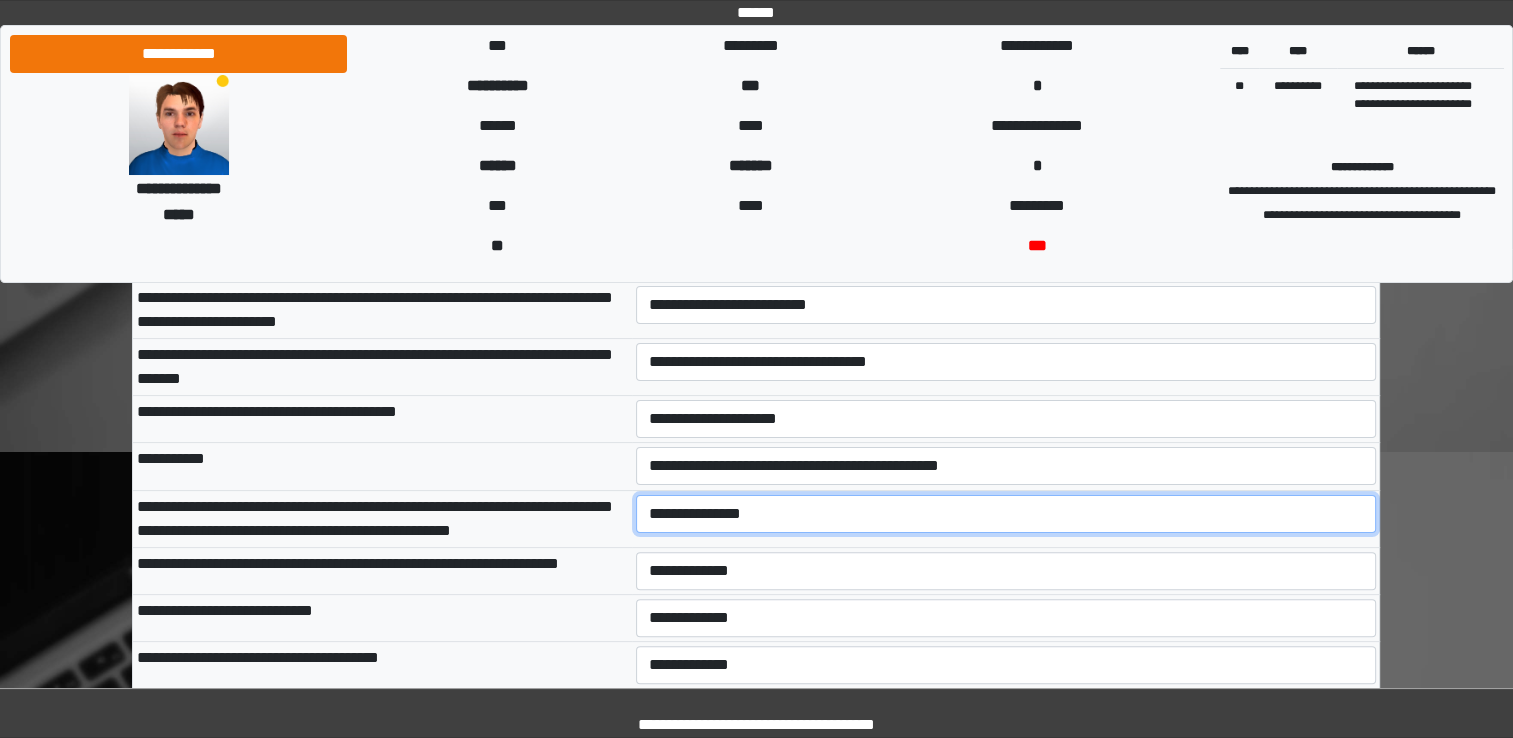 click on "**********" at bounding box center [1006, 514] 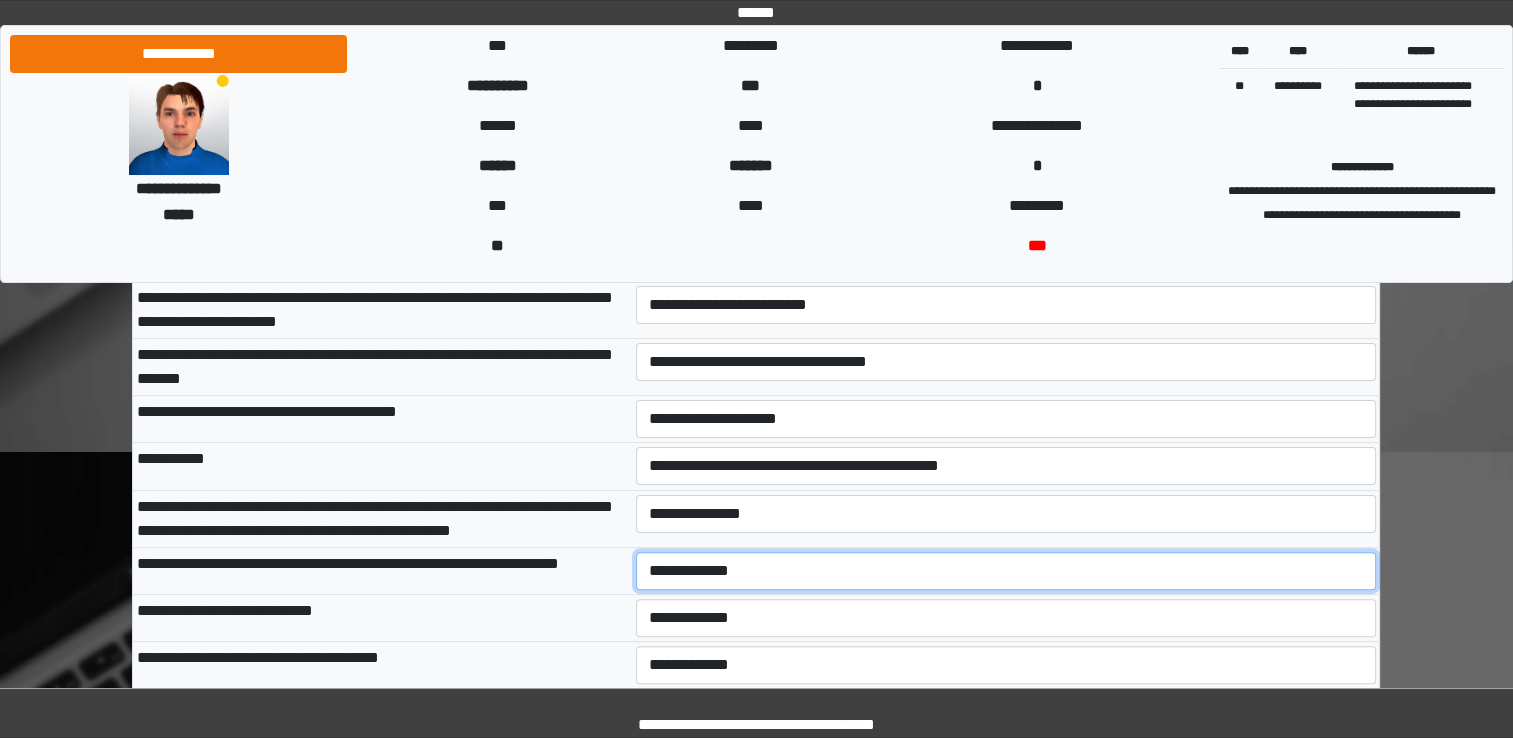 click on "**********" at bounding box center [1006, 571] 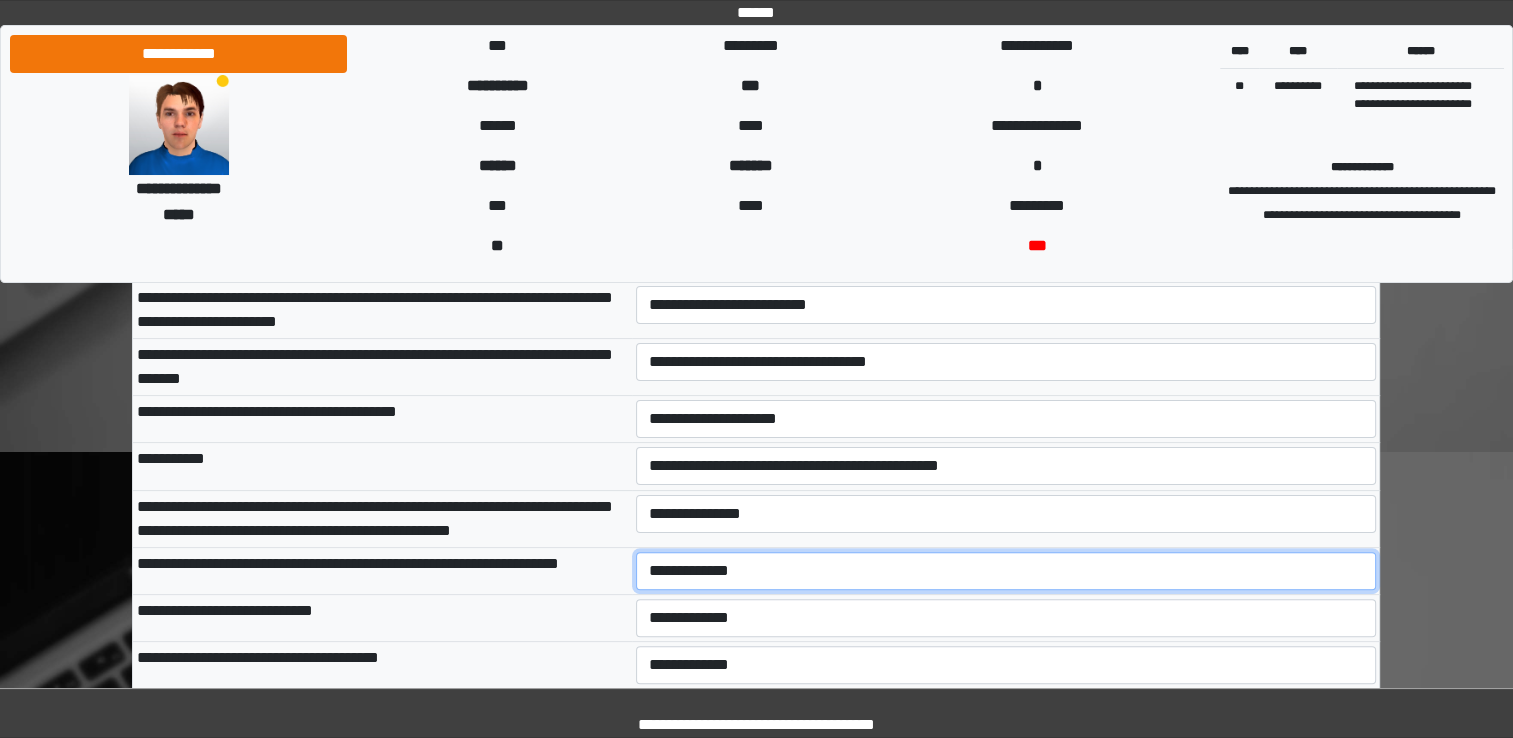 select on "***" 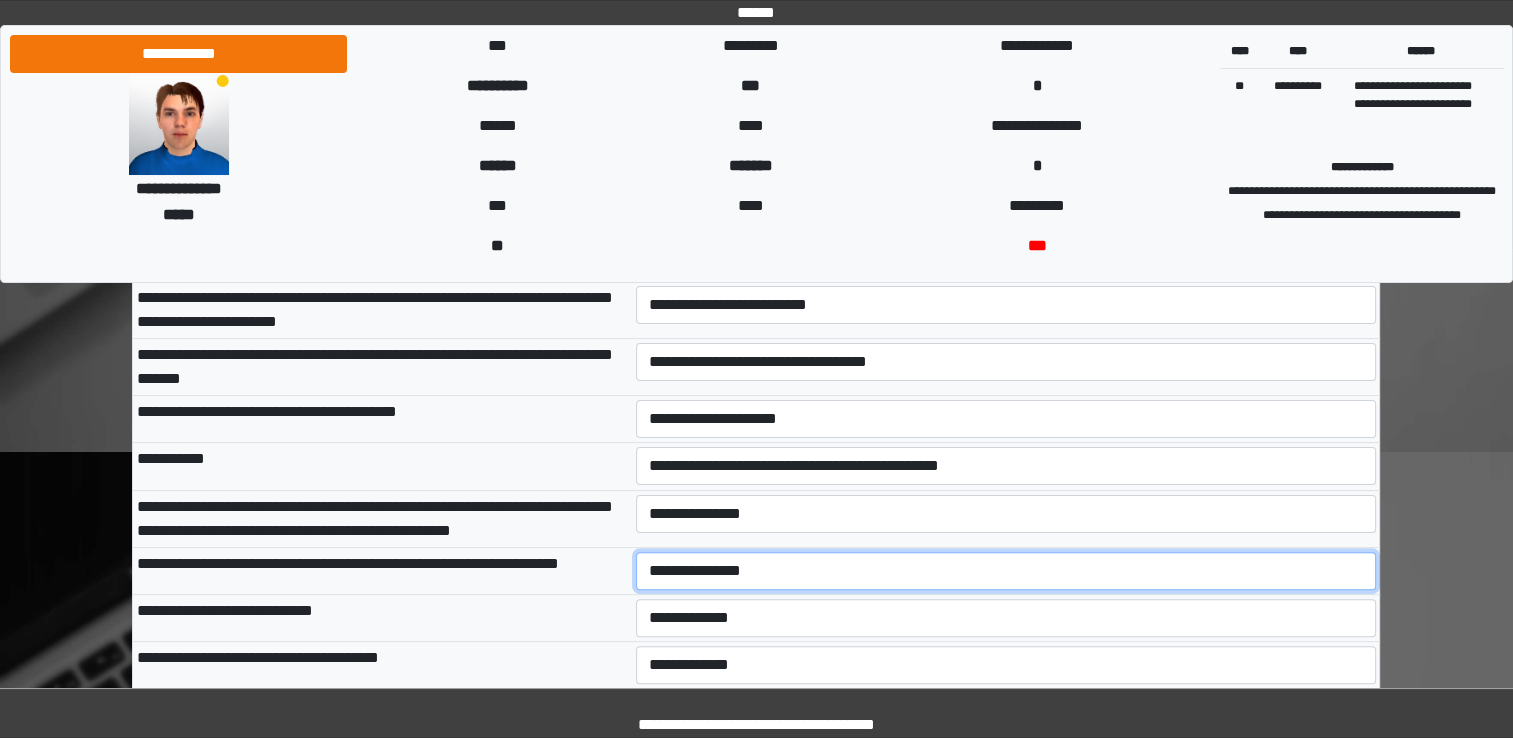 click on "**********" at bounding box center (1006, 571) 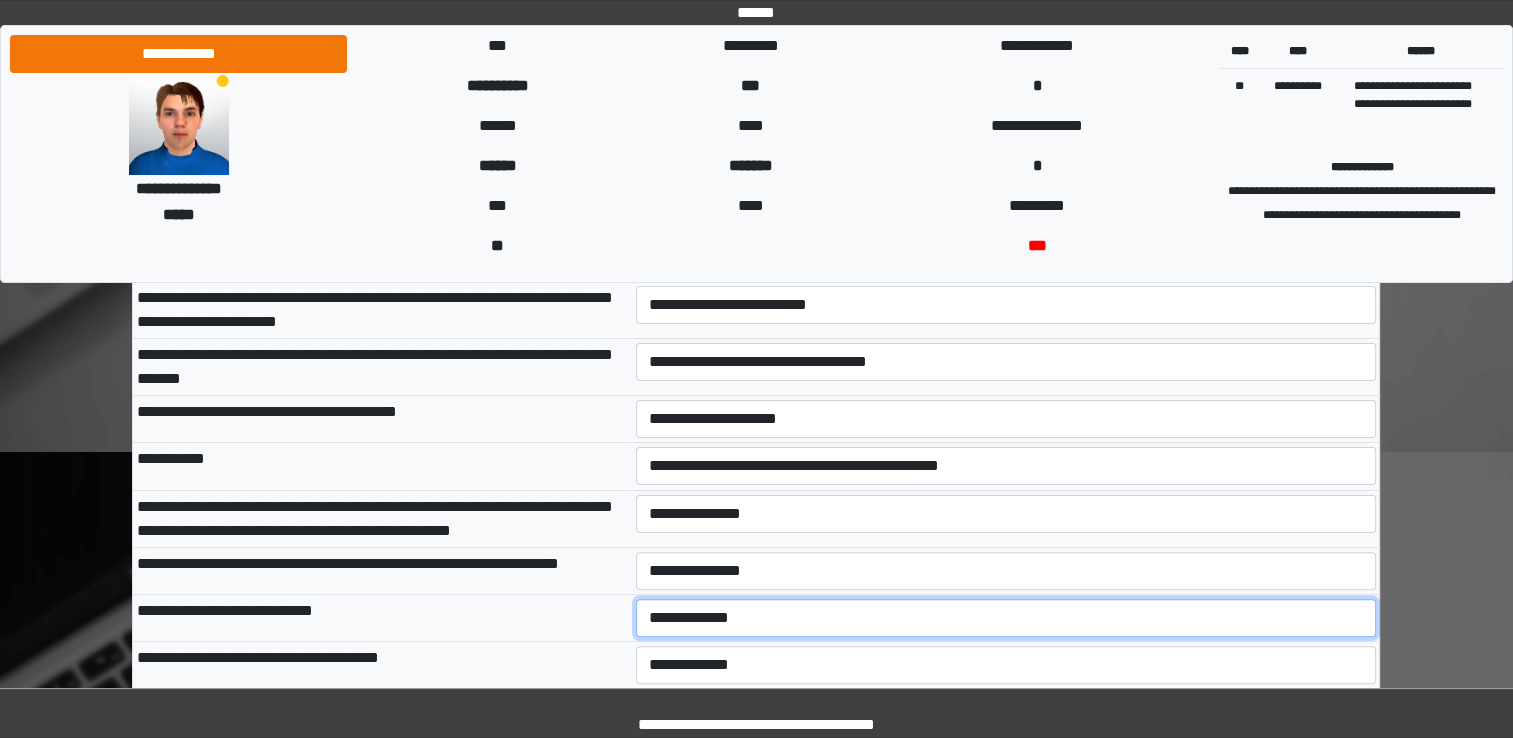 click on "**********" at bounding box center (1006, 618) 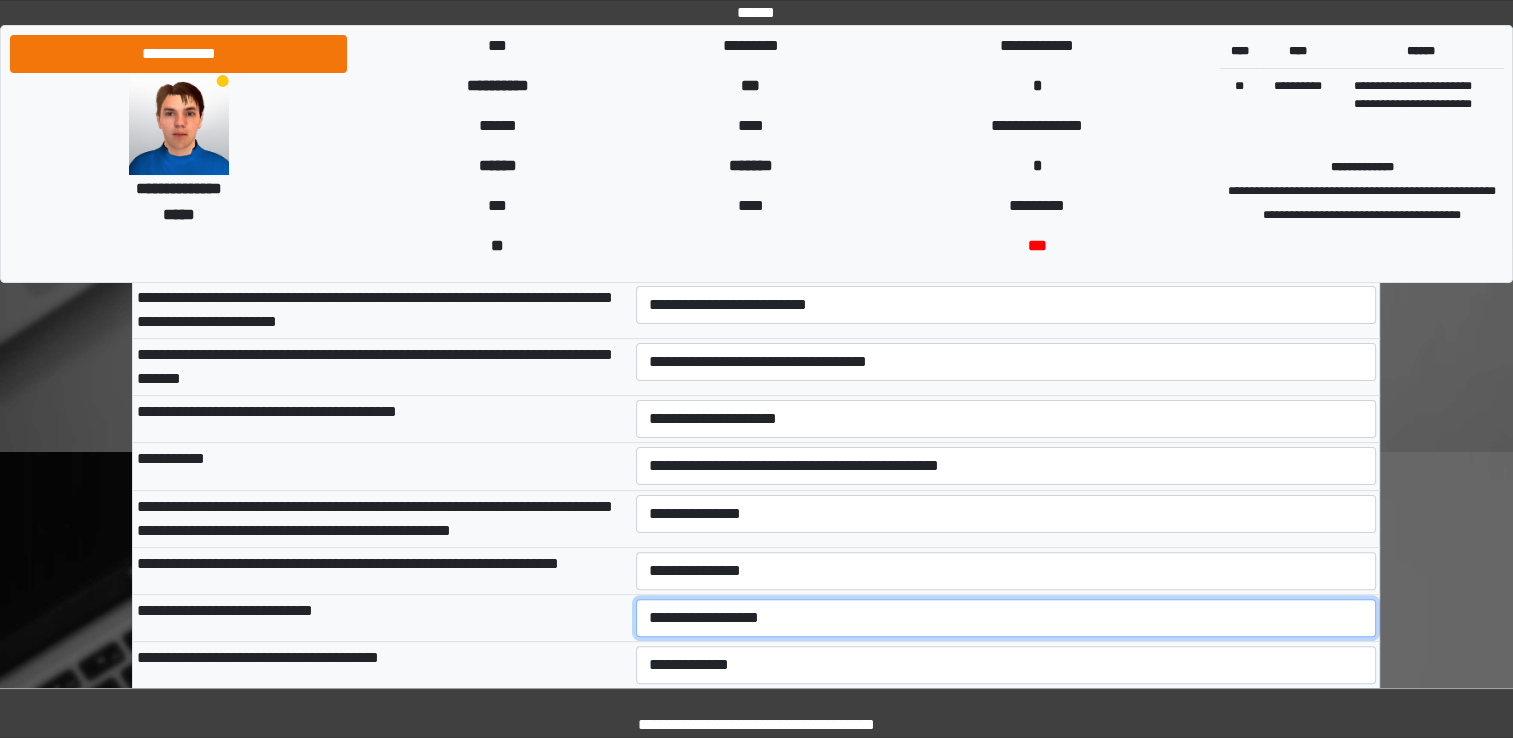 click on "**********" at bounding box center (1006, 618) 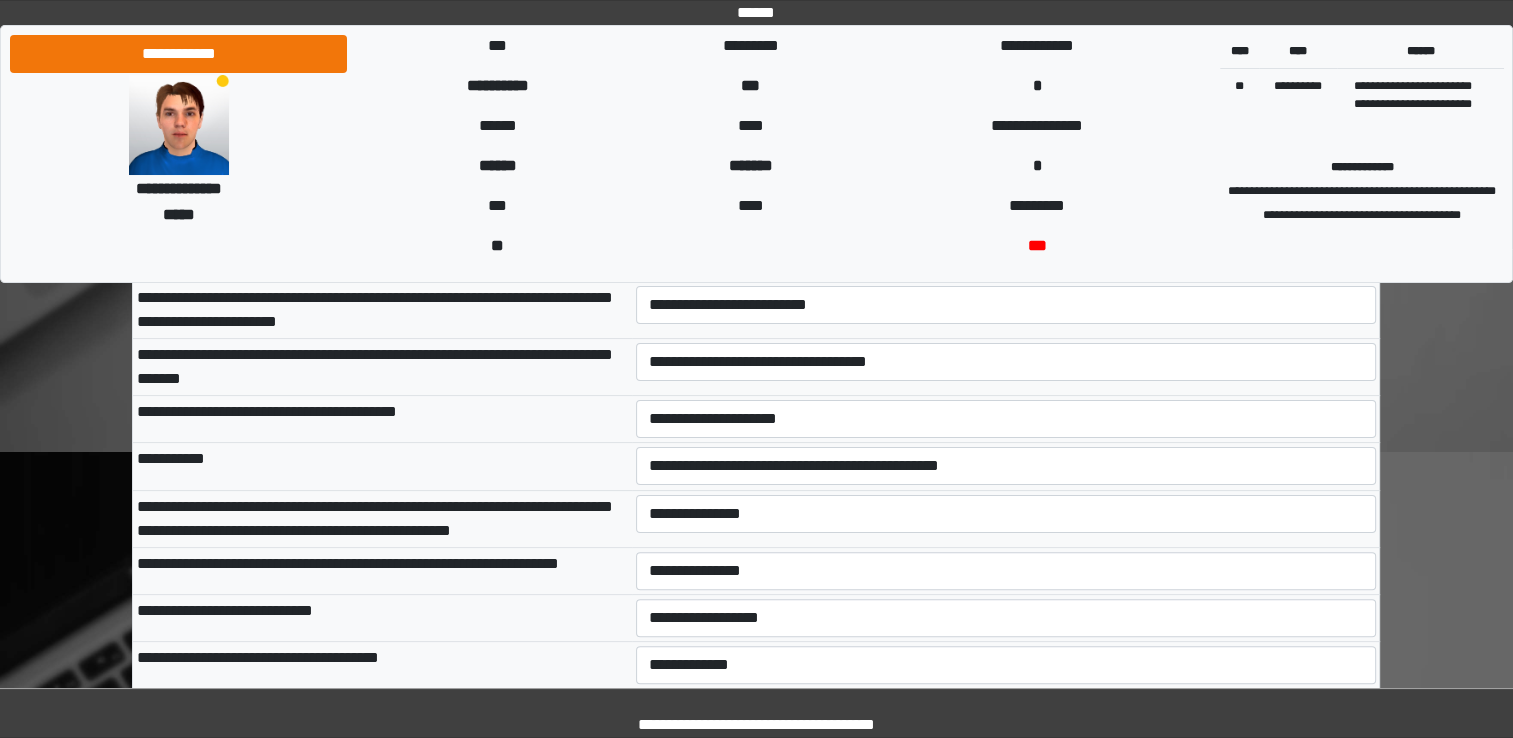 click on "**********" at bounding box center [382, 618] 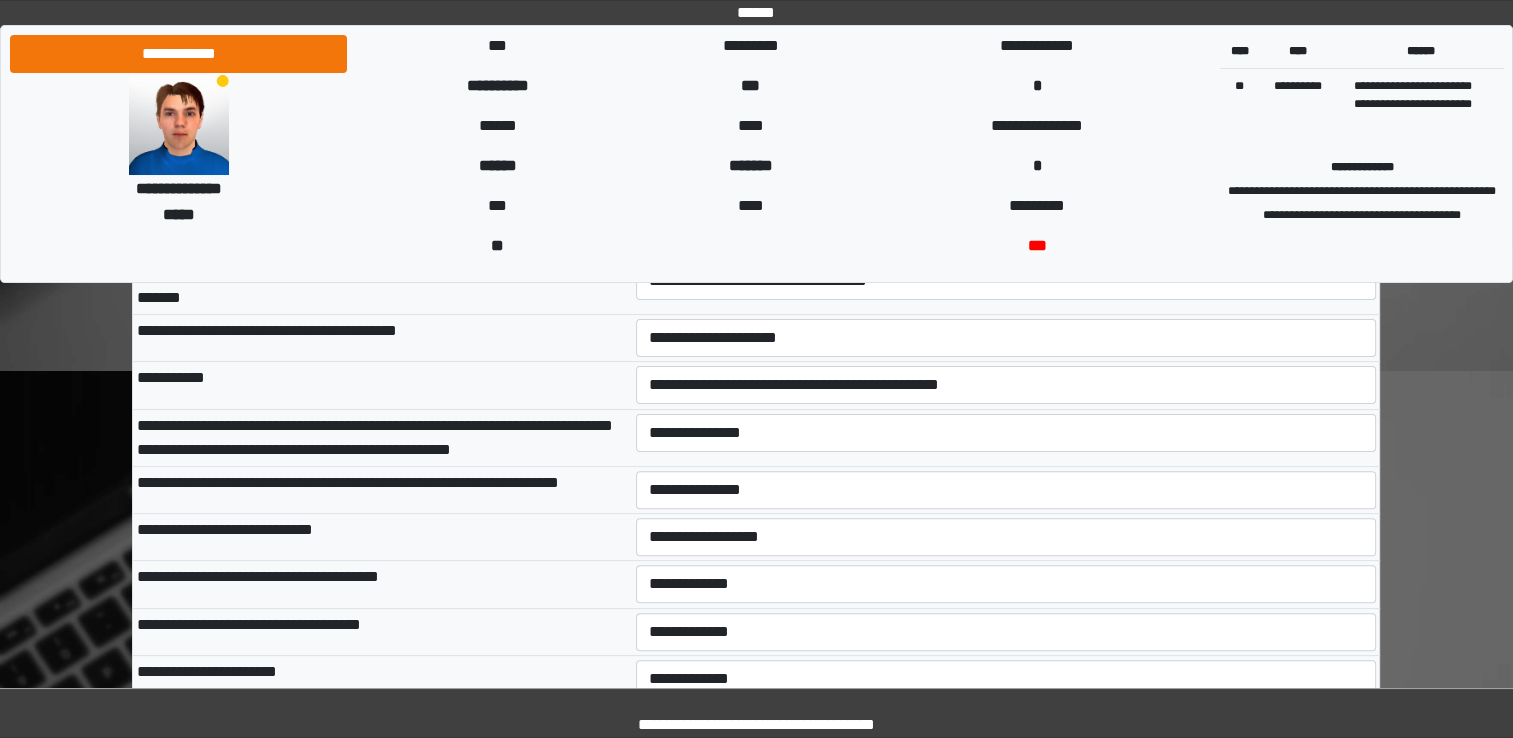 scroll, scrollTop: 600, scrollLeft: 0, axis: vertical 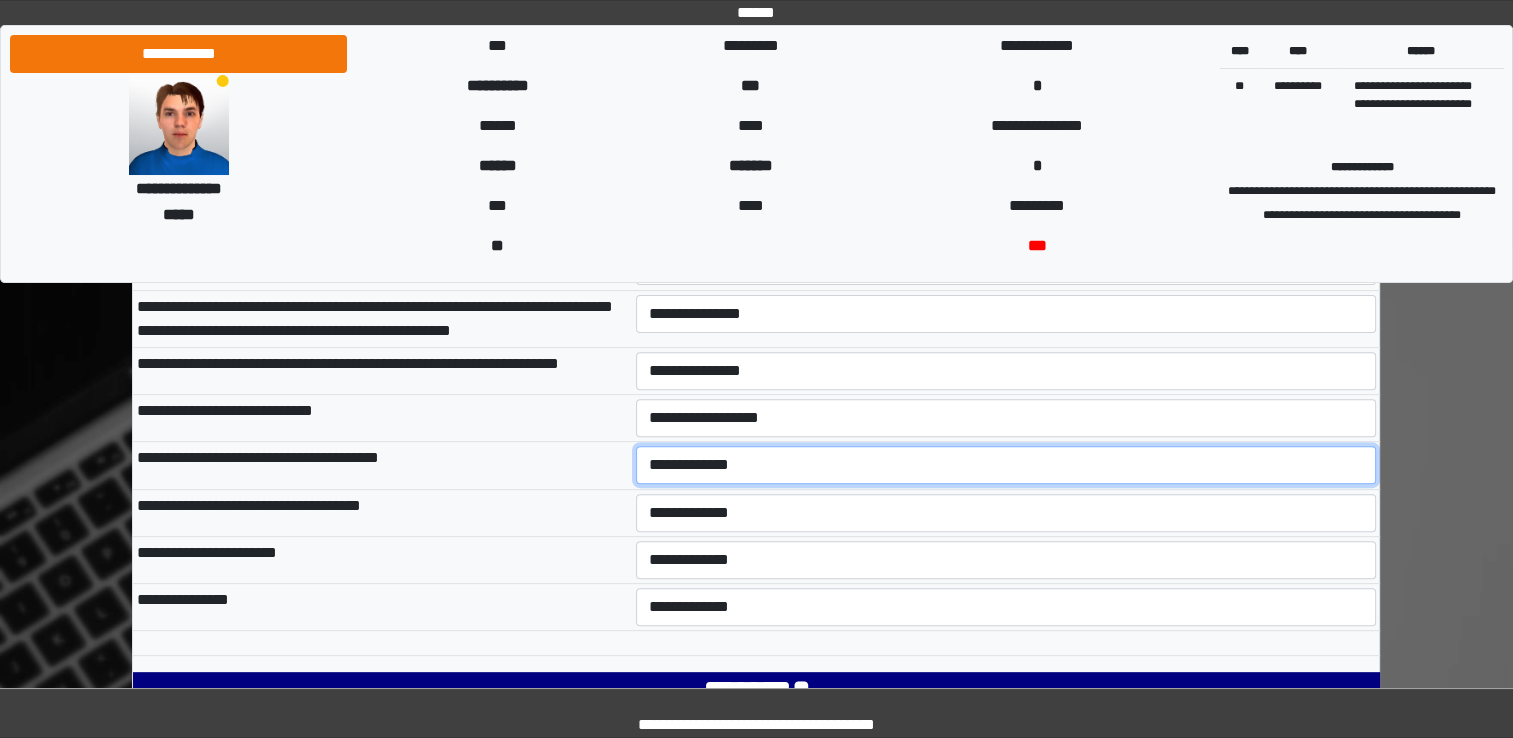 click on "**********" at bounding box center (1006, 465) 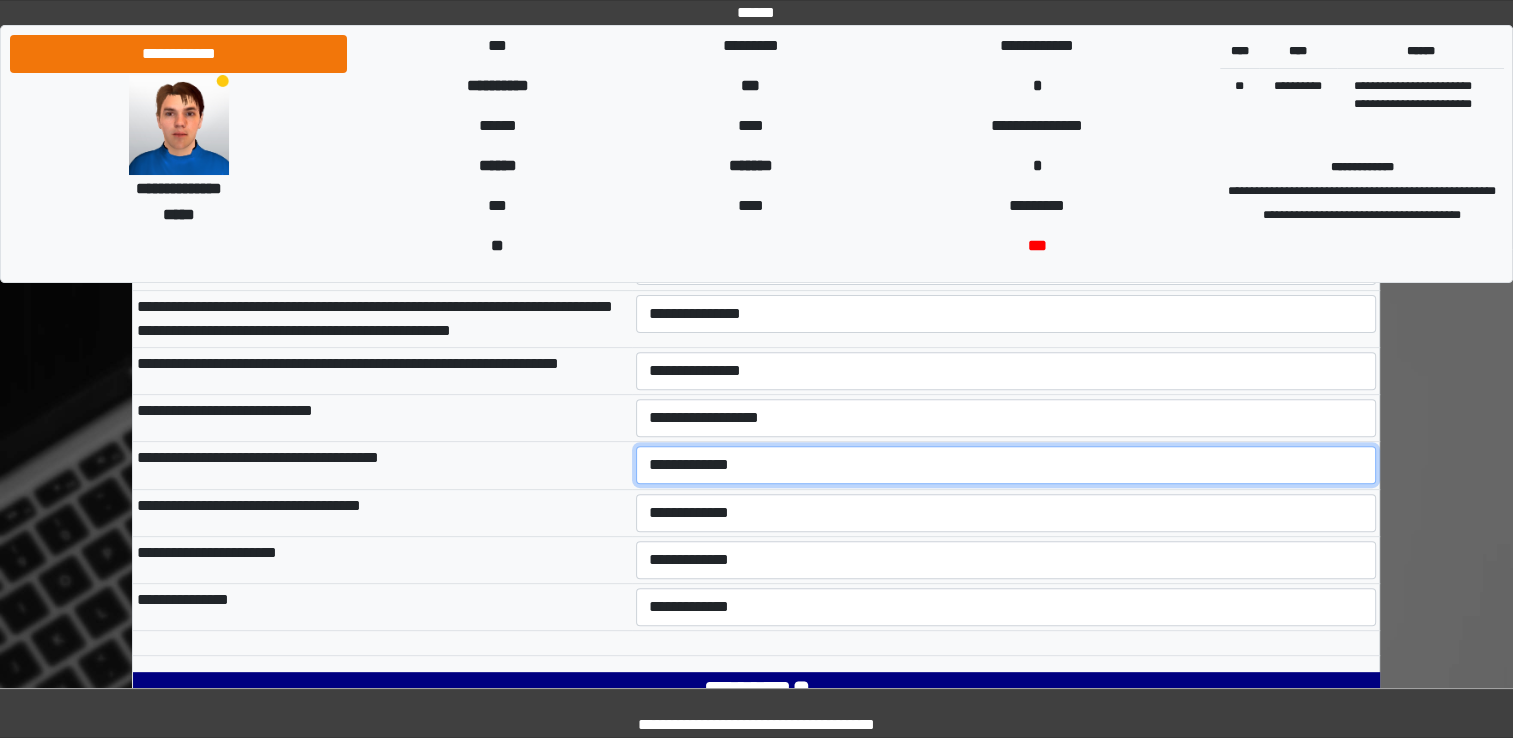 select on "***" 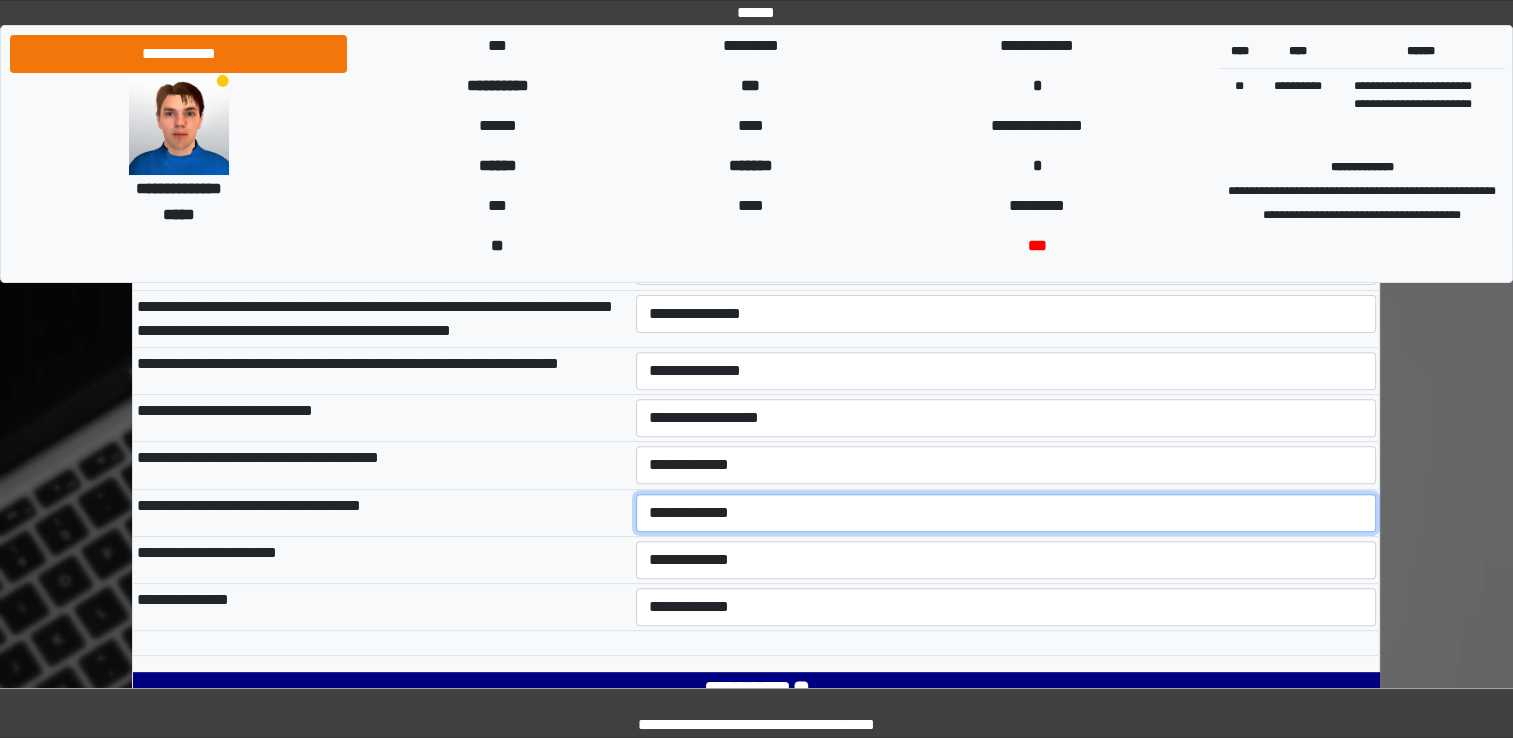 click on "**********" at bounding box center [1006, 513] 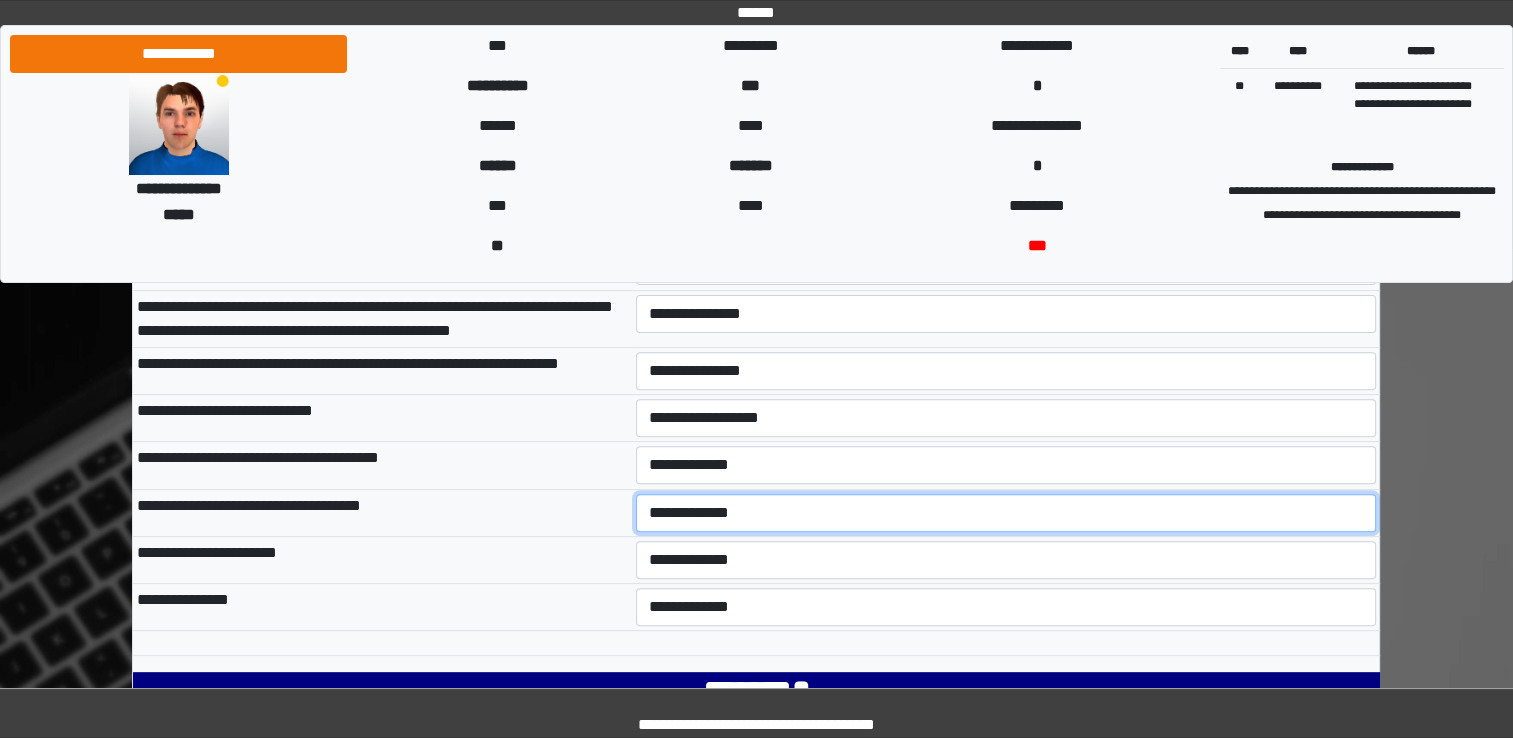select on "***" 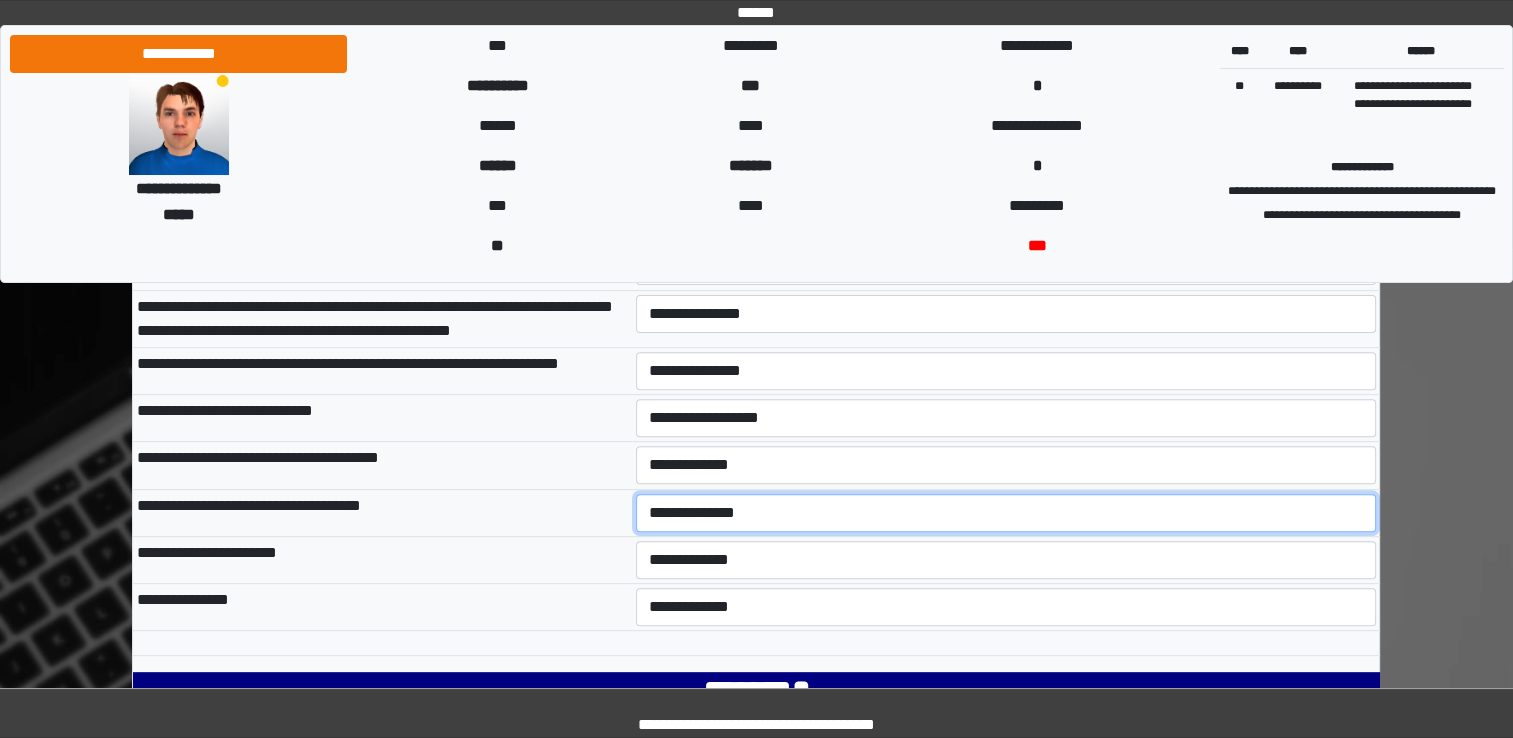 click on "**********" at bounding box center (1006, 513) 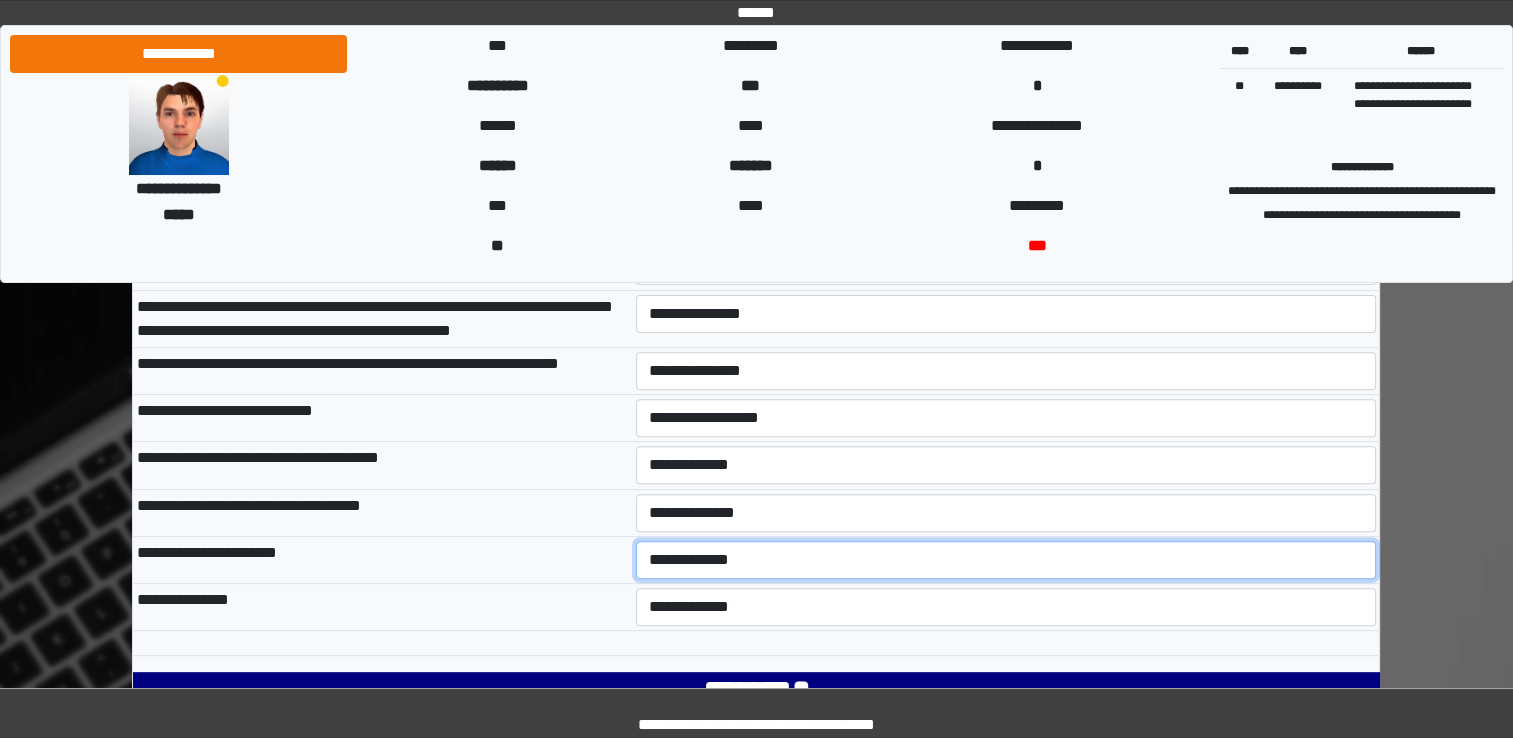 click on "**********" at bounding box center [1006, 560] 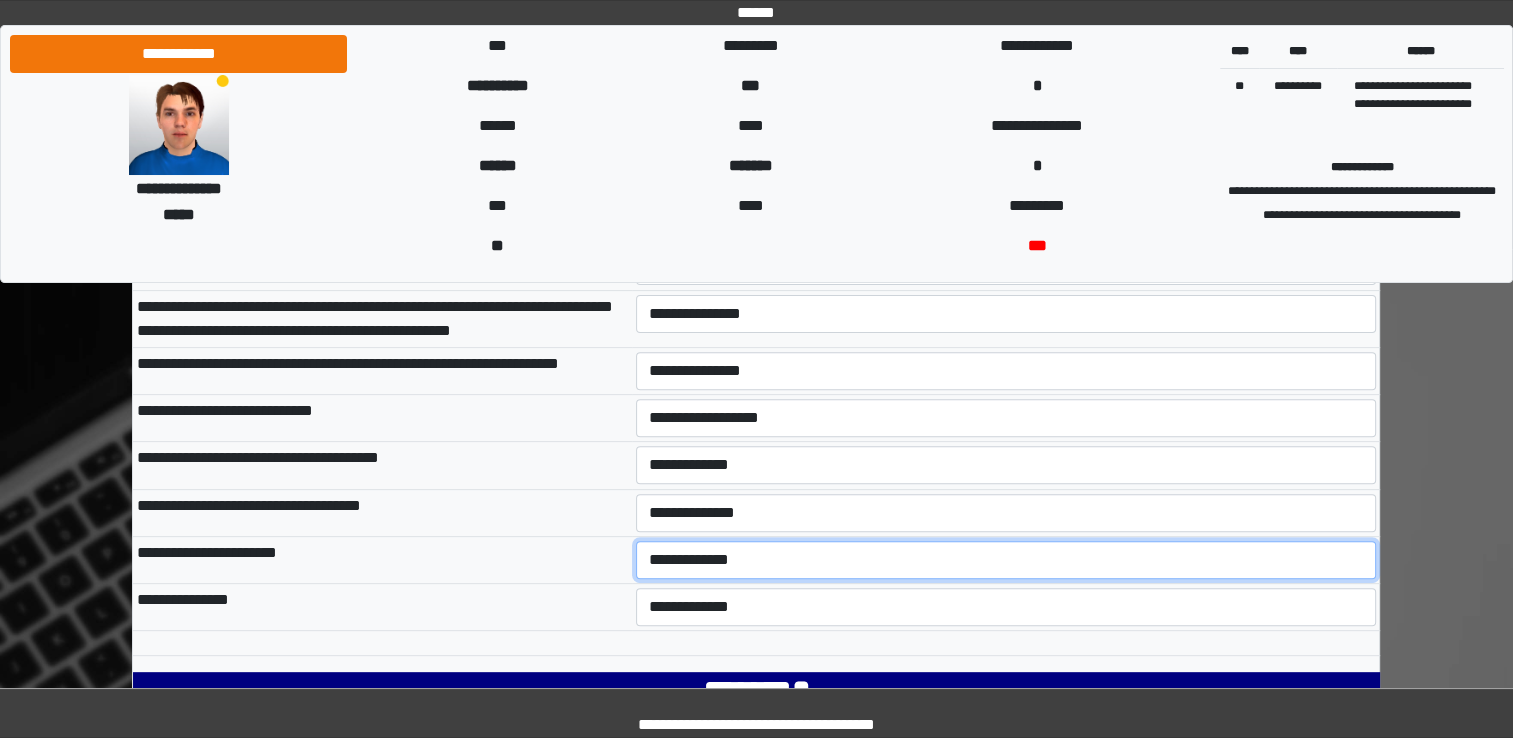select on "***" 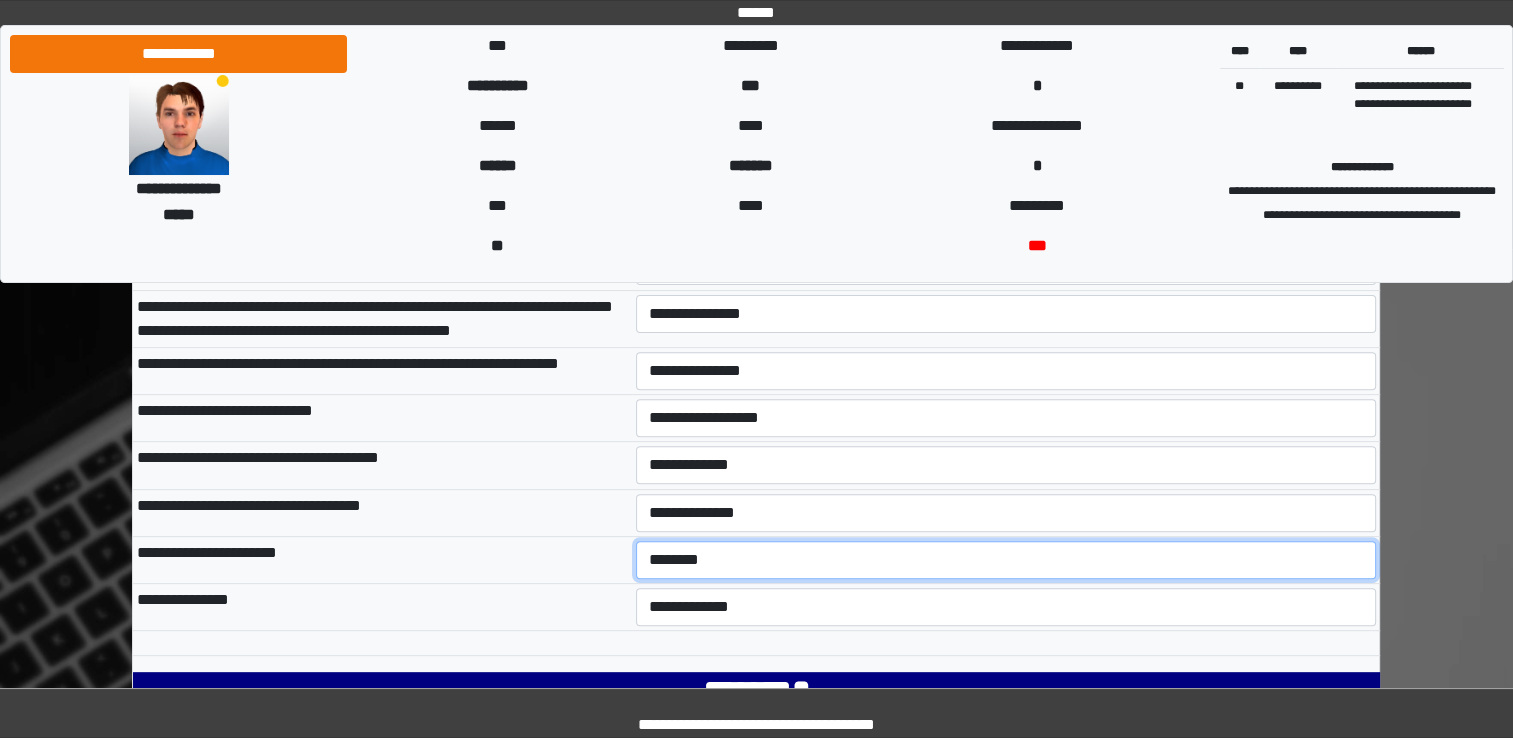 click on "**********" at bounding box center (1006, 560) 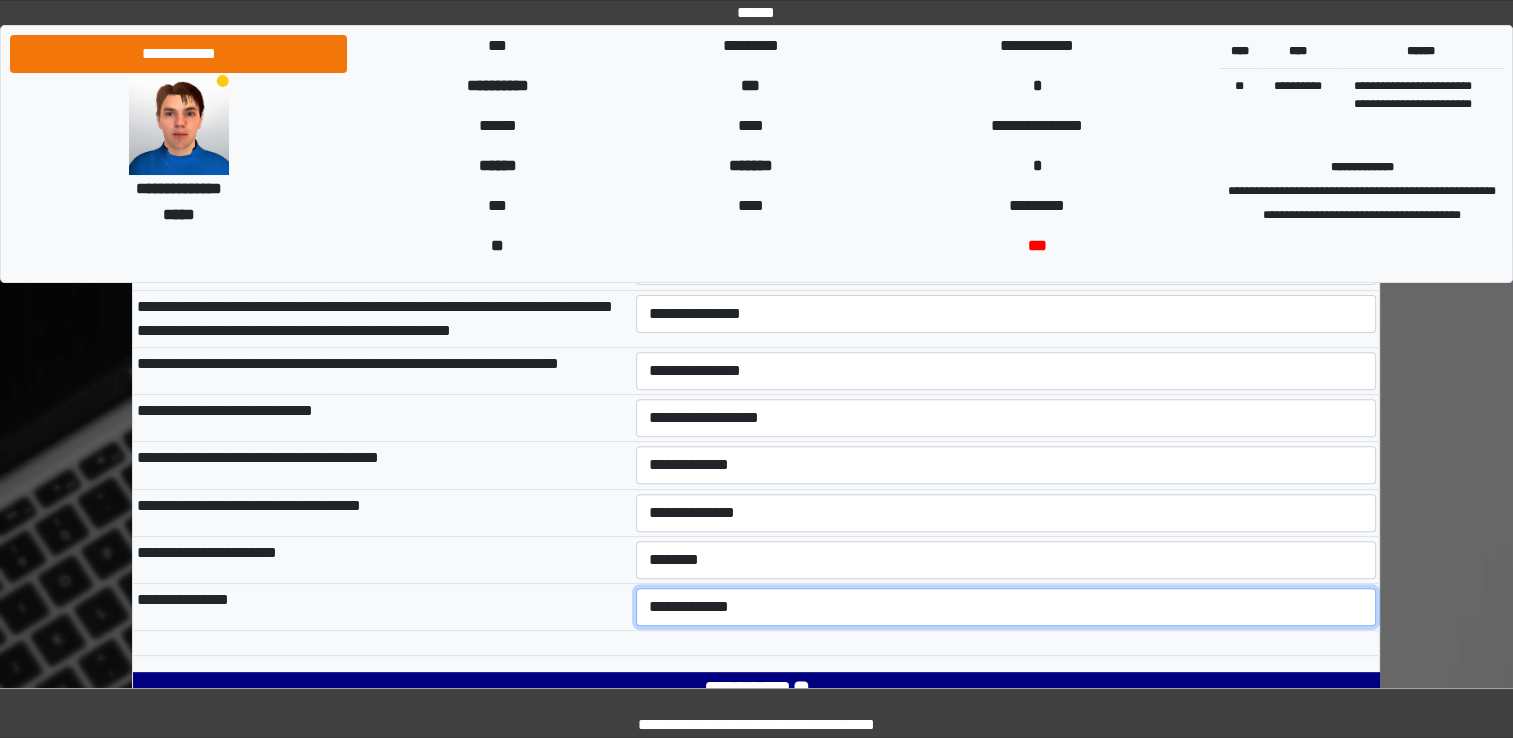 click on "**********" at bounding box center (1006, 607) 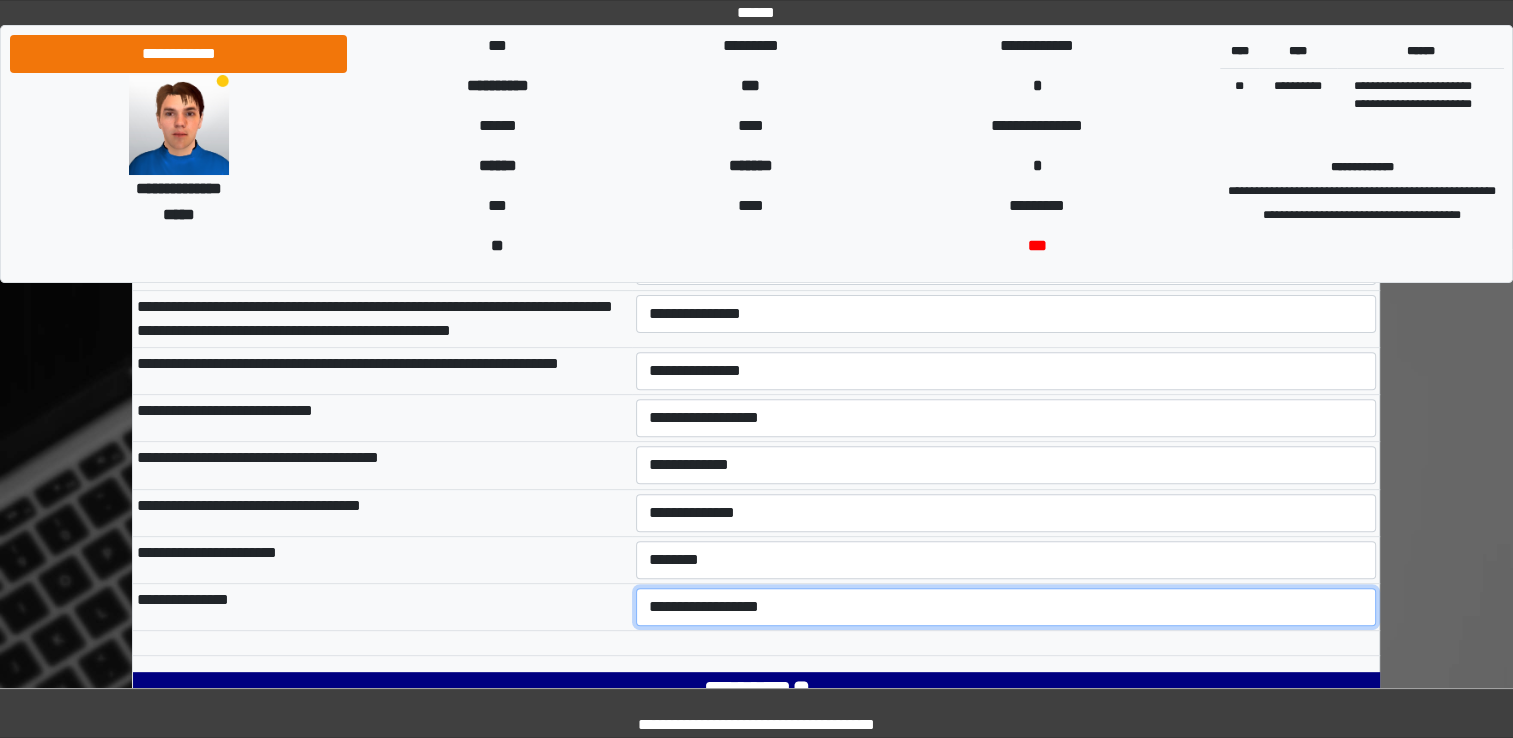 click on "**********" at bounding box center (1006, 607) 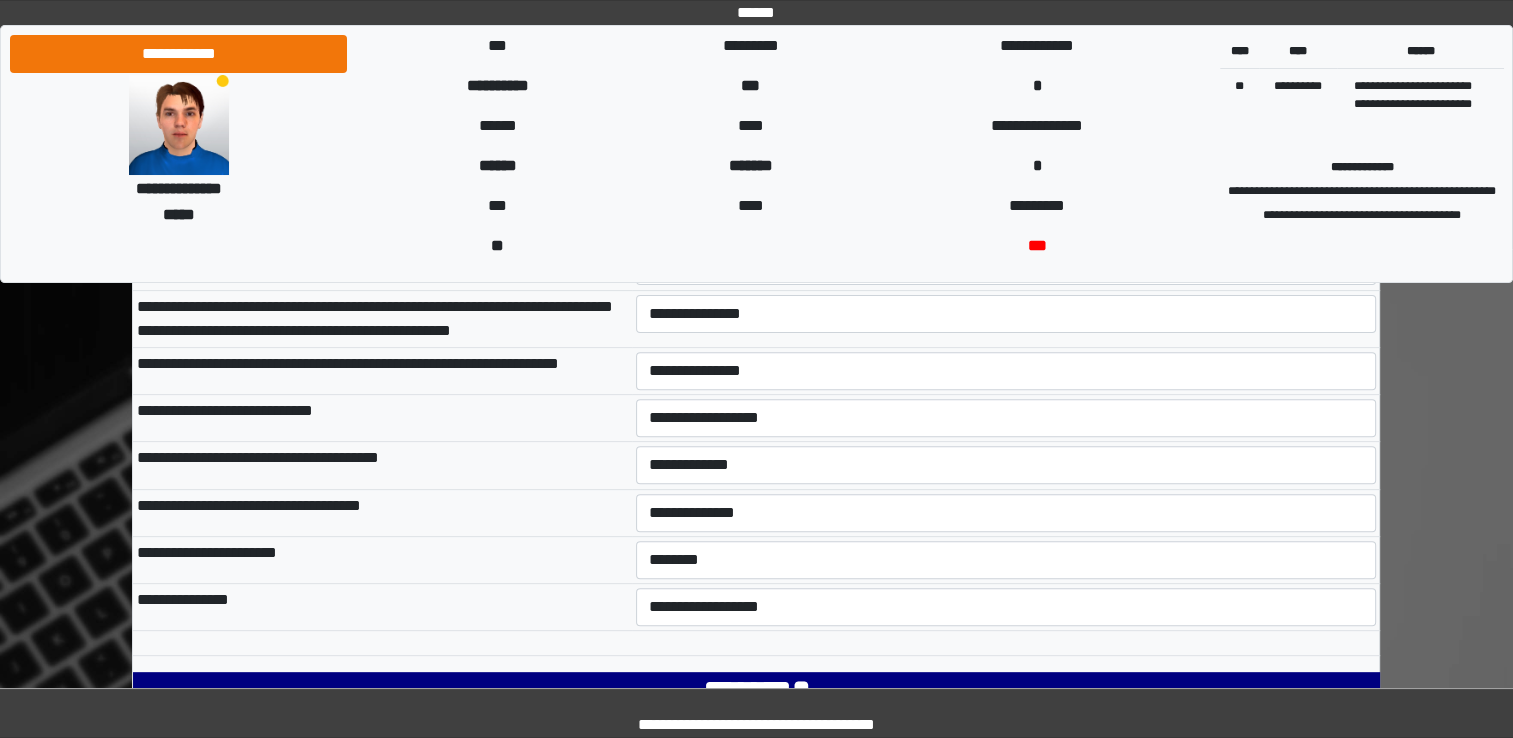click on "**********" at bounding box center (382, 607) 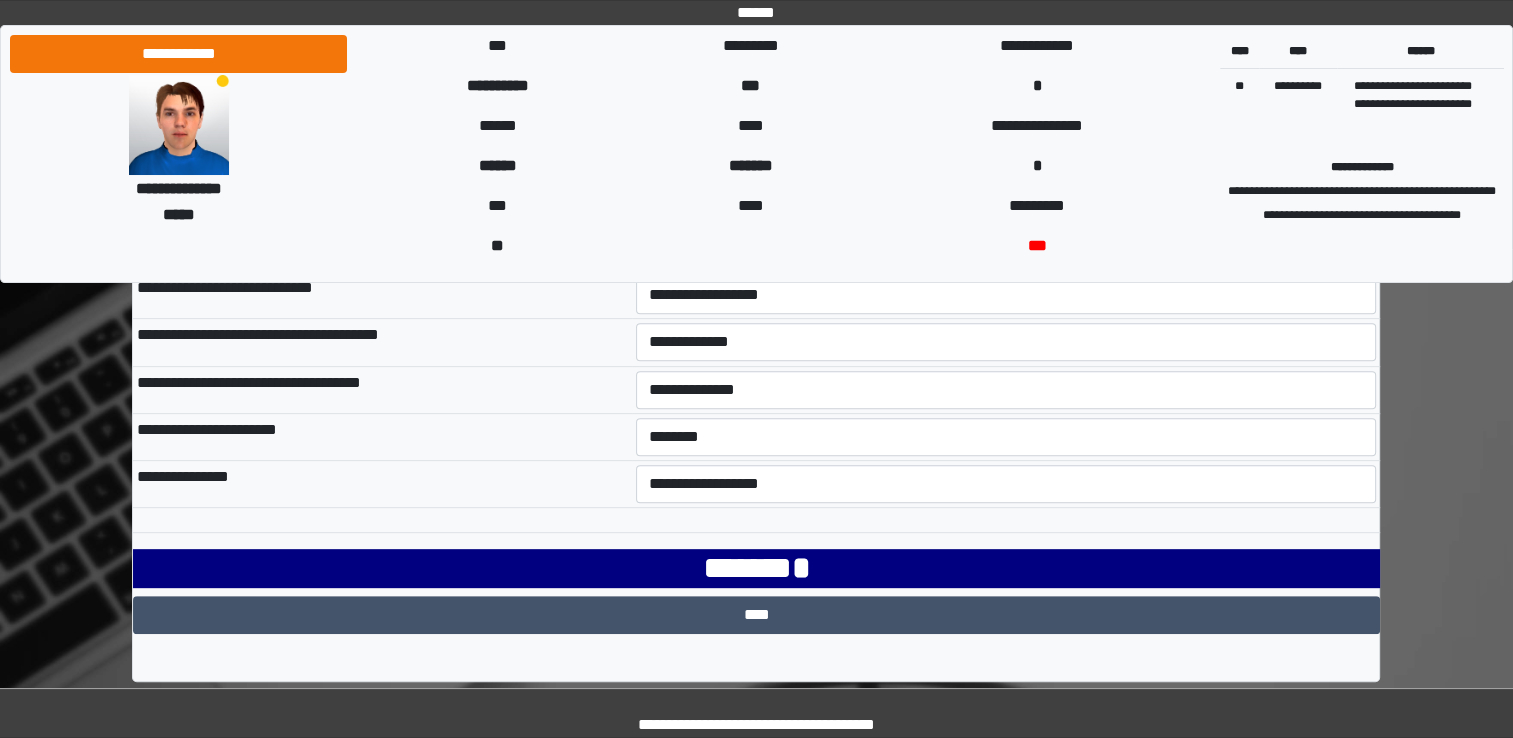 scroll, scrollTop: 730, scrollLeft: 0, axis: vertical 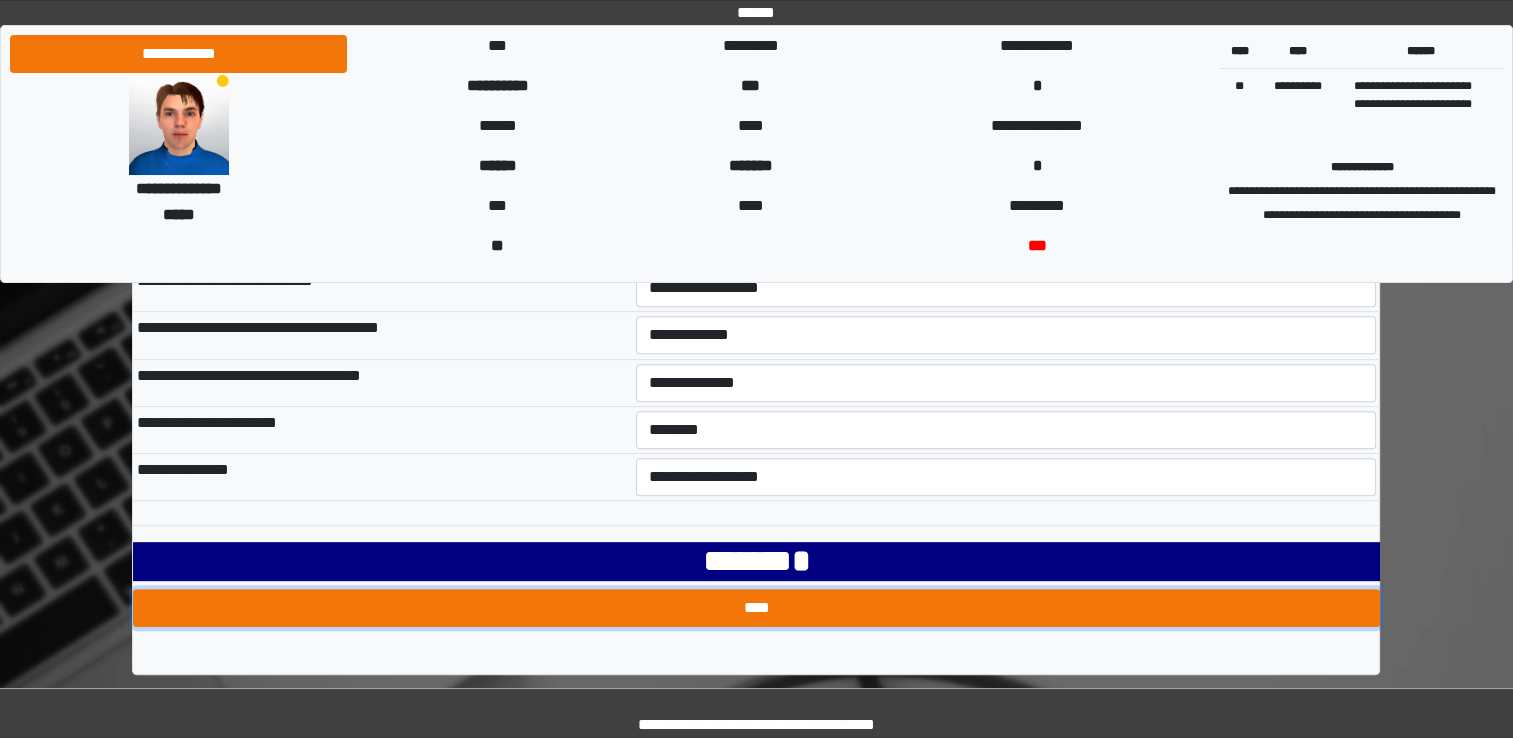 click on "****" at bounding box center (756, 608) 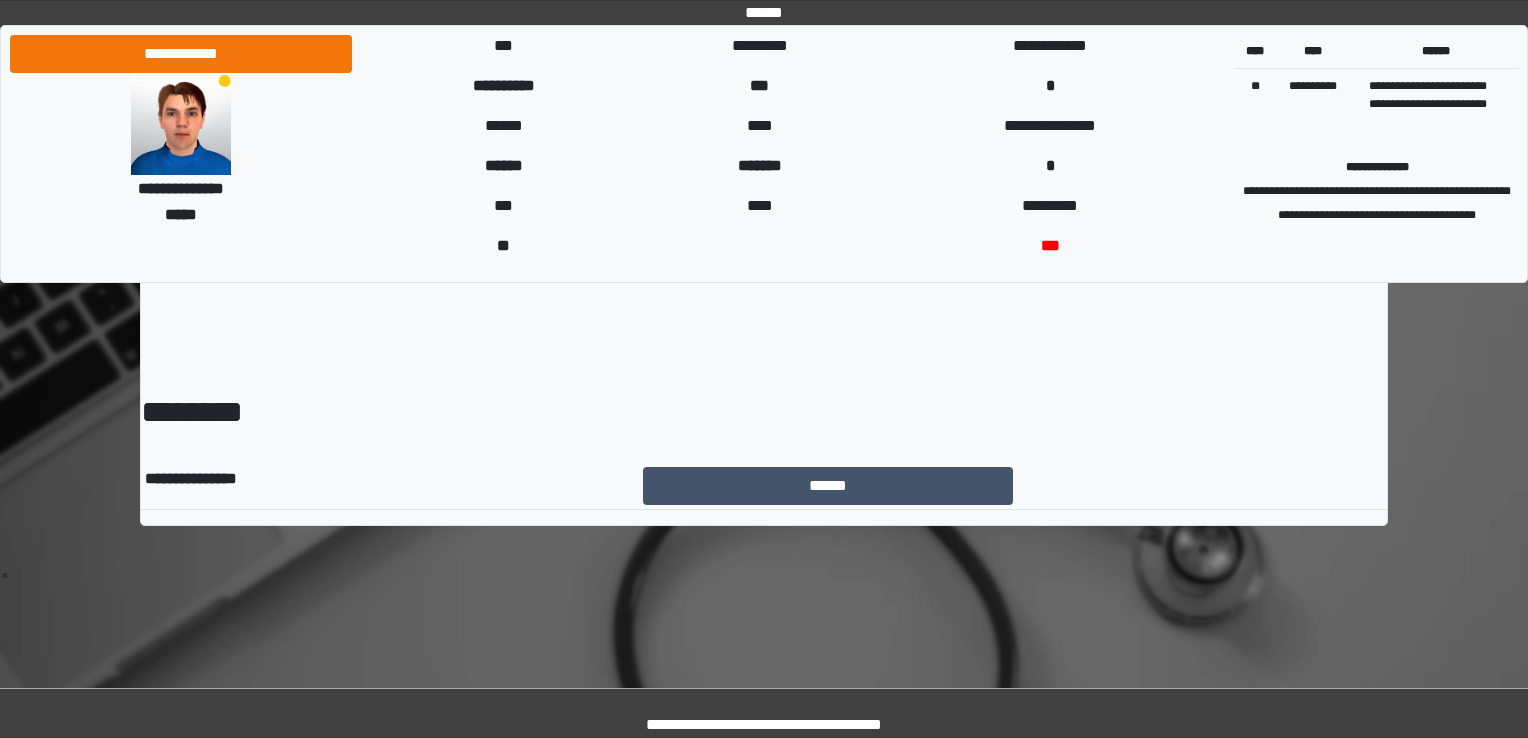 scroll, scrollTop: 0, scrollLeft: 0, axis: both 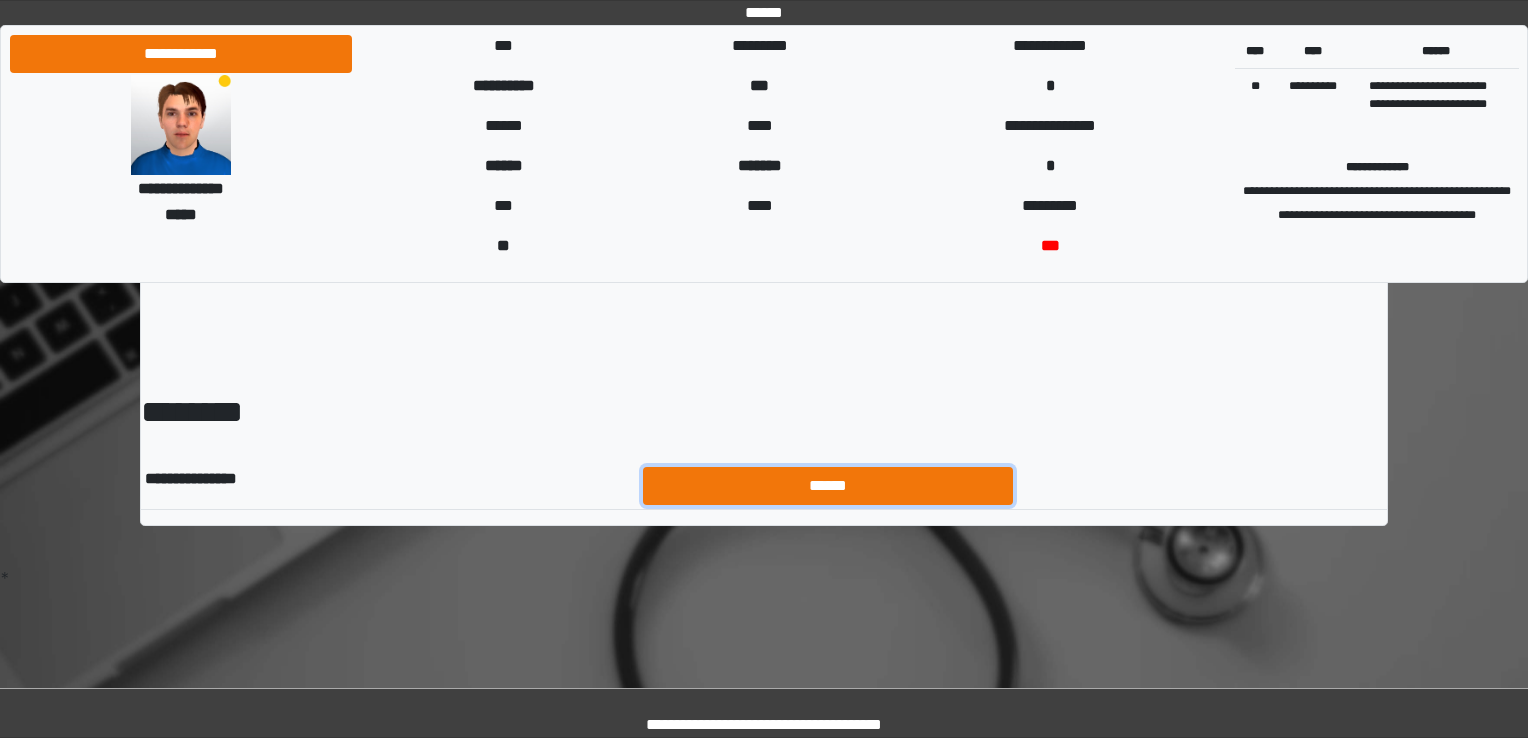 click on "******" at bounding box center [828, 486] 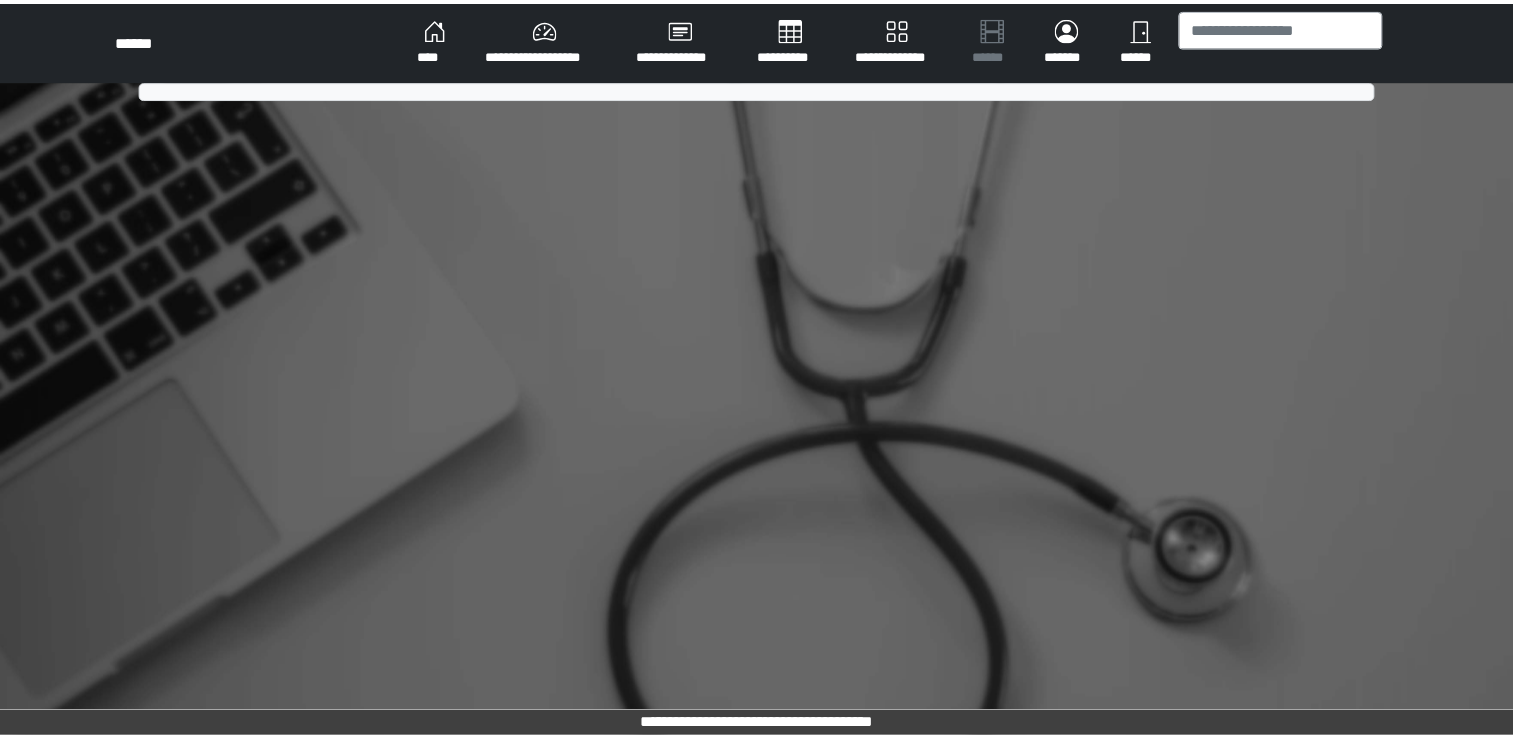 scroll, scrollTop: 0, scrollLeft: 0, axis: both 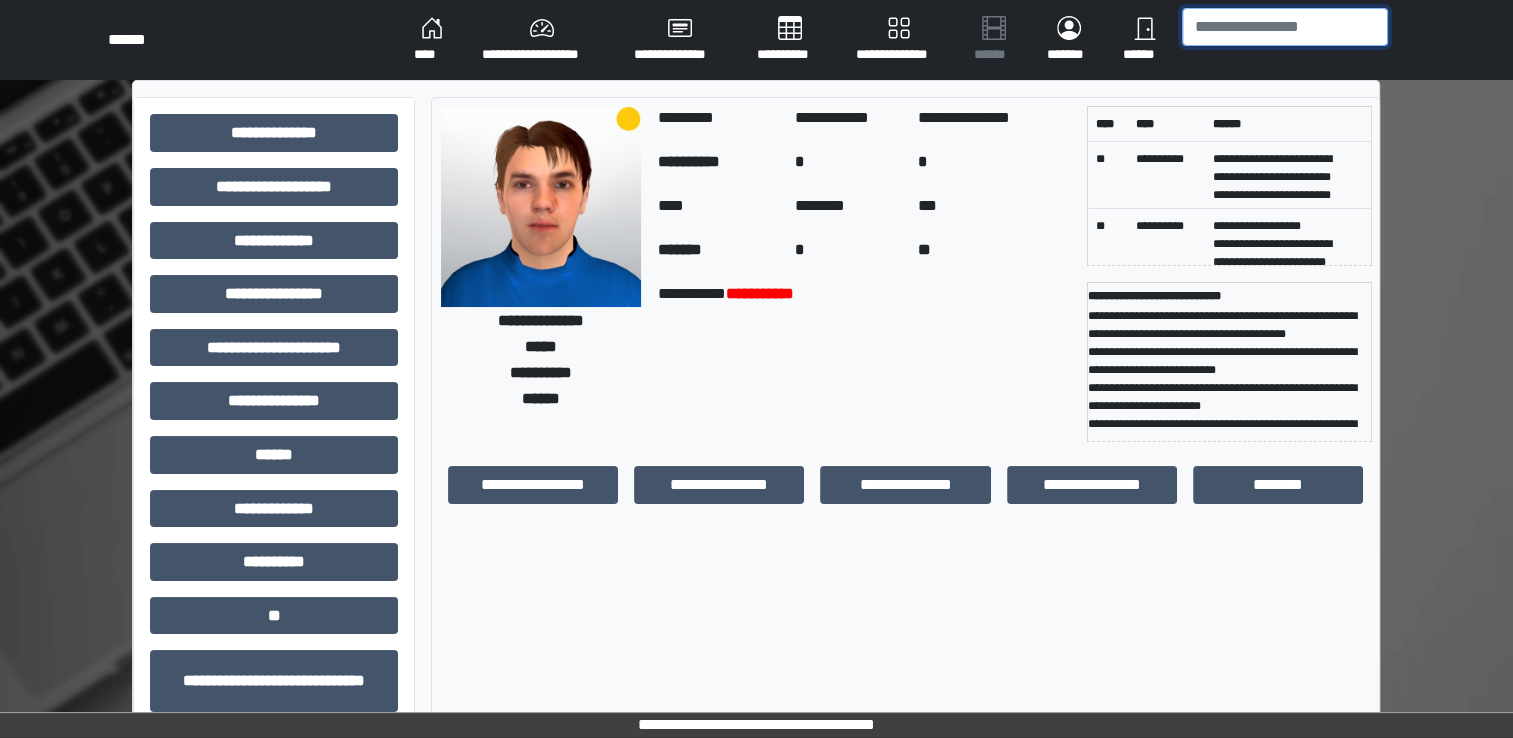click at bounding box center (1285, 27) 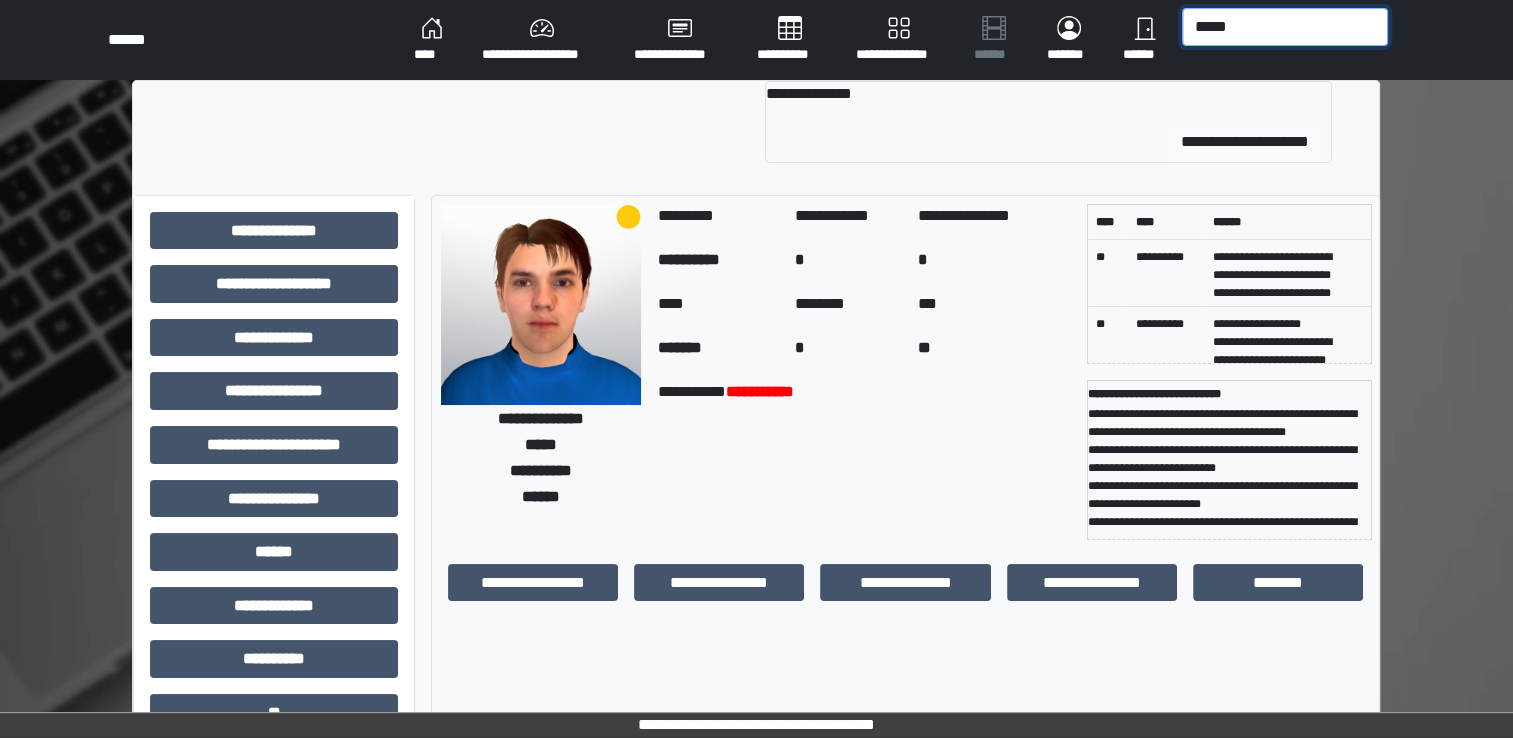 type on "*****" 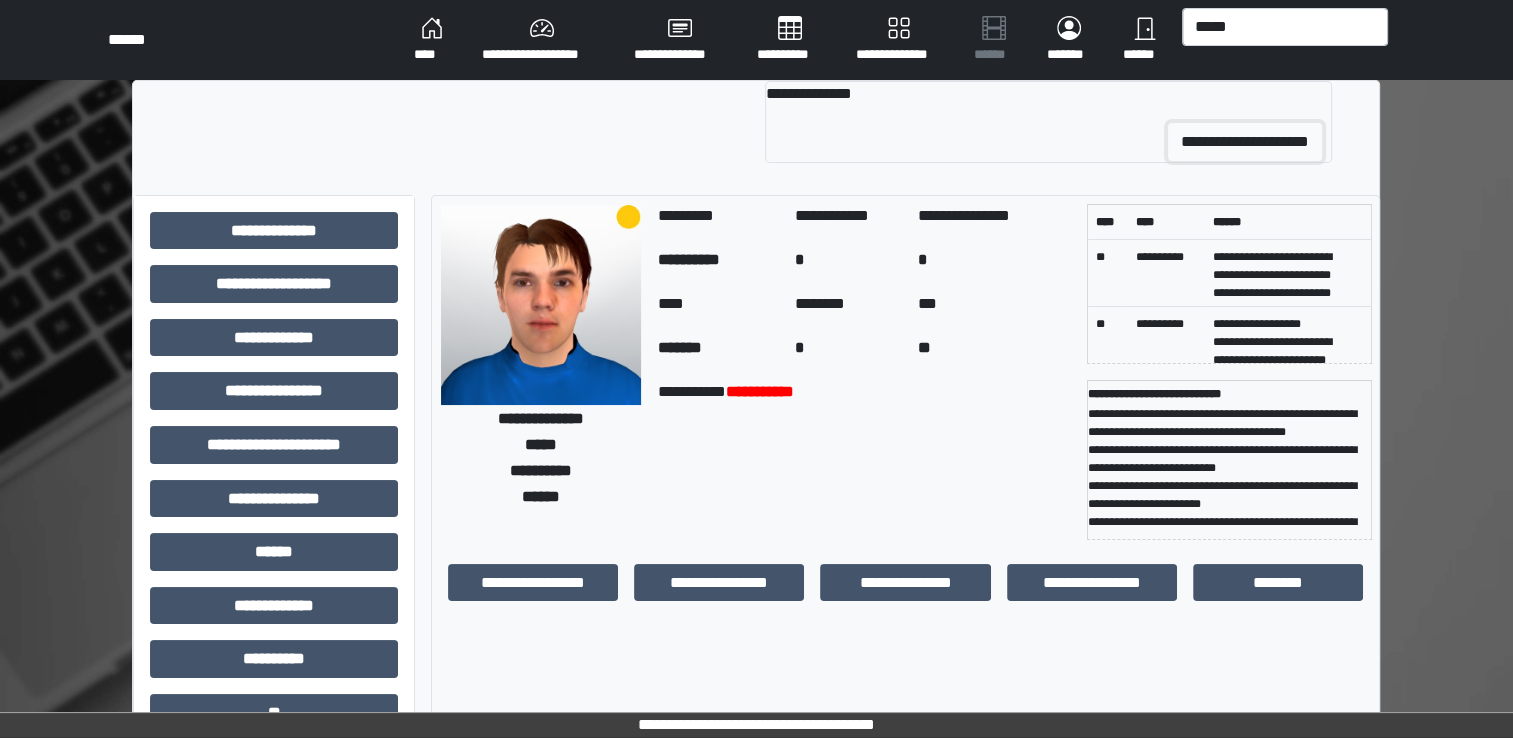 click on "**********" at bounding box center (1245, 142) 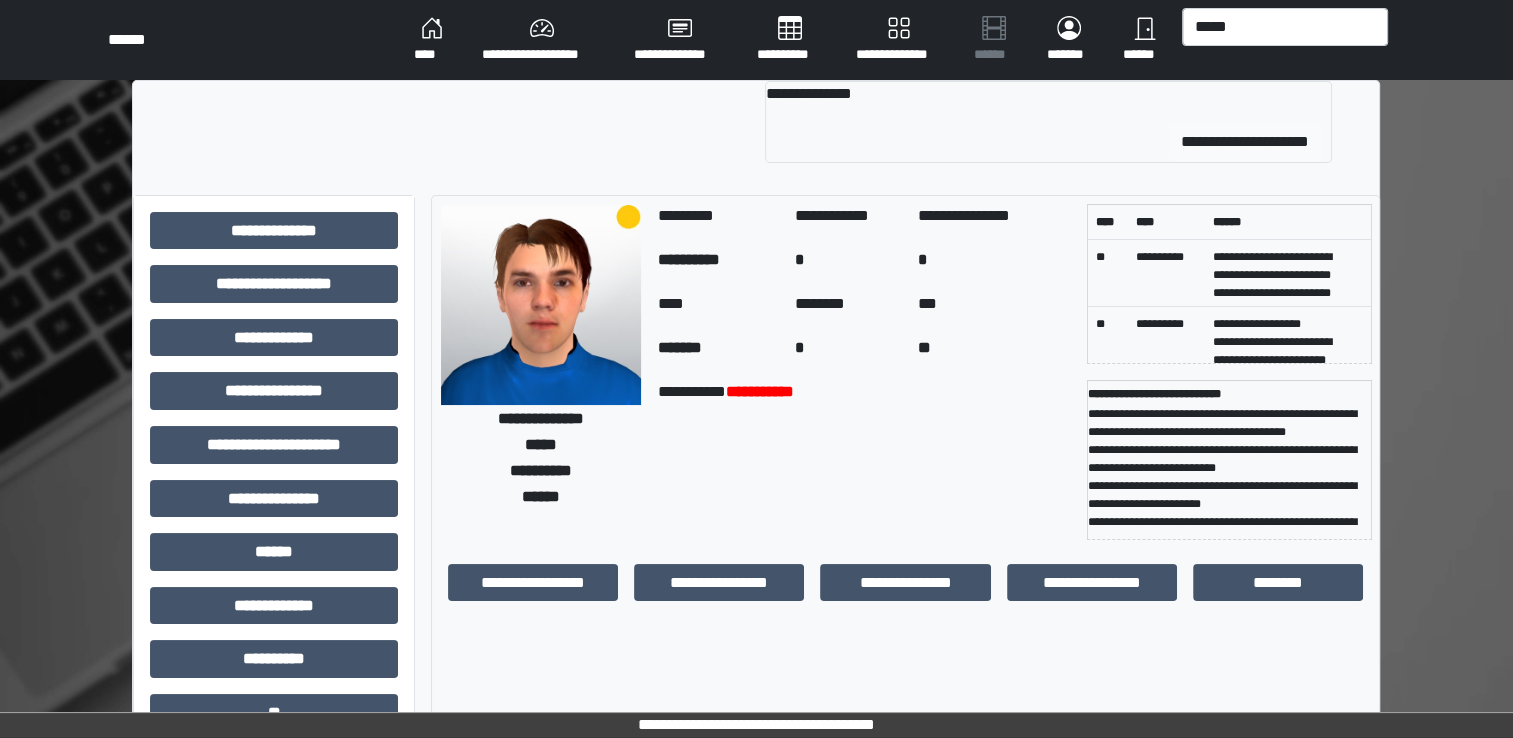 type 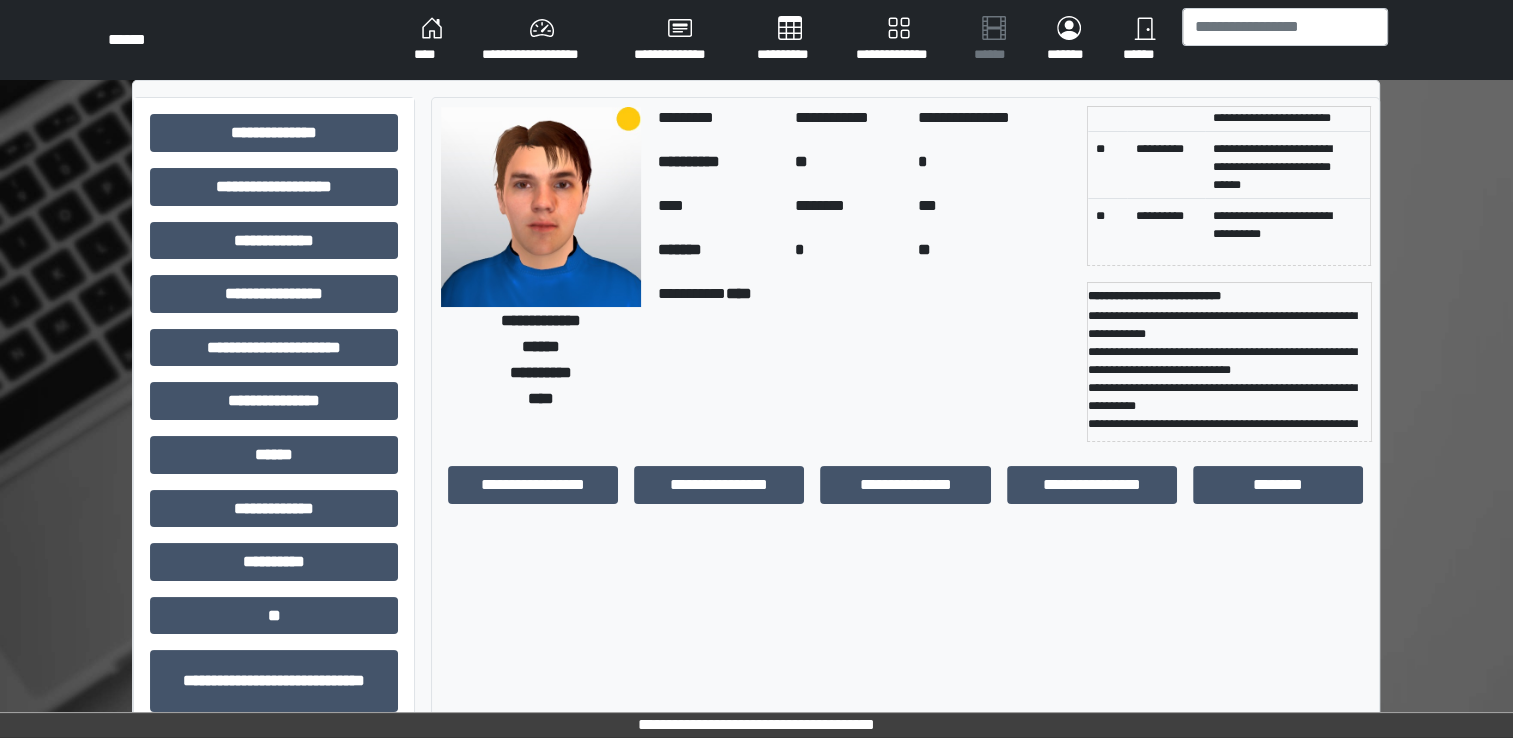 scroll, scrollTop: 159, scrollLeft: 0, axis: vertical 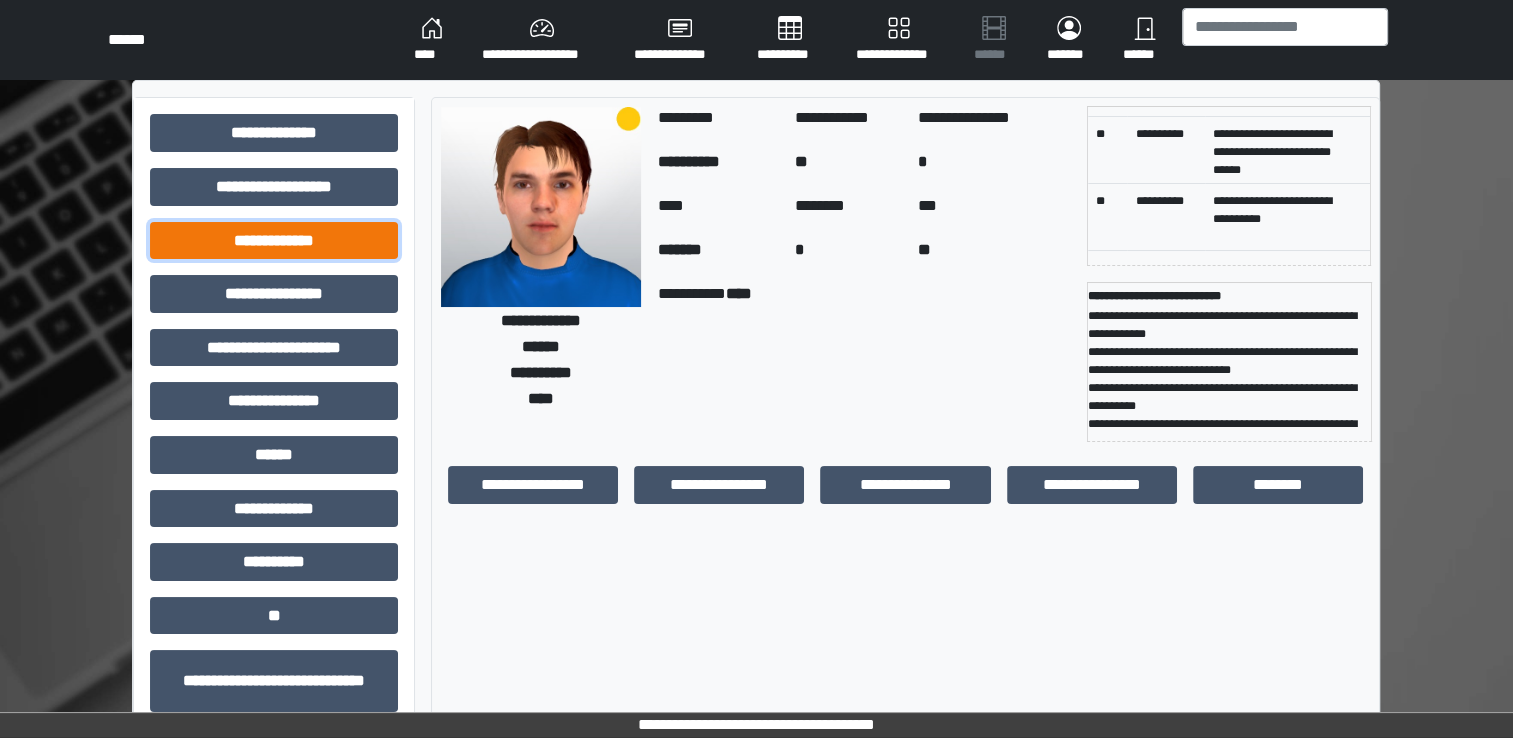 click on "**********" at bounding box center [274, 241] 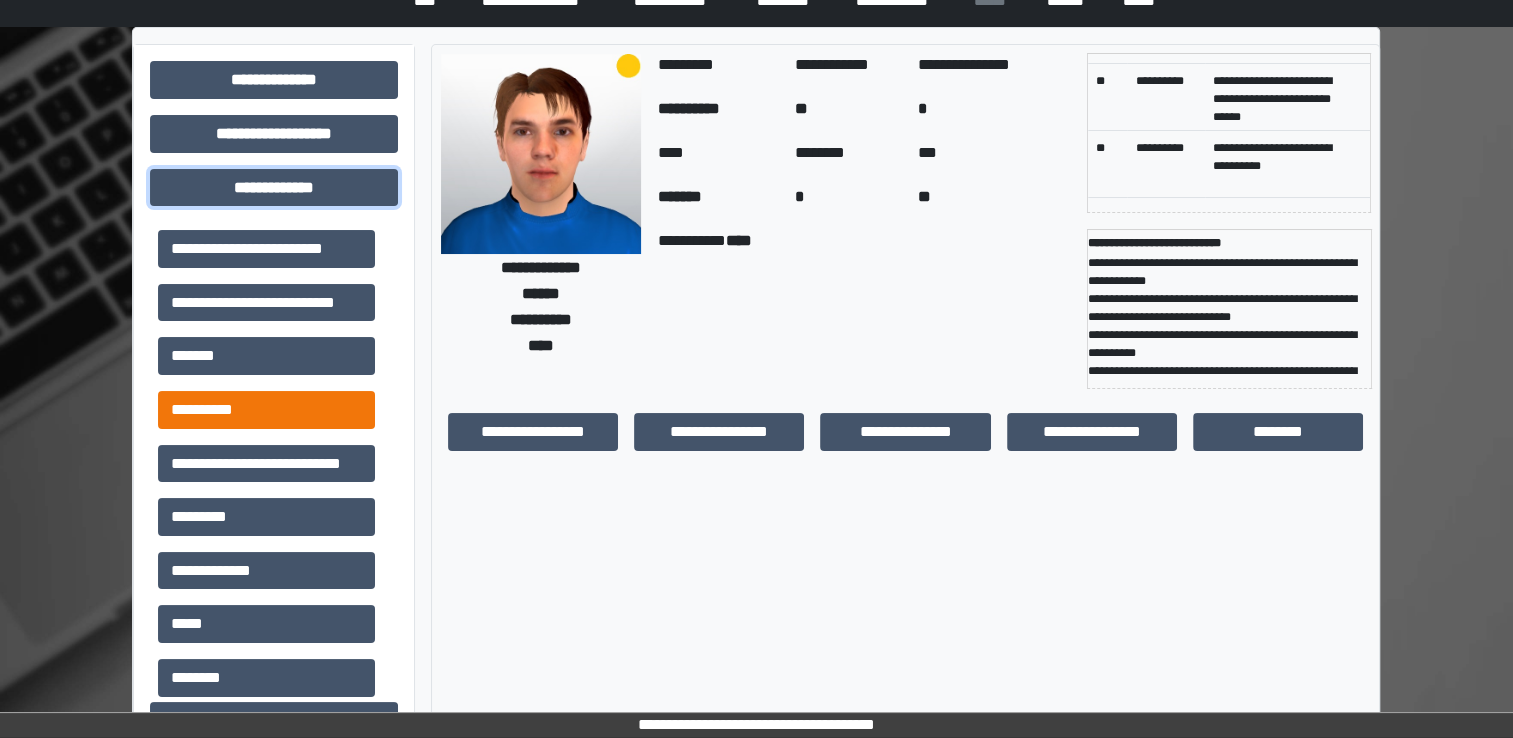 scroll, scrollTop: 100, scrollLeft: 0, axis: vertical 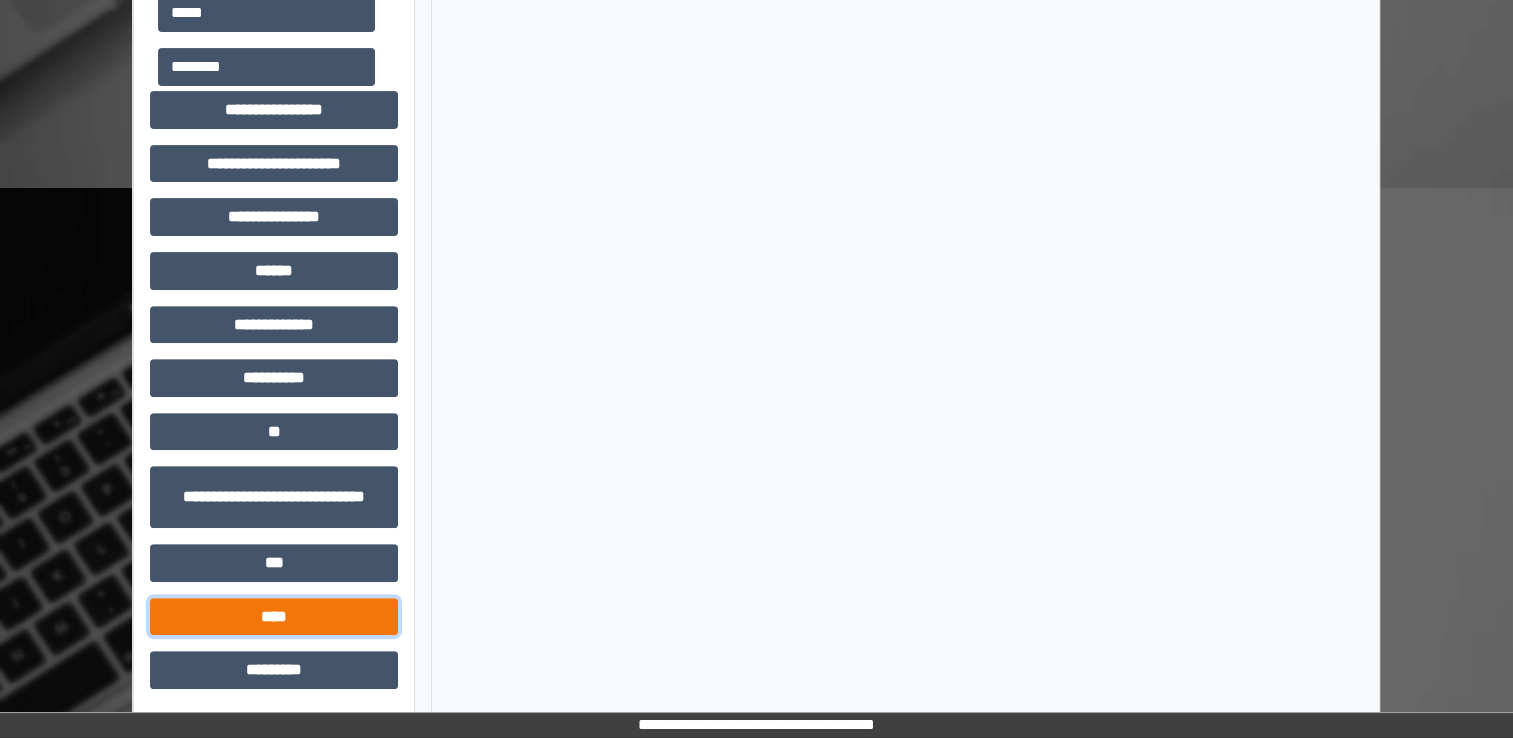 click on "****" at bounding box center [274, 617] 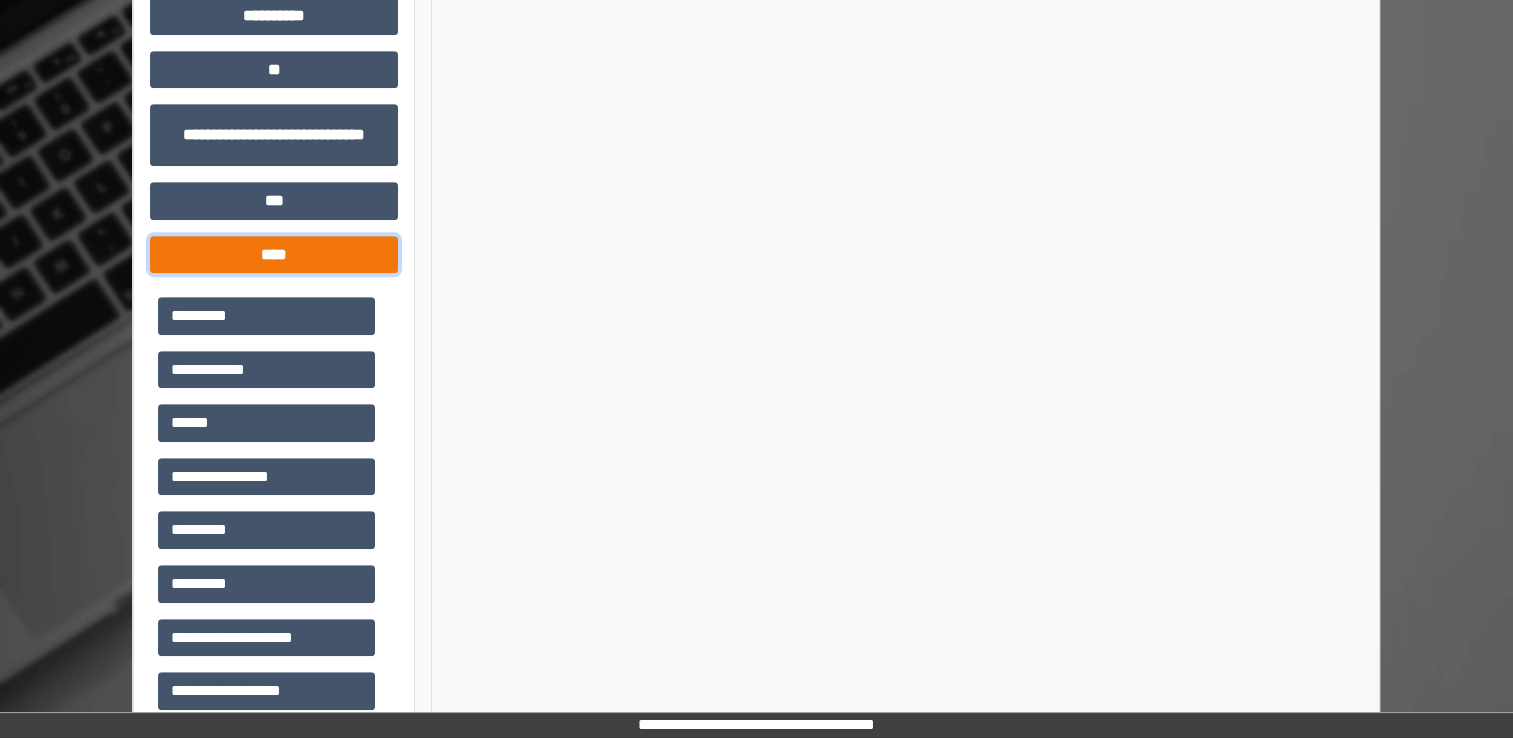 scroll, scrollTop: 1064, scrollLeft: 0, axis: vertical 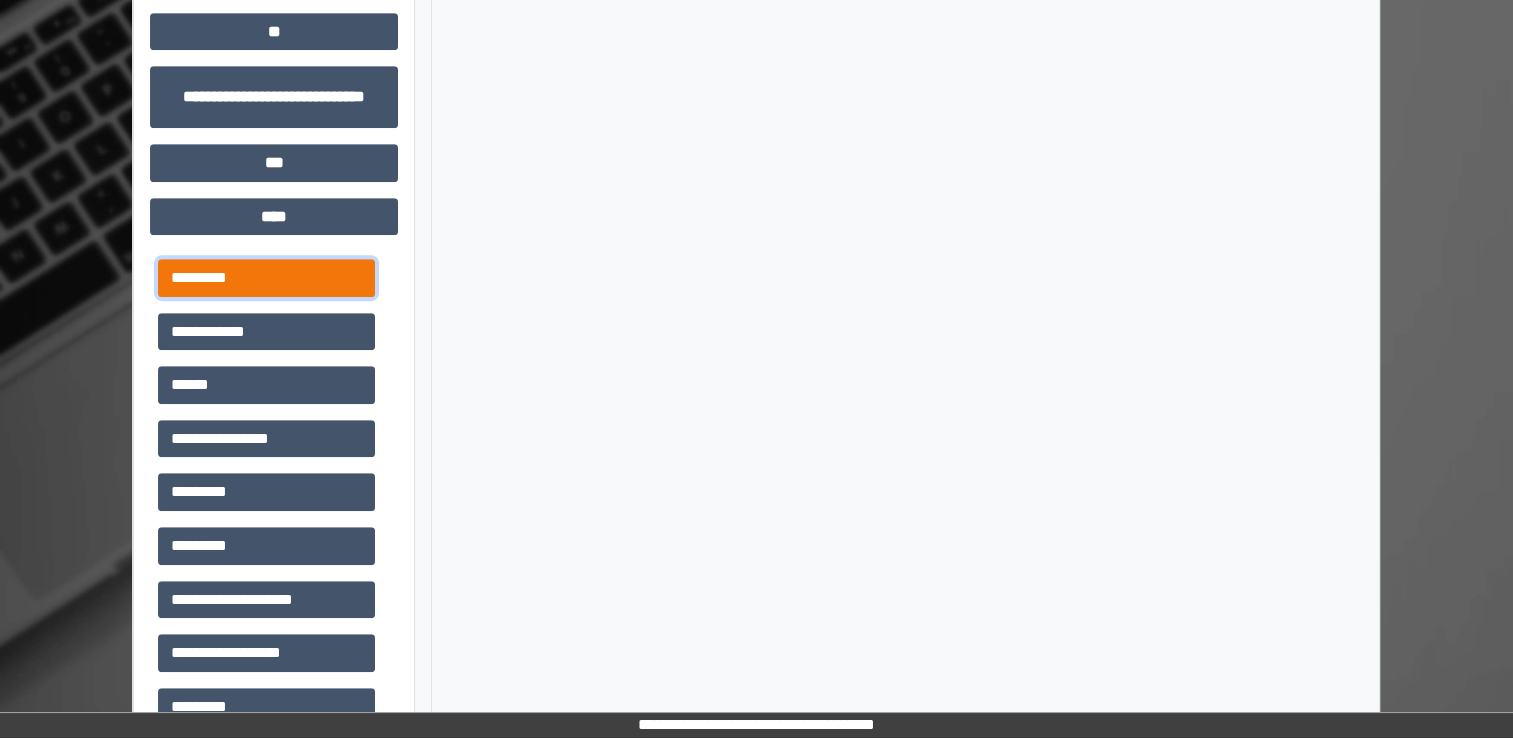 click on "*********" at bounding box center (266, 278) 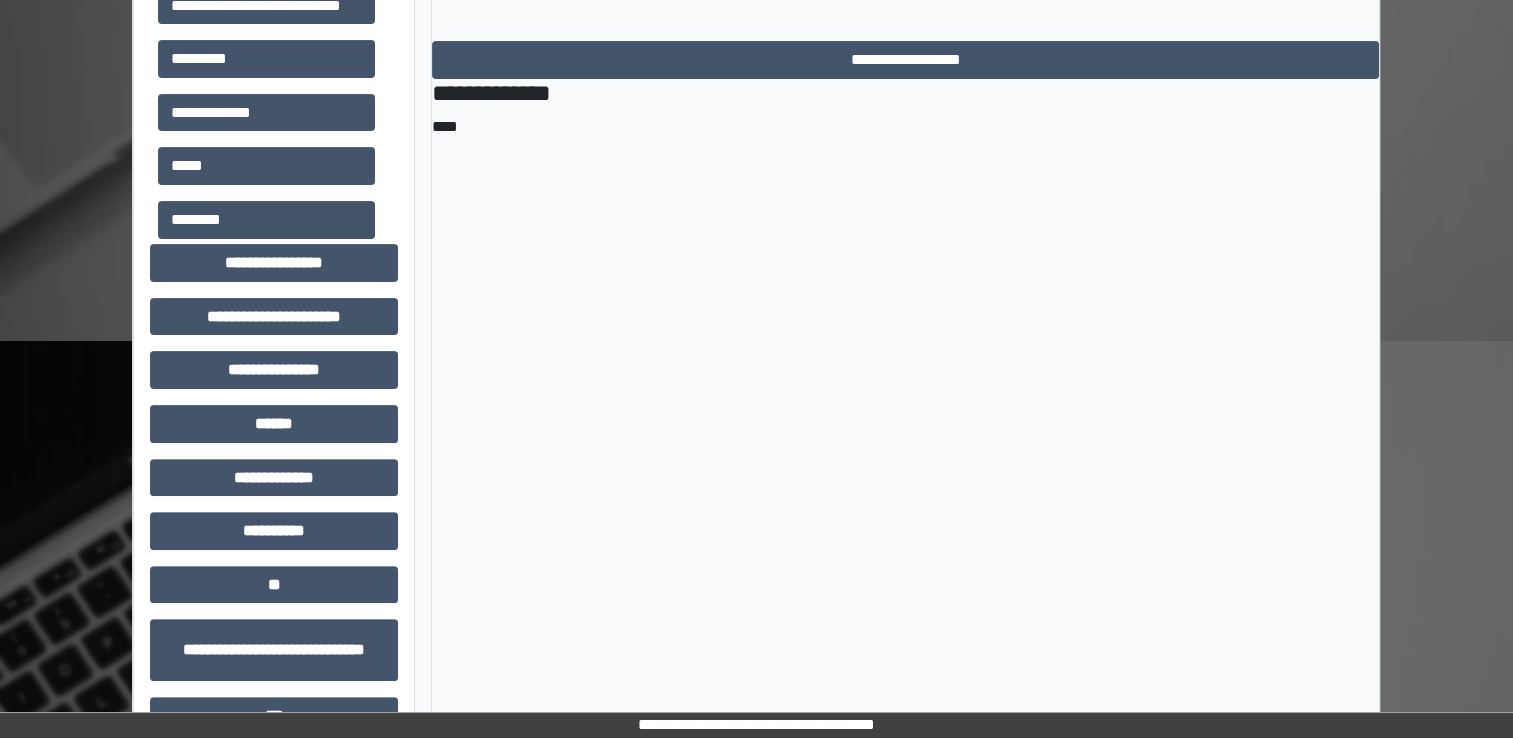 scroll, scrollTop: 864, scrollLeft: 0, axis: vertical 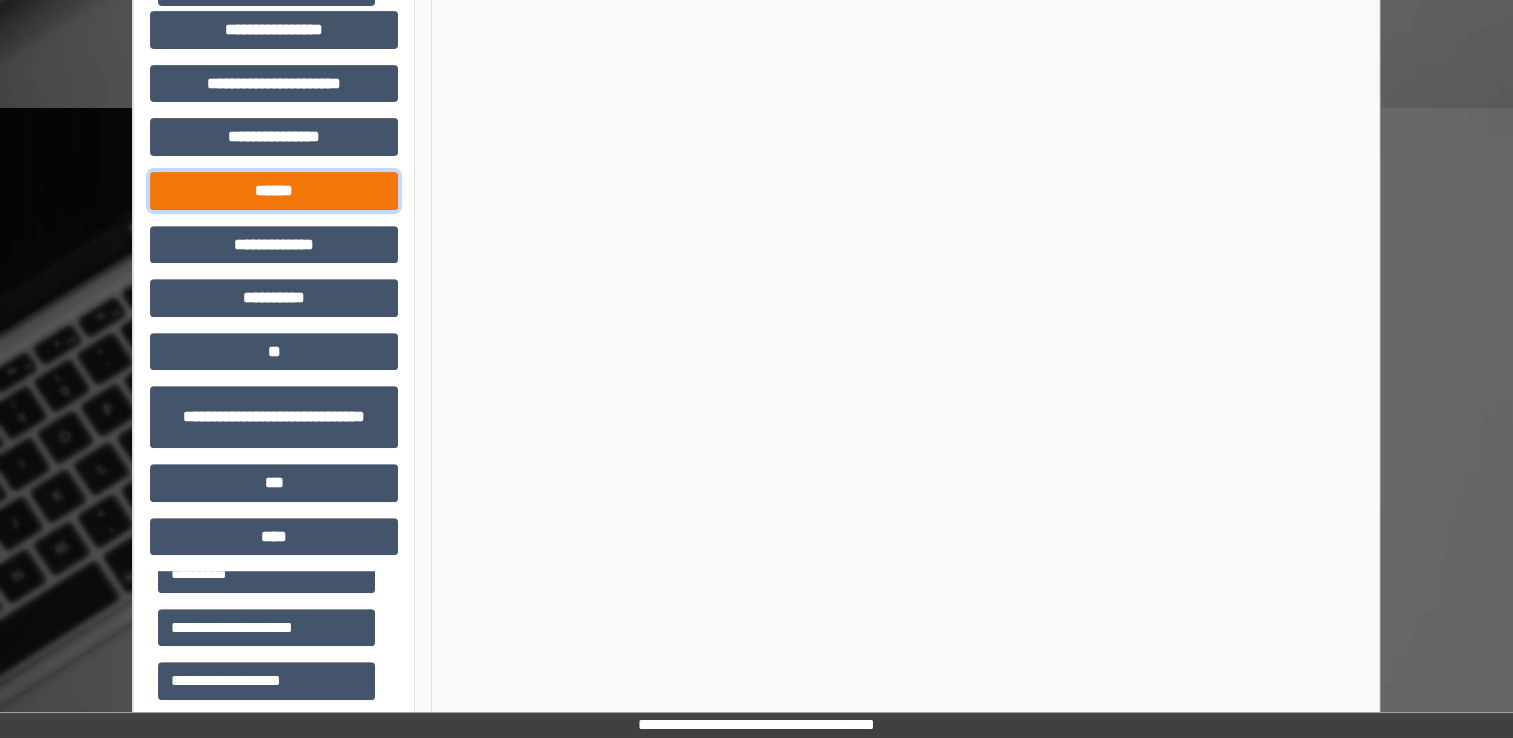 click on "******" at bounding box center [274, 191] 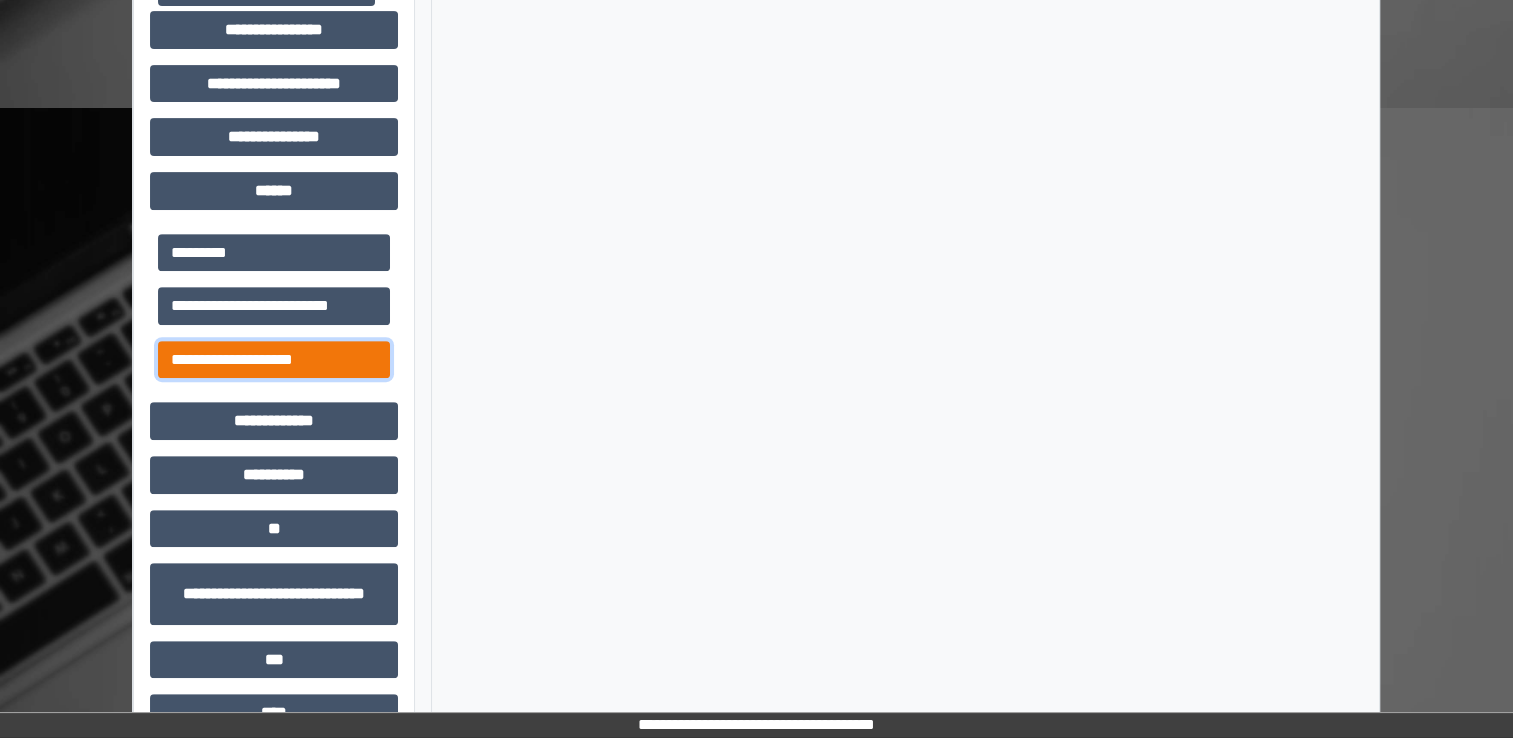click on "**********" at bounding box center (274, 360) 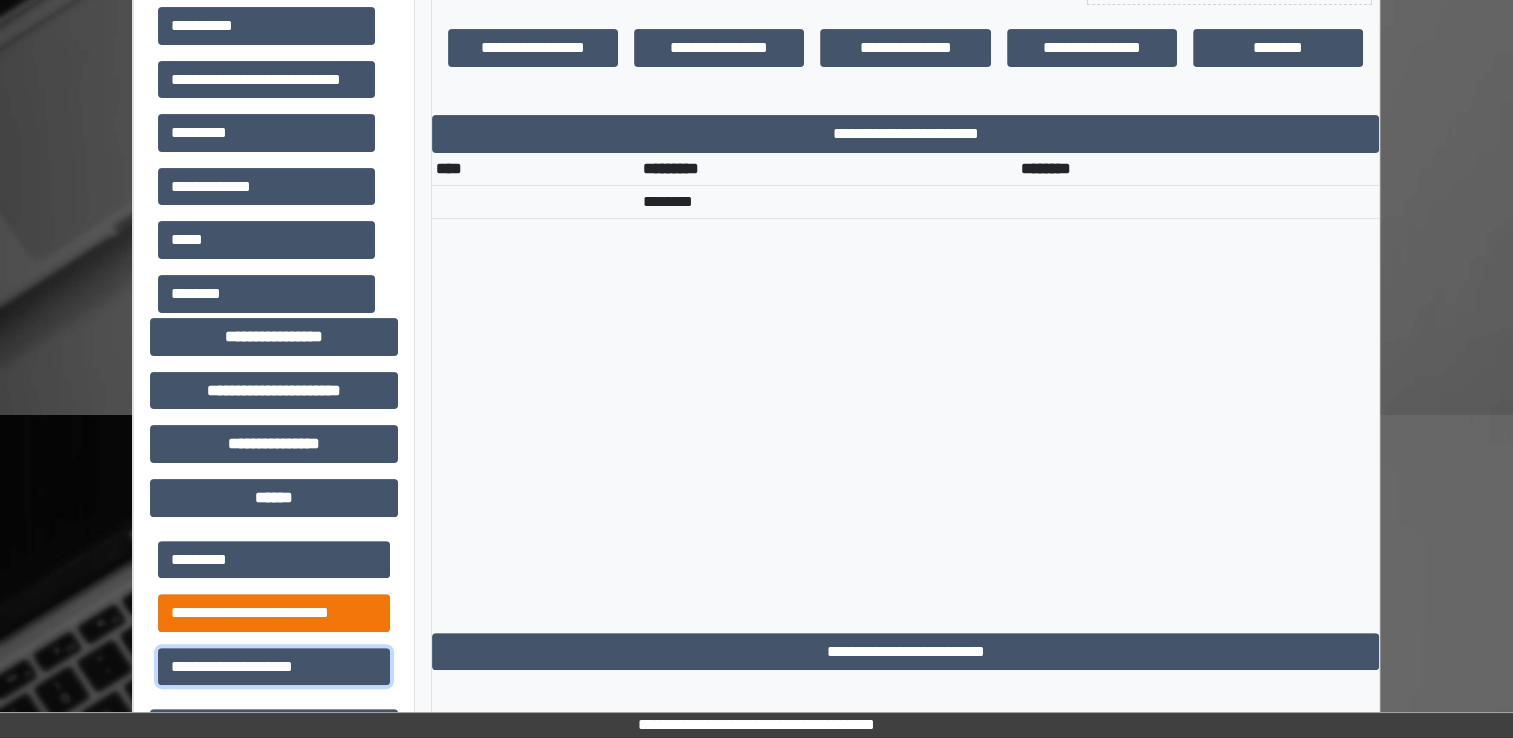 scroll, scrollTop: 500, scrollLeft: 0, axis: vertical 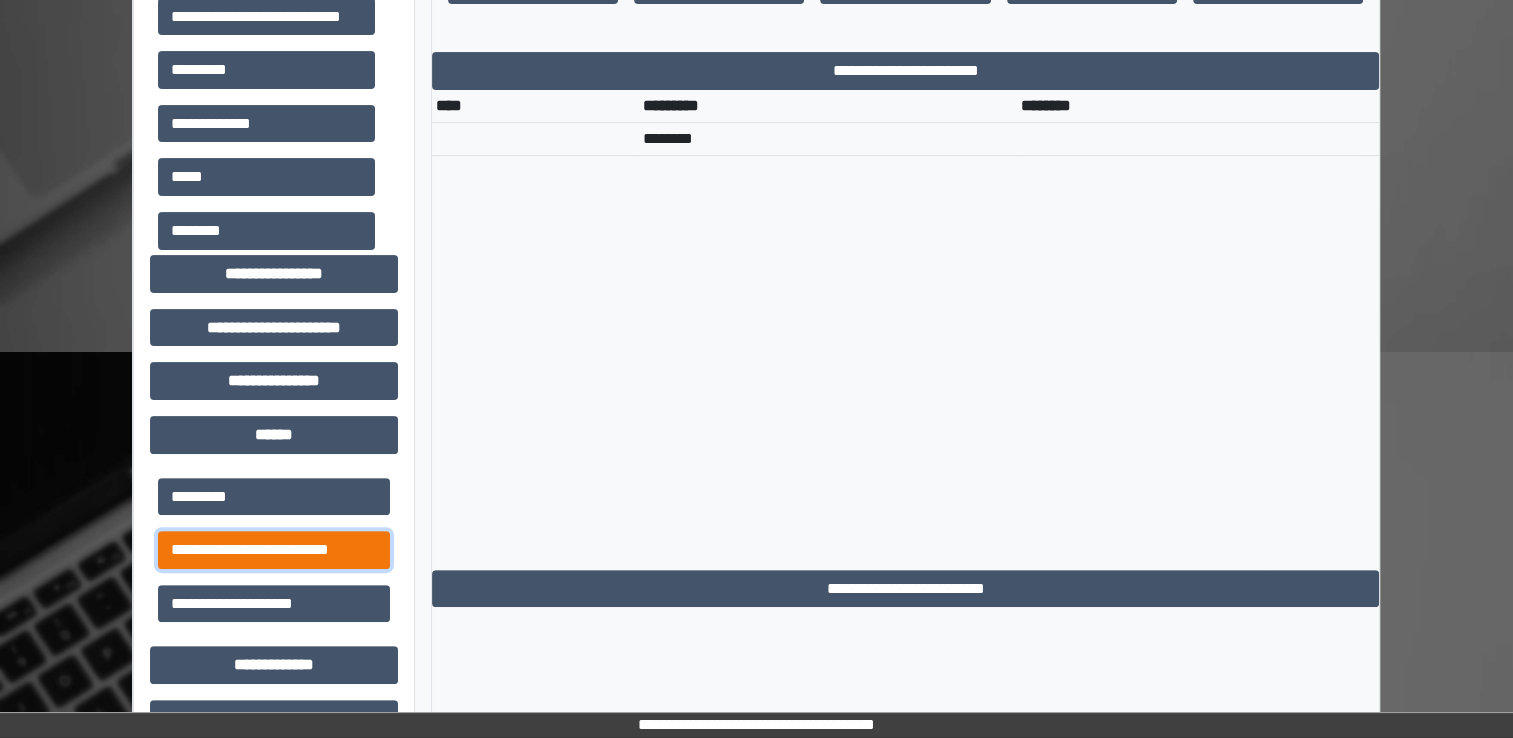 click on "**********" at bounding box center [274, 550] 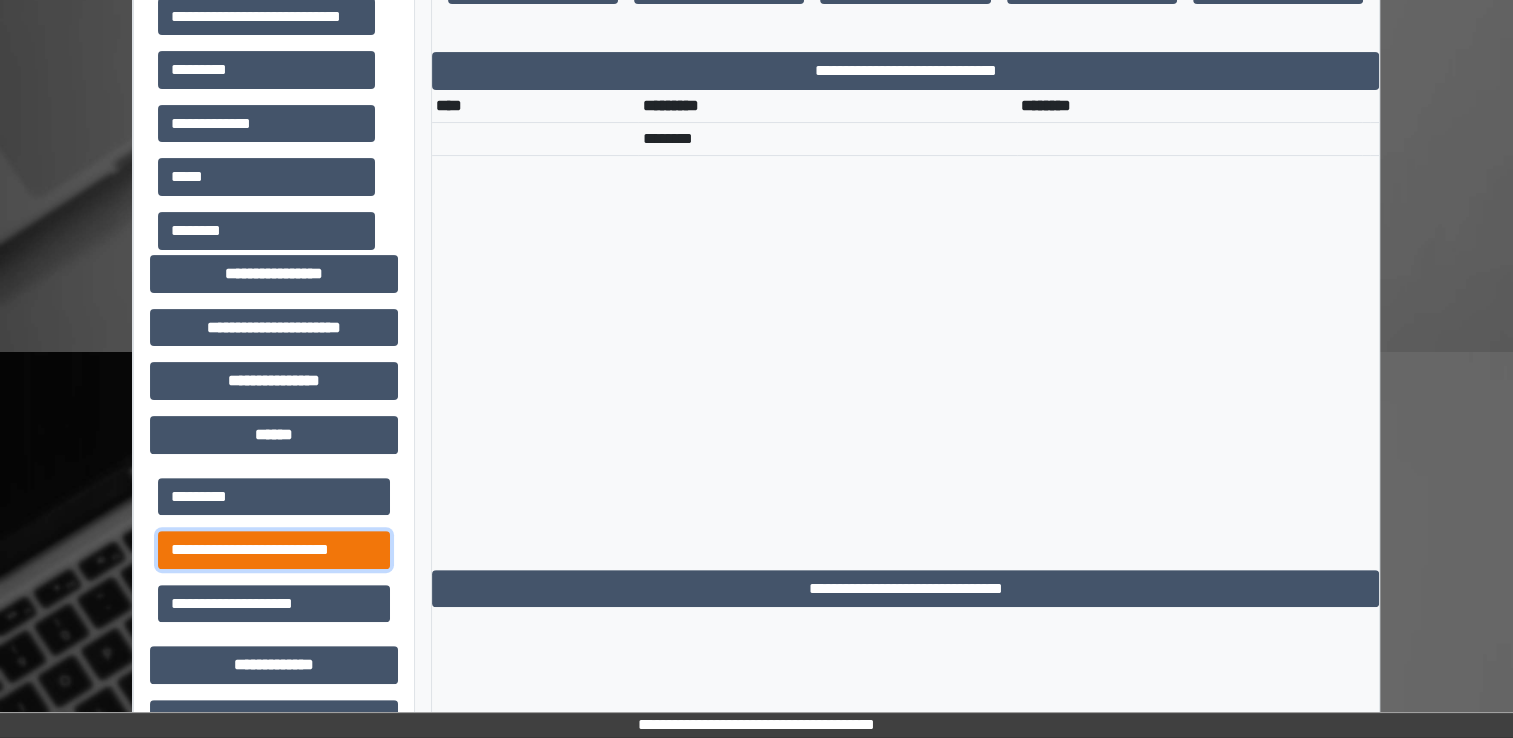 click on "**********" at bounding box center (274, 550) 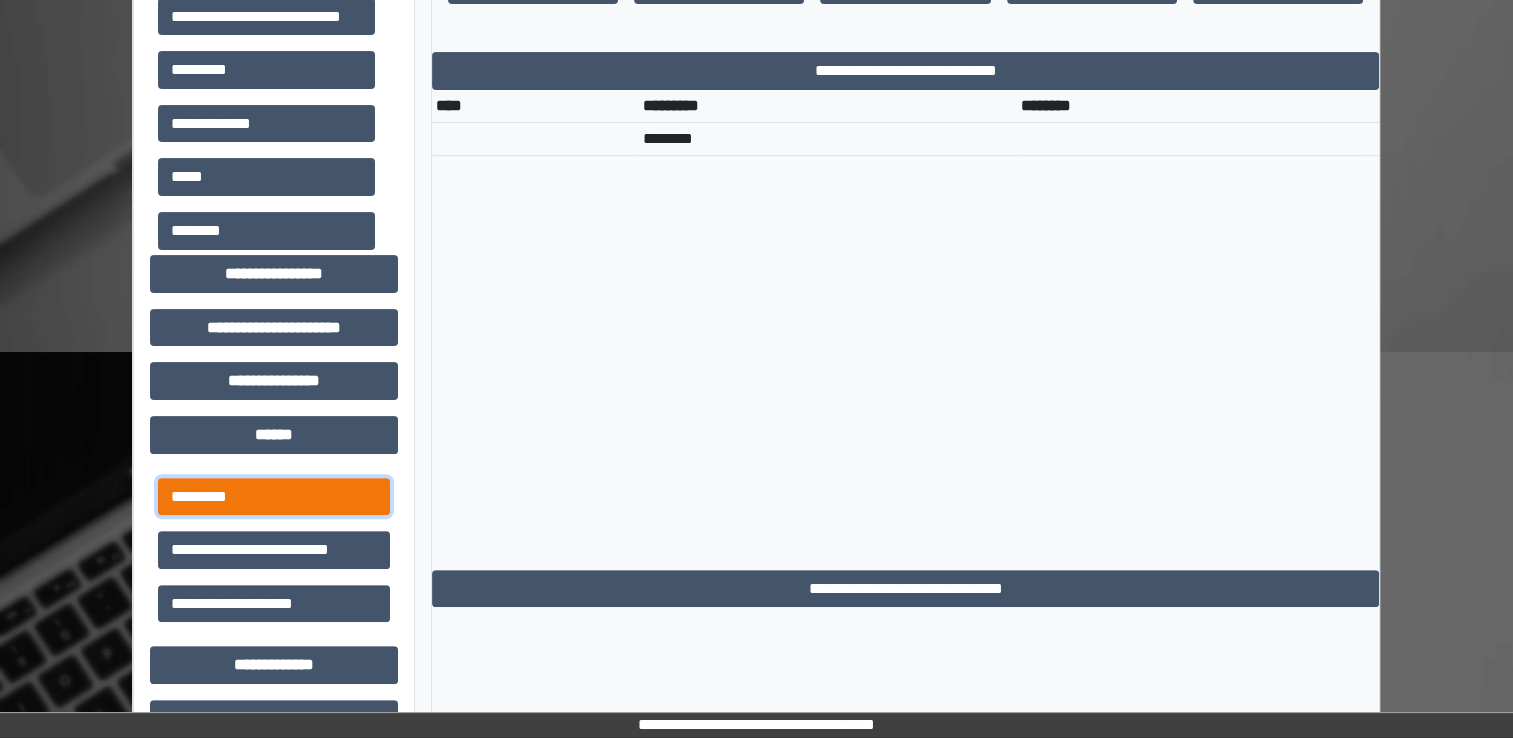 click on "*********" at bounding box center (274, 497) 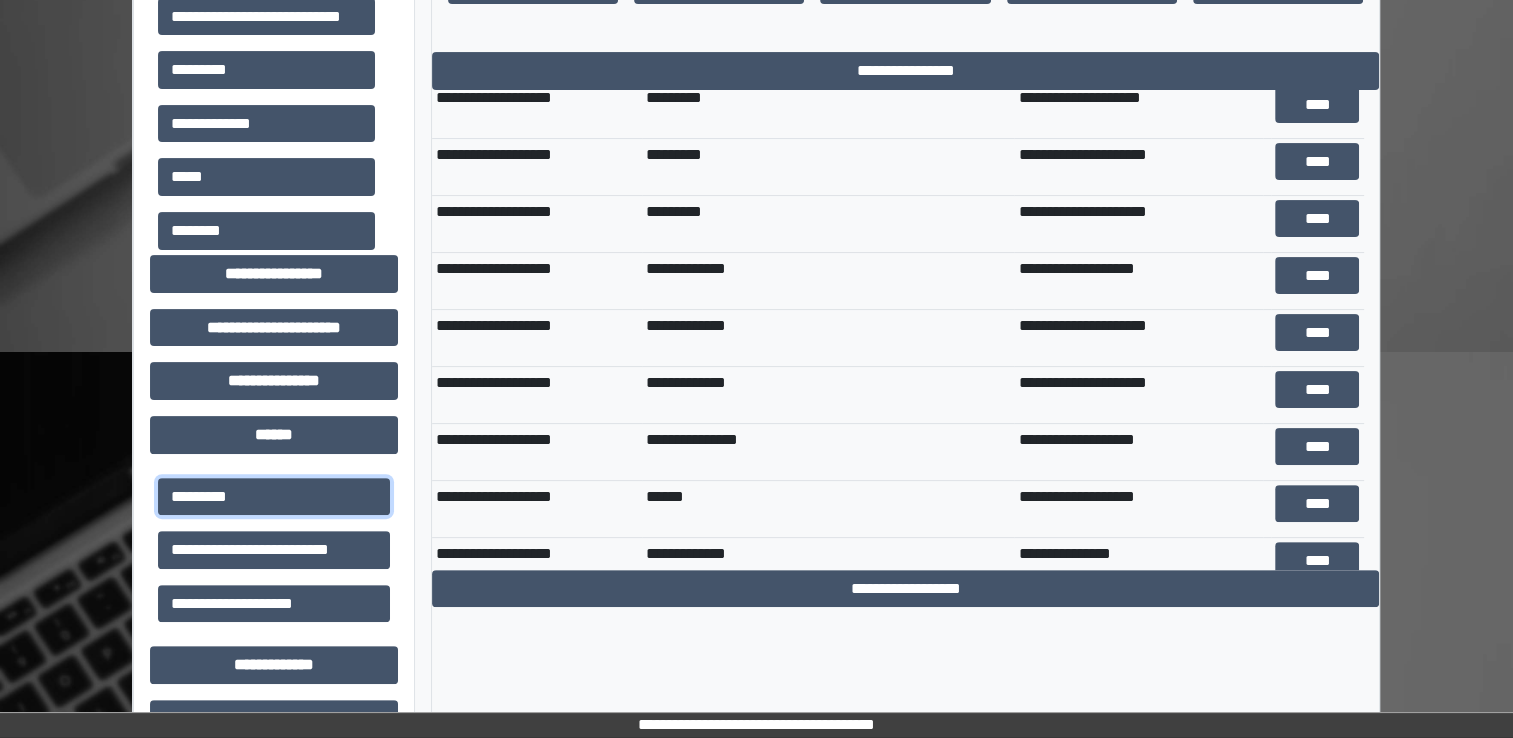 scroll, scrollTop: 80, scrollLeft: 0, axis: vertical 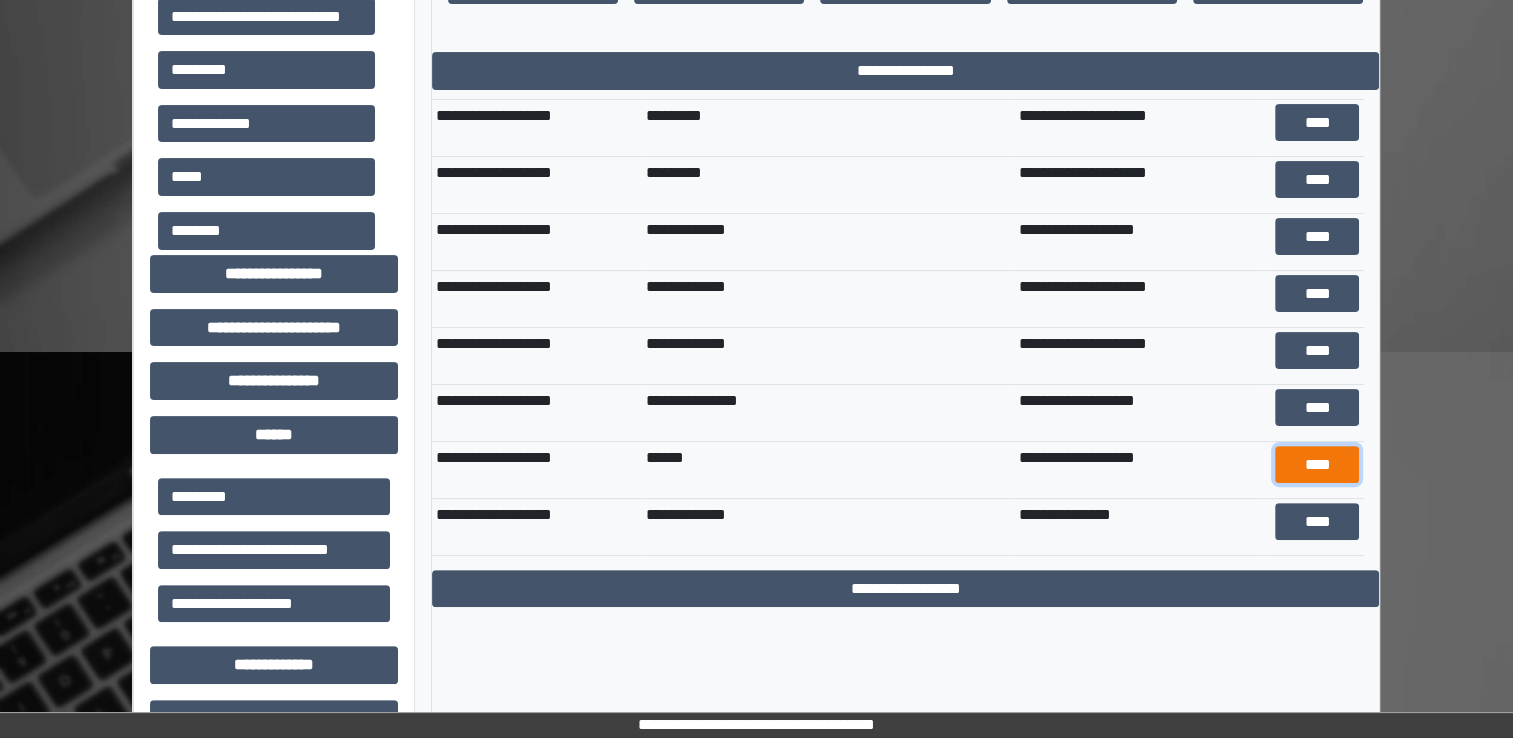 click on "****" at bounding box center [1317, 465] 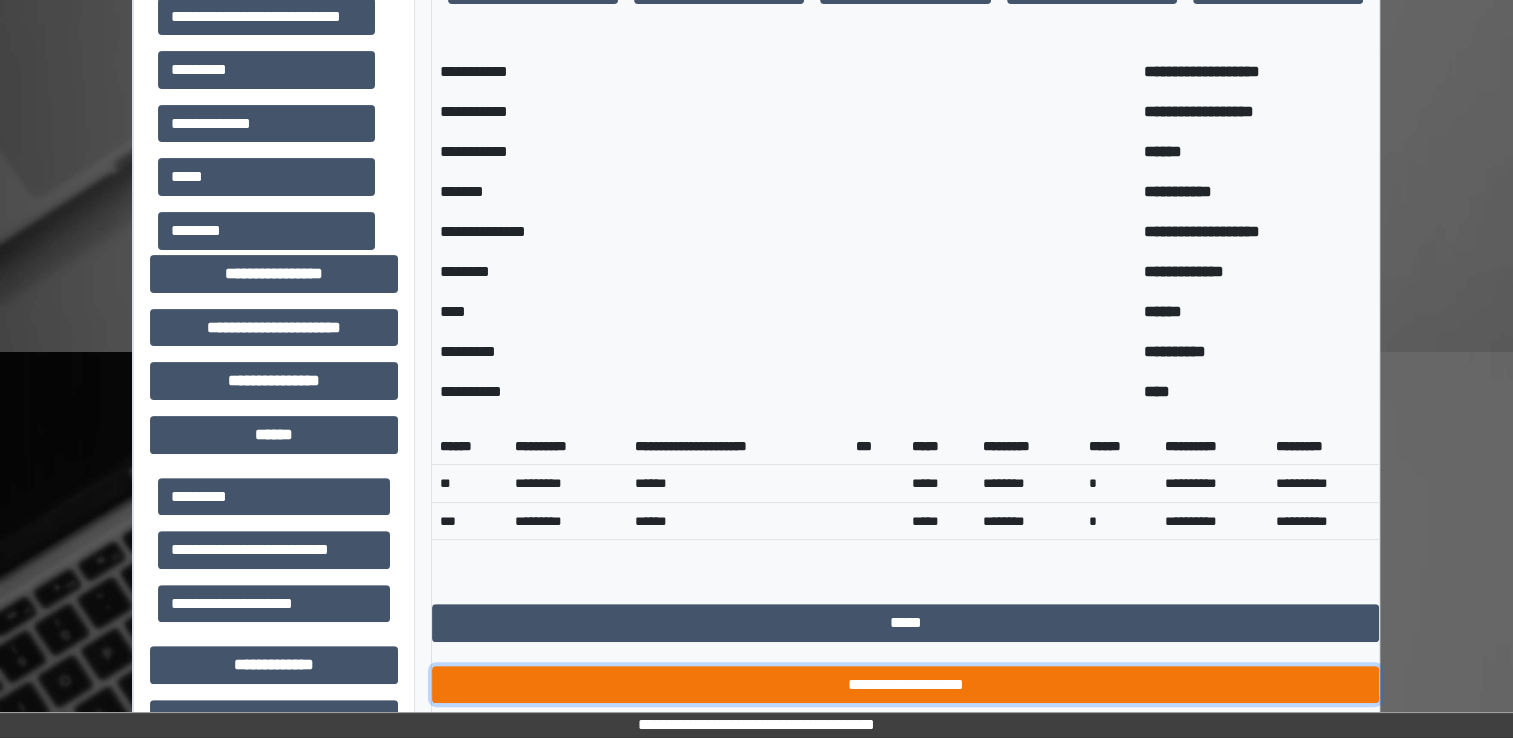 click on "**********" at bounding box center [905, 685] 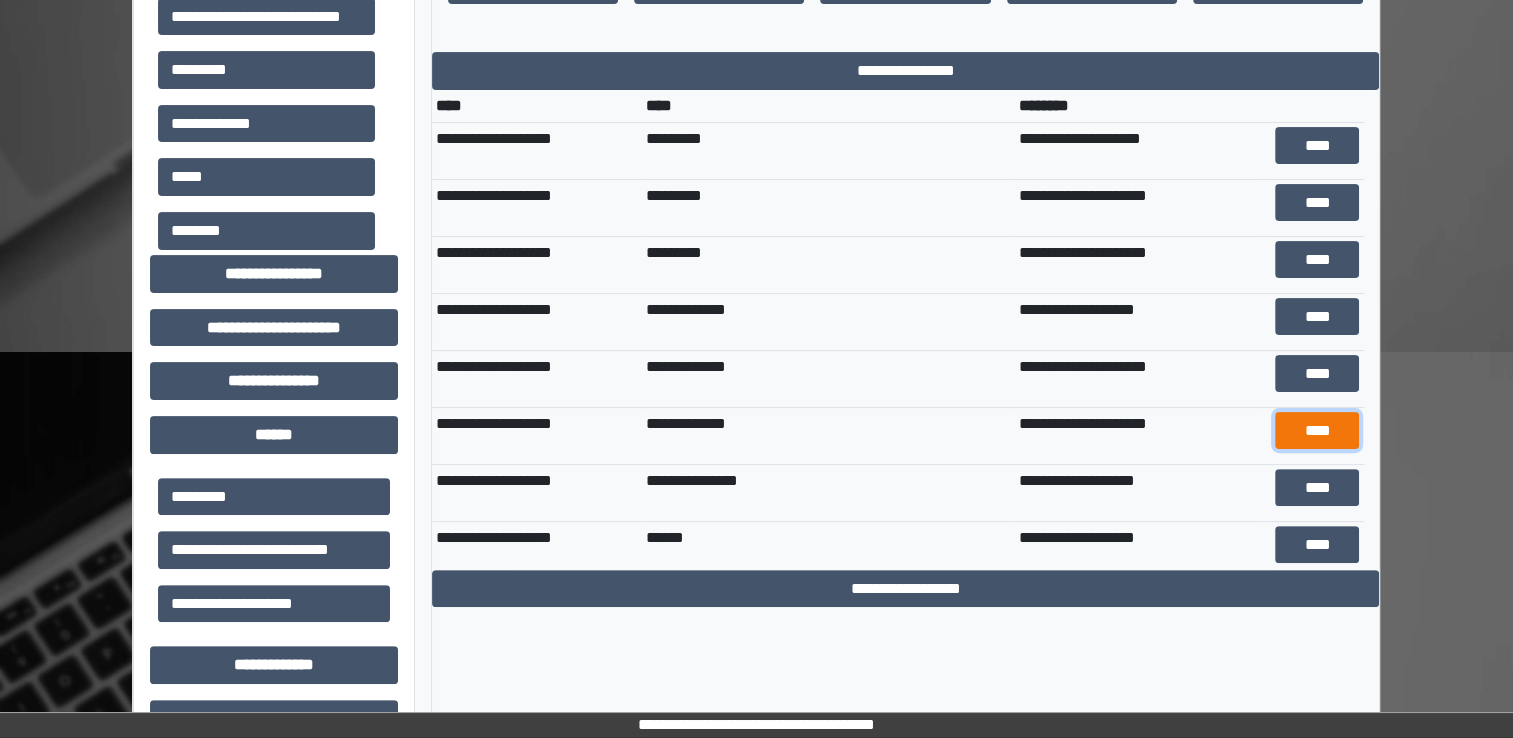 click on "****" at bounding box center (1317, 431) 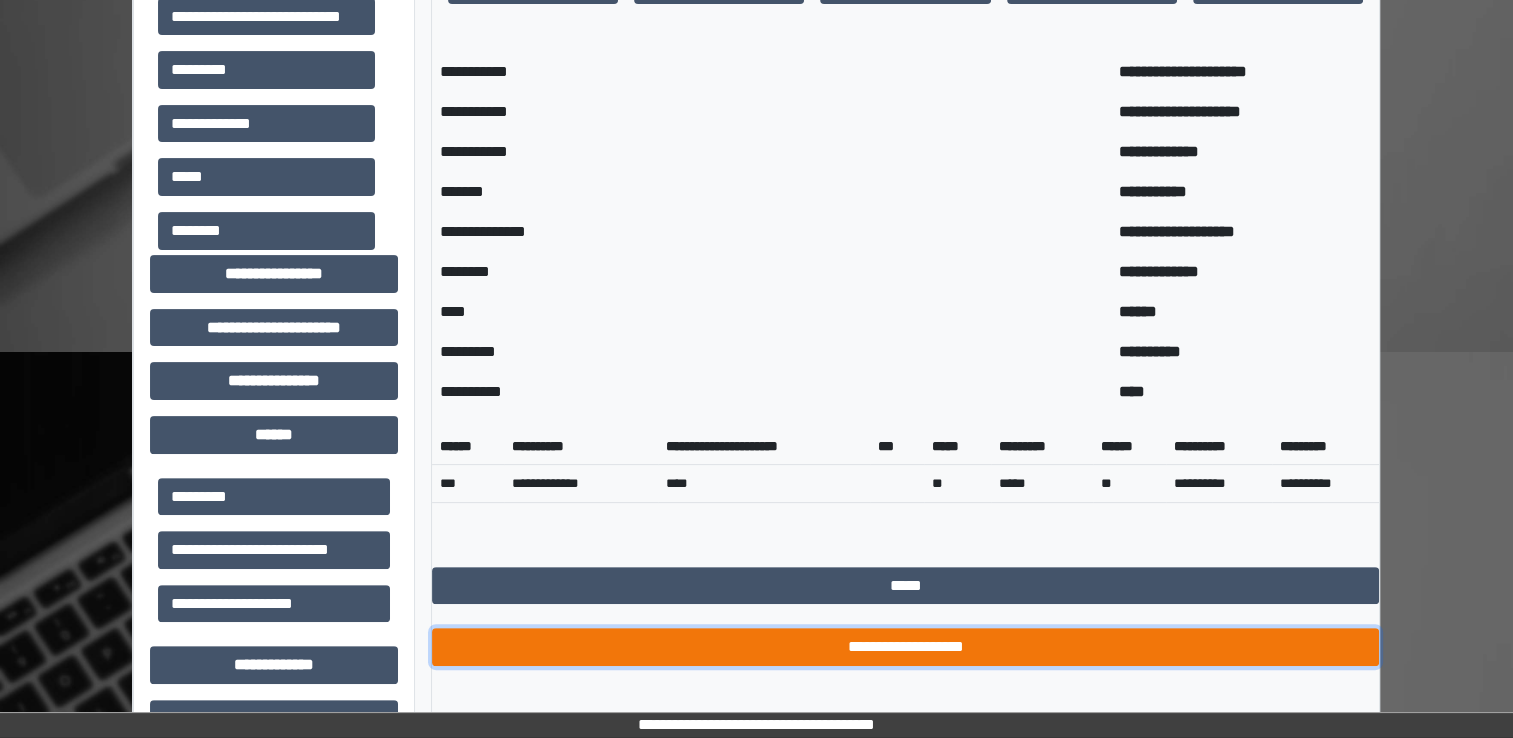click on "**********" at bounding box center (905, 647) 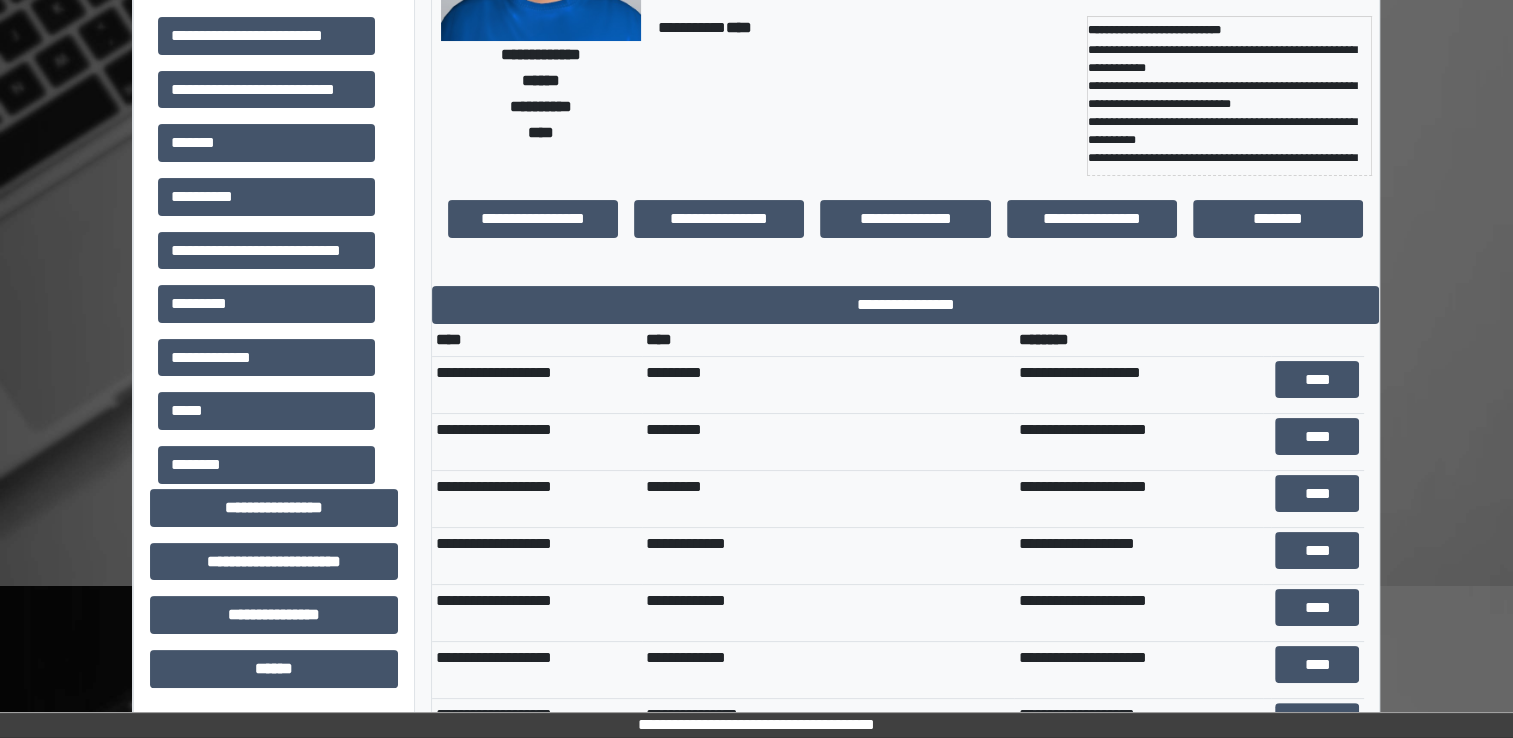 scroll, scrollTop: 200, scrollLeft: 0, axis: vertical 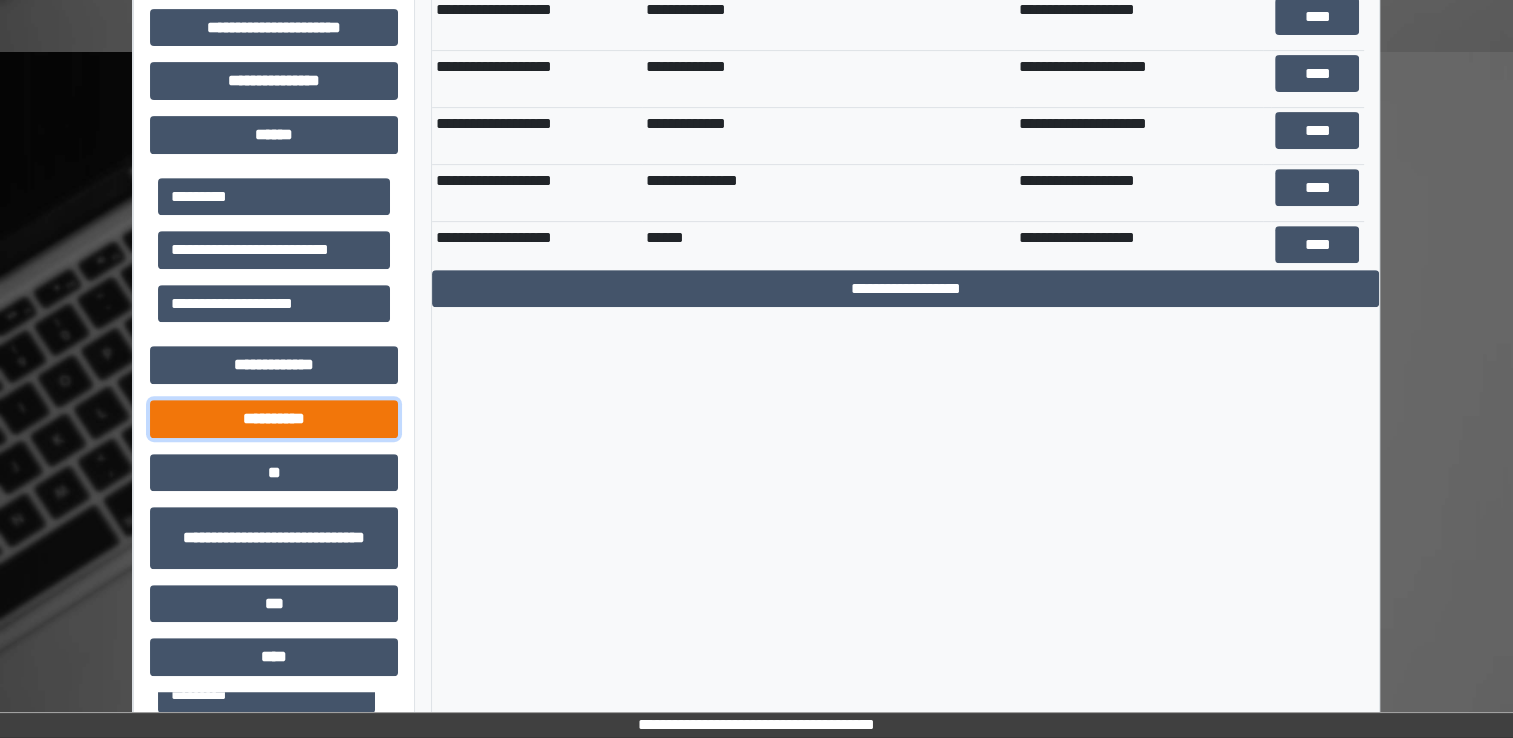 click on "**********" at bounding box center [274, 419] 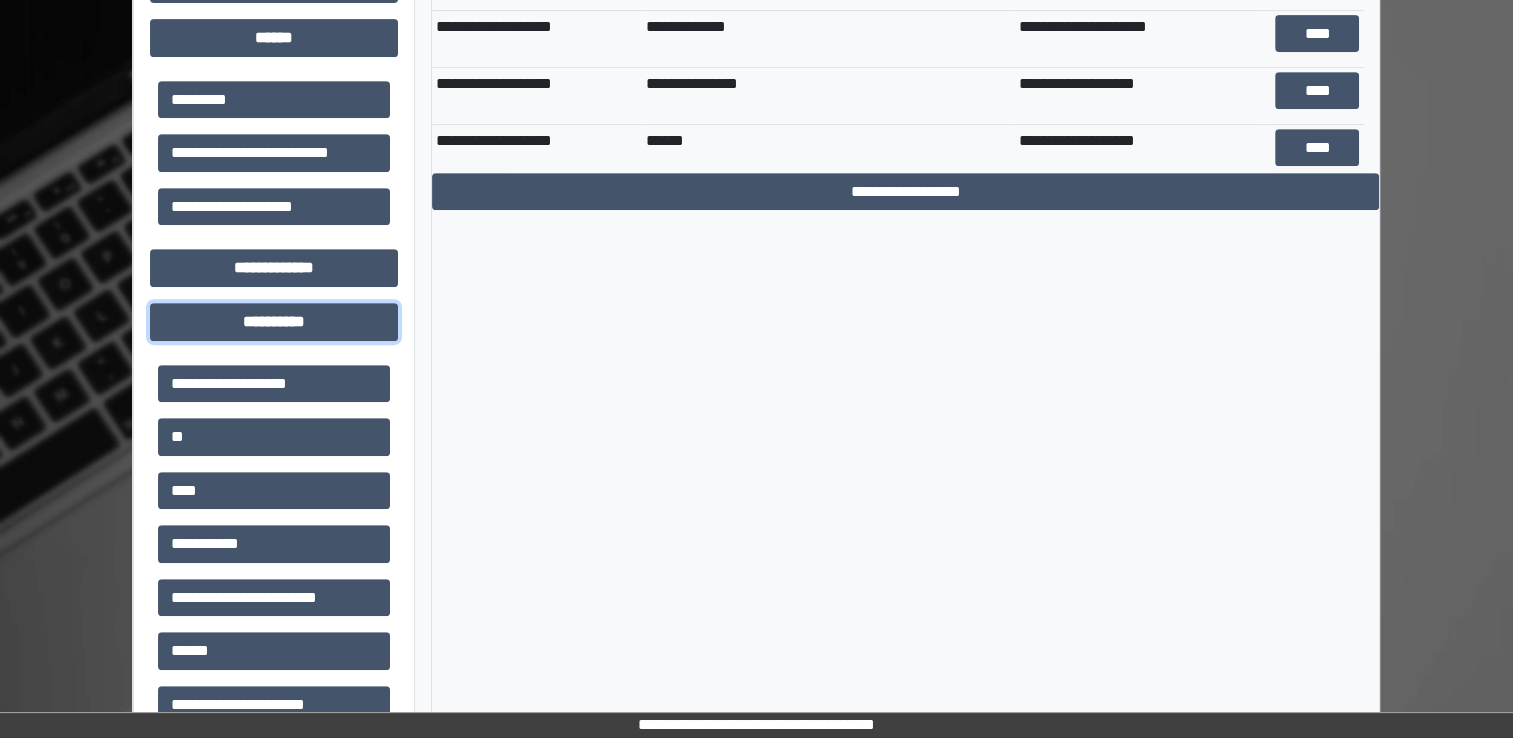 scroll, scrollTop: 1000, scrollLeft: 0, axis: vertical 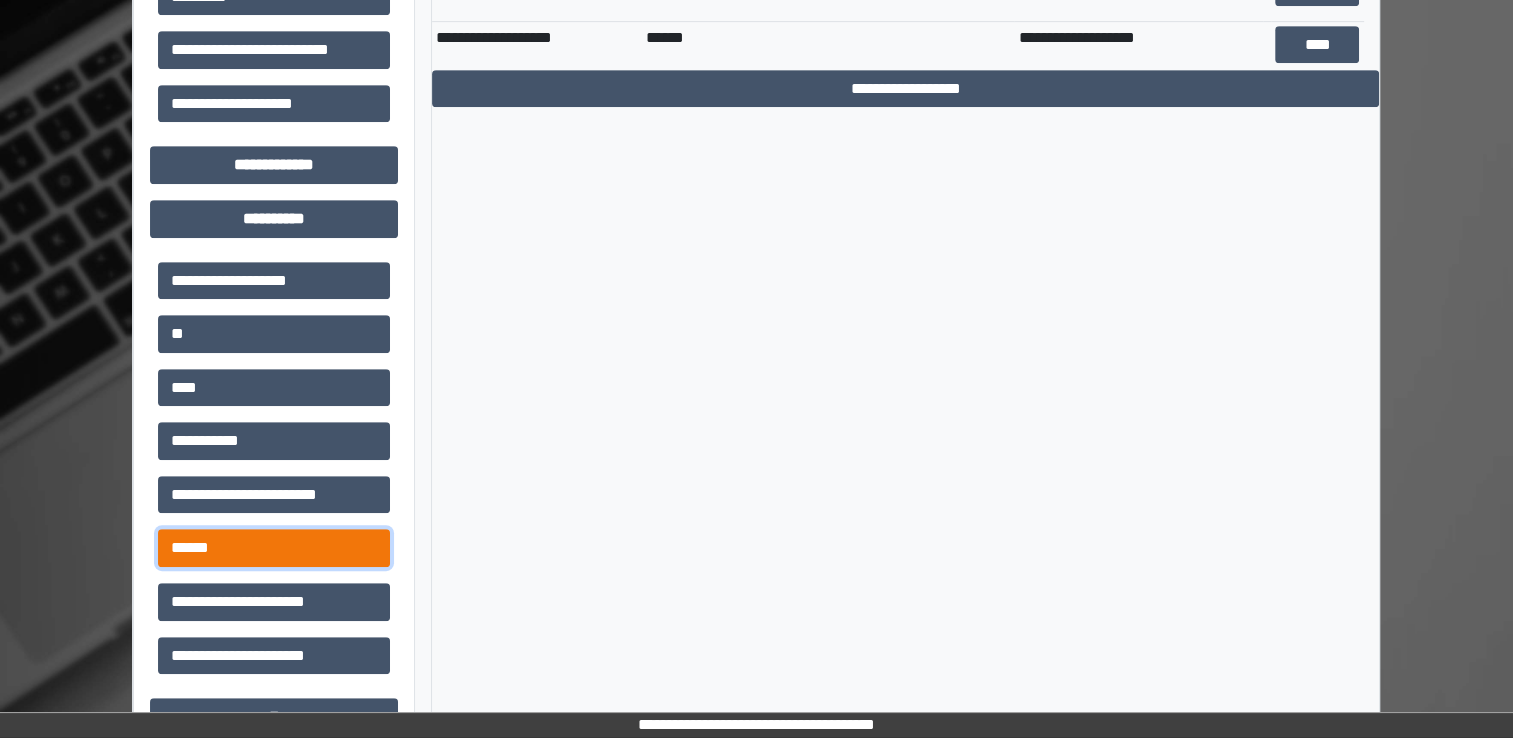 click on "******" at bounding box center [274, 548] 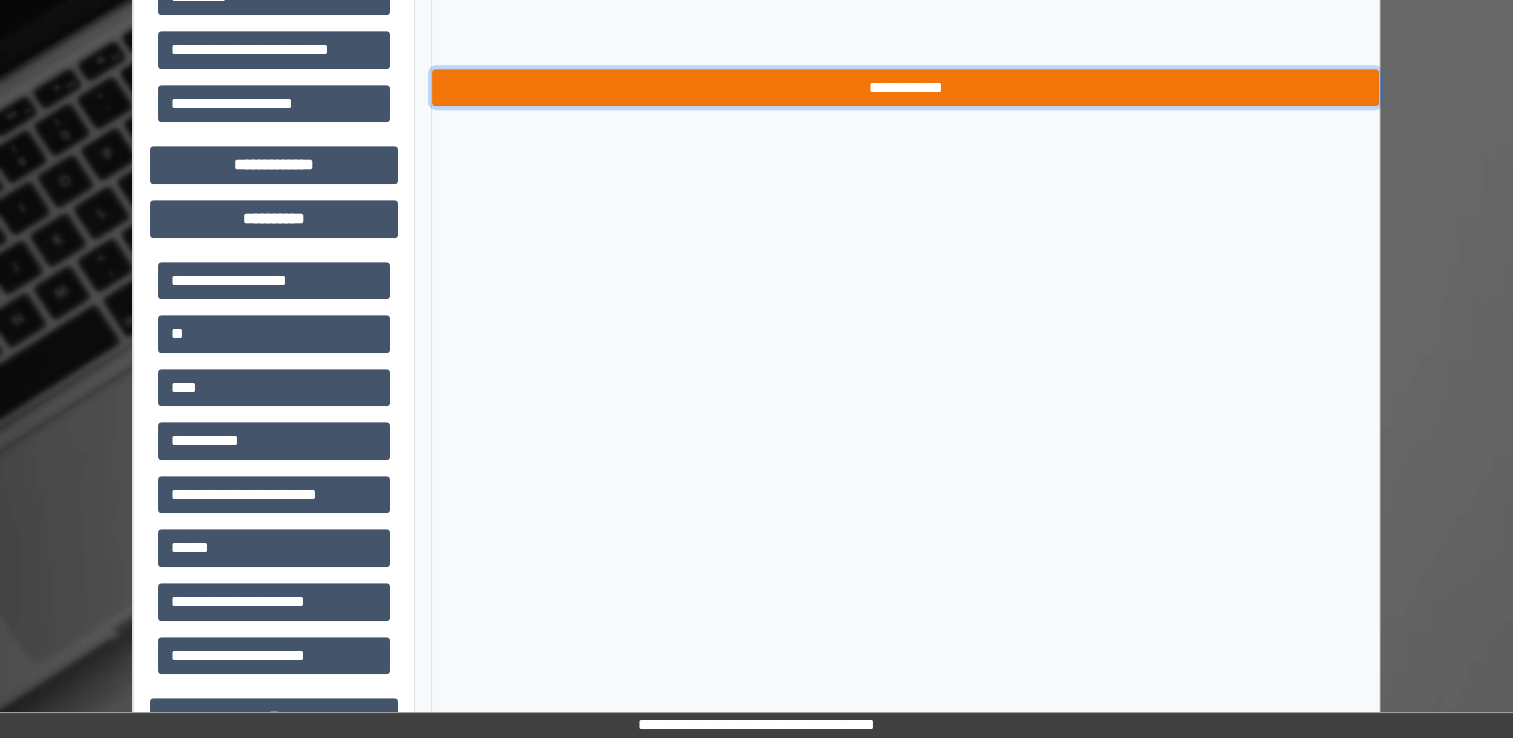click on "**********" at bounding box center (905, 88) 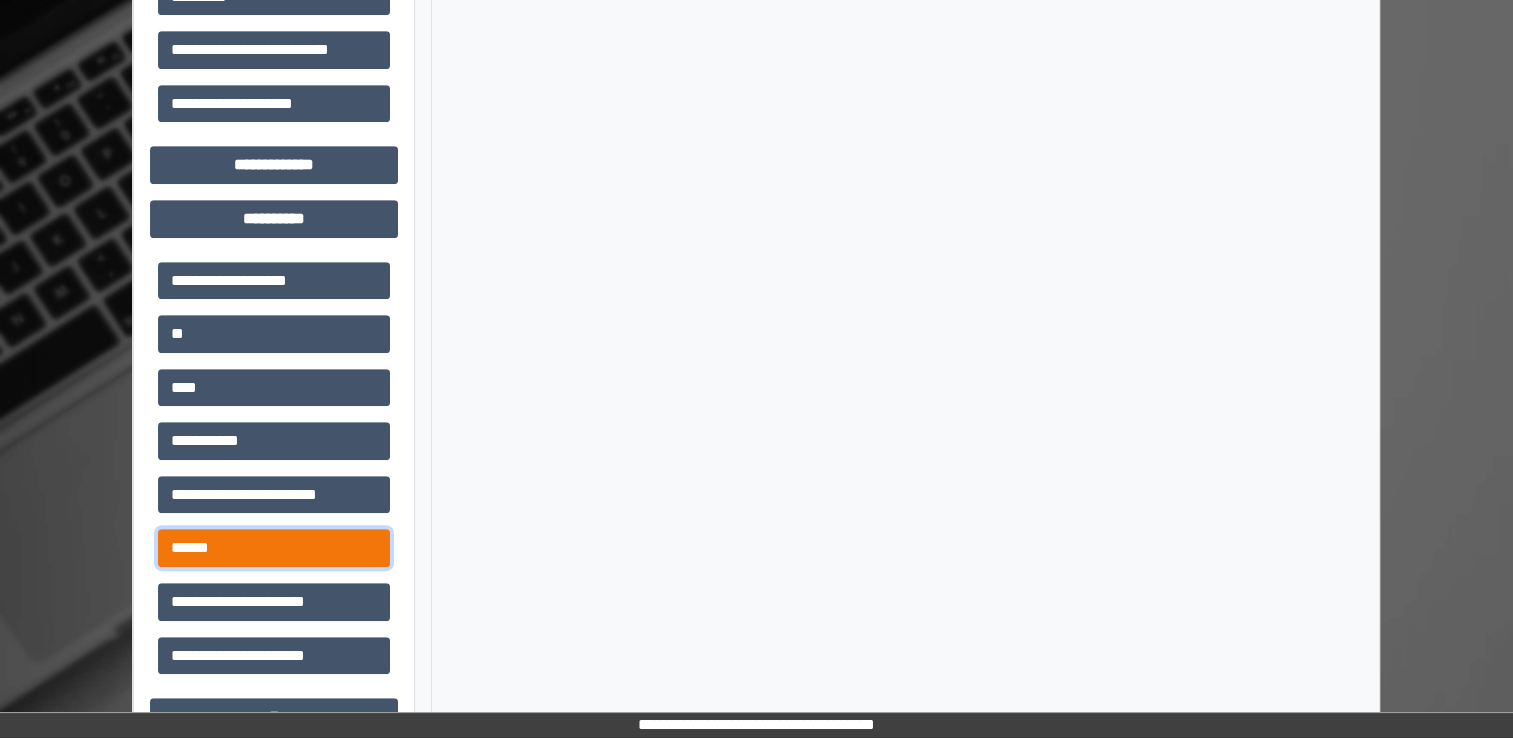 click on "******" at bounding box center (274, 548) 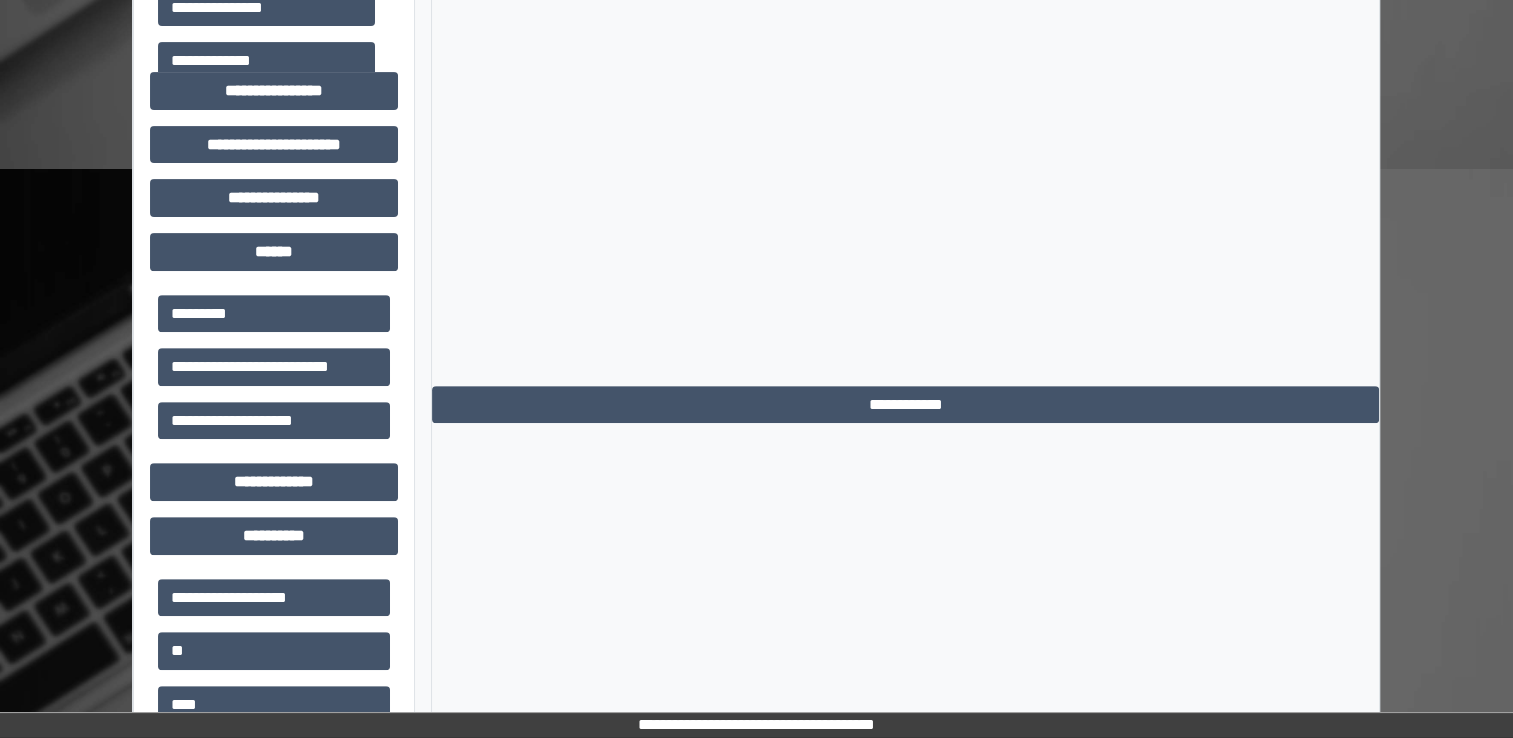 scroll, scrollTop: 400, scrollLeft: 0, axis: vertical 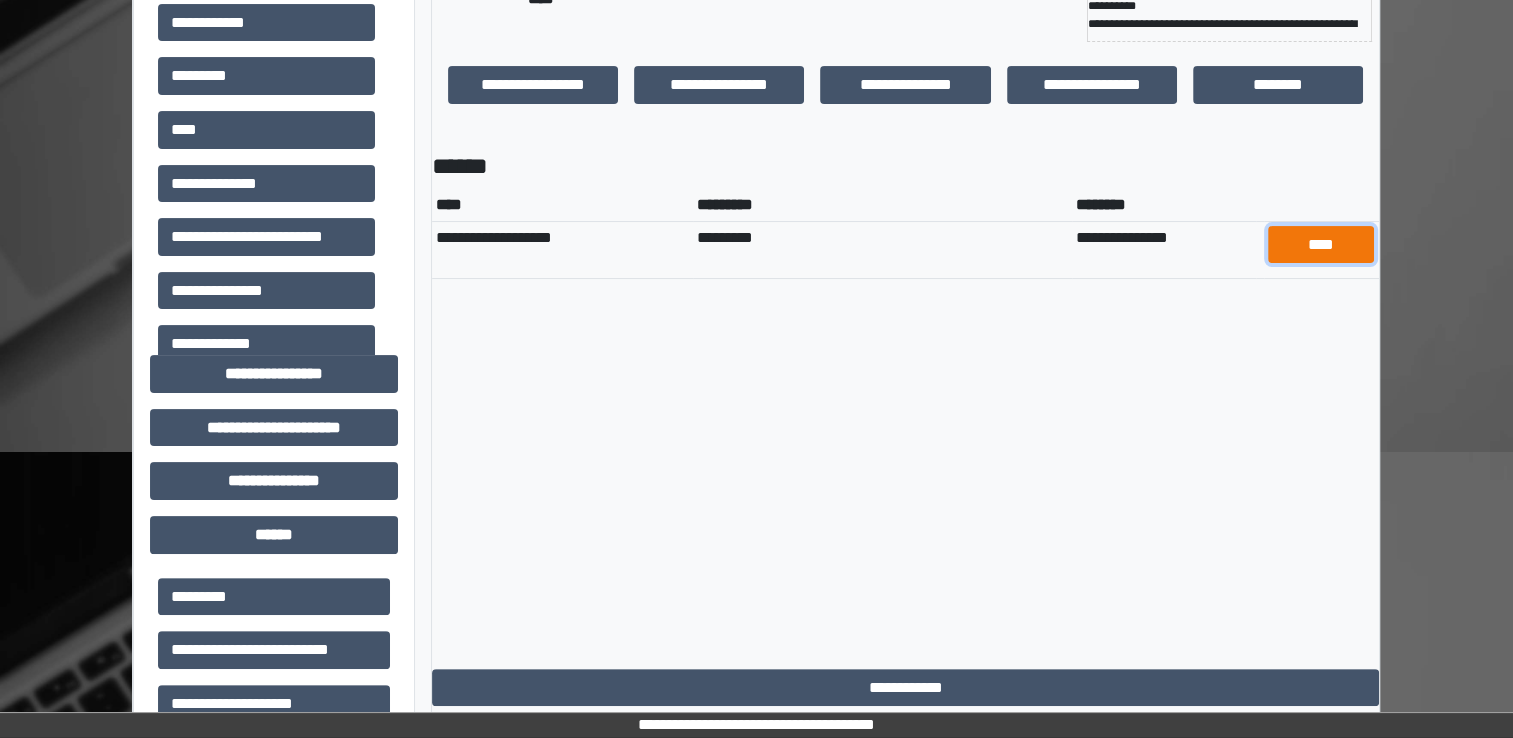 click on "****" at bounding box center [1321, 245] 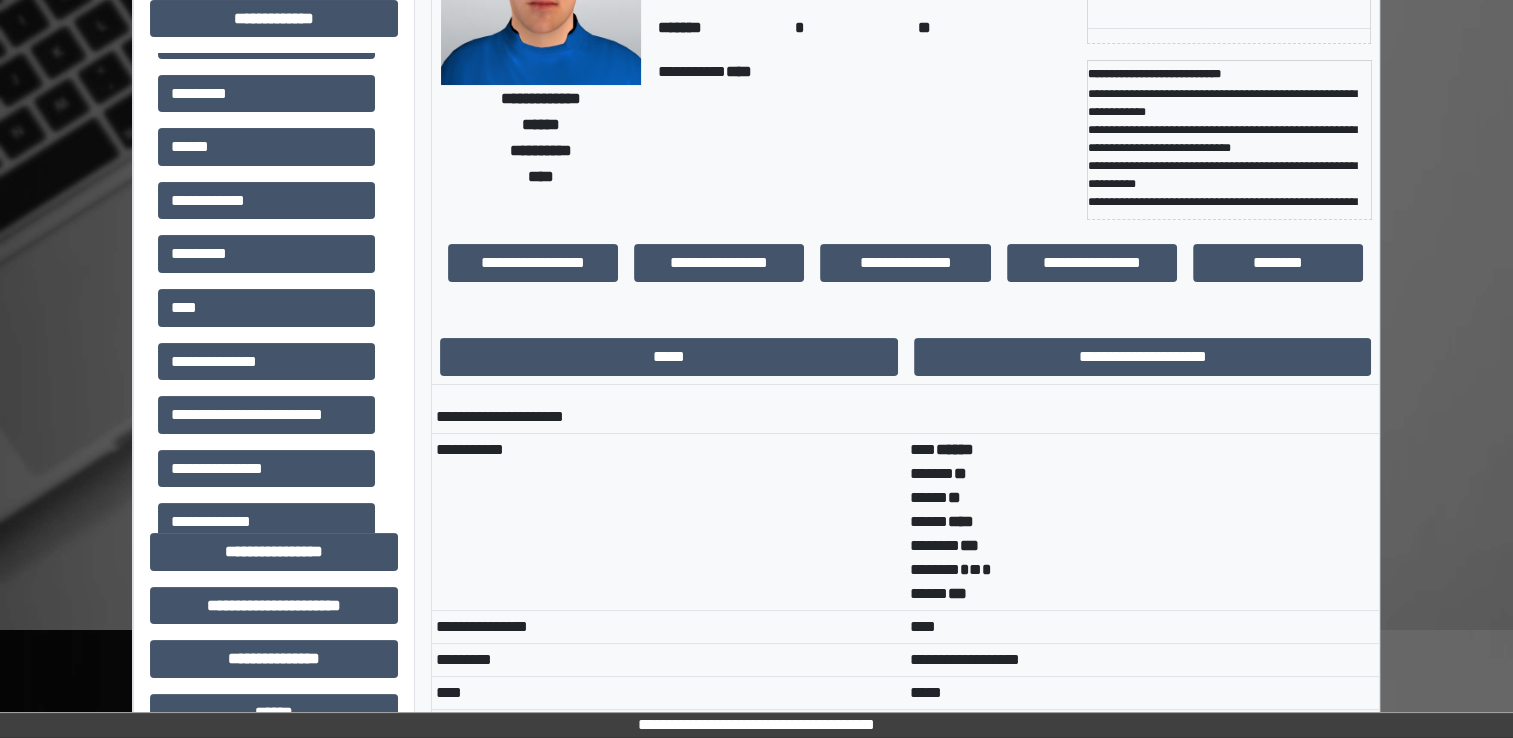 scroll, scrollTop: 300, scrollLeft: 0, axis: vertical 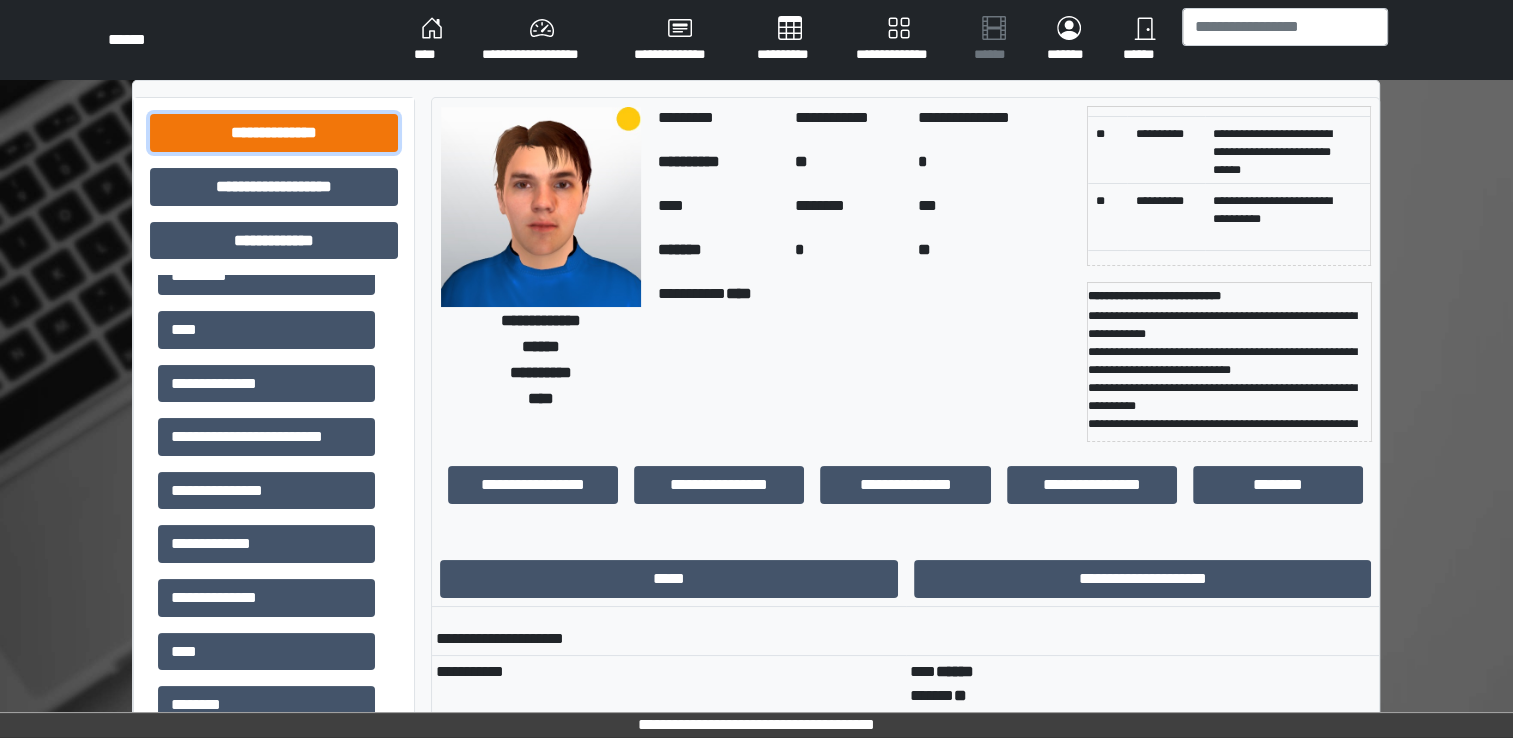 click on "**********" at bounding box center (274, 133) 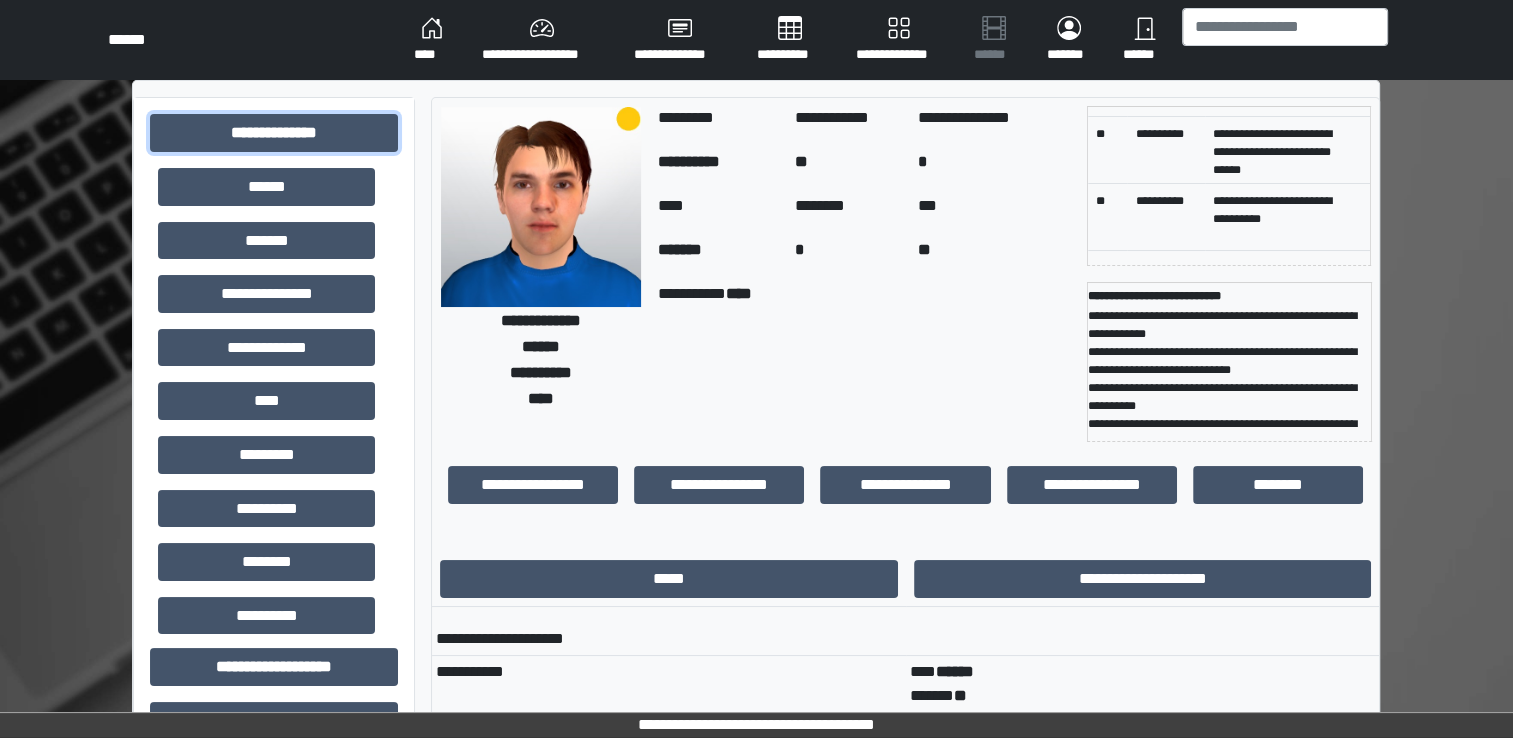 scroll, scrollTop: 364, scrollLeft: 0, axis: vertical 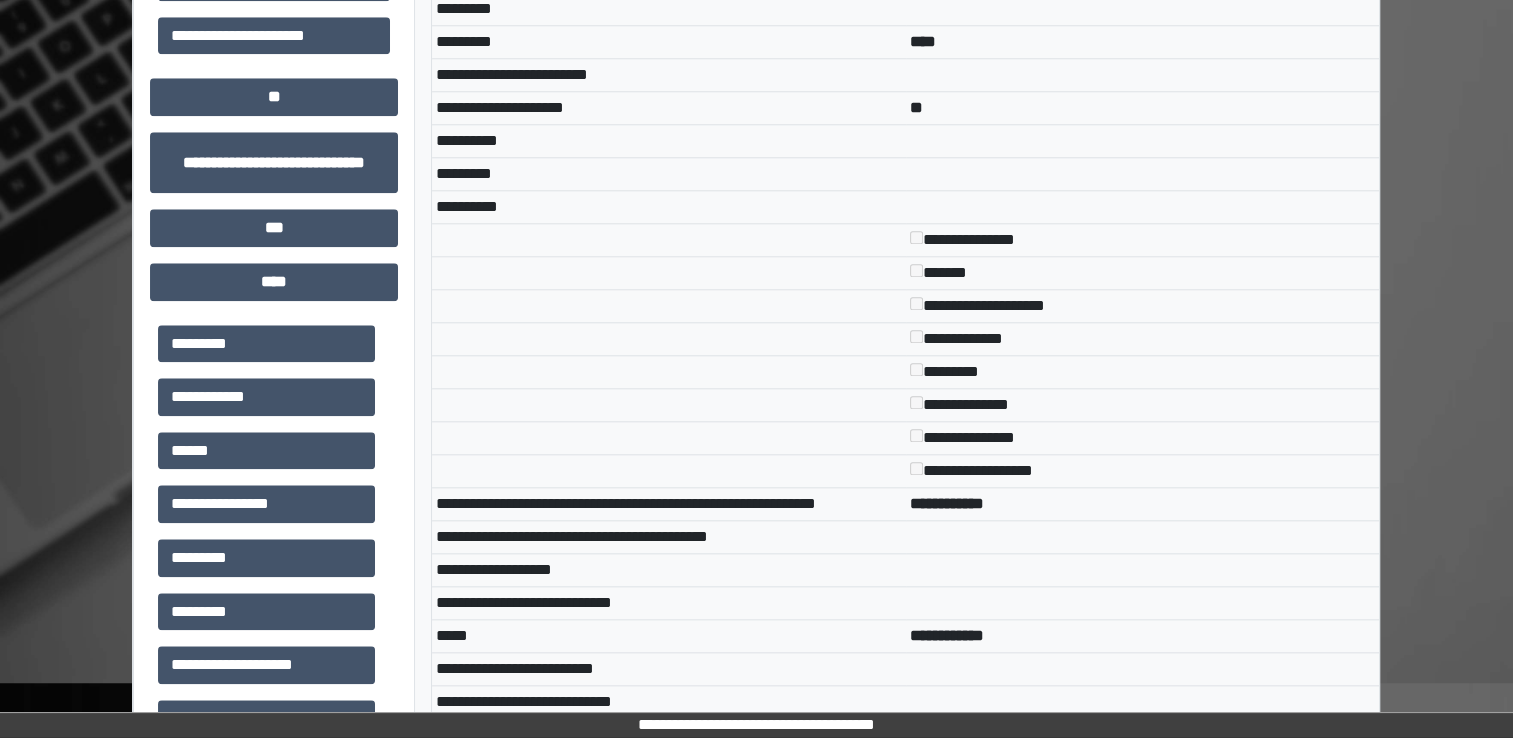 click on "*********" at bounding box center (274, 344) 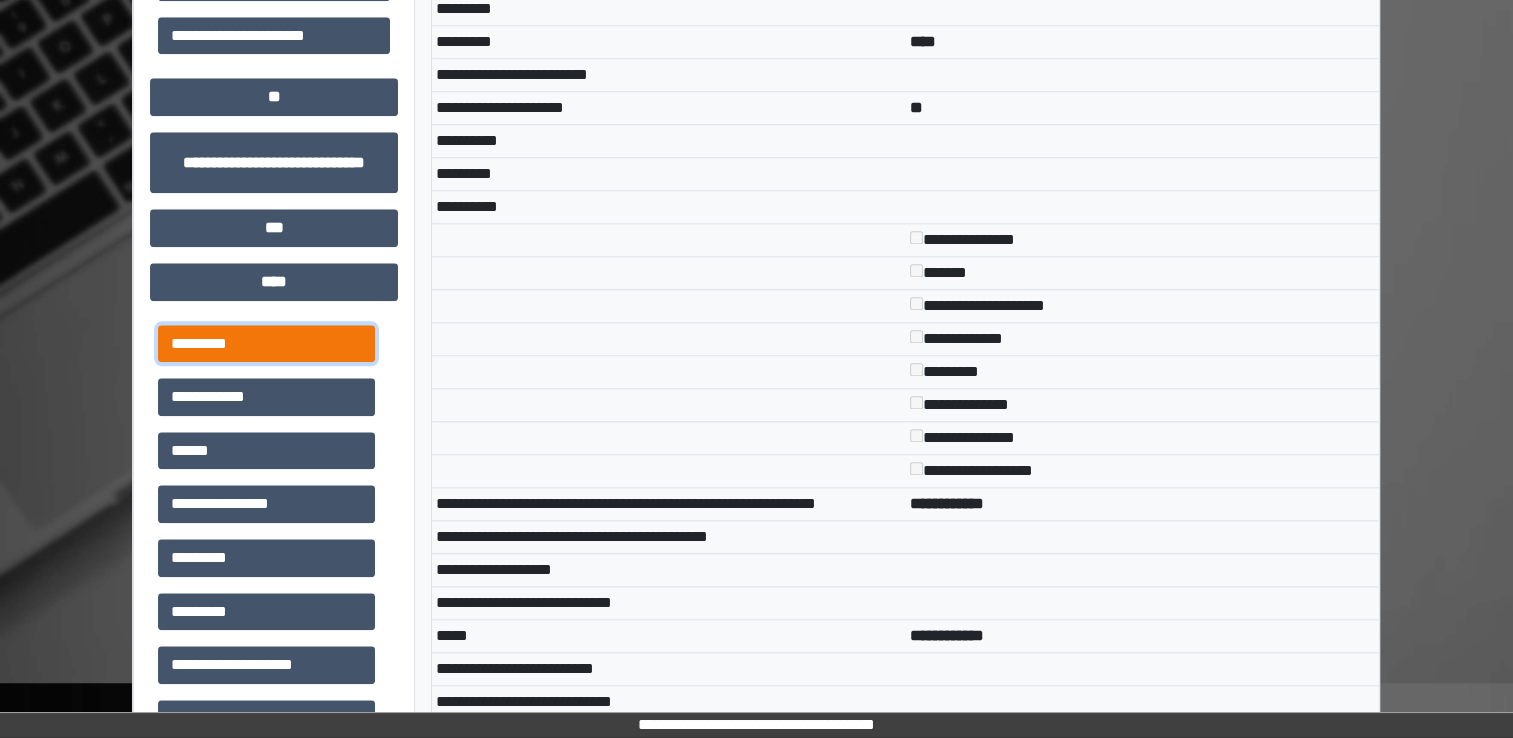 click on "*********" at bounding box center [266, 344] 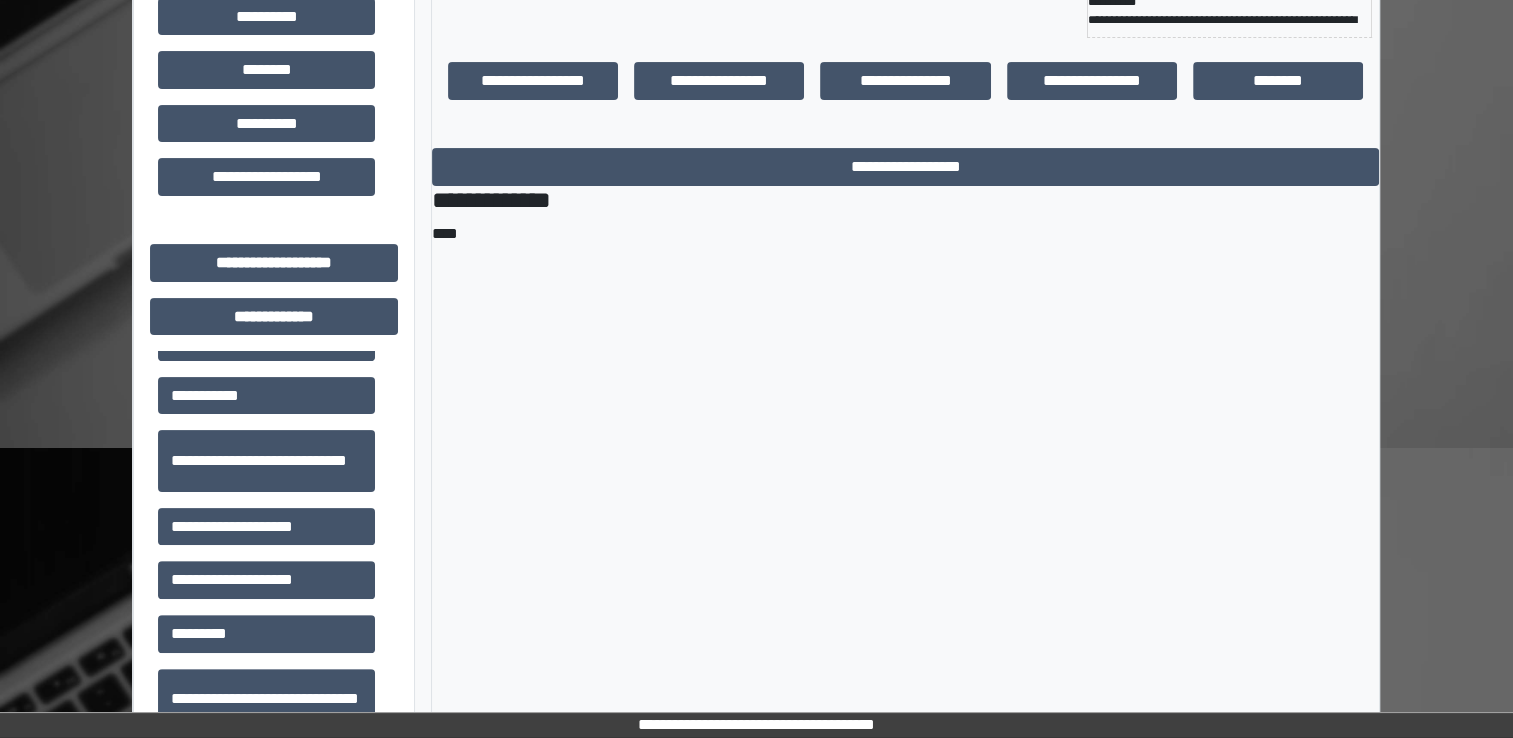 scroll, scrollTop: 400, scrollLeft: 0, axis: vertical 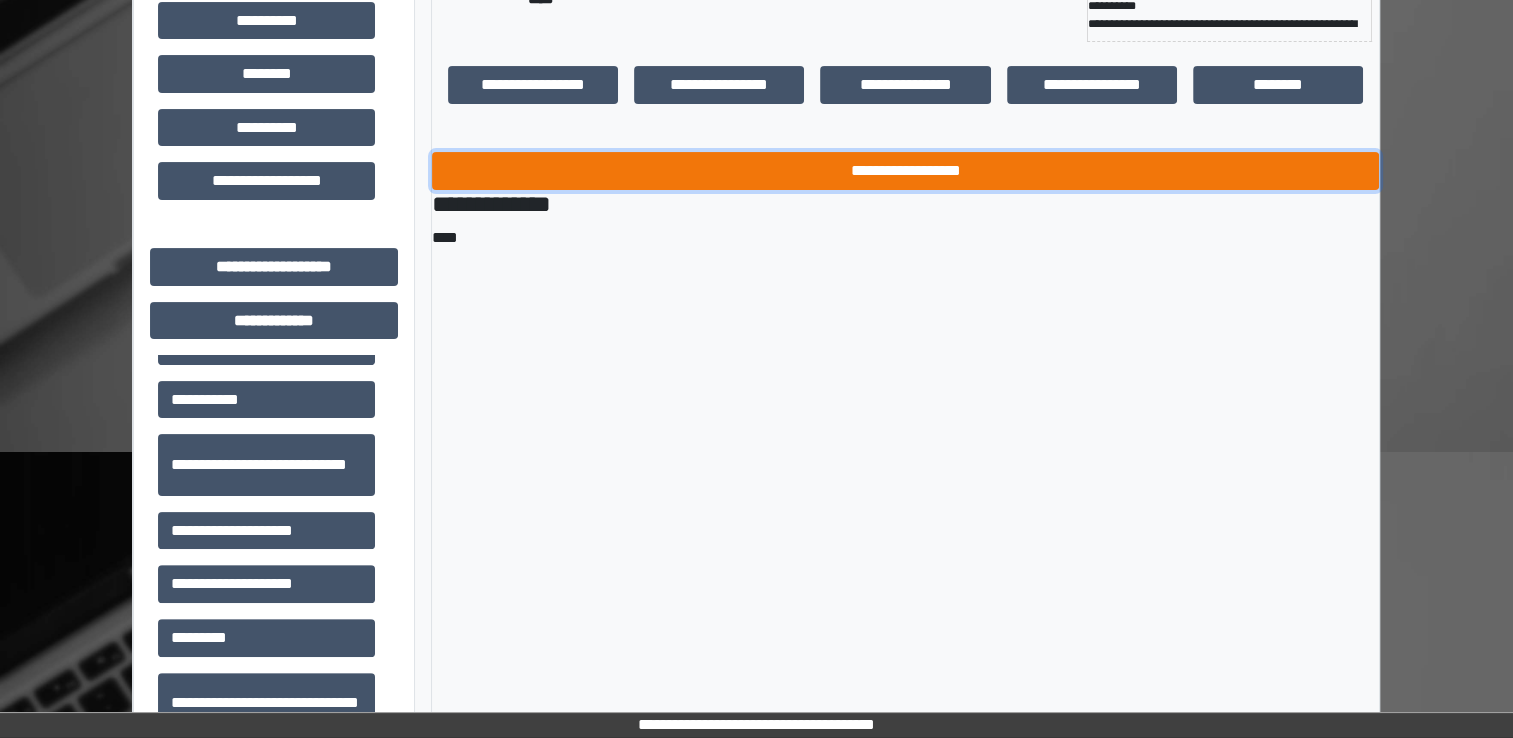 click on "**********" at bounding box center (905, 171) 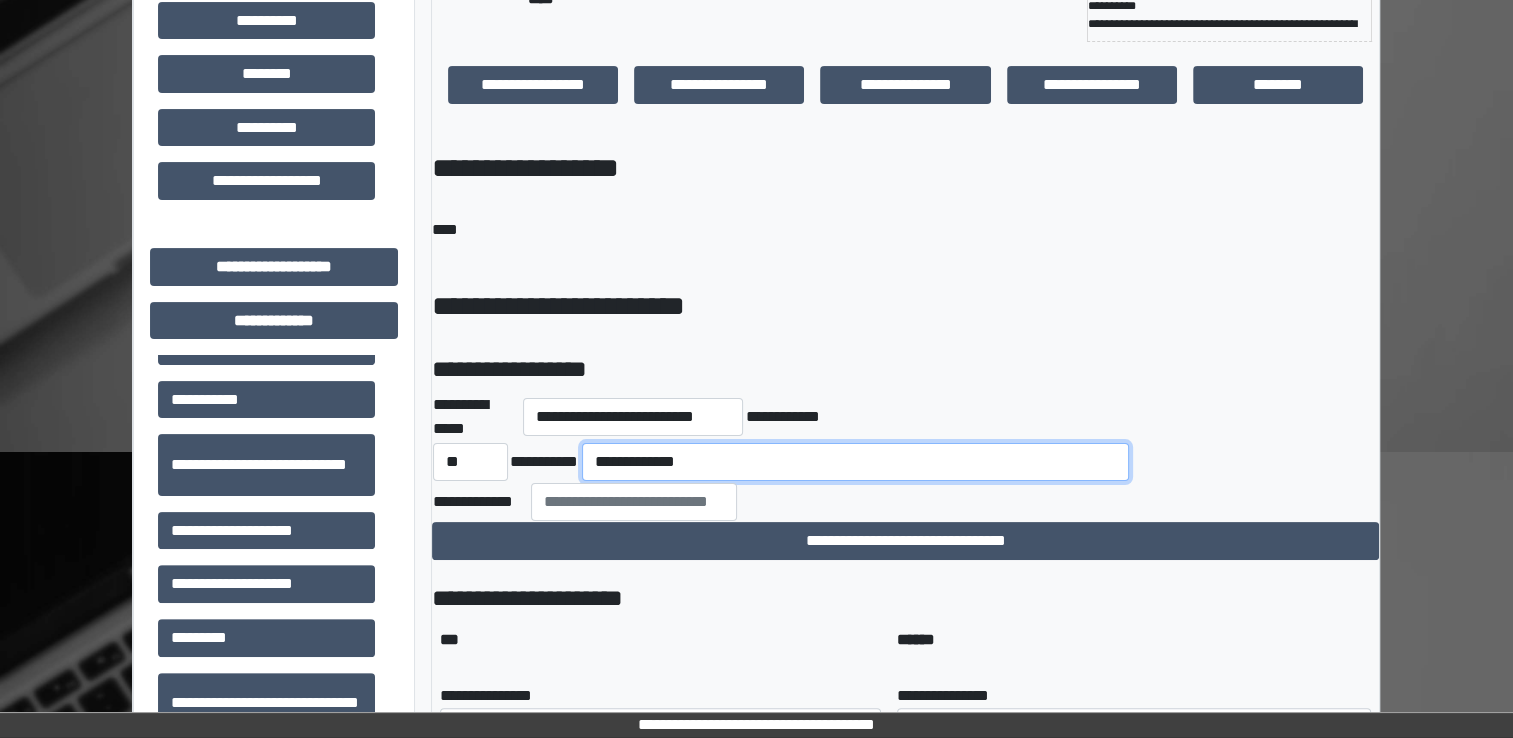 click on "**********" at bounding box center [855, 462] 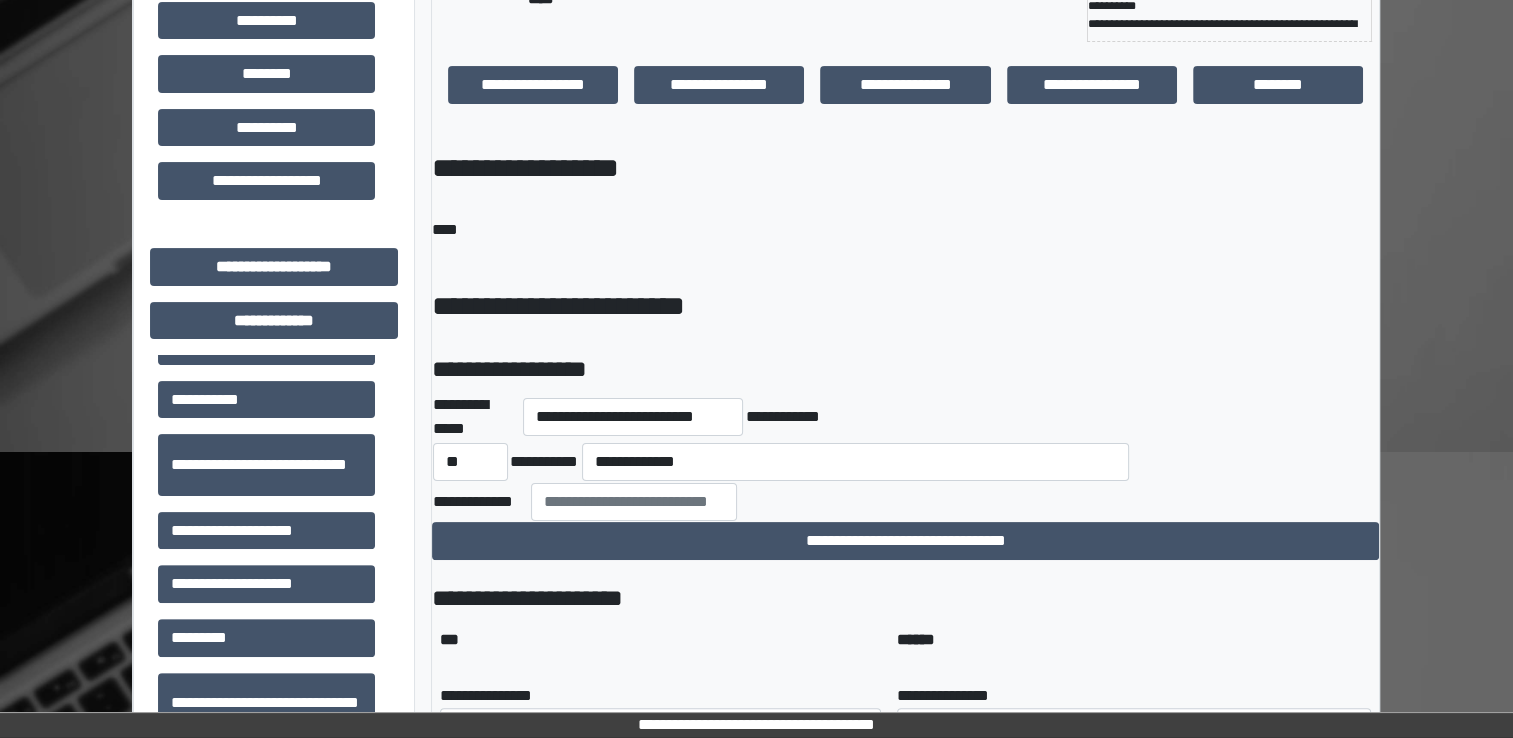 click on "**********" at bounding box center (905, 584) 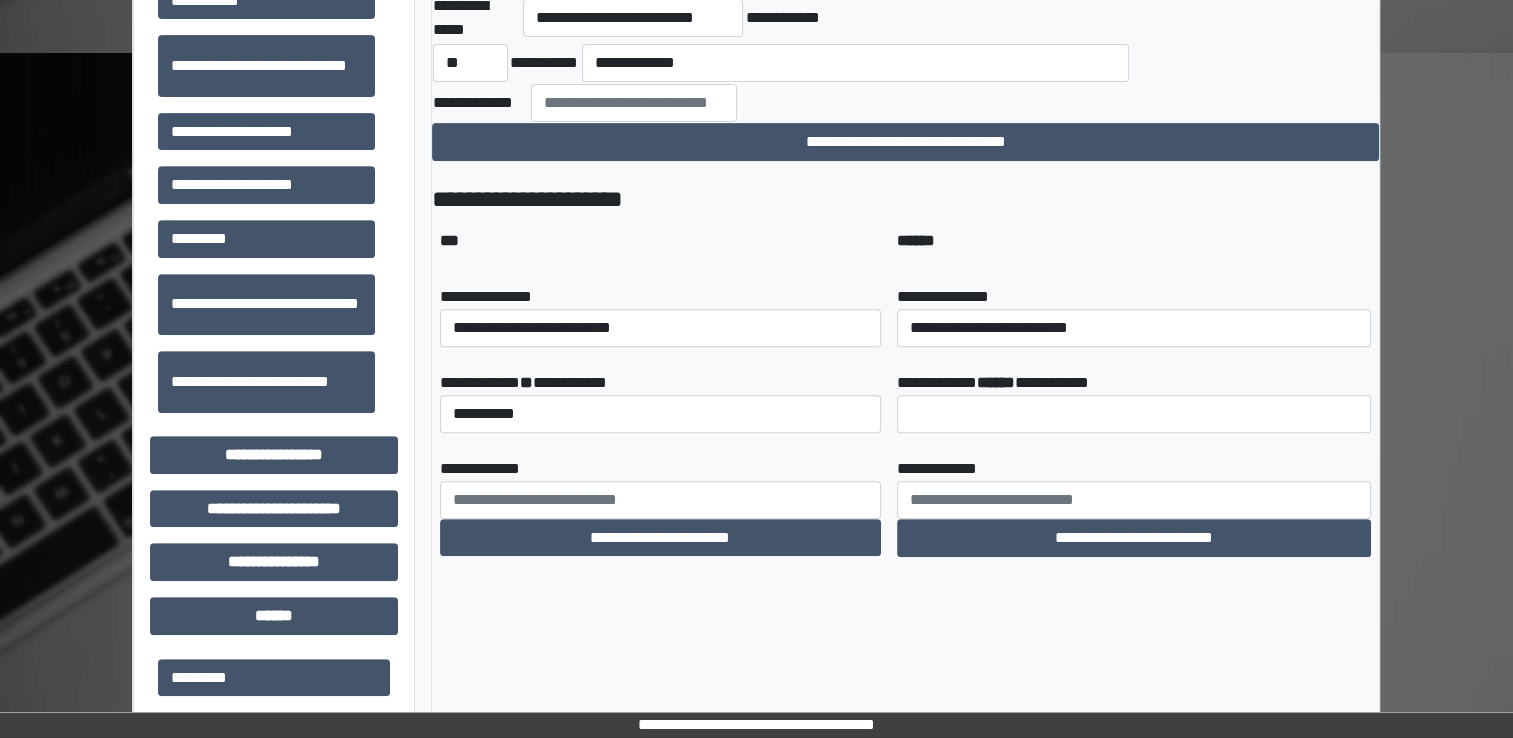 scroll, scrollTop: 800, scrollLeft: 0, axis: vertical 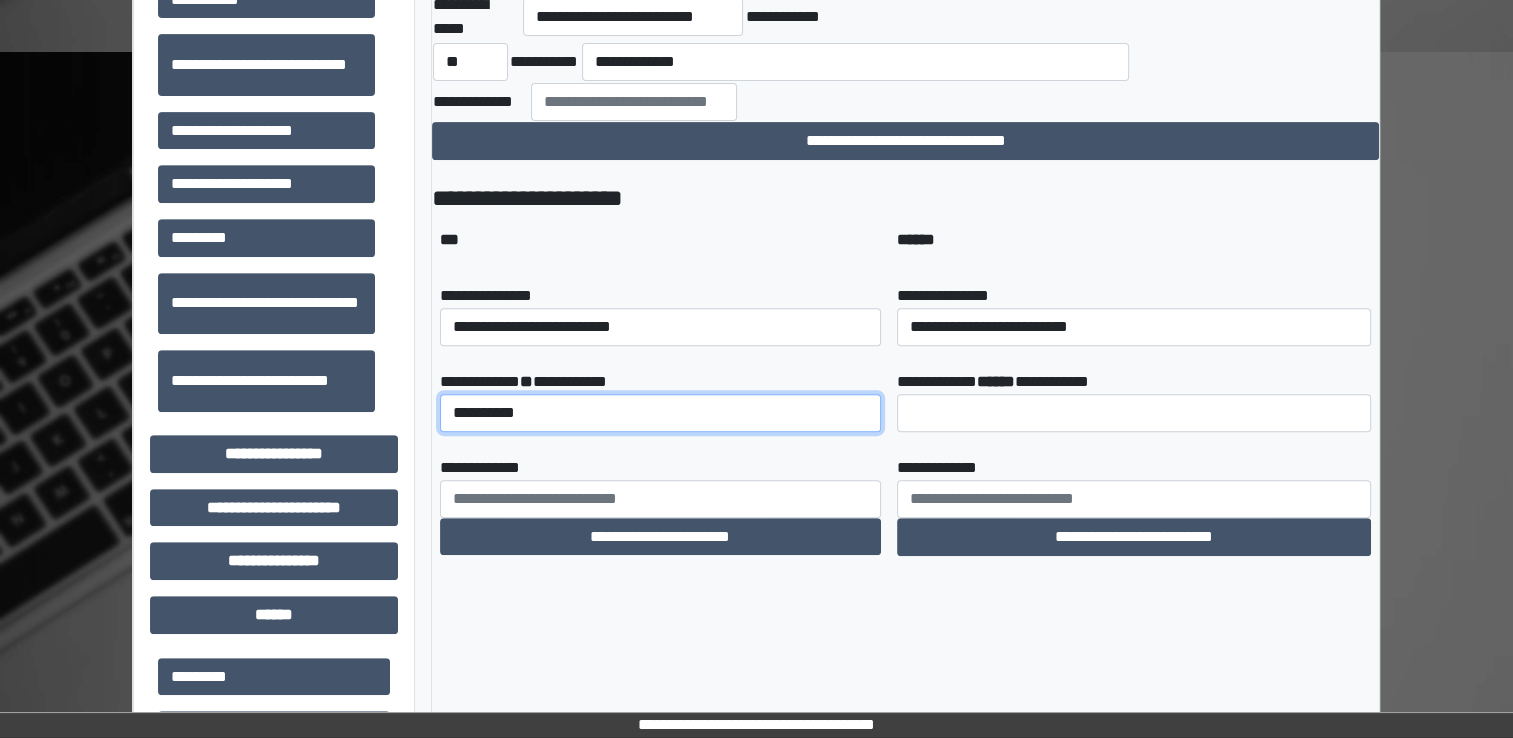 click on "**********" at bounding box center (660, 413) 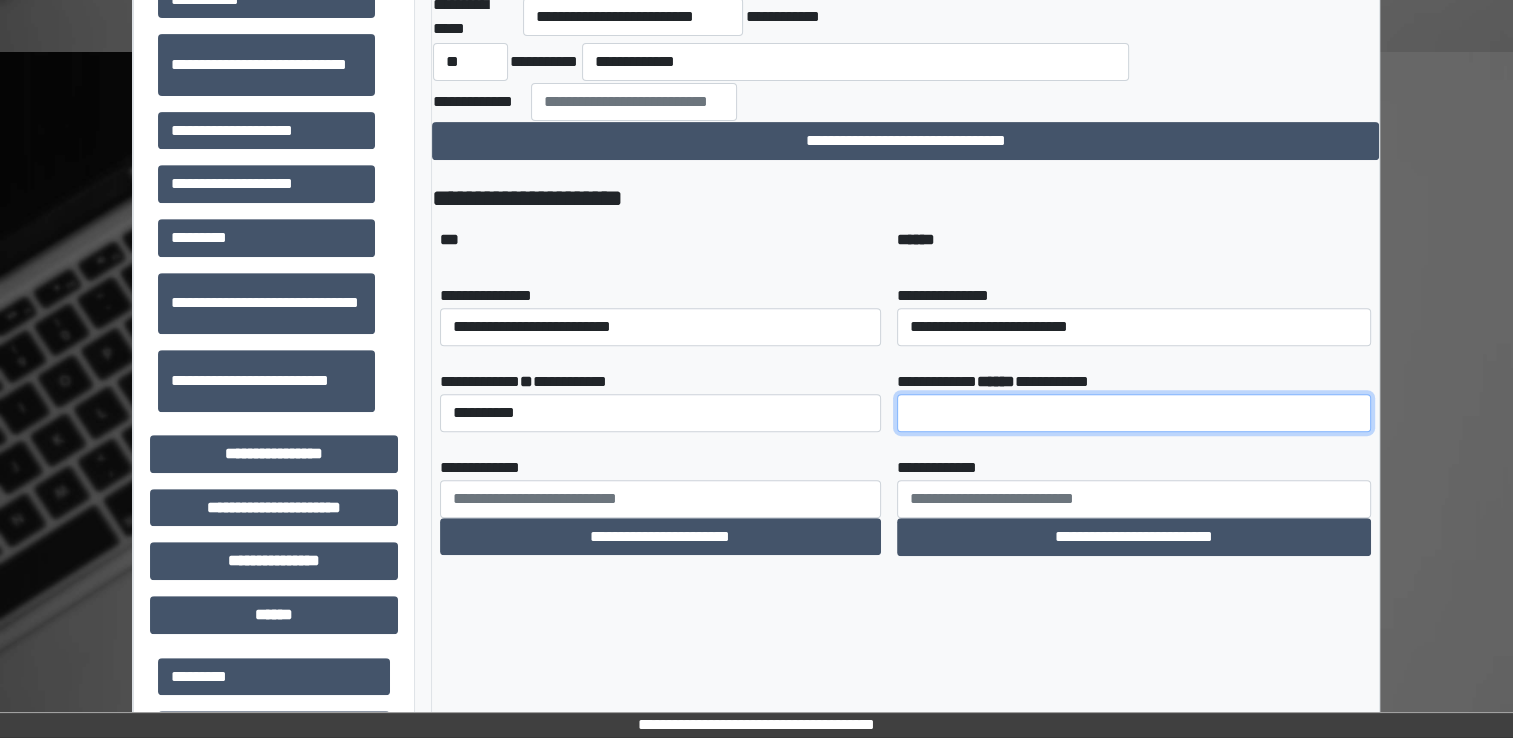click at bounding box center [1134, 413] 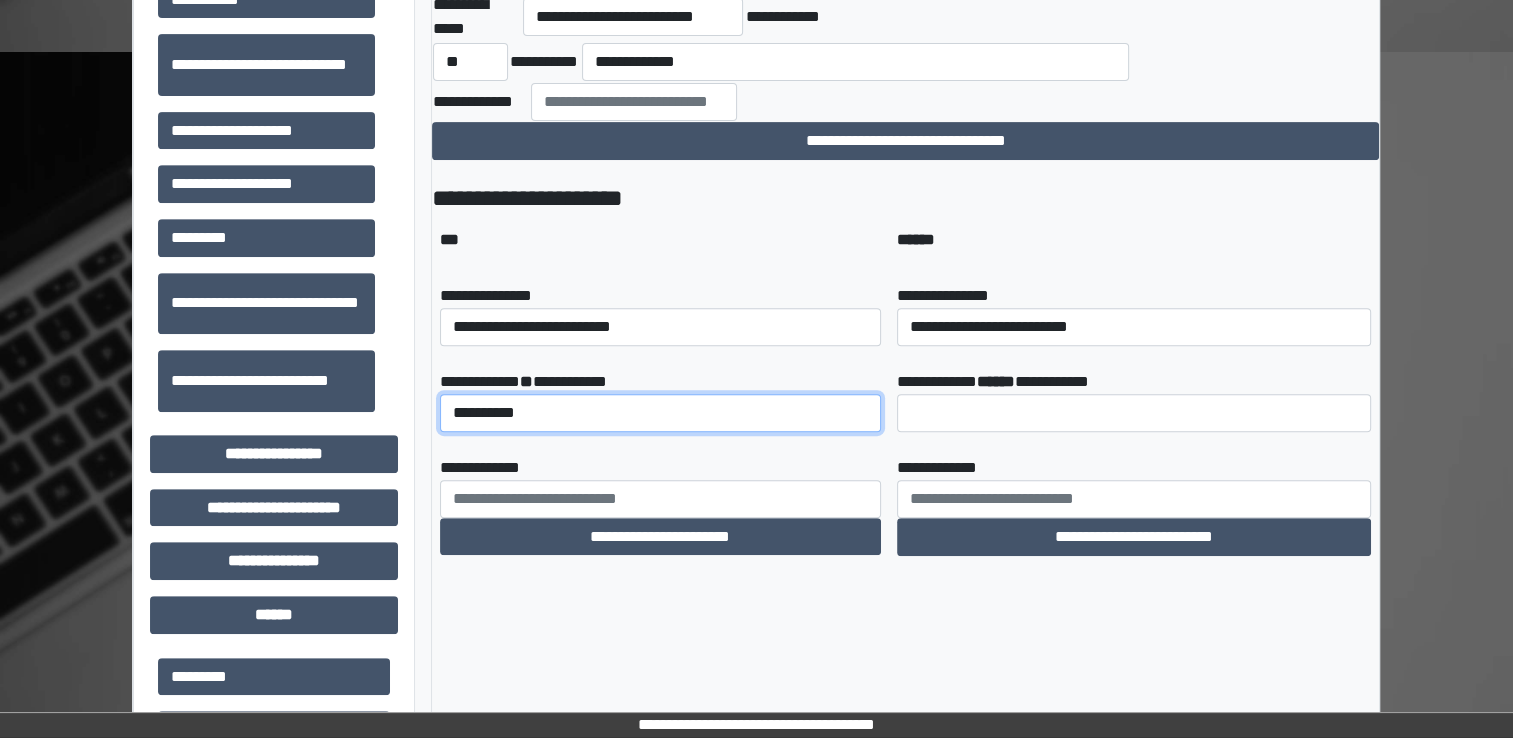 click on "**********" at bounding box center [660, 413] 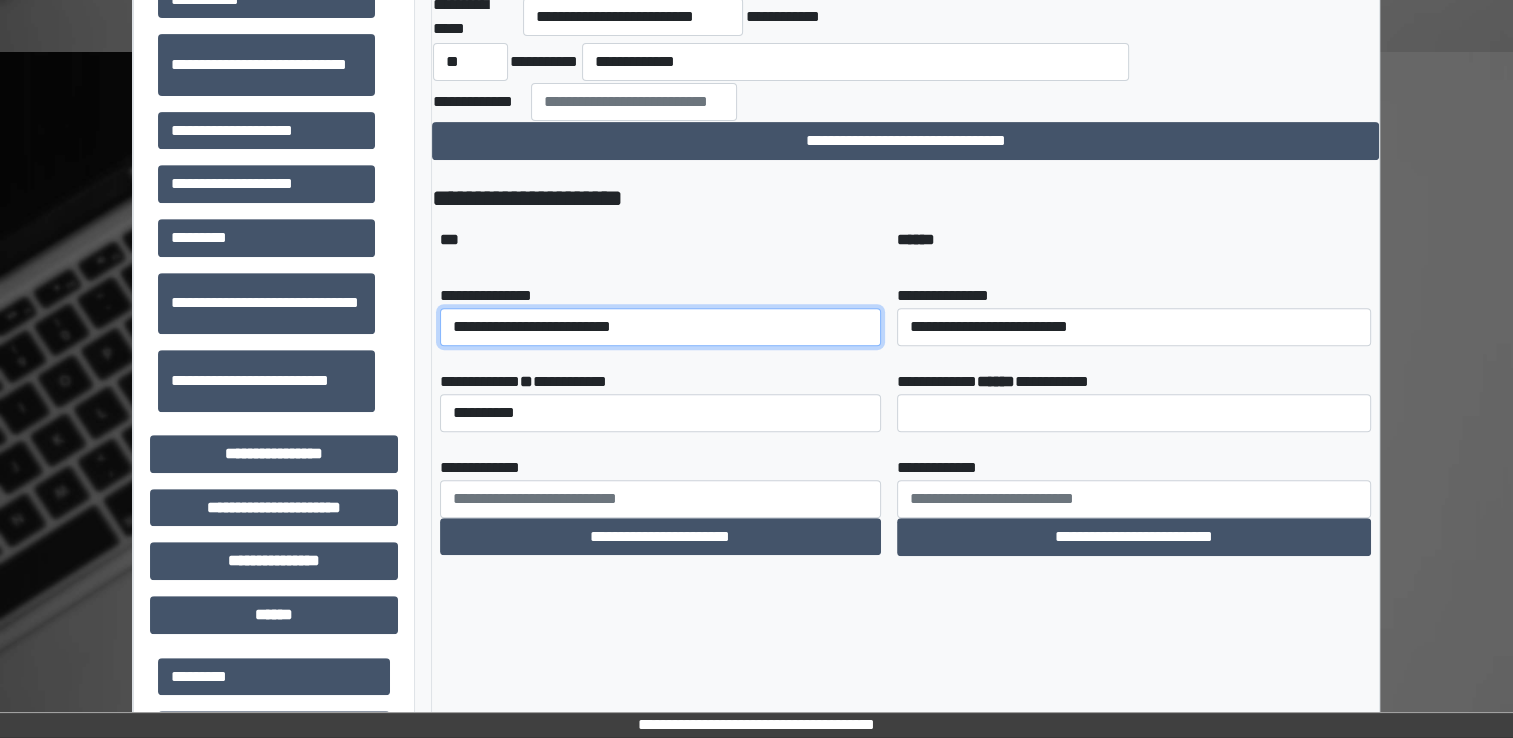 click on "**********" at bounding box center (660, 327) 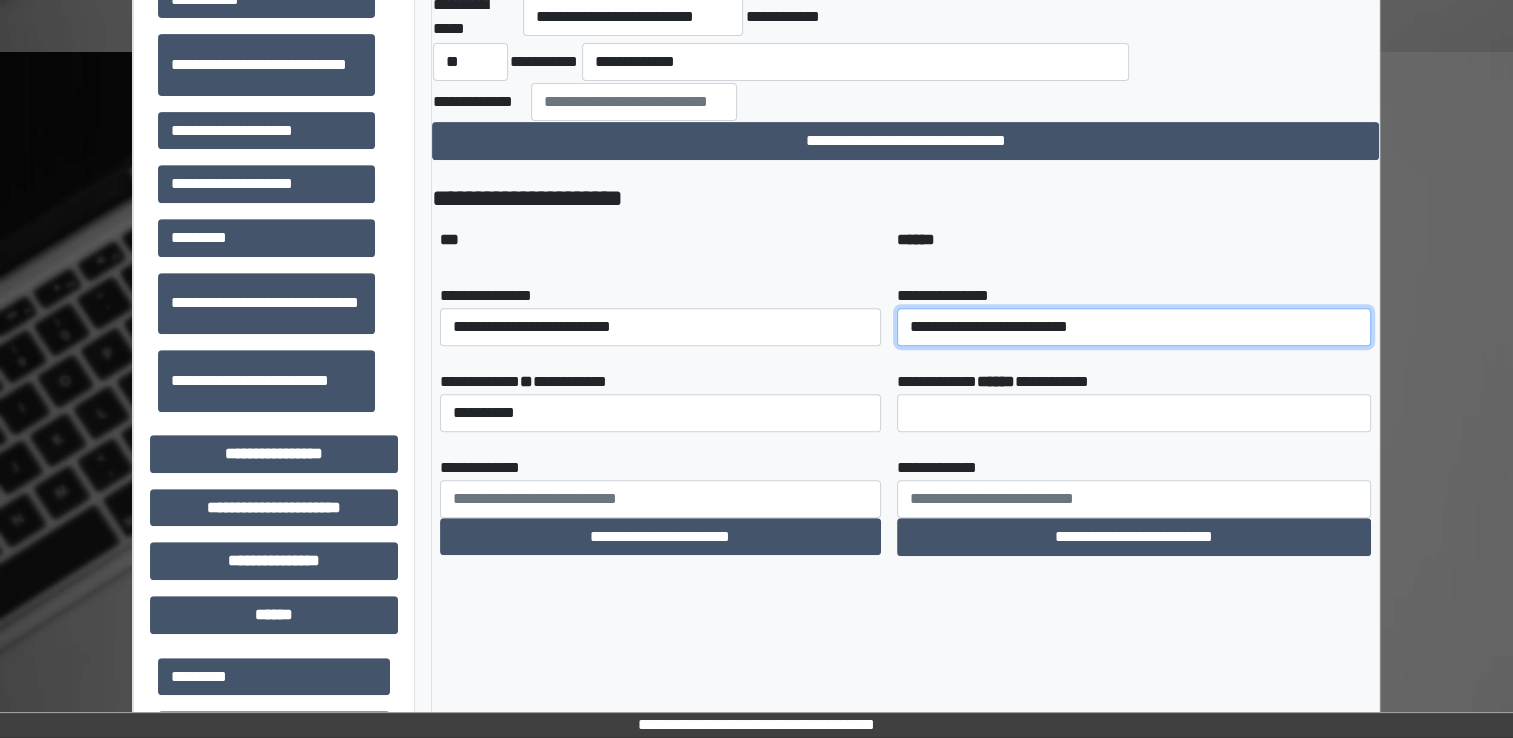 click on "**********" at bounding box center (1134, 327) 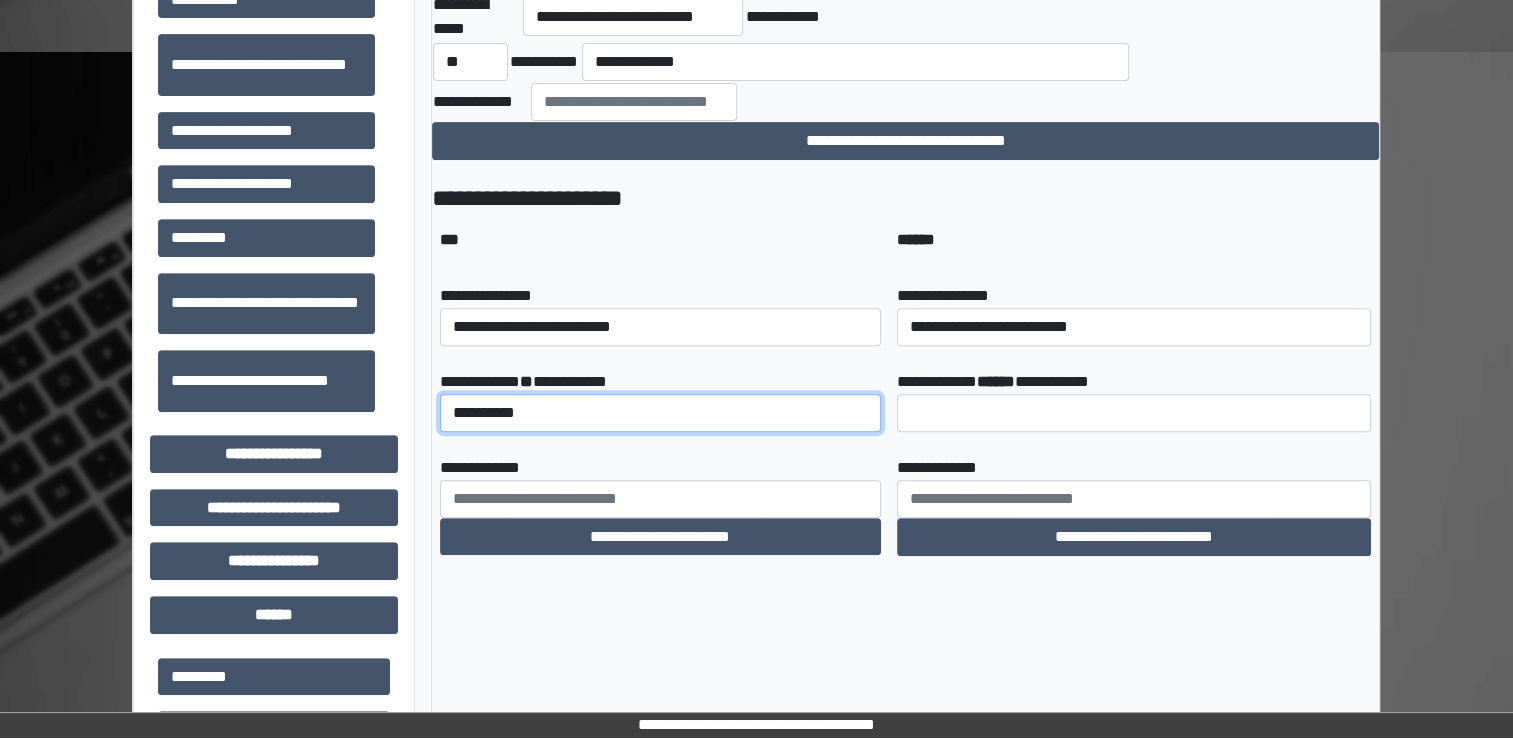 click on "**********" at bounding box center [660, 413] 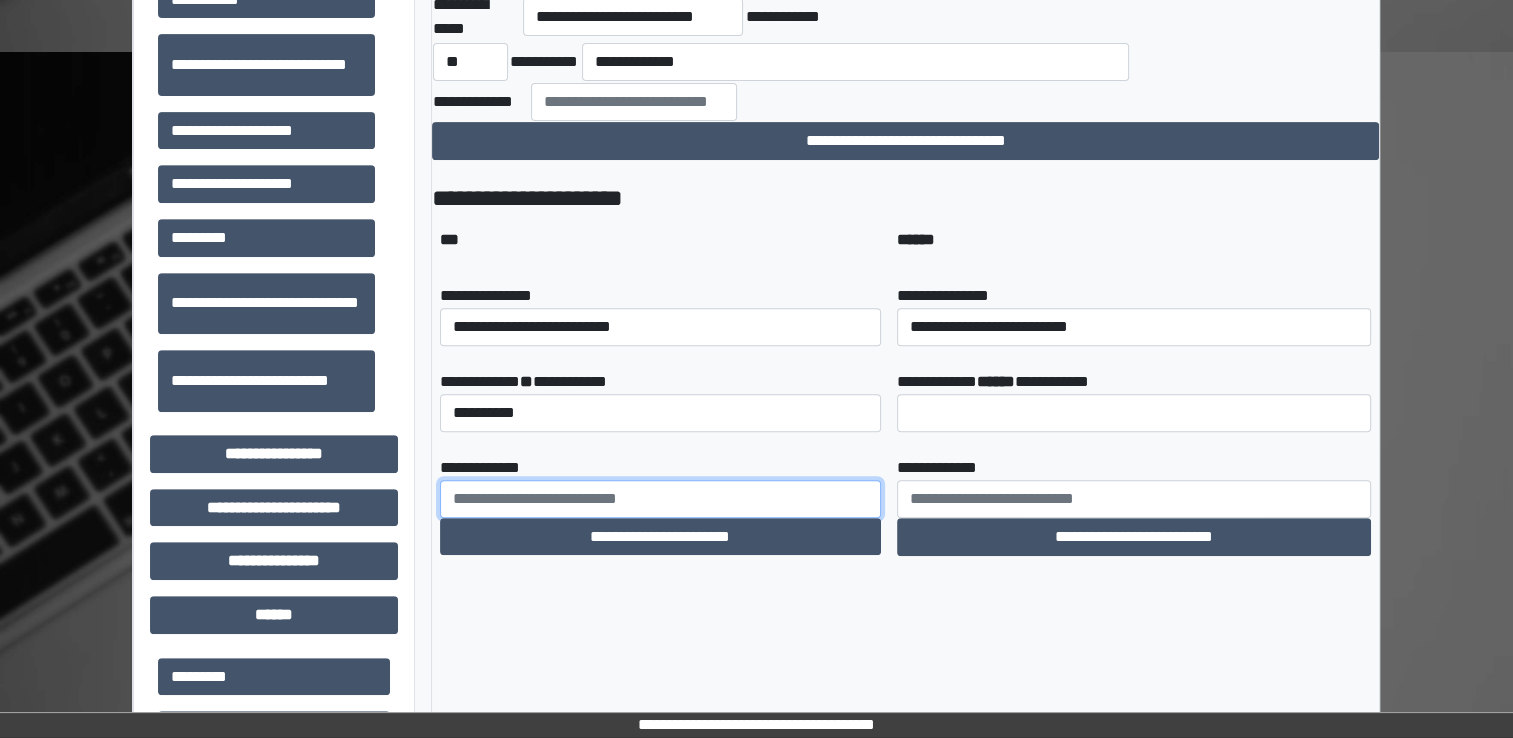click at bounding box center [660, 499] 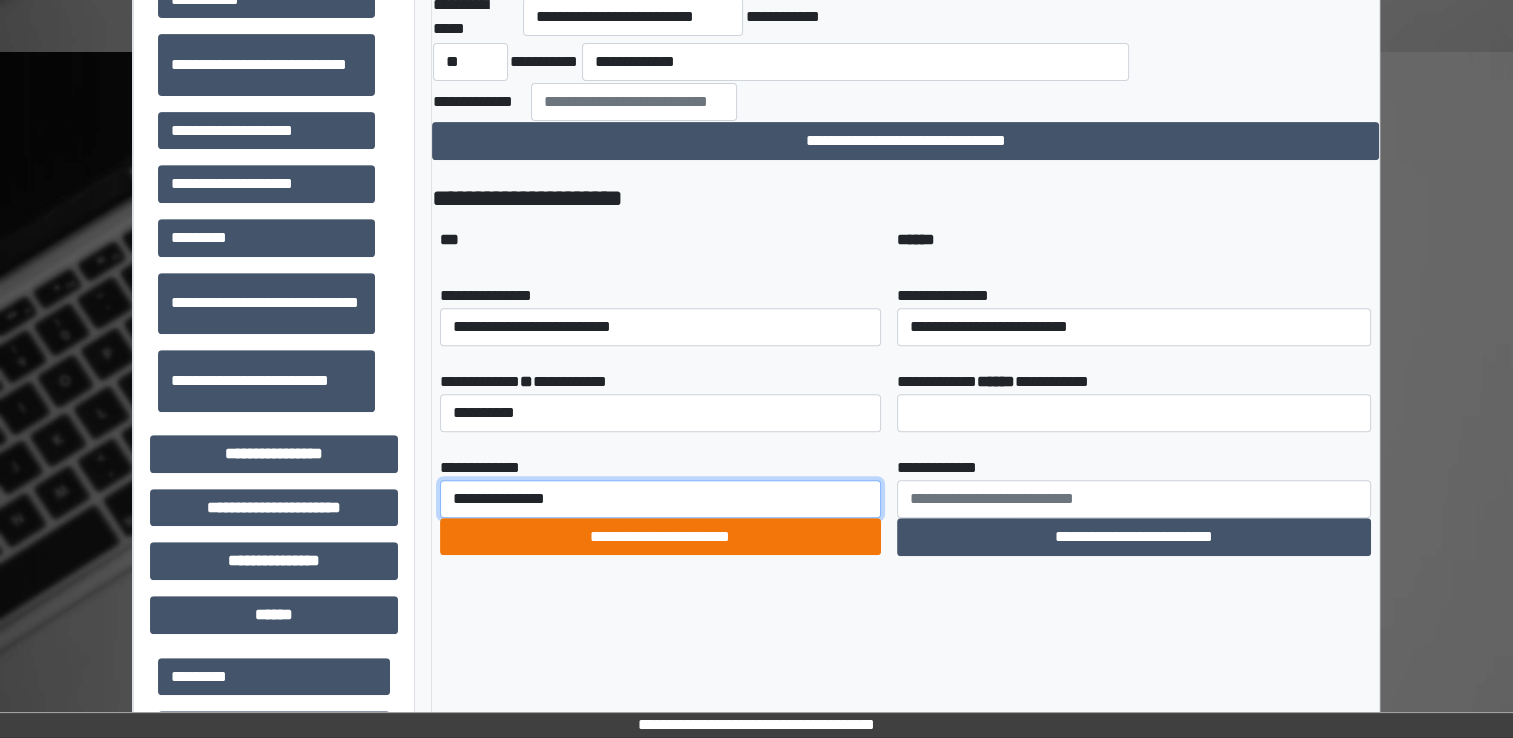 type on "**********" 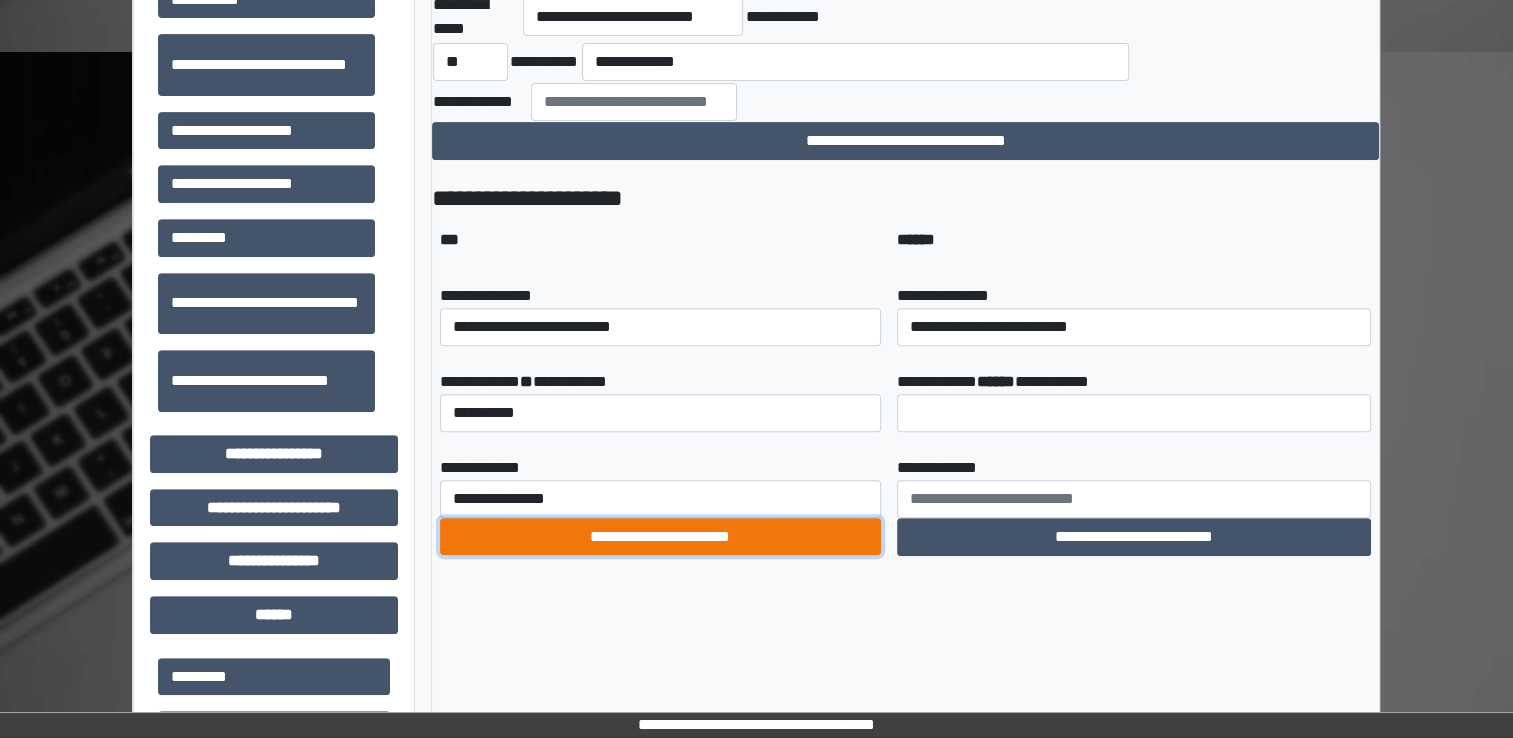click on "**********" at bounding box center [660, 537] 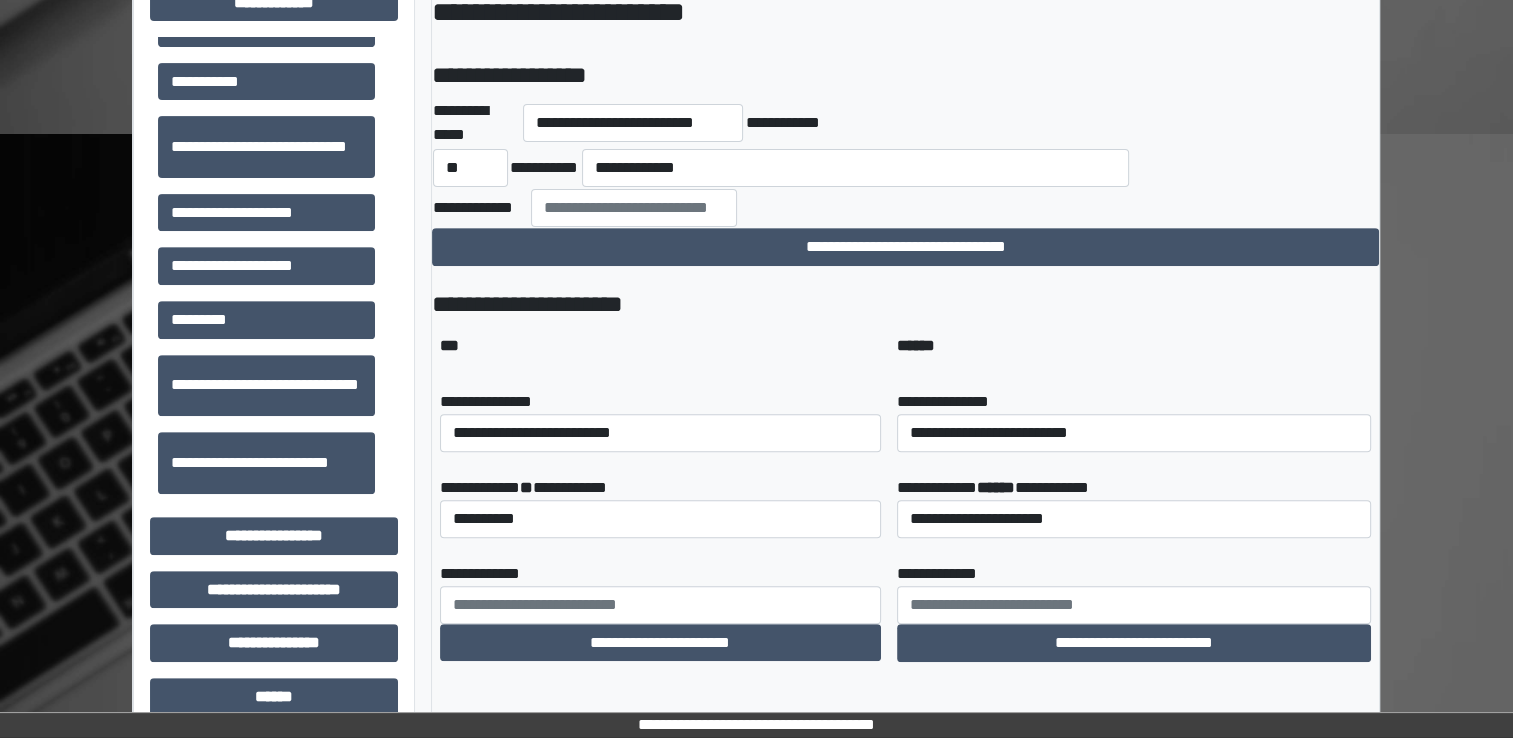 scroll, scrollTop: 700, scrollLeft: 0, axis: vertical 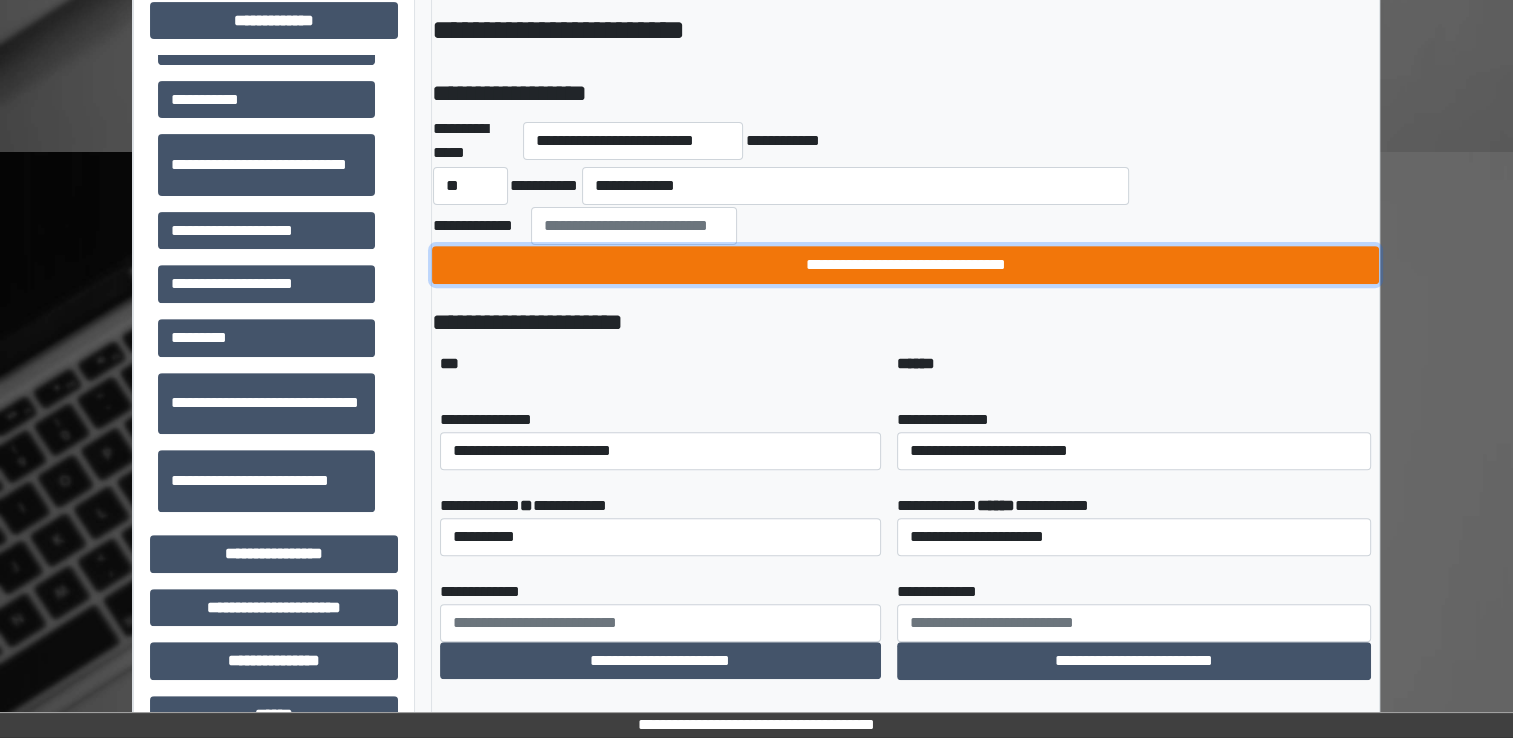 click on "**********" at bounding box center (905, 265) 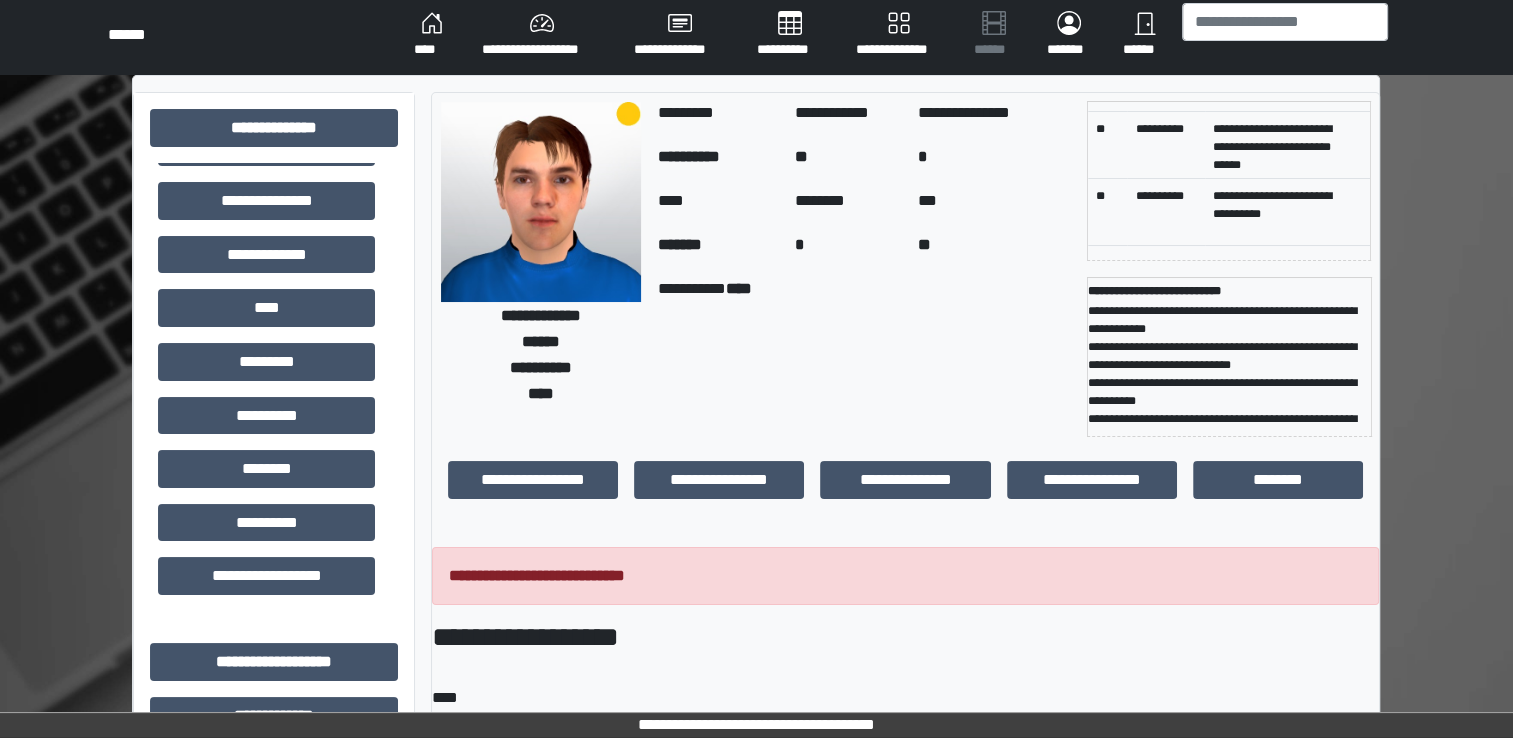 scroll, scrollTop: 0, scrollLeft: 0, axis: both 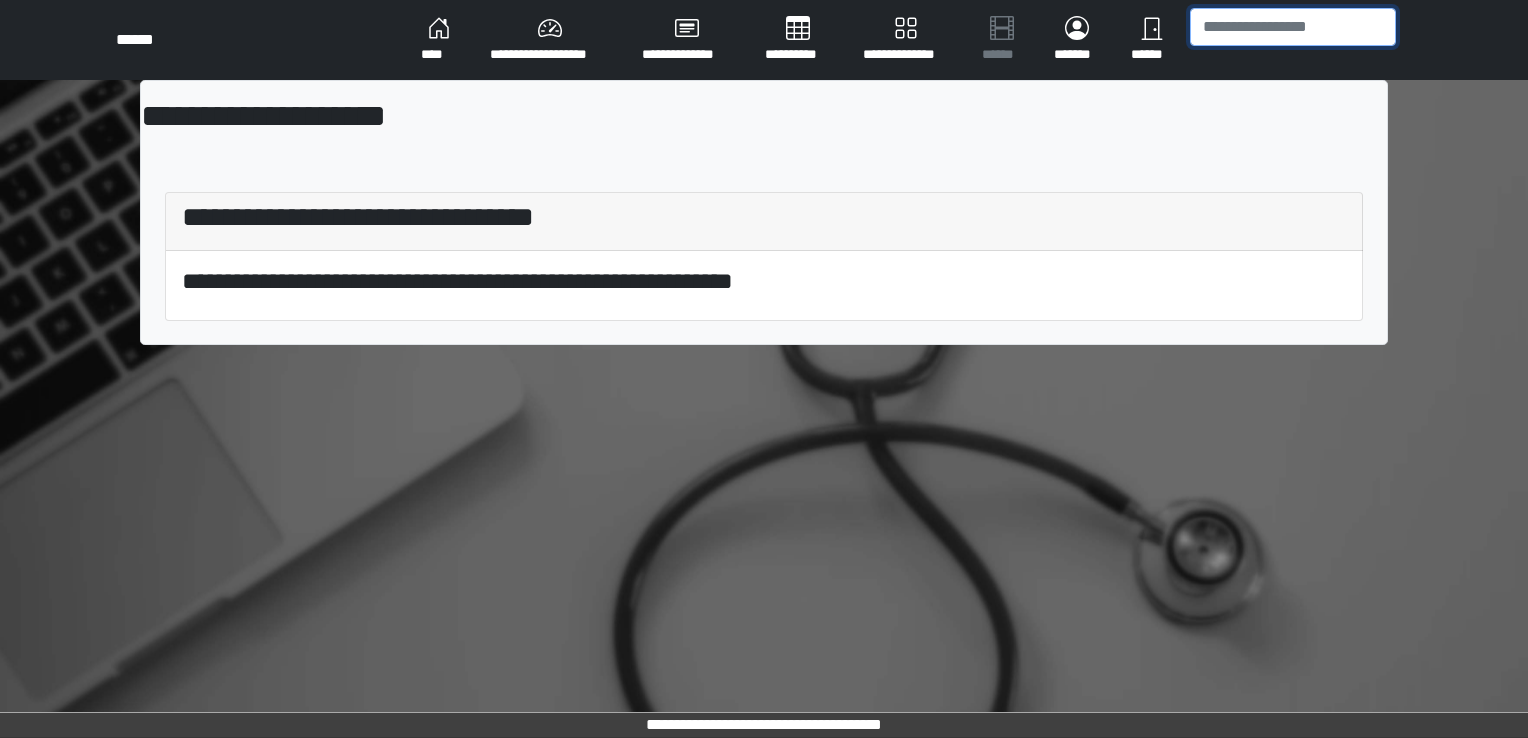 click at bounding box center (1293, 27) 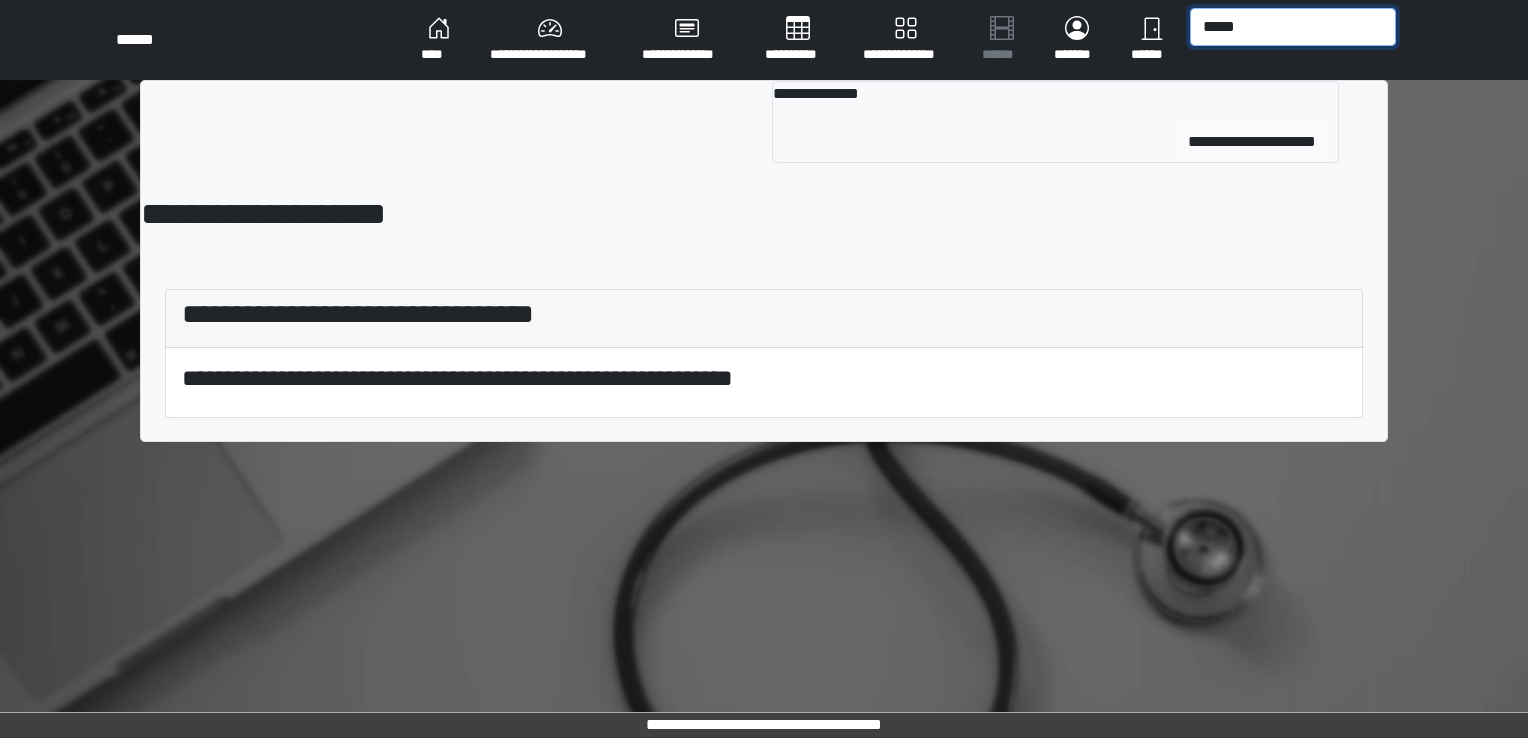 type on "*****" 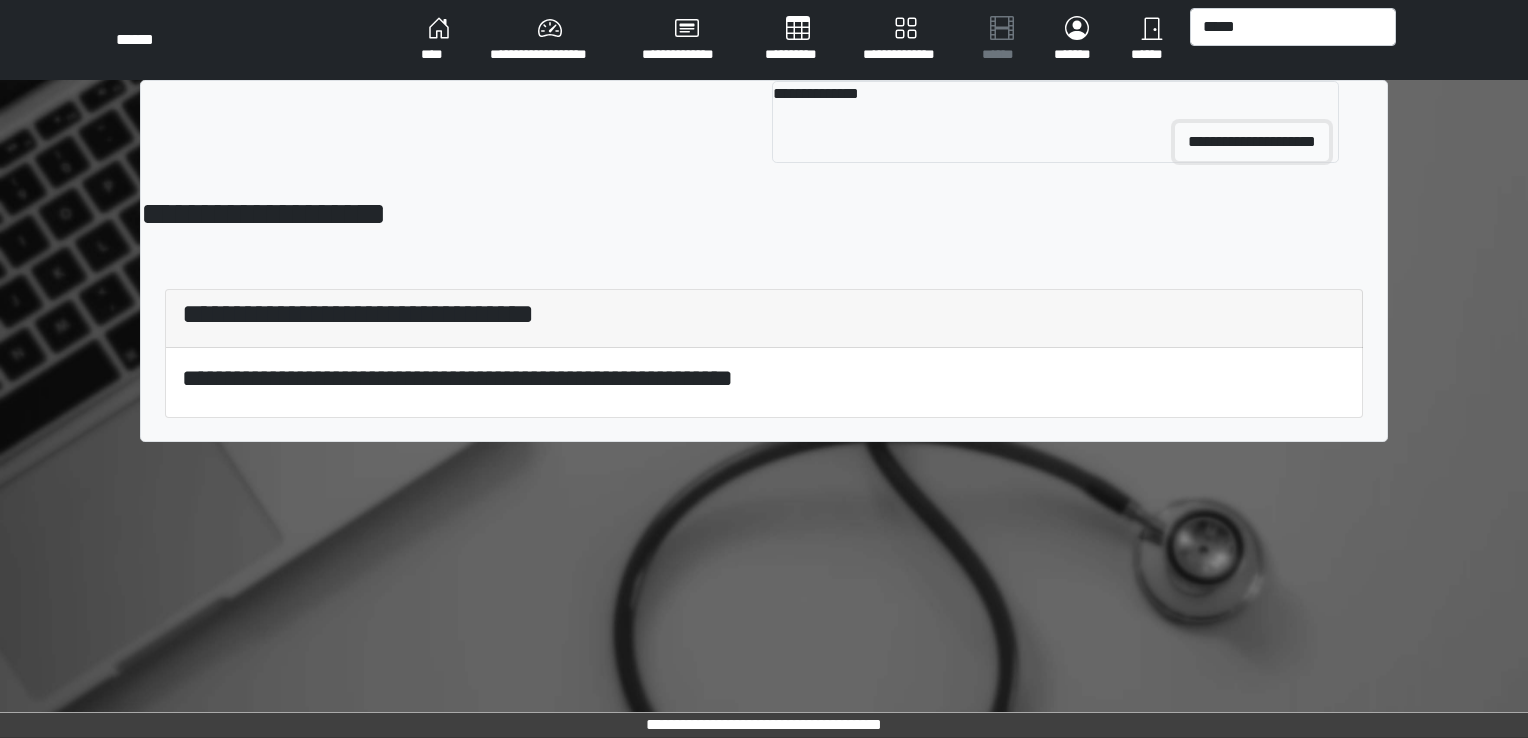 click on "**********" at bounding box center (1252, 142) 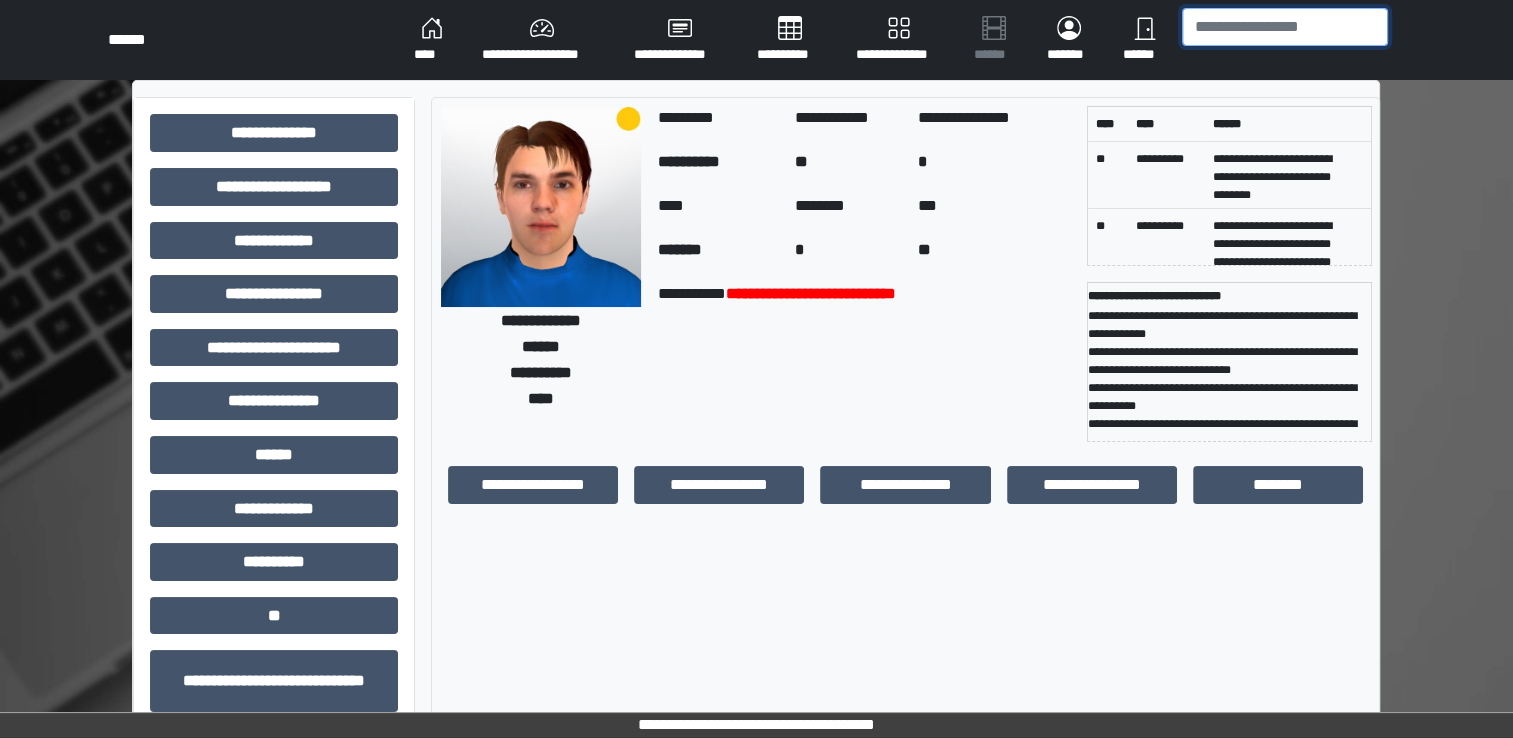 click at bounding box center (1285, 27) 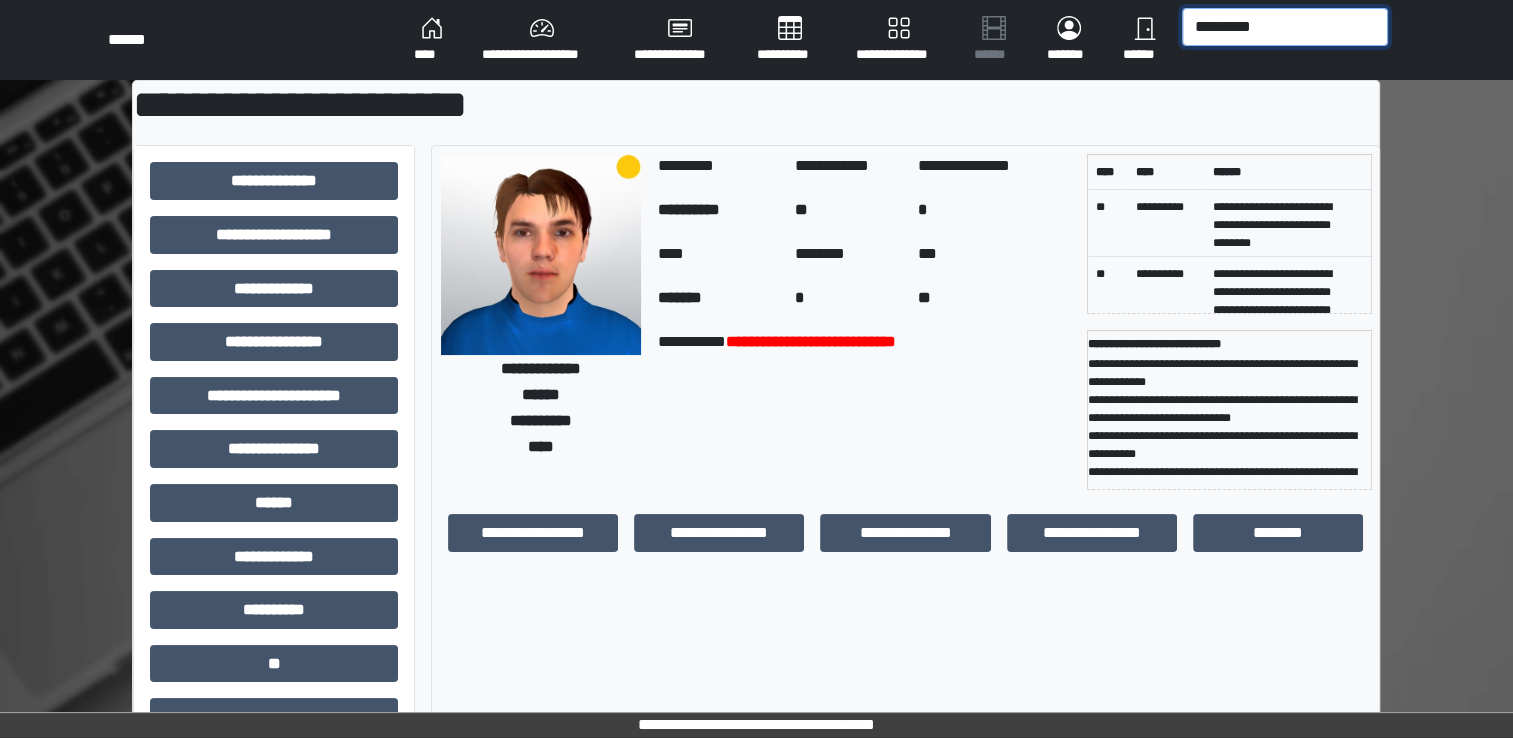 type on "**********" 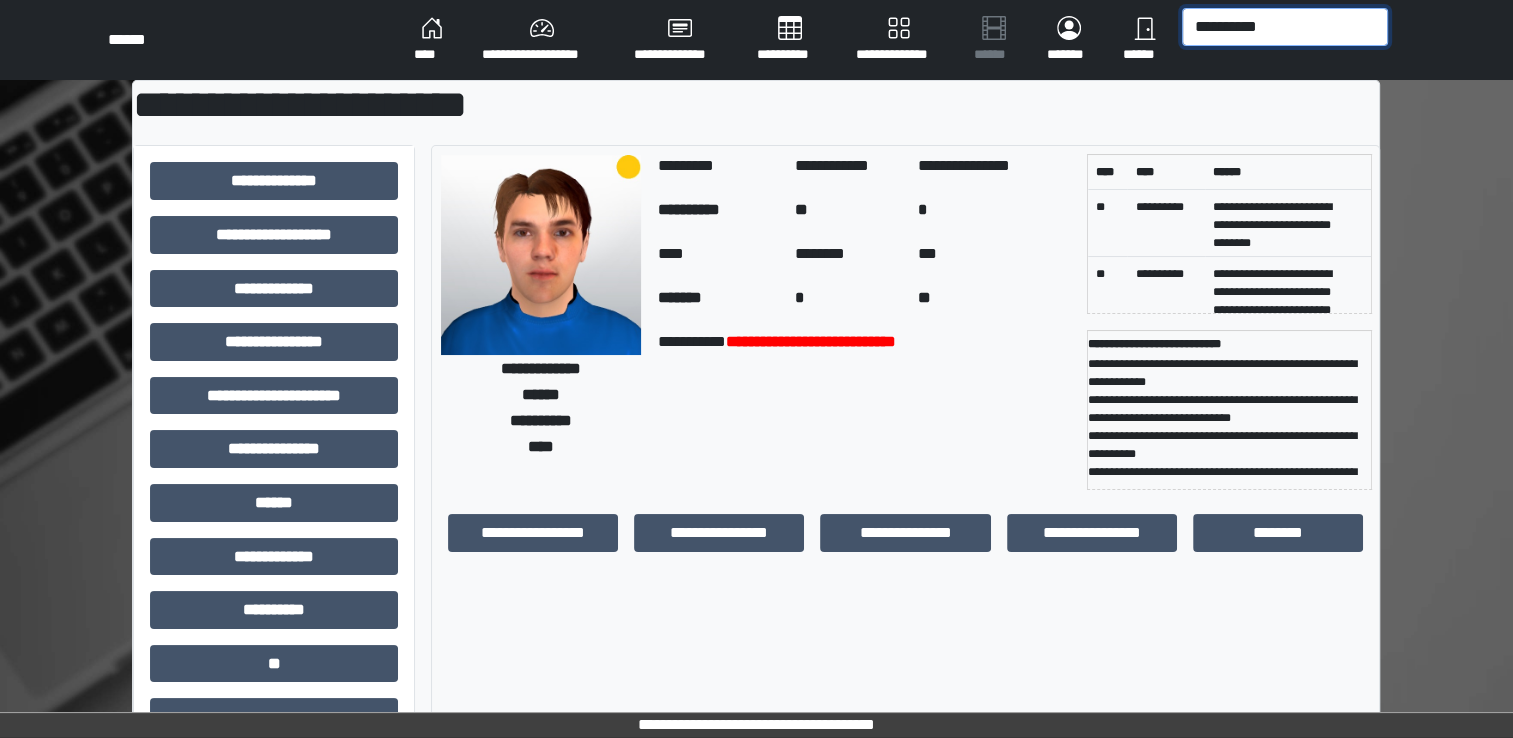 drag, startPoint x: 1304, startPoint y: 22, endPoint x: 1092, endPoint y: 26, distance: 212.03773 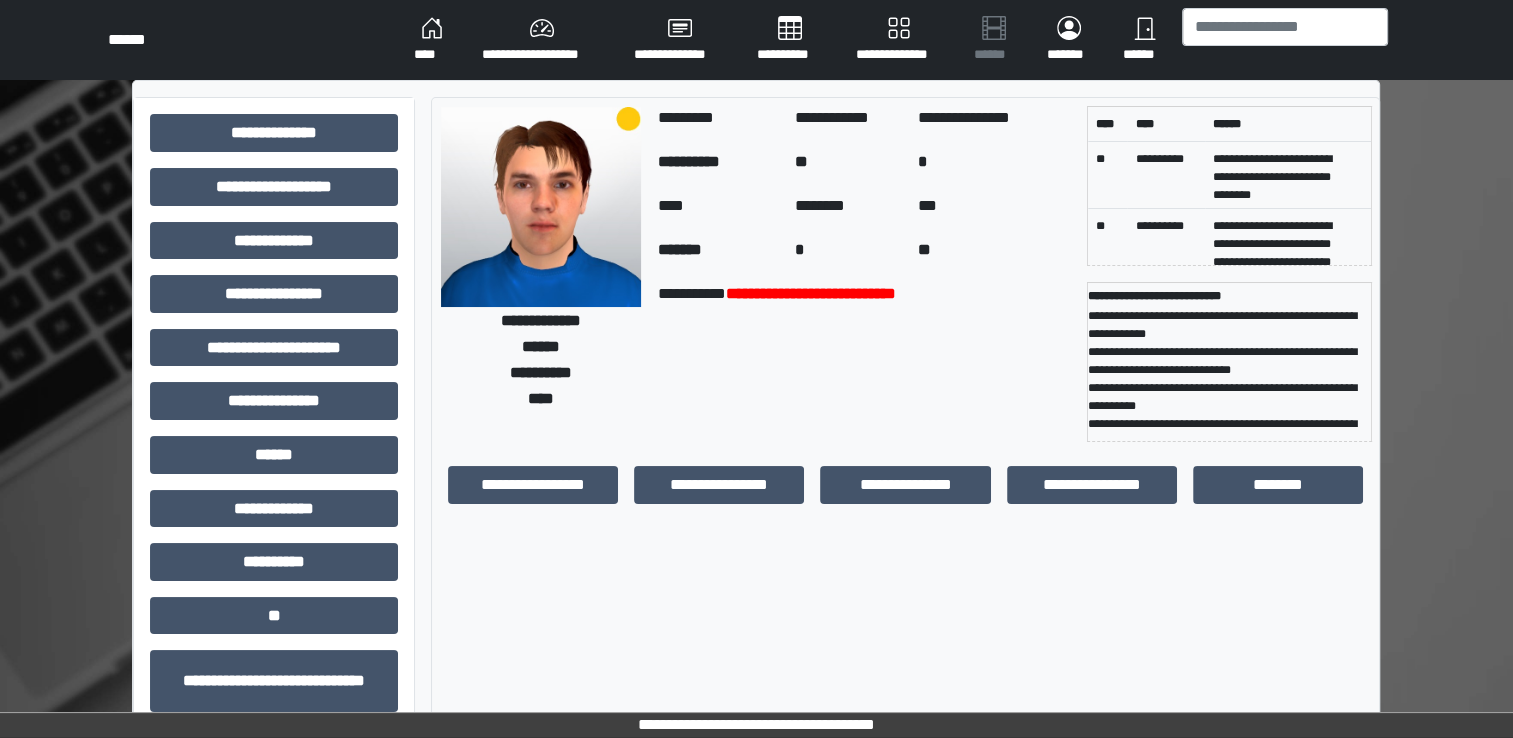 click on "*******" at bounding box center (1069, 40) 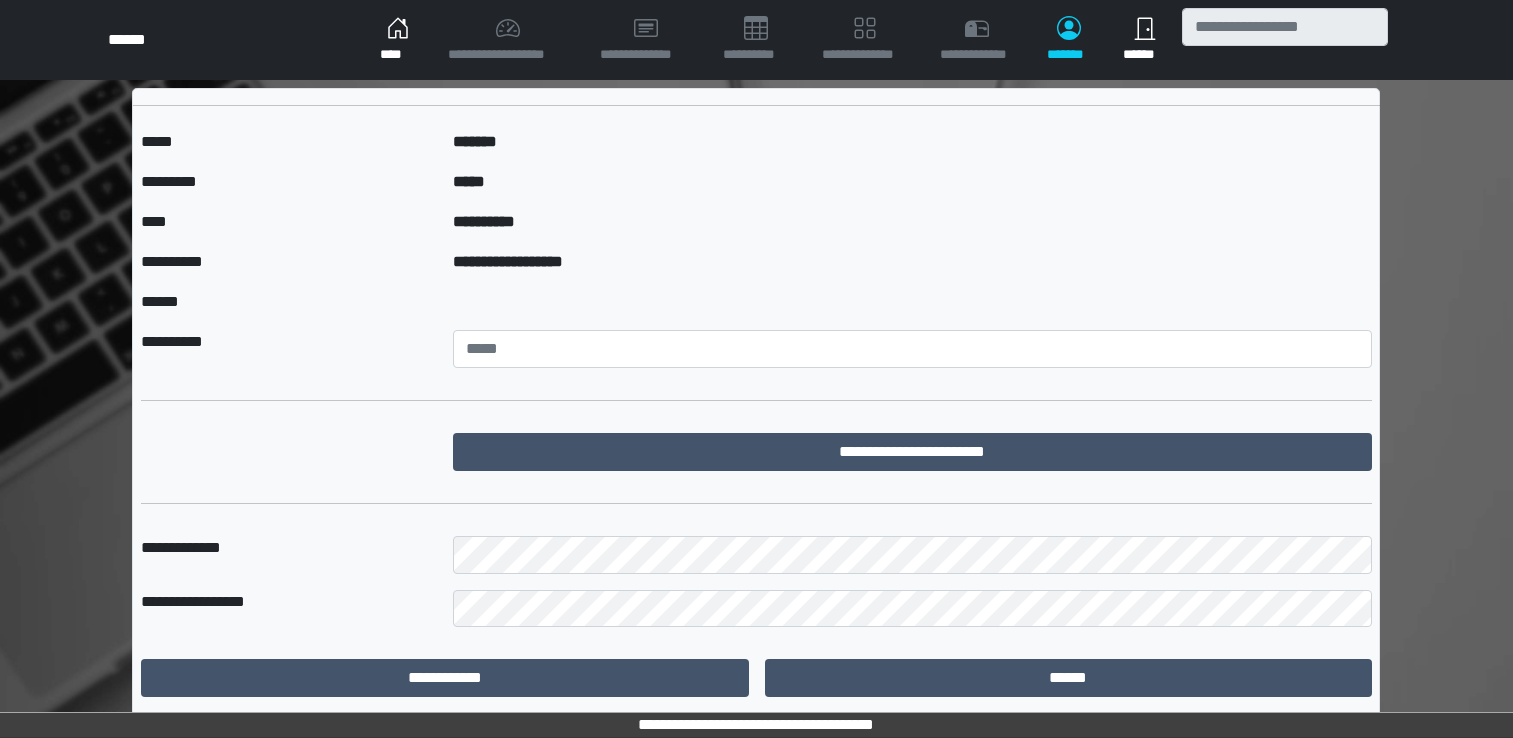 scroll, scrollTop: 0, scrollLeft: 0, axis: both 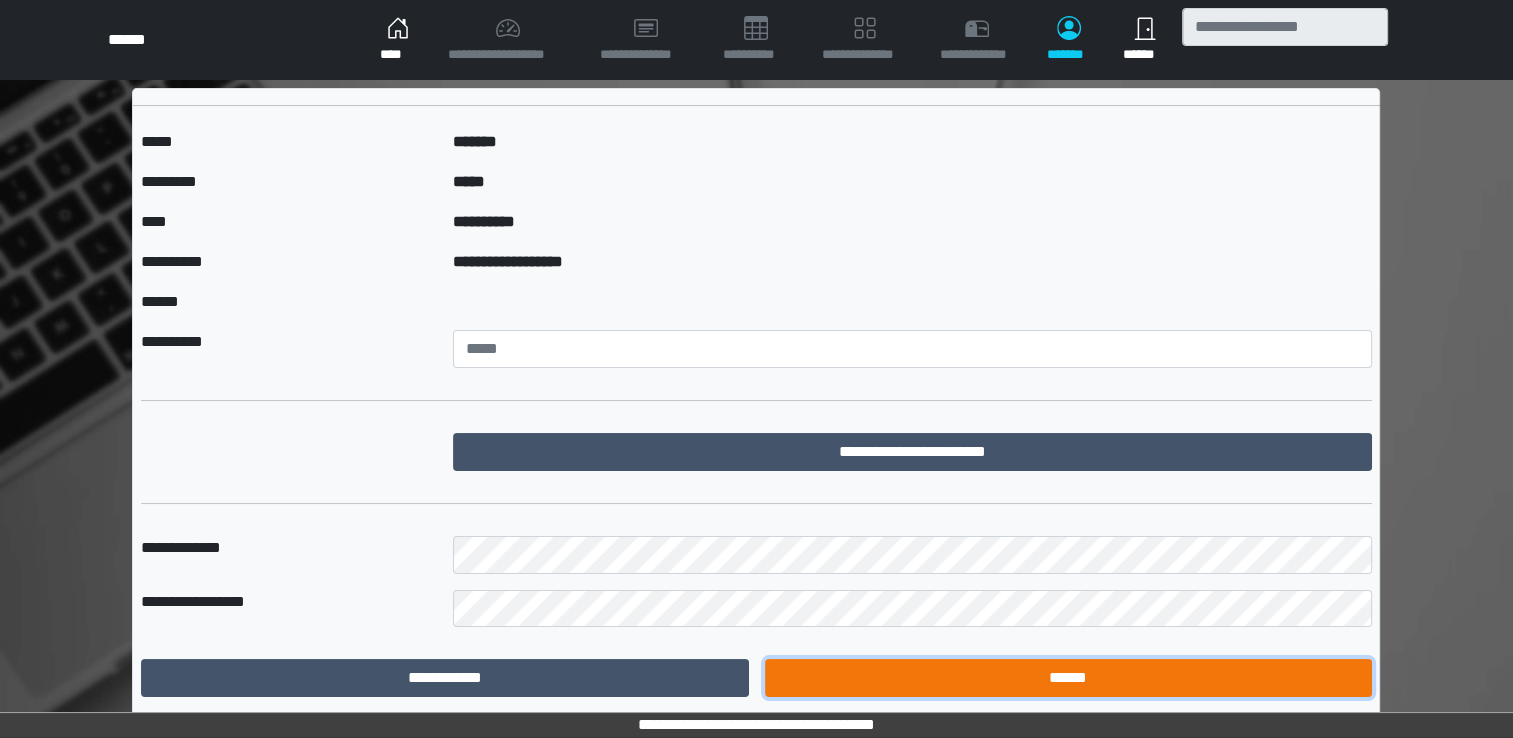 click on "******" at bounding box center (1068, 678) 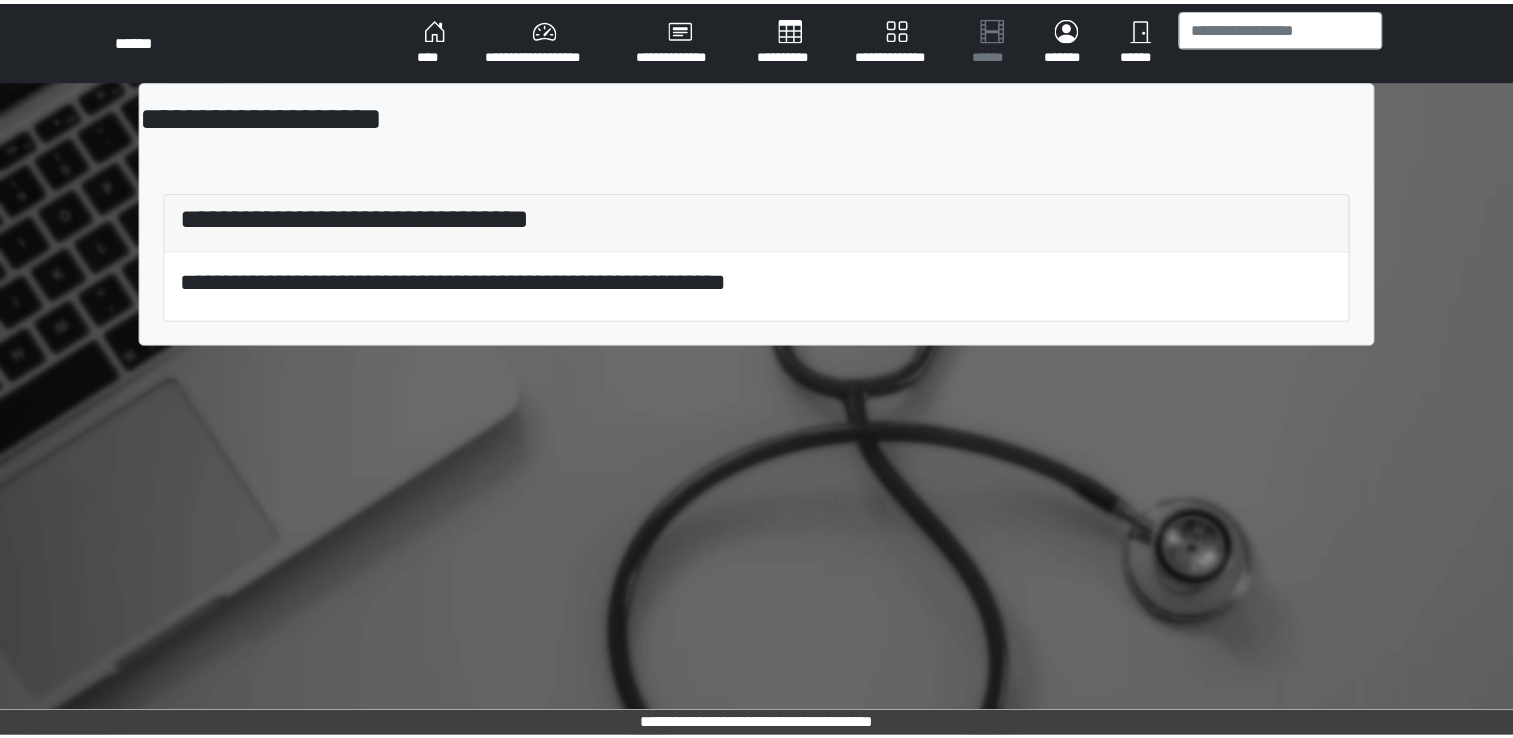 scroll, scrollTop: 0, scrollLeft: 0, axis: both 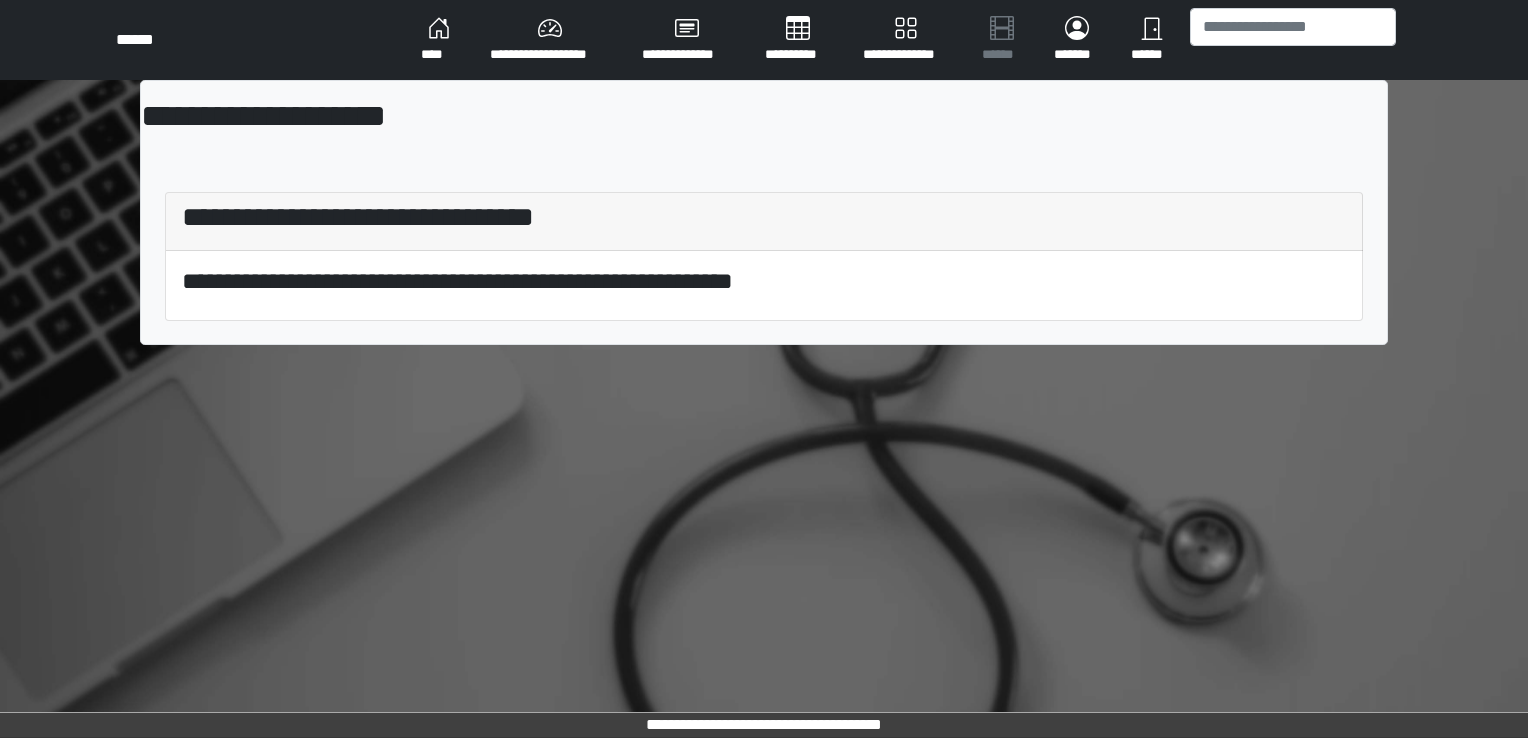 click on "****" at bounding box center [439, 40] 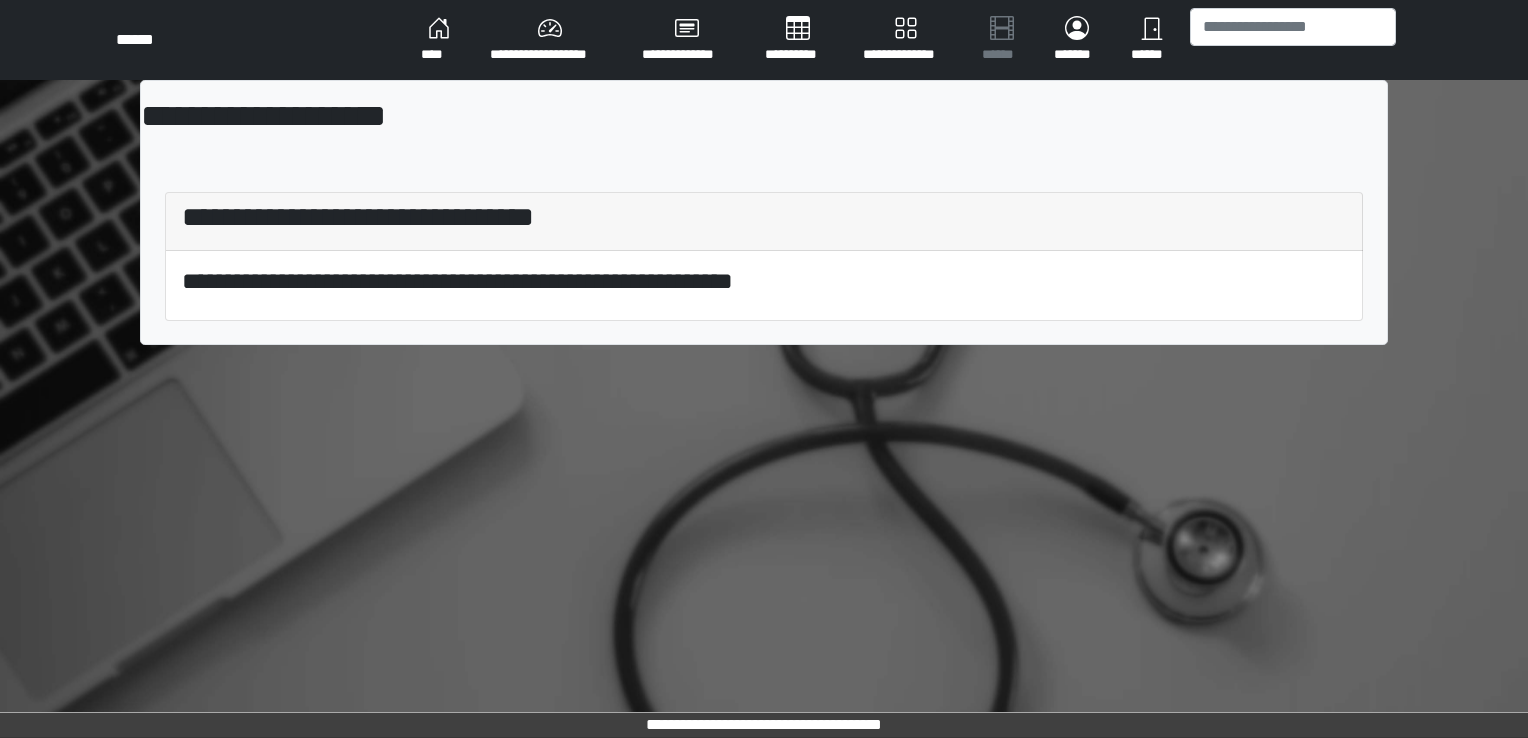 click on "**********" at bounding box center (550, 40) 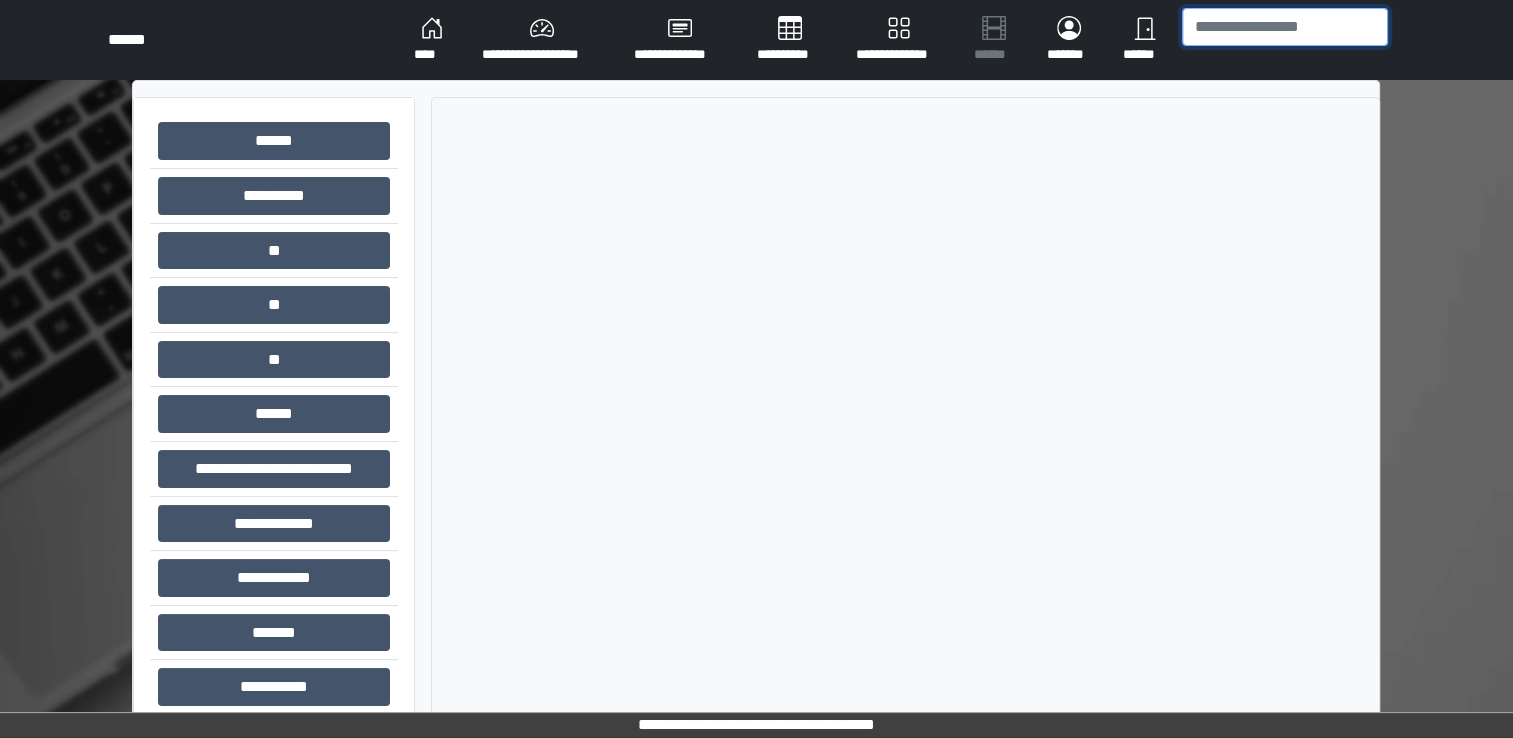 click at bounding box center [1285, 27] 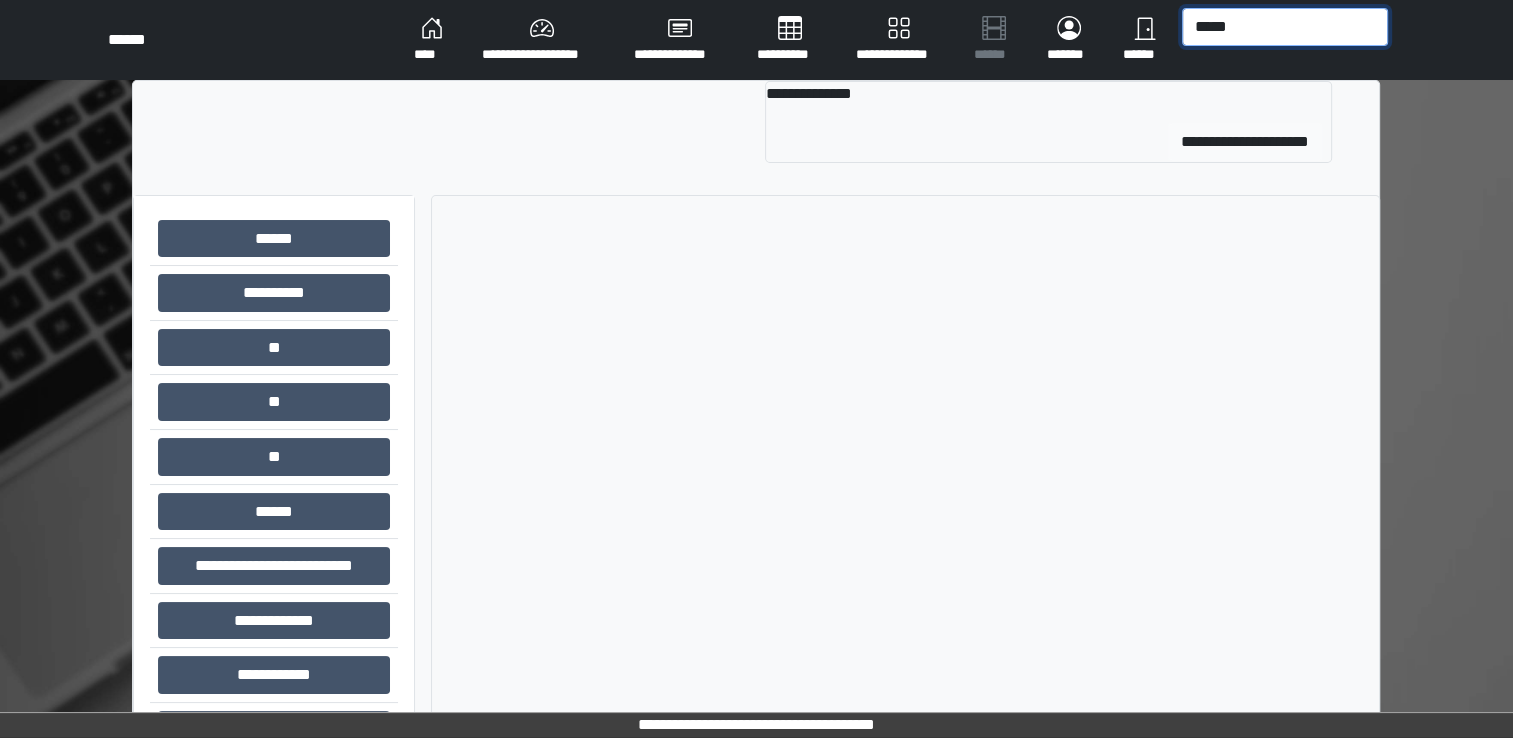 type on "*****" 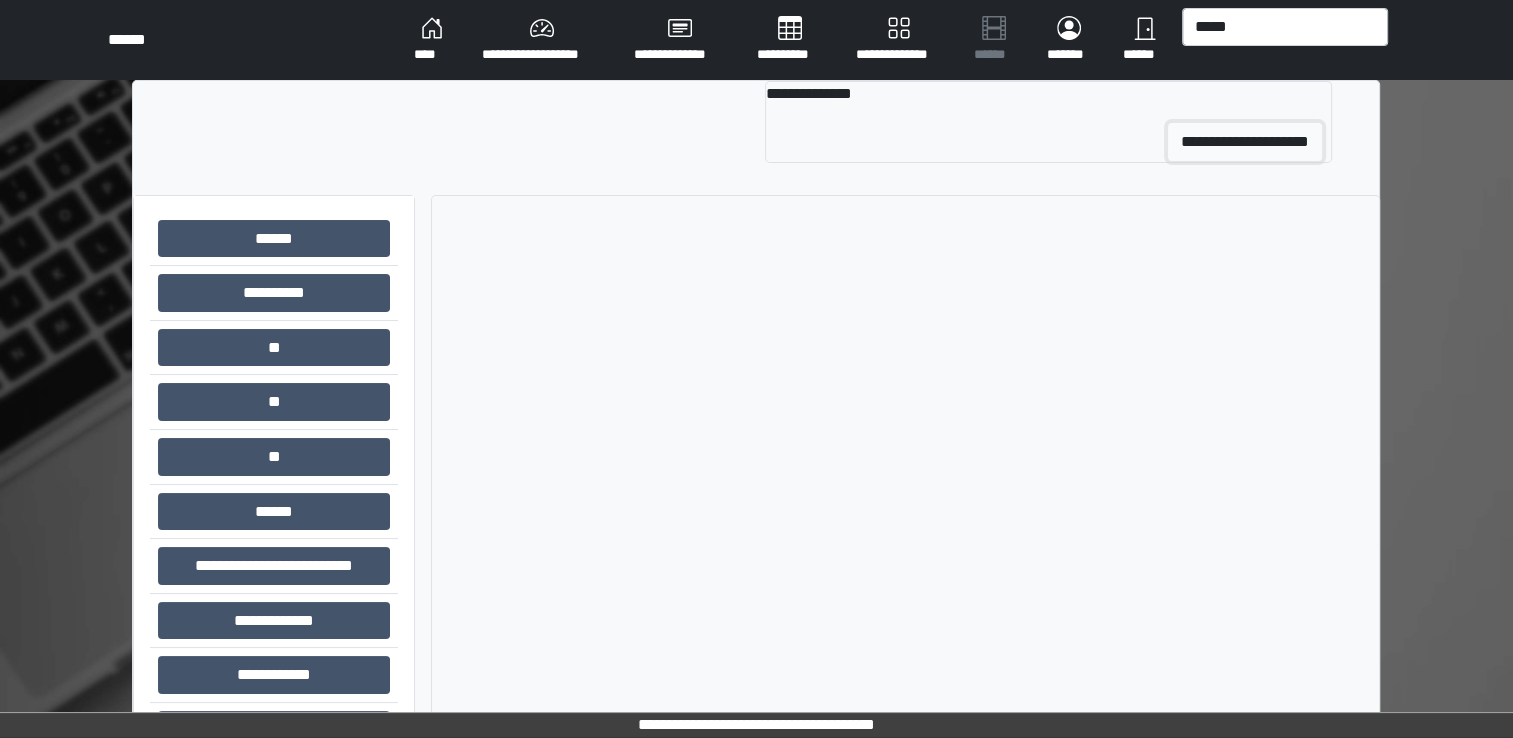 click on "**********" at bounding box center [1245, 142] 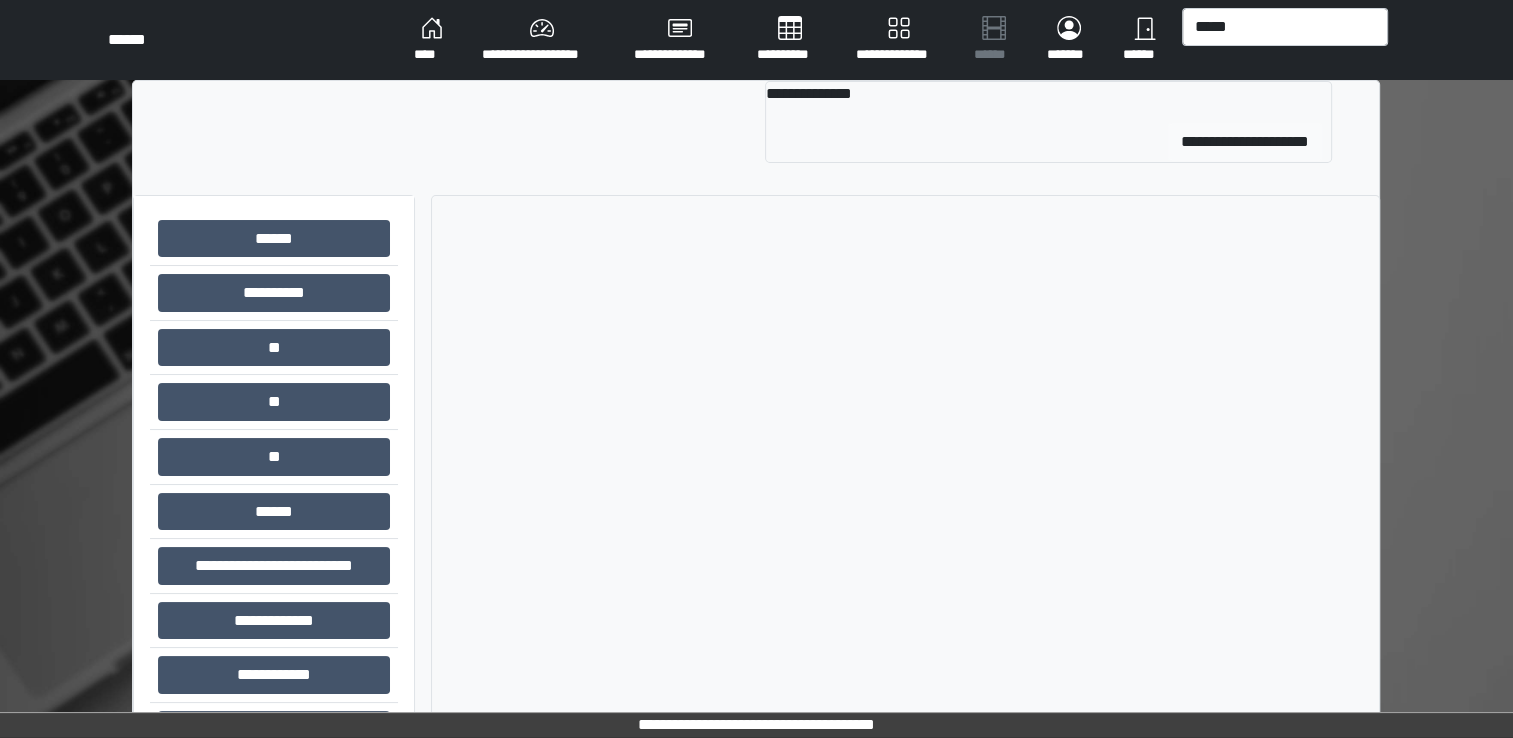 type 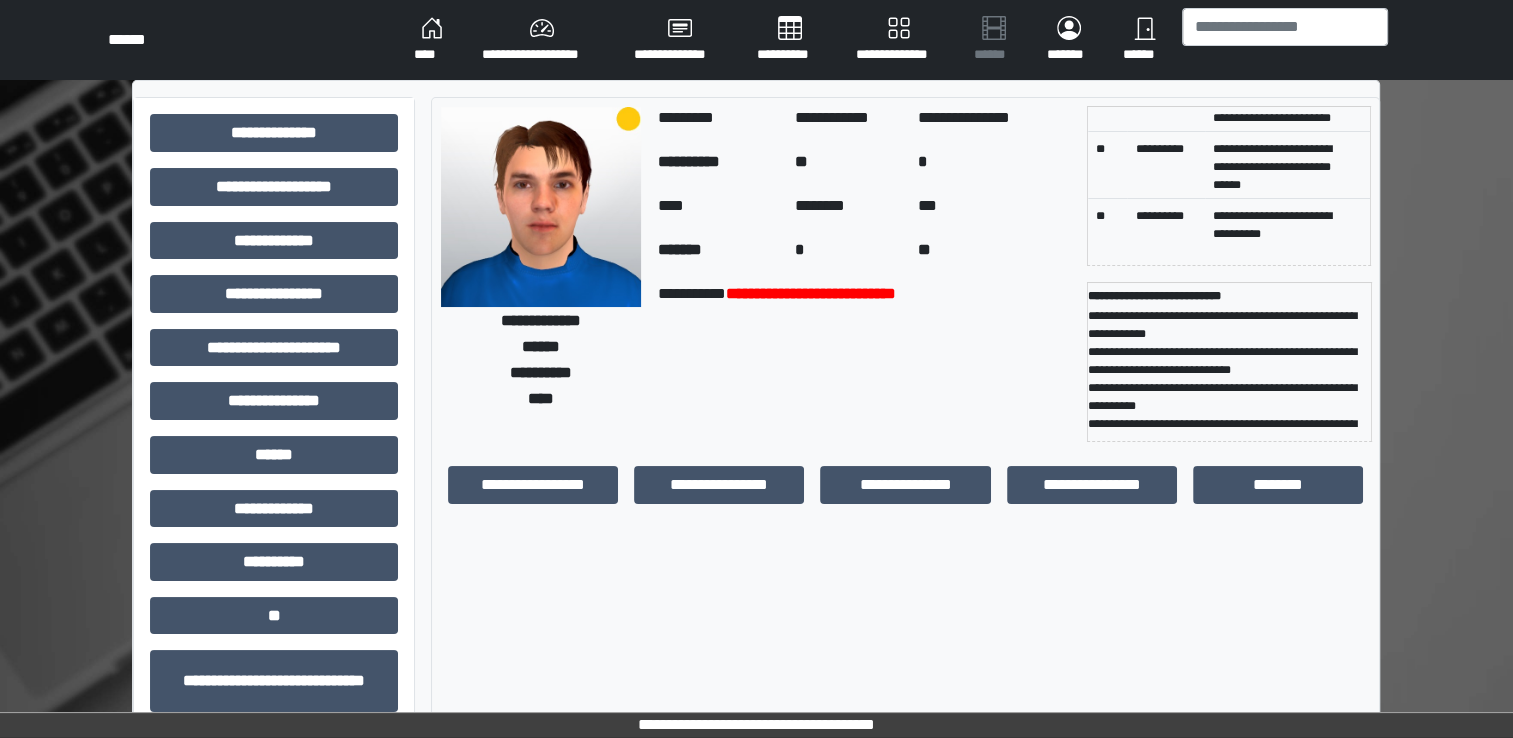 scroll, scrollTop: 159, scrollLeft: 0, axis: vertical 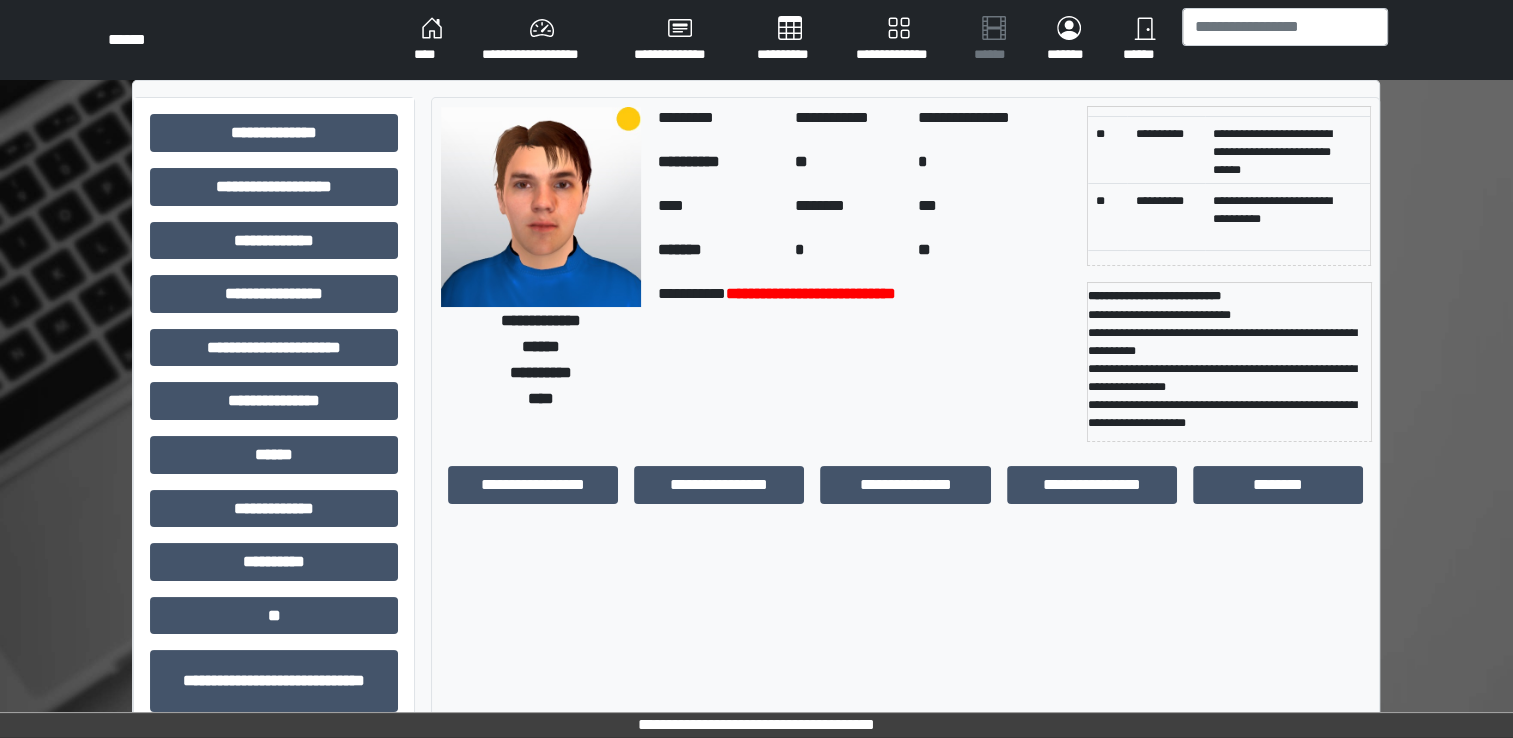 click on "**********" at bounding box center [274, 501] 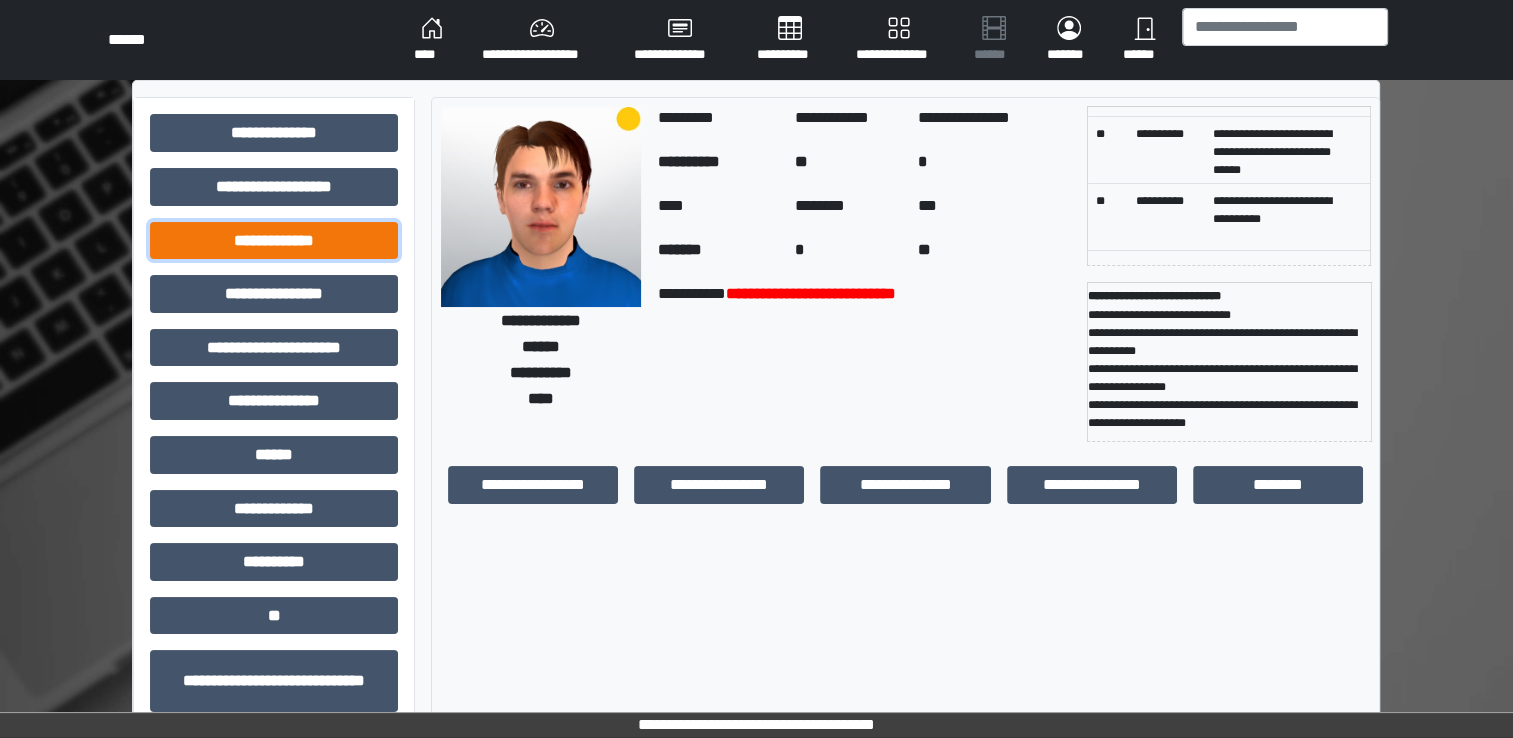 click on "**********" at bounding box center [274, 241] 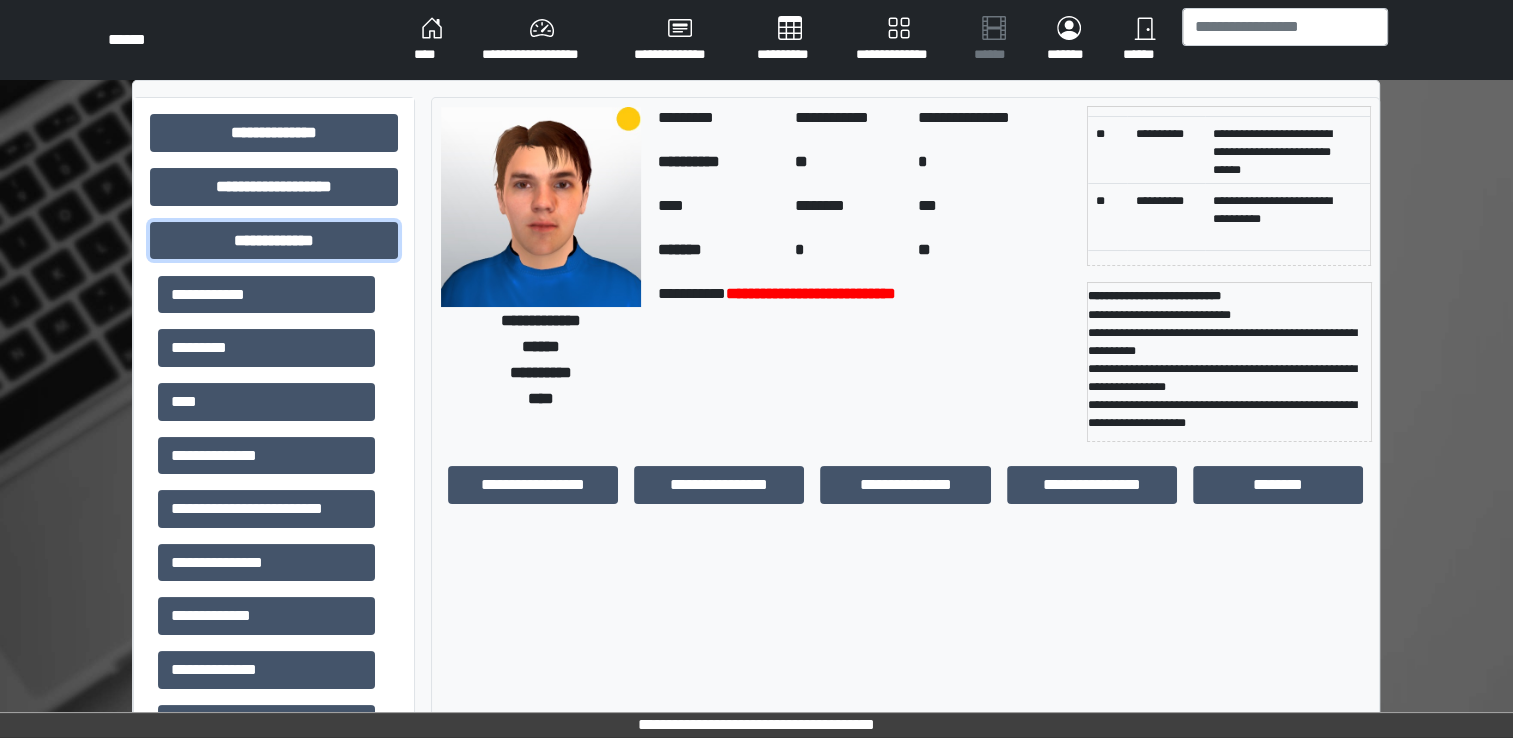 scroll, scrollTop: 1200, scrollLeft: 0, axis: vertical 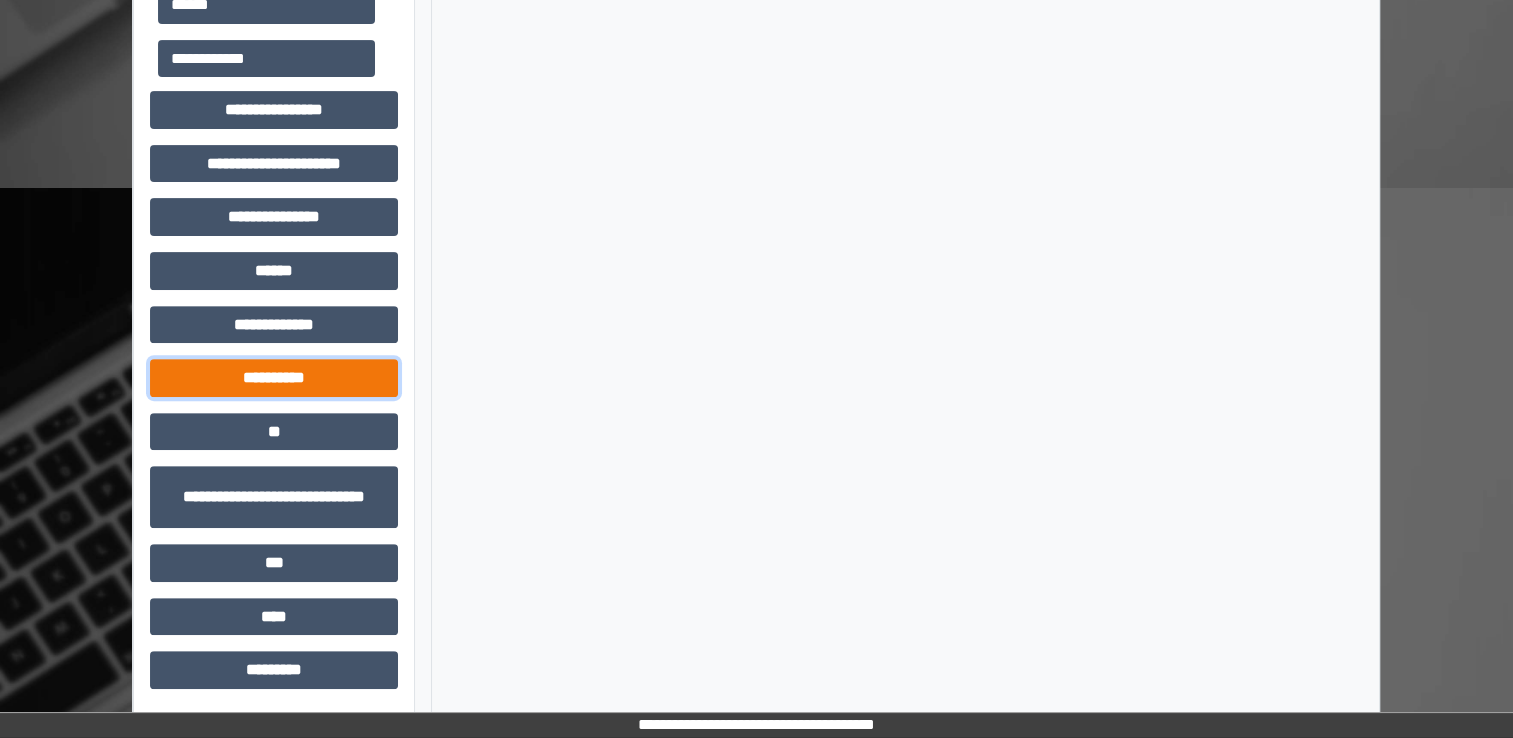 click on "**********" at bounding box center [274, 378] 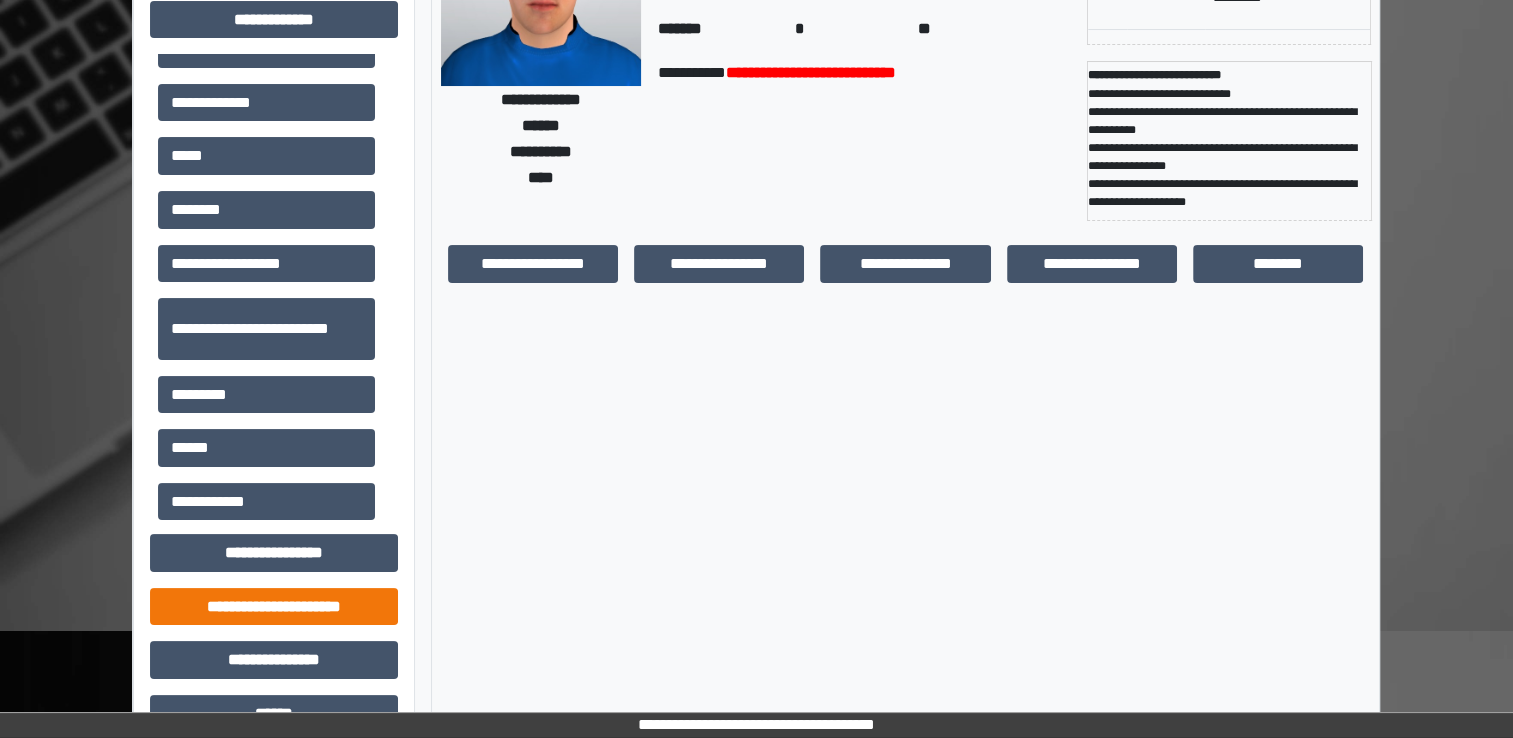 scroll, scrollTop: 164, scrollLeft: 0, axis: vertical 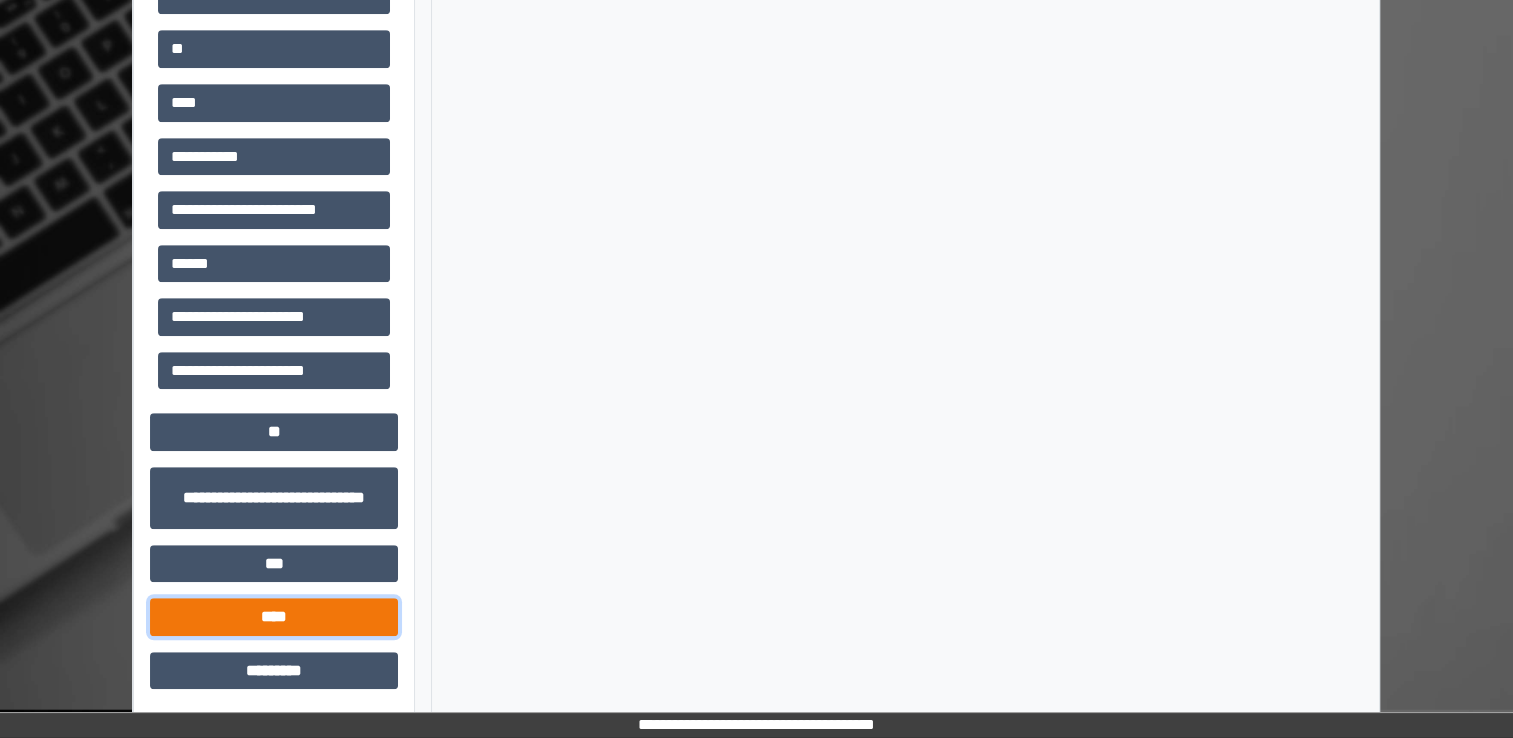 click on "****" at bounding box center [274, 617] 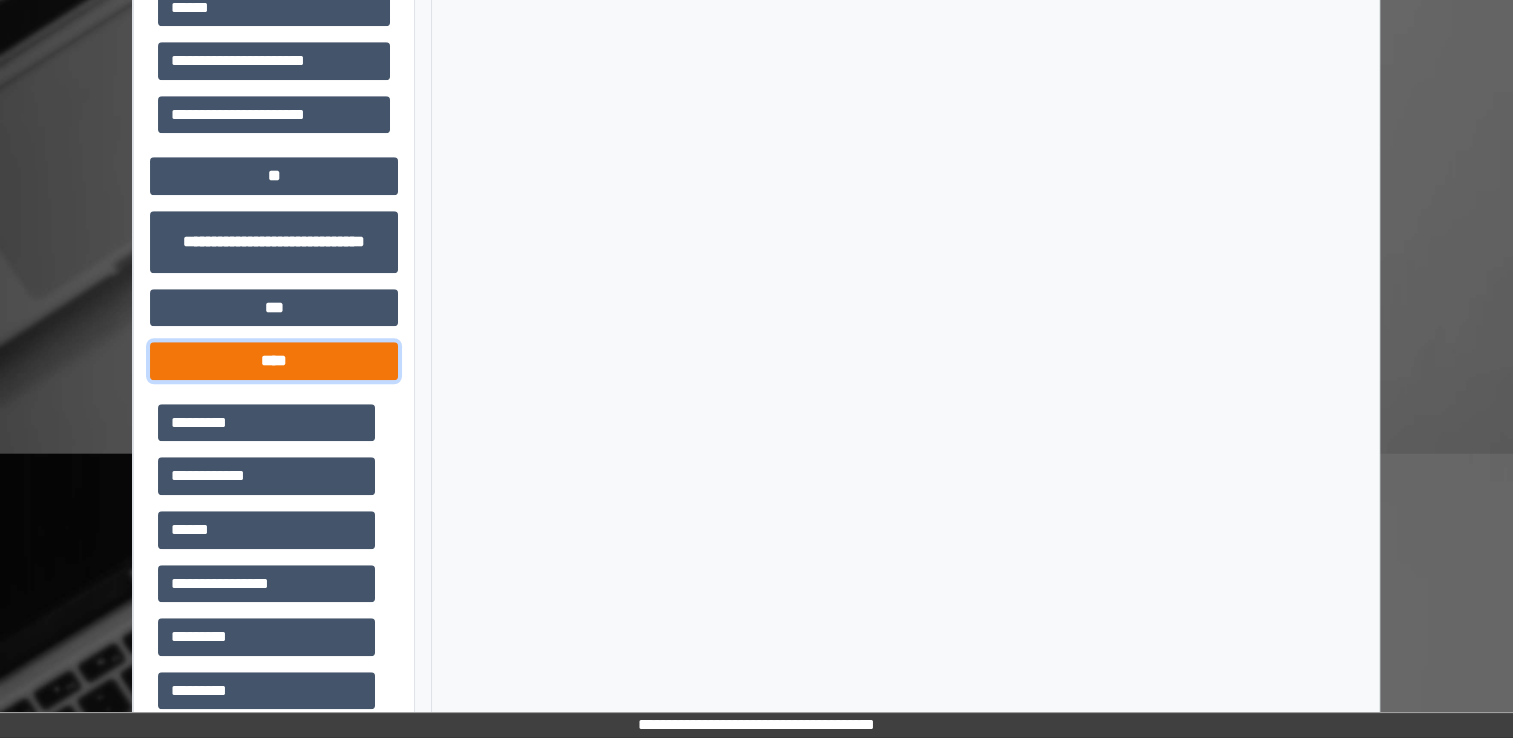 scroll, scrollTop: 1408, scrollLeft: 0, axis: vertical 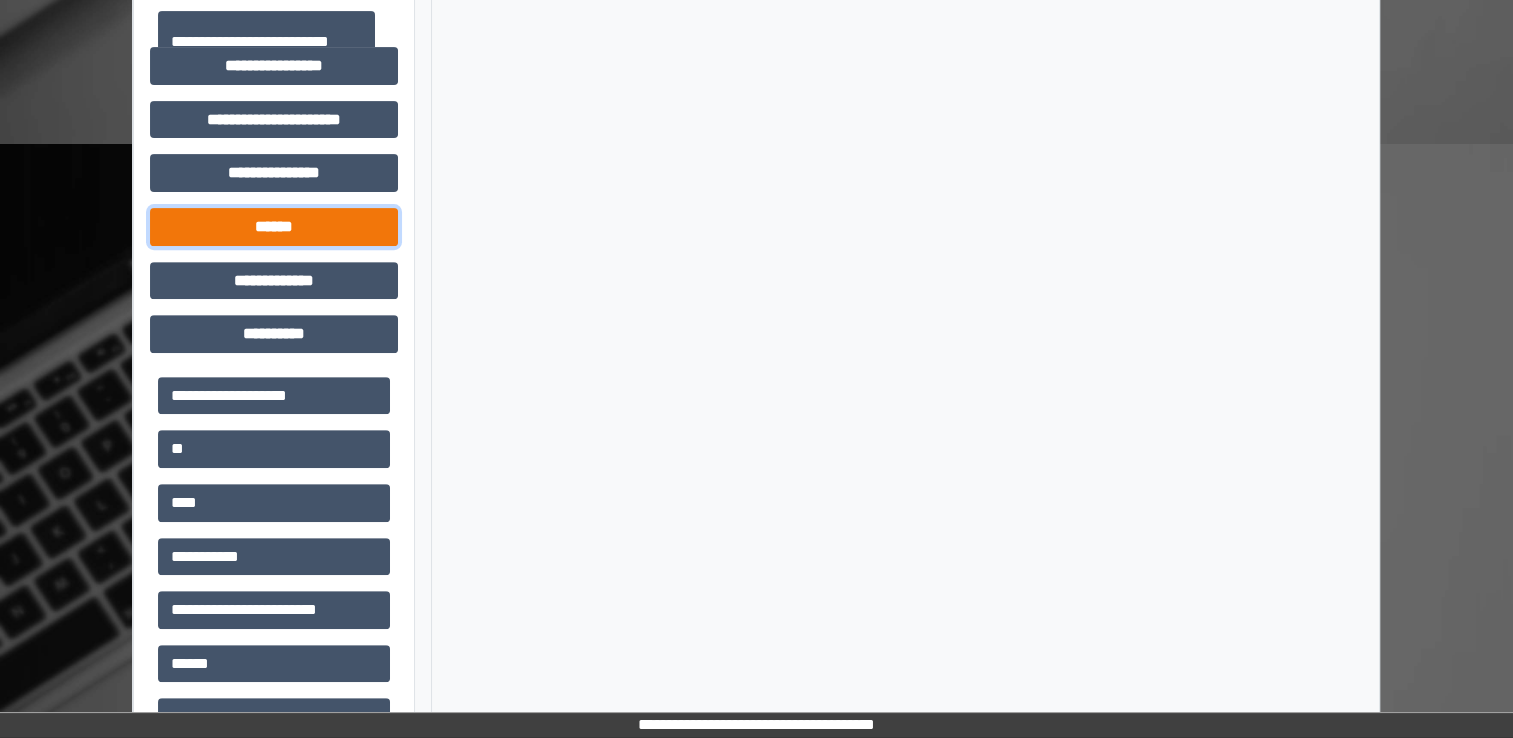 click on "******" at bounding box center [274, 227] 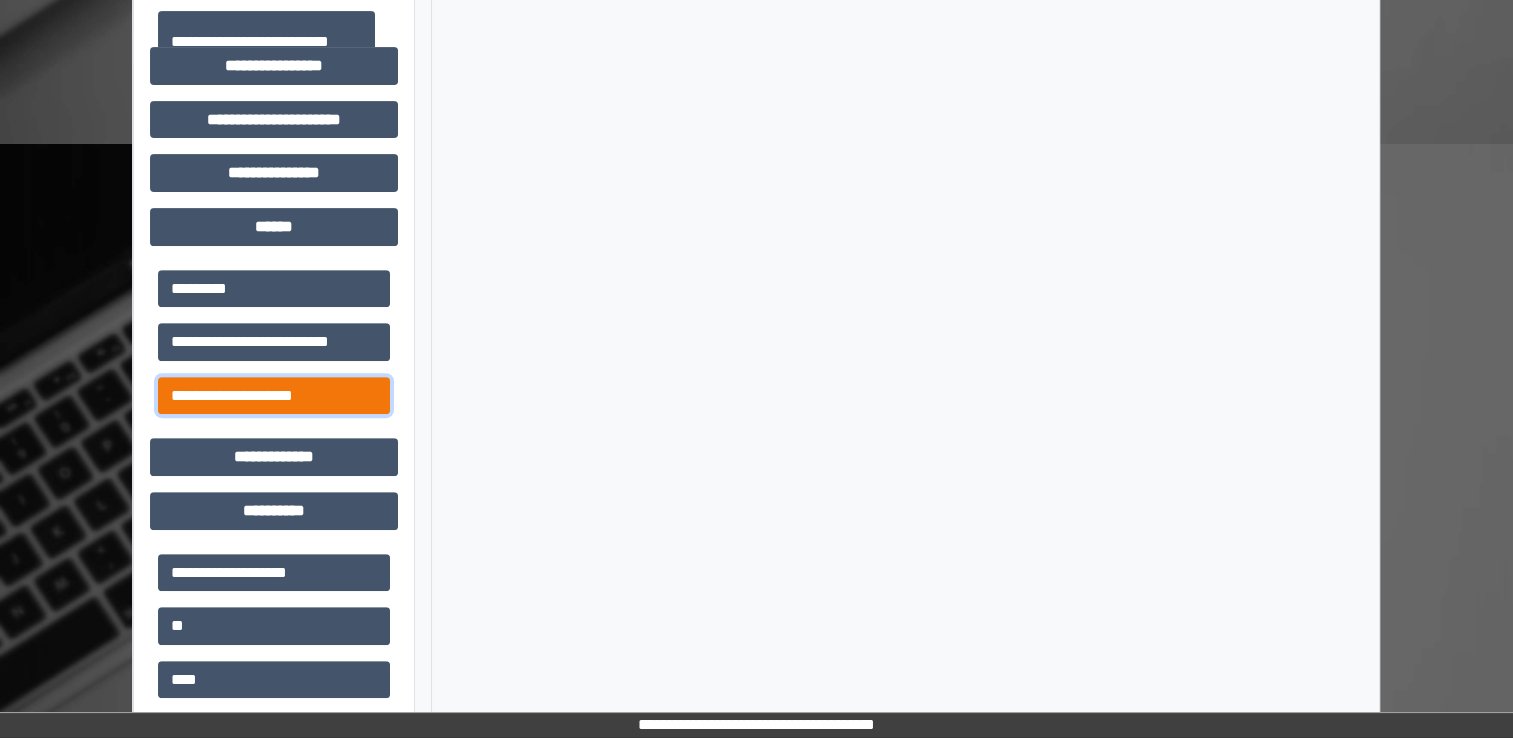 click on "**********" at bounding box center (274, 396) 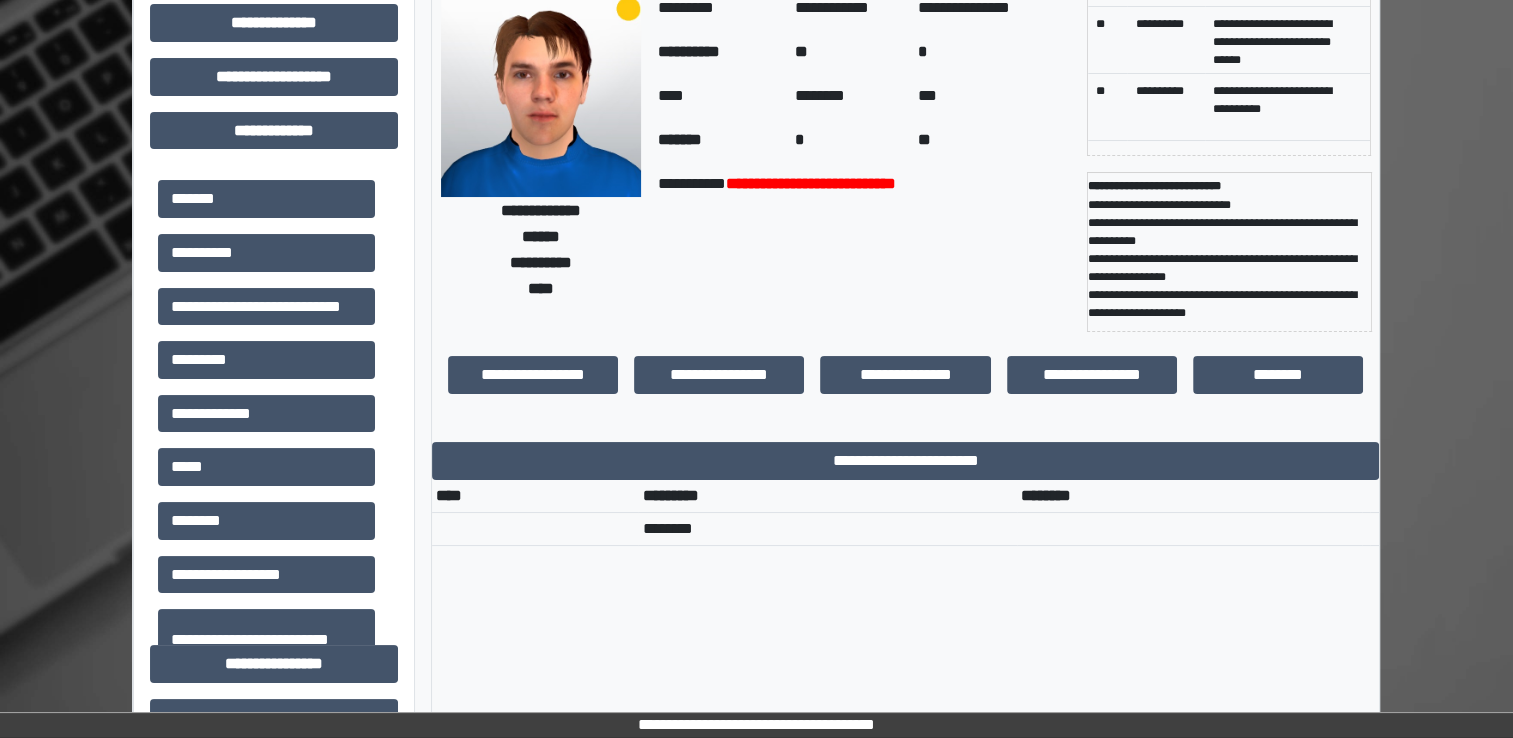 scroll, scrollTop: 108, scrollLeft: 0, axis: vertical 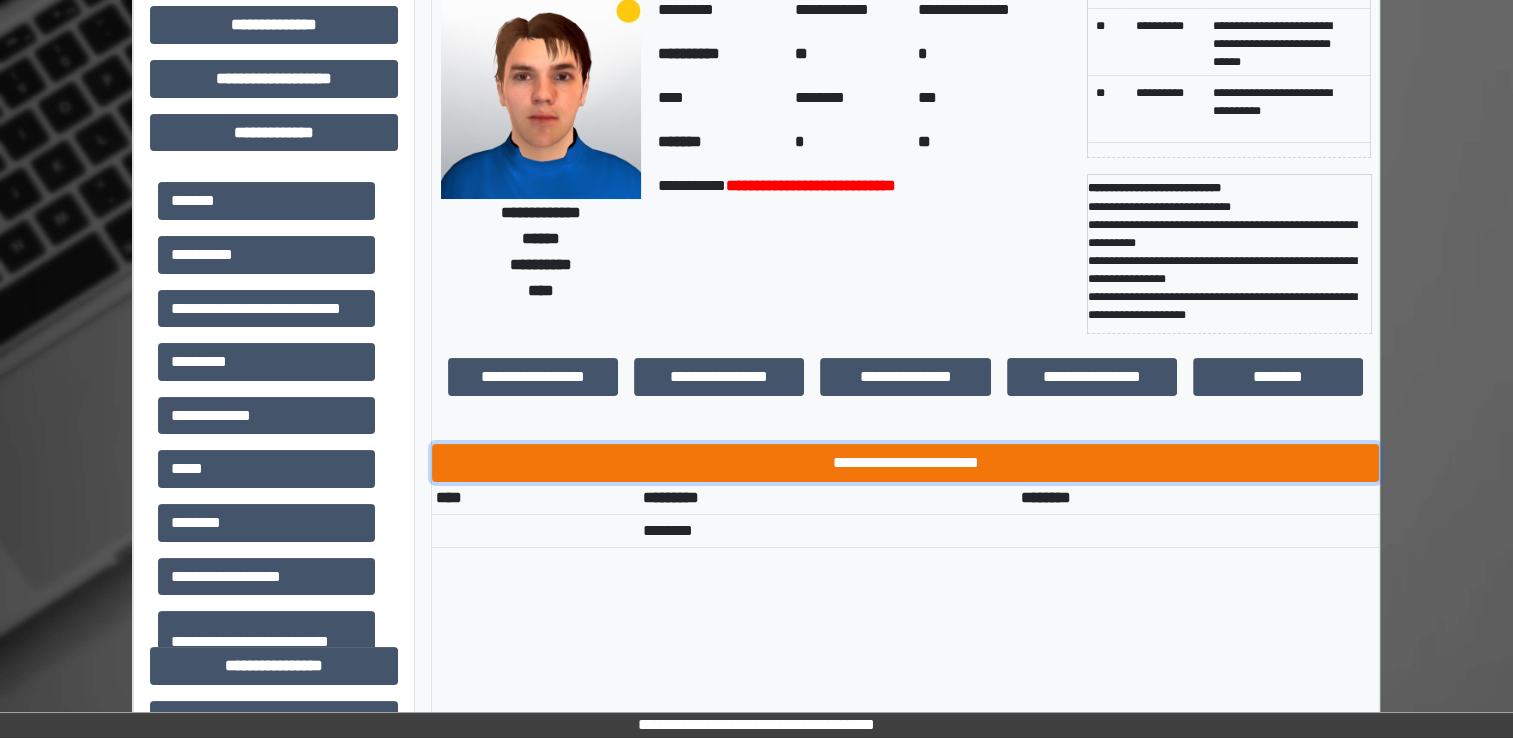 click on "**********" at bounding box center [905, 463] 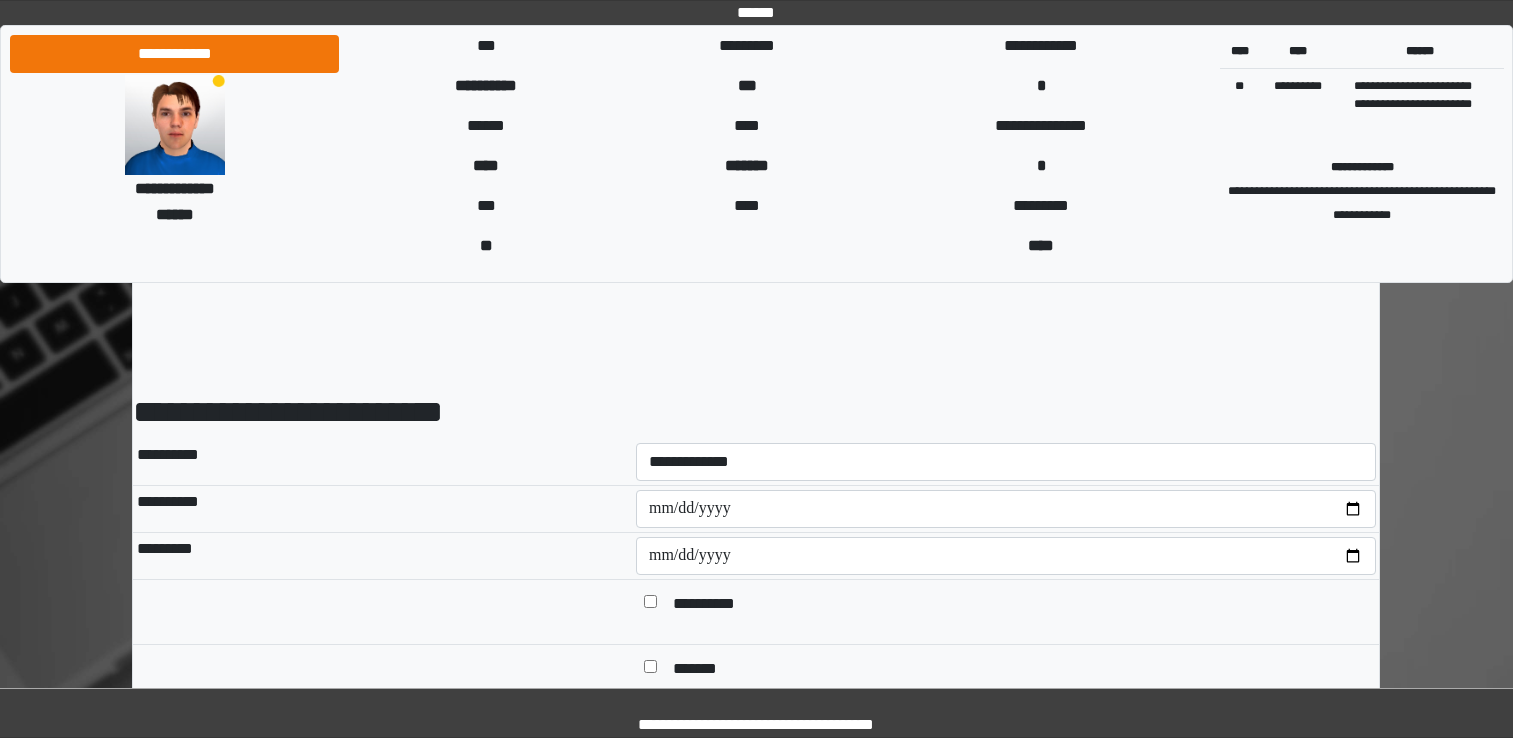 scroll, scrollTop: 0, scrollLeft: 0, axis: both 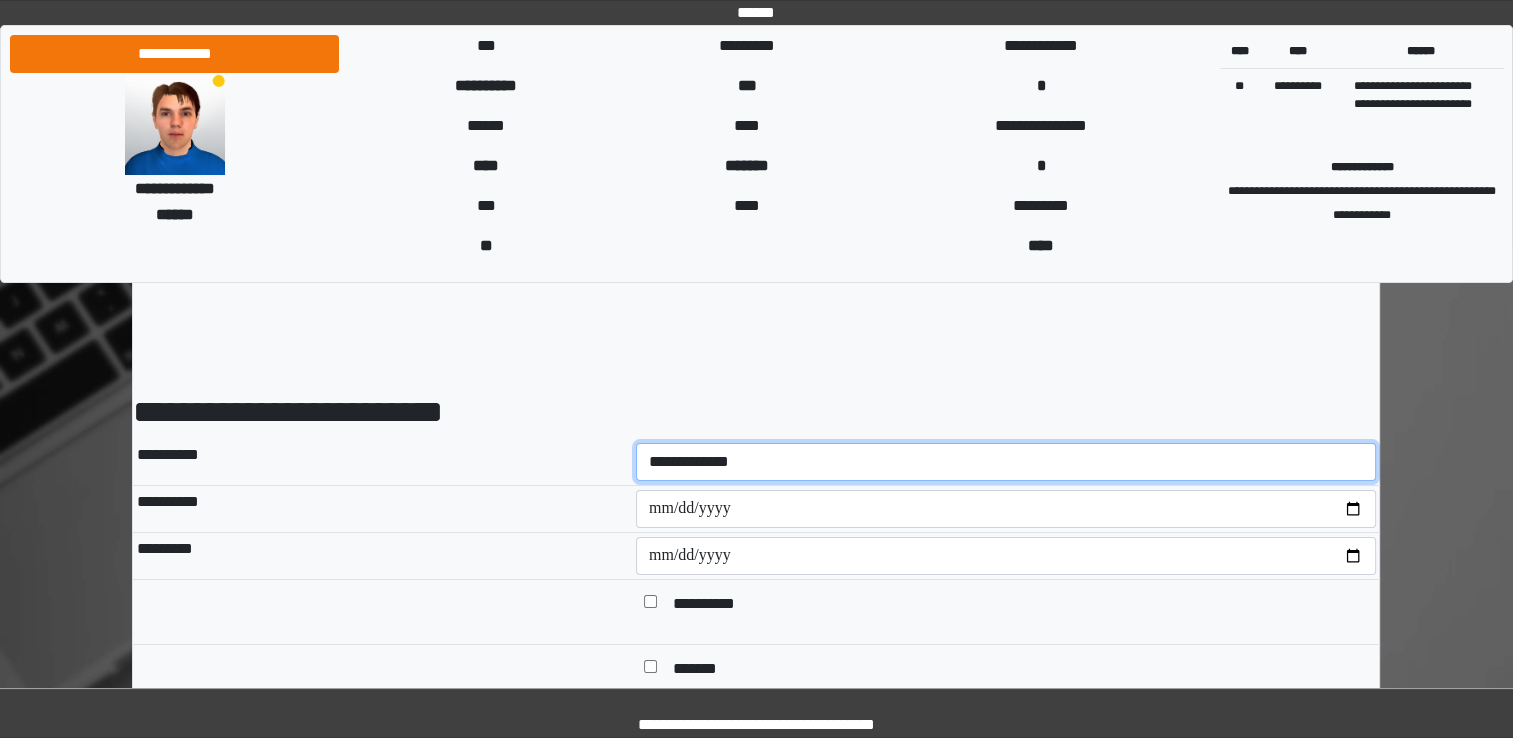 drag, startPoint x: 676, startPoint y: 454, endPoint x: 670, endPoint y: 474, distance: 20.880613 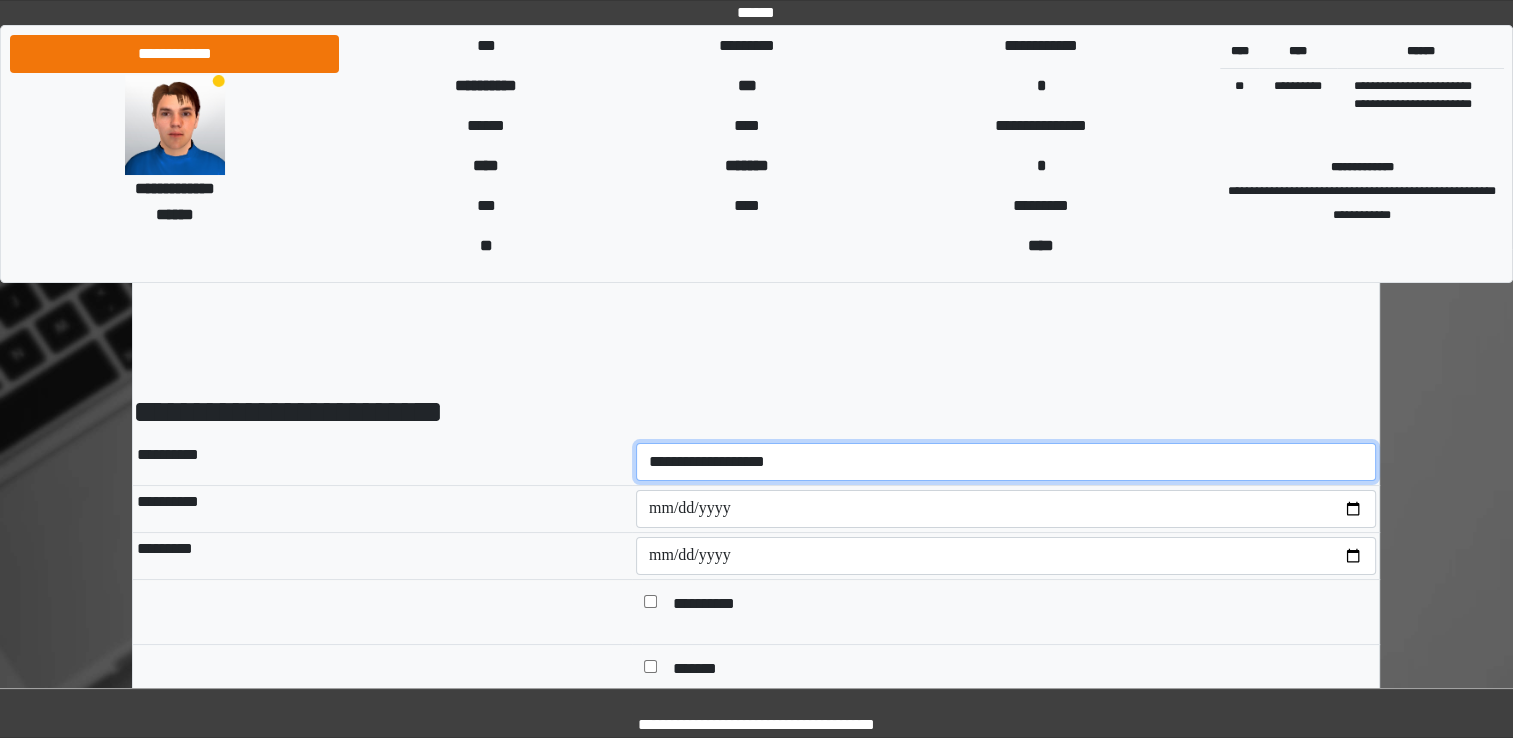 click on "**********" at bounding box center (1006, 462) 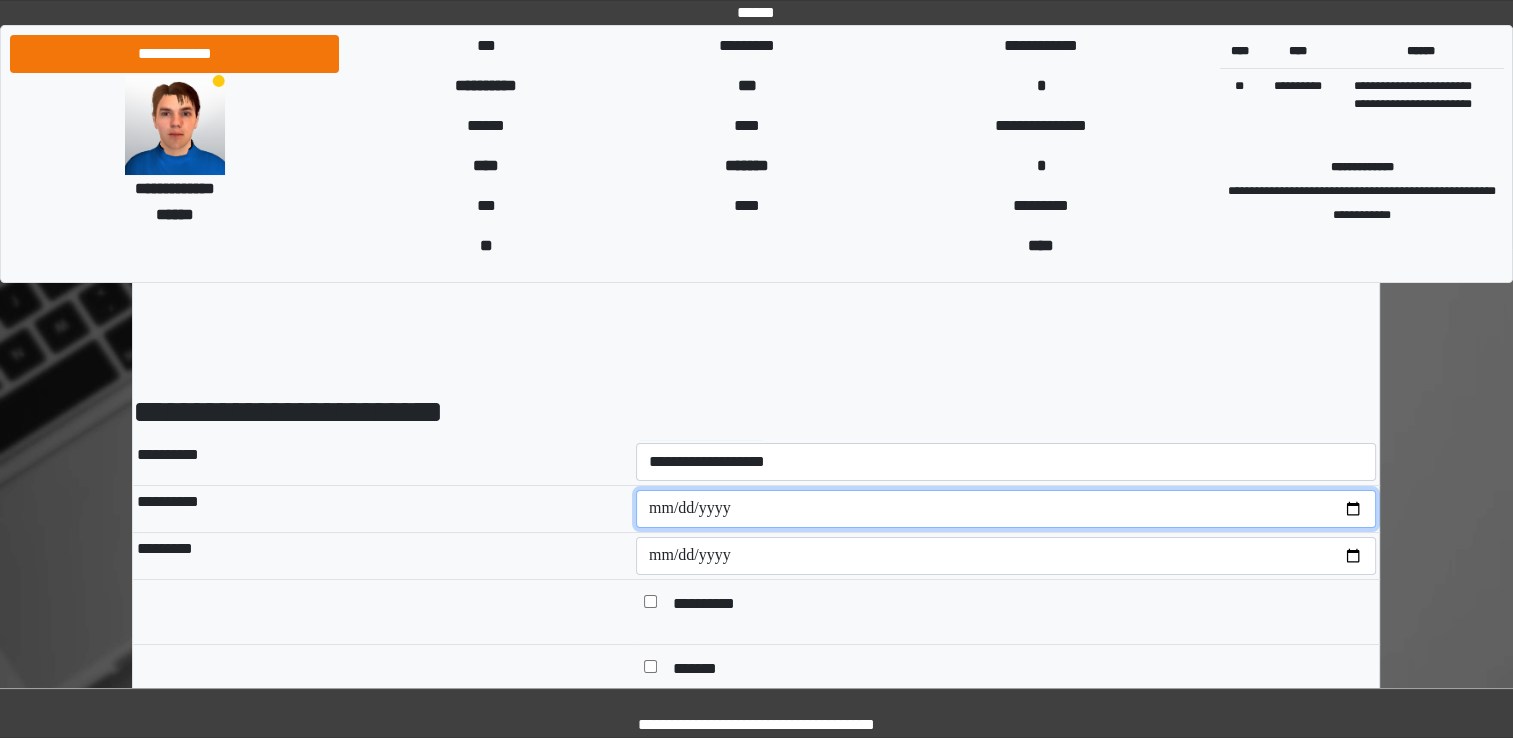 click at bounding box center [1006, 509] 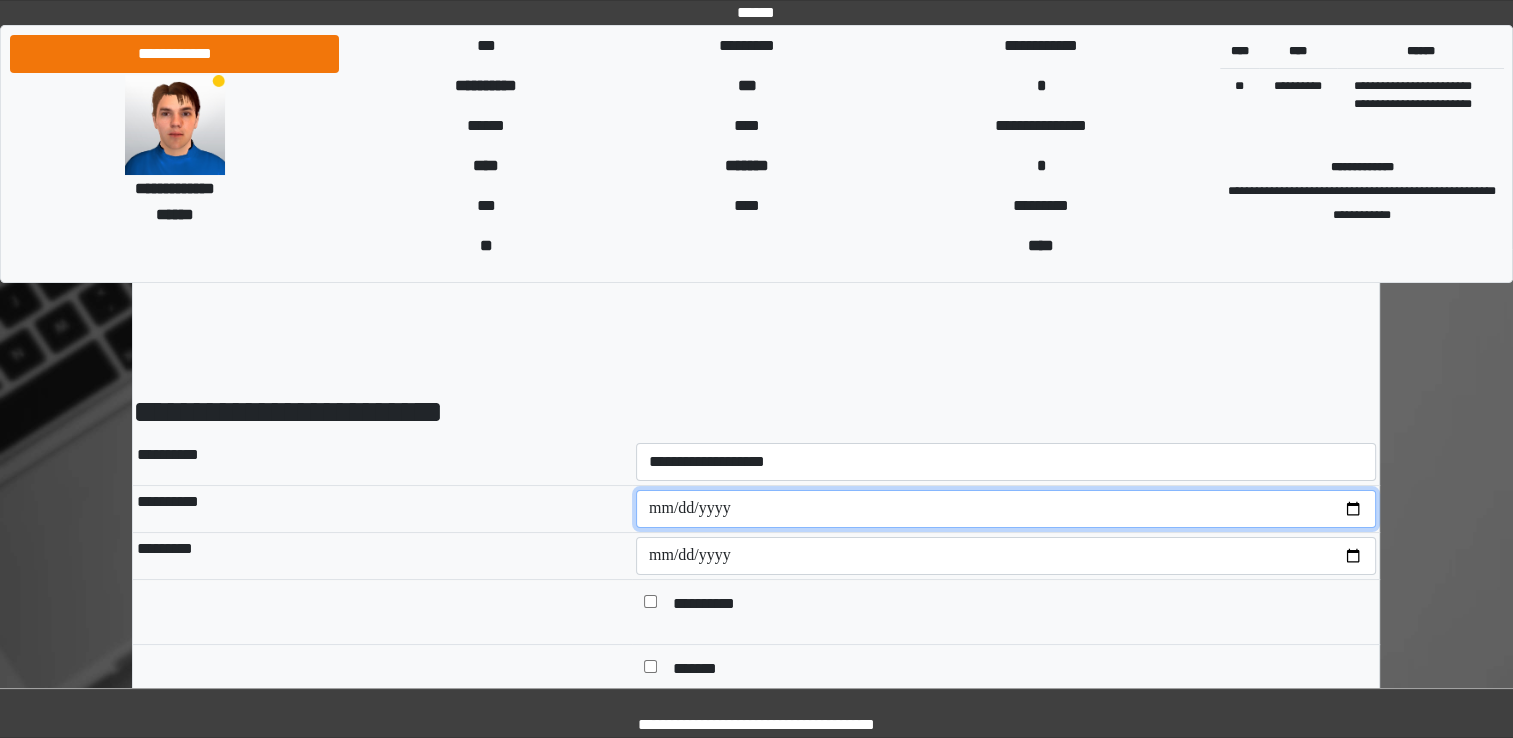 type on "**********" 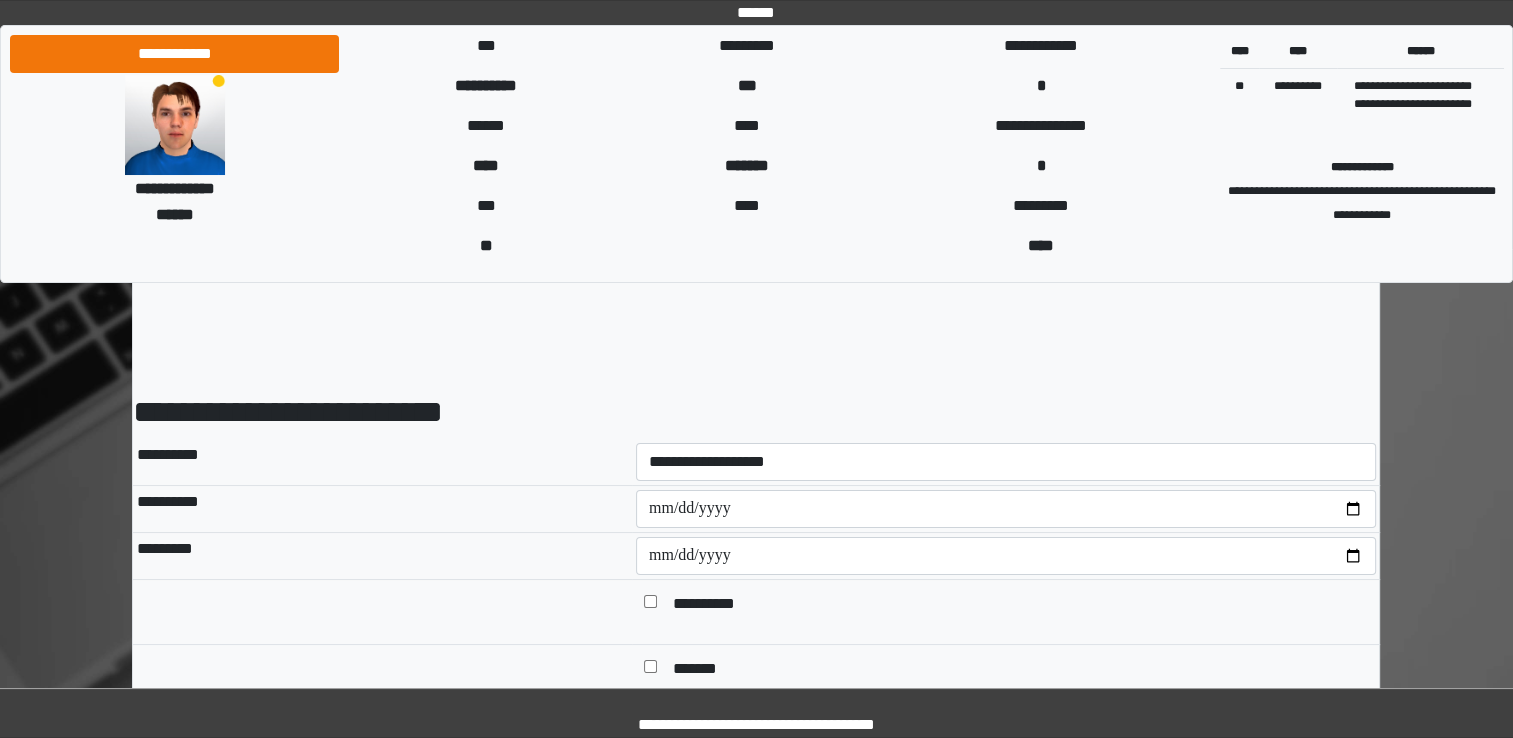 click at bounding box center [382, 612] 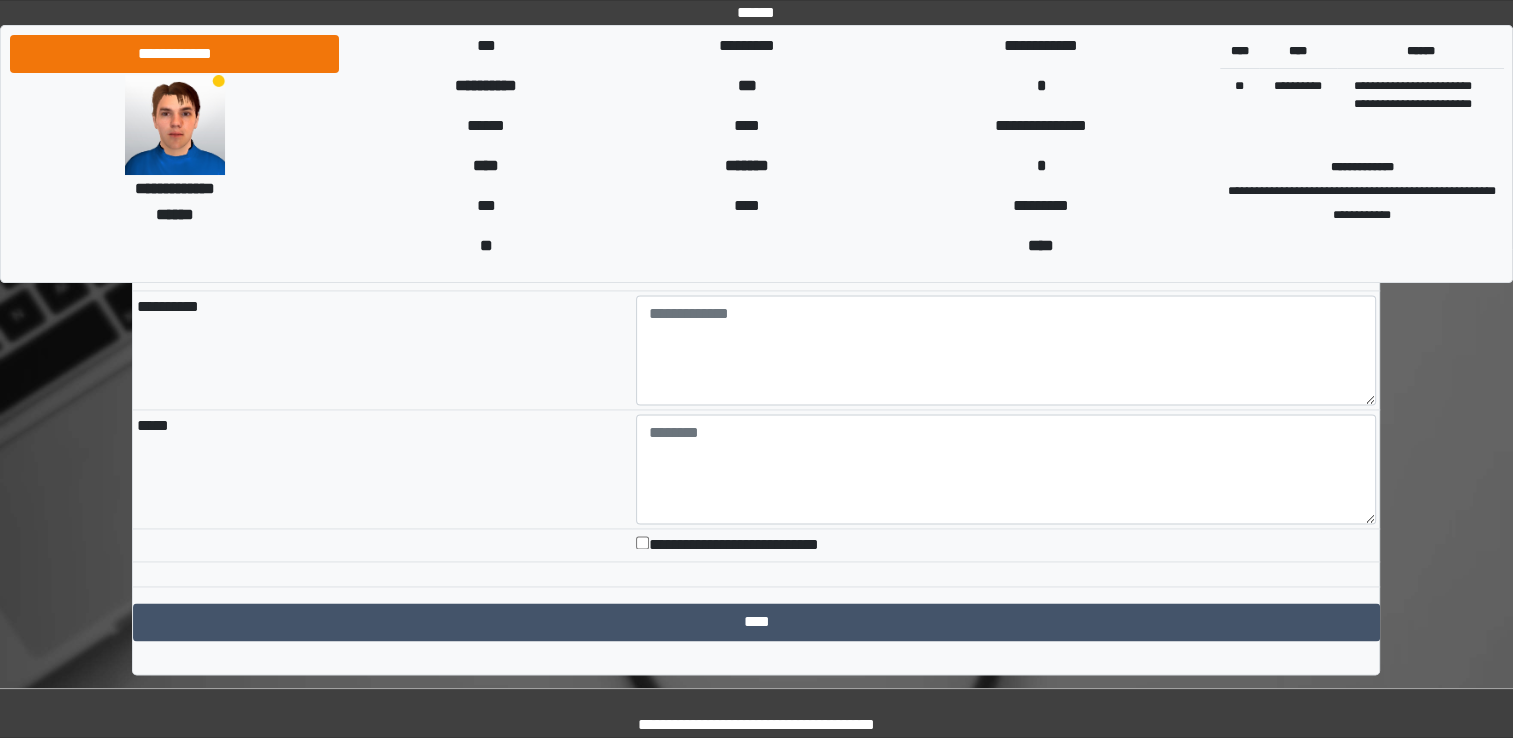 scroll, scrollTop: 2936, scrollLeft: 0, axis: vertical 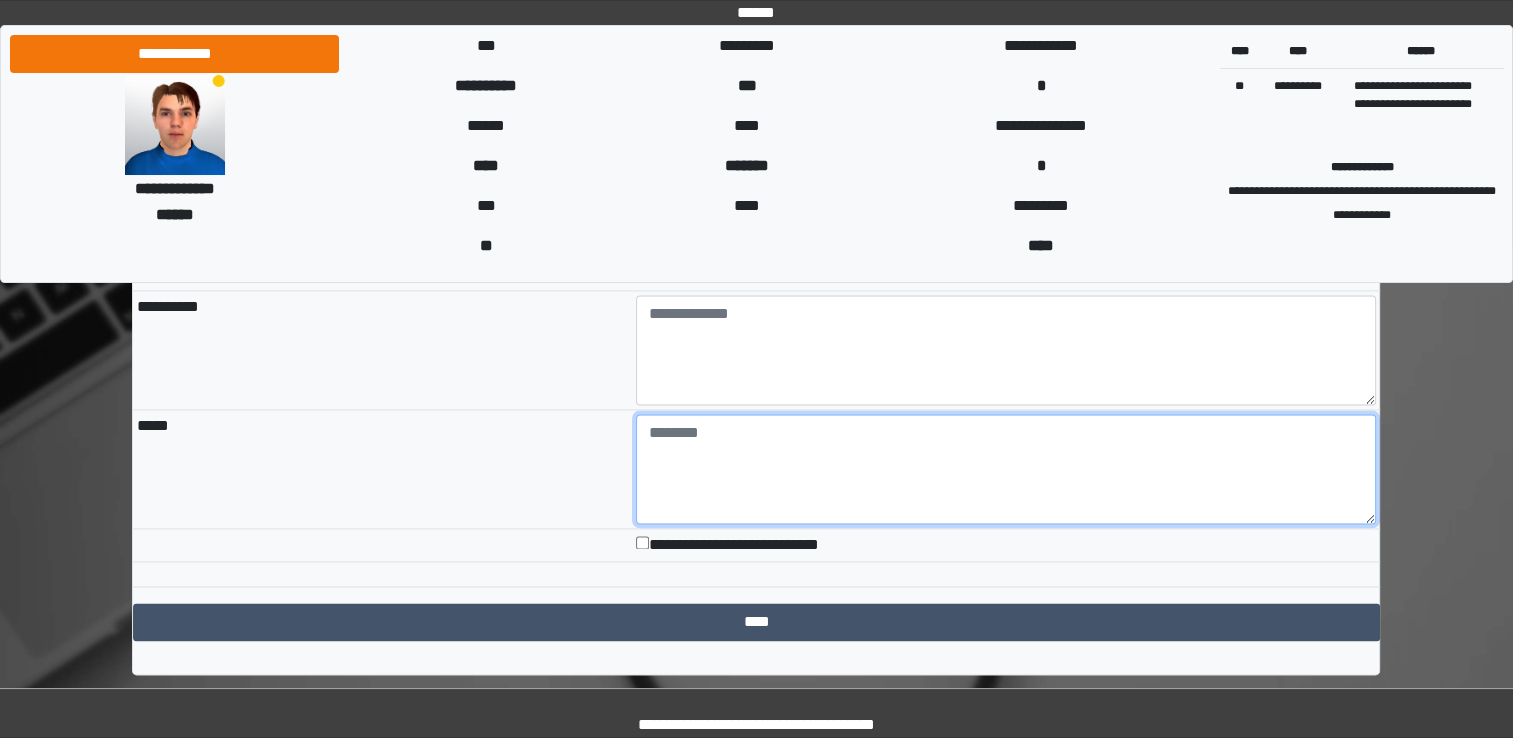 click at bounding box center [1006, 469] 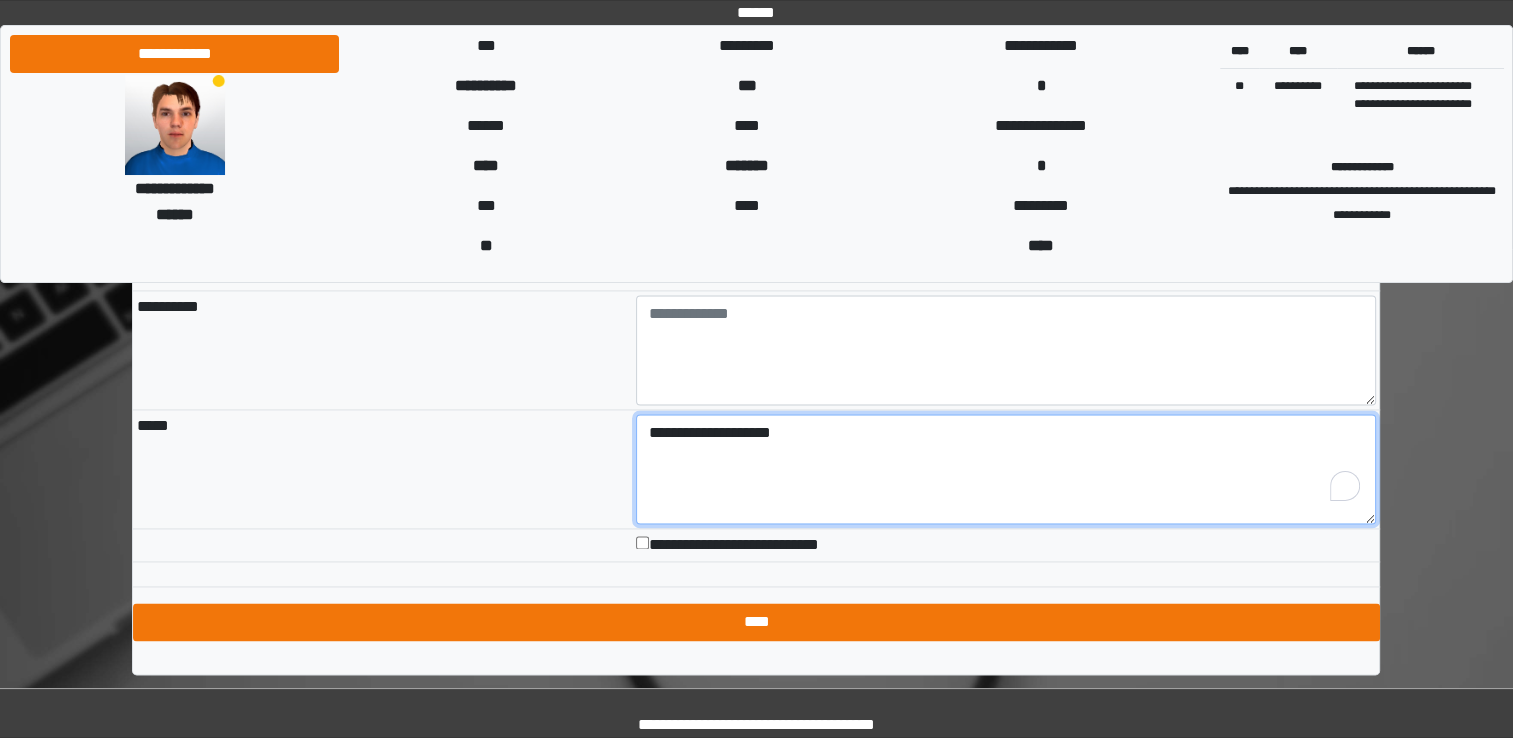 type on "**********" 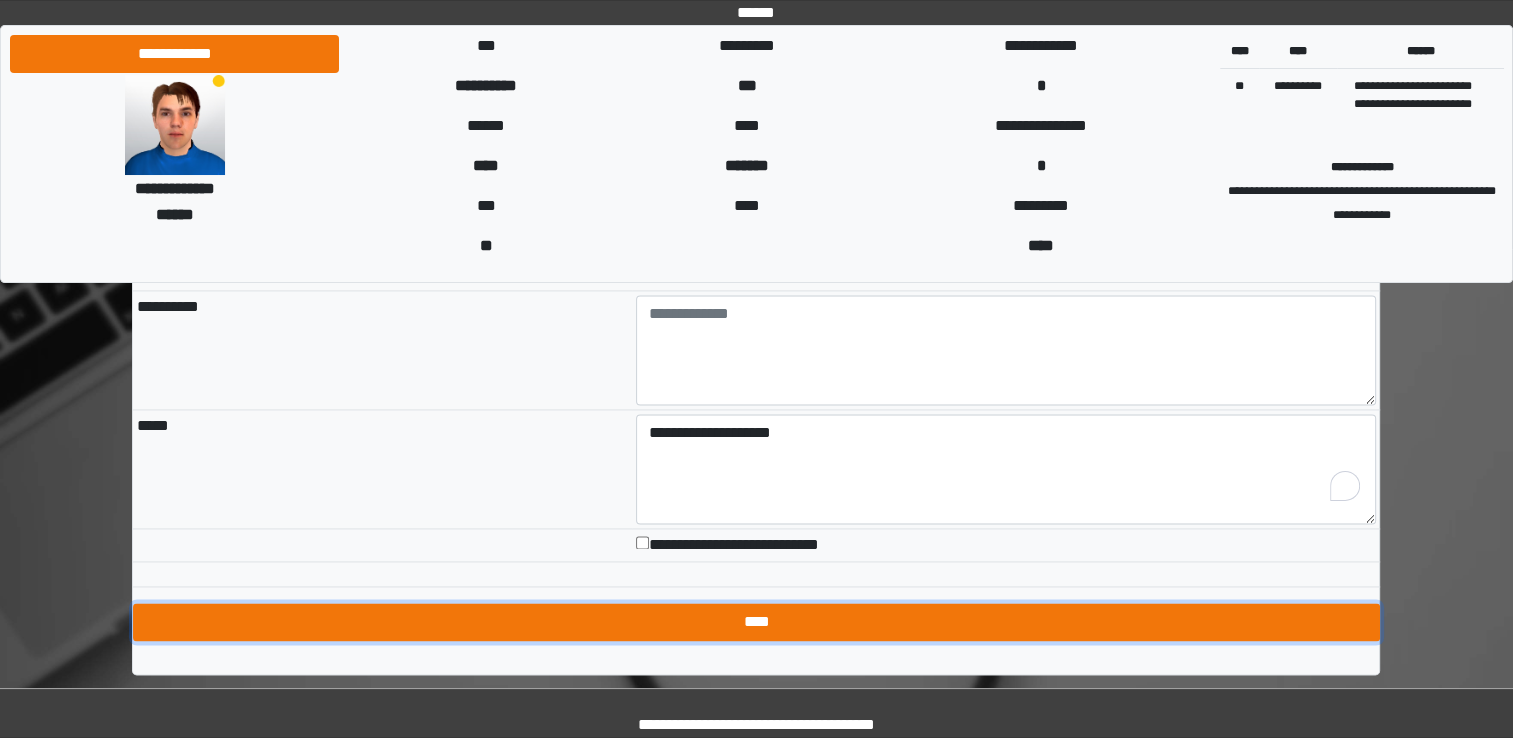 click on "****" at bounding box center [756, 622] 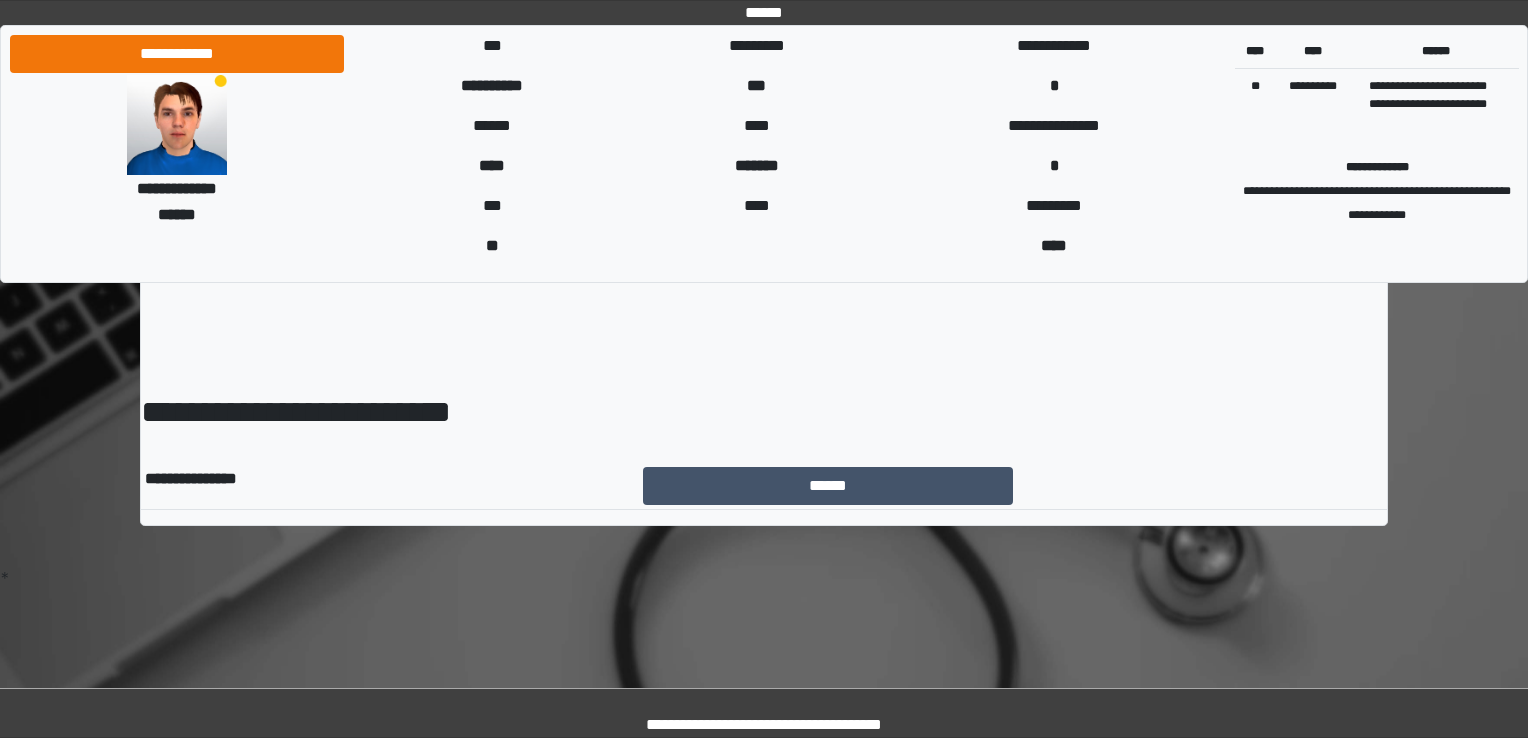 scroll, scrollTop: 0, scrollLeft: 0, axis: both 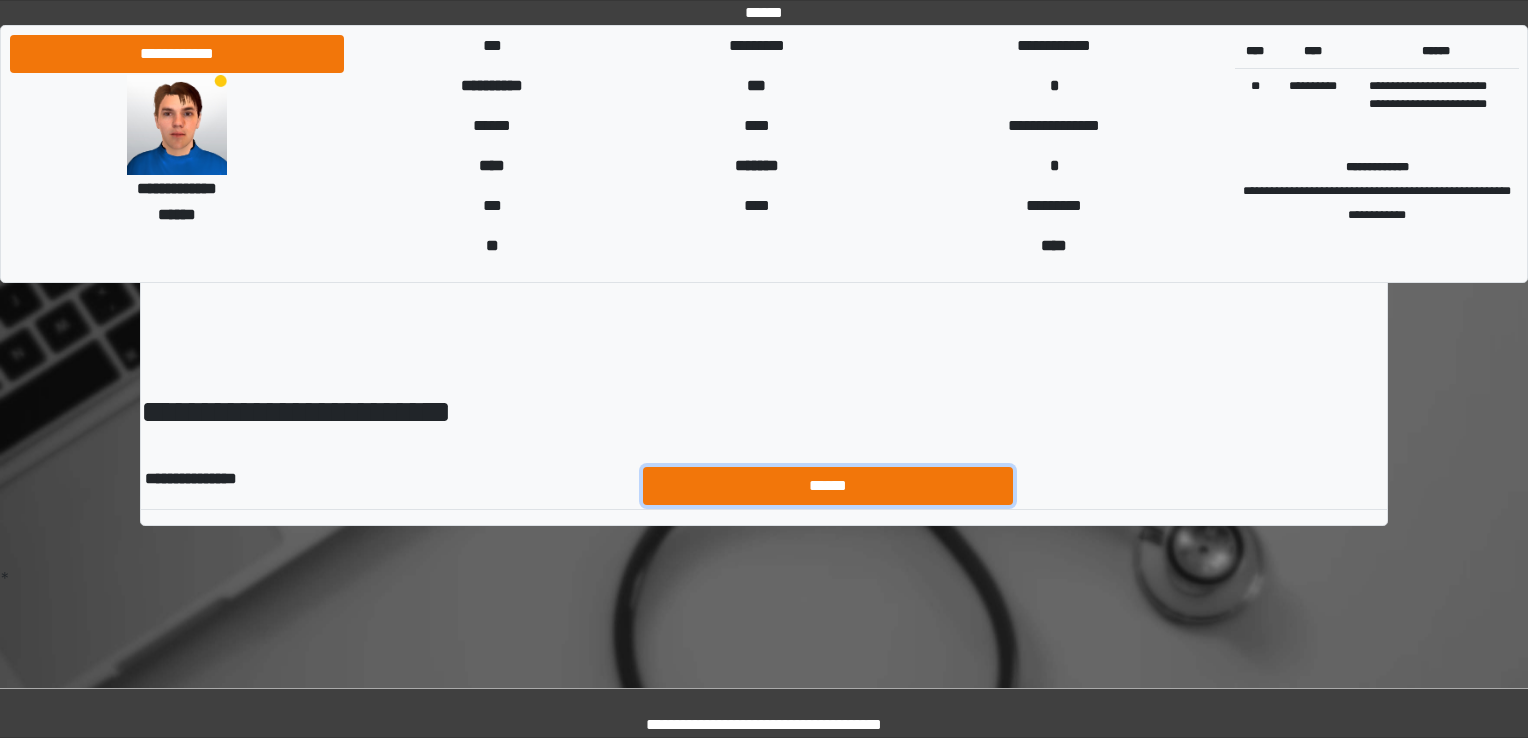 click on "******" at bounding box center (828, 486) 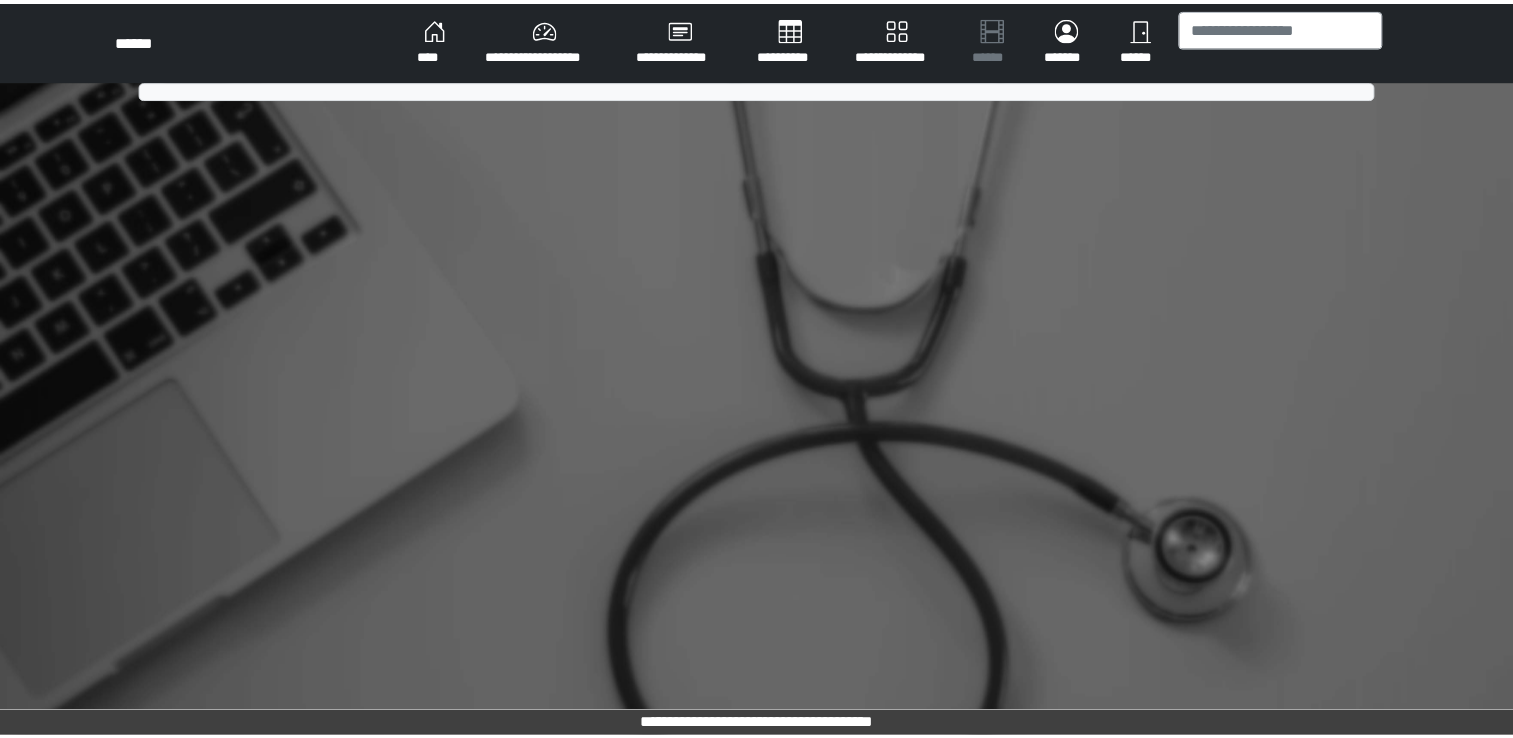 scroll, scrollTop: 0, scrollLeft: 0, axis: both 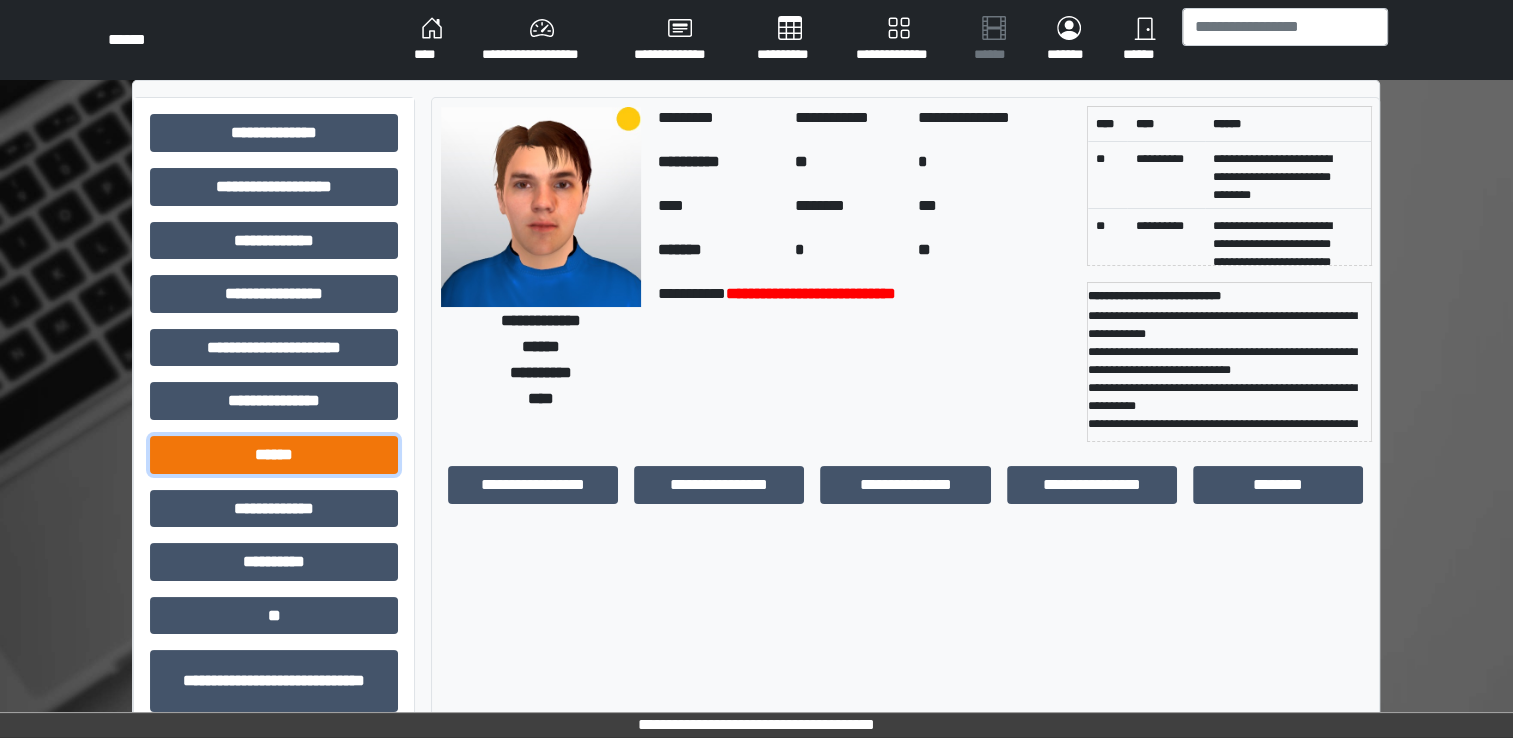click on "******" at bounding box center [274, 455] 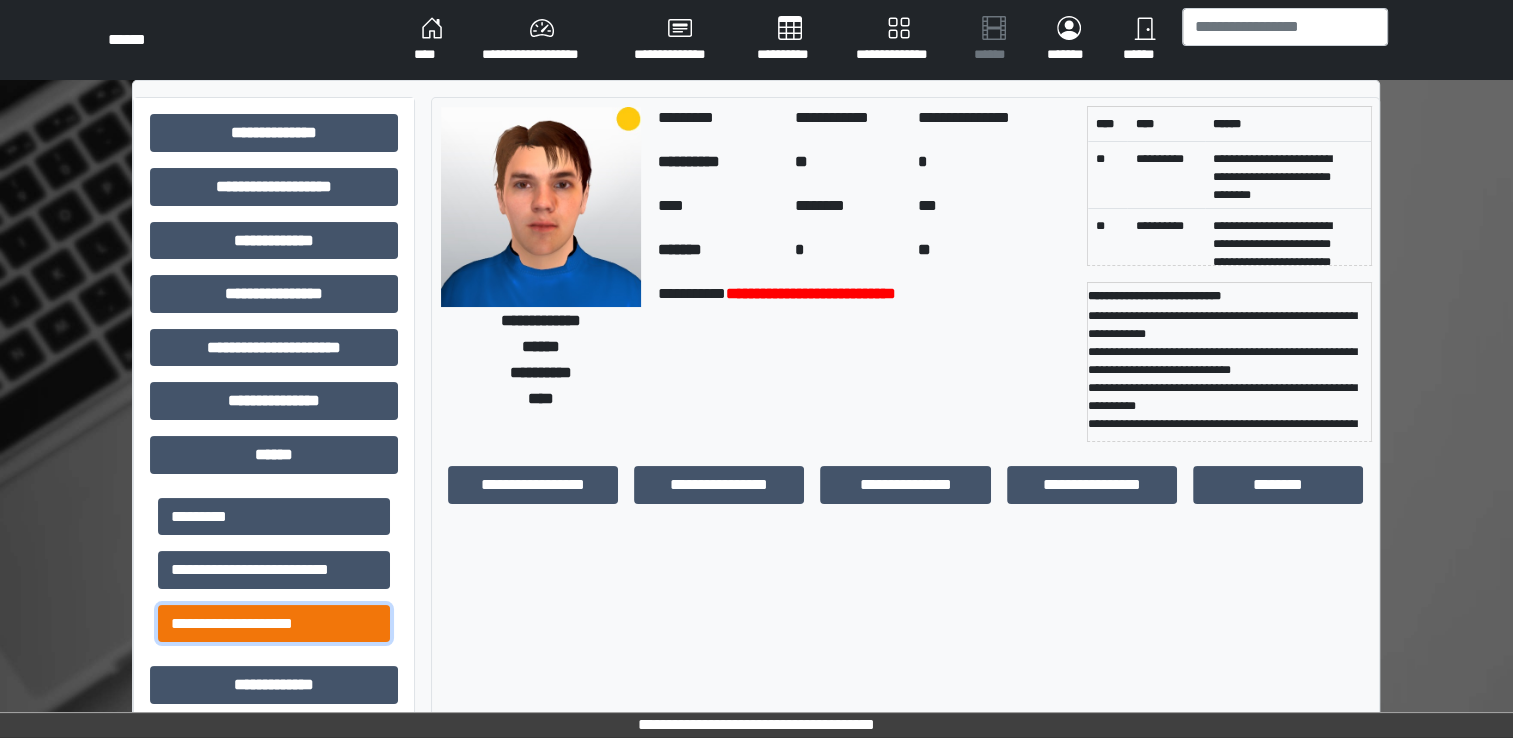 click on "**********" at bounding box center [274, 624] 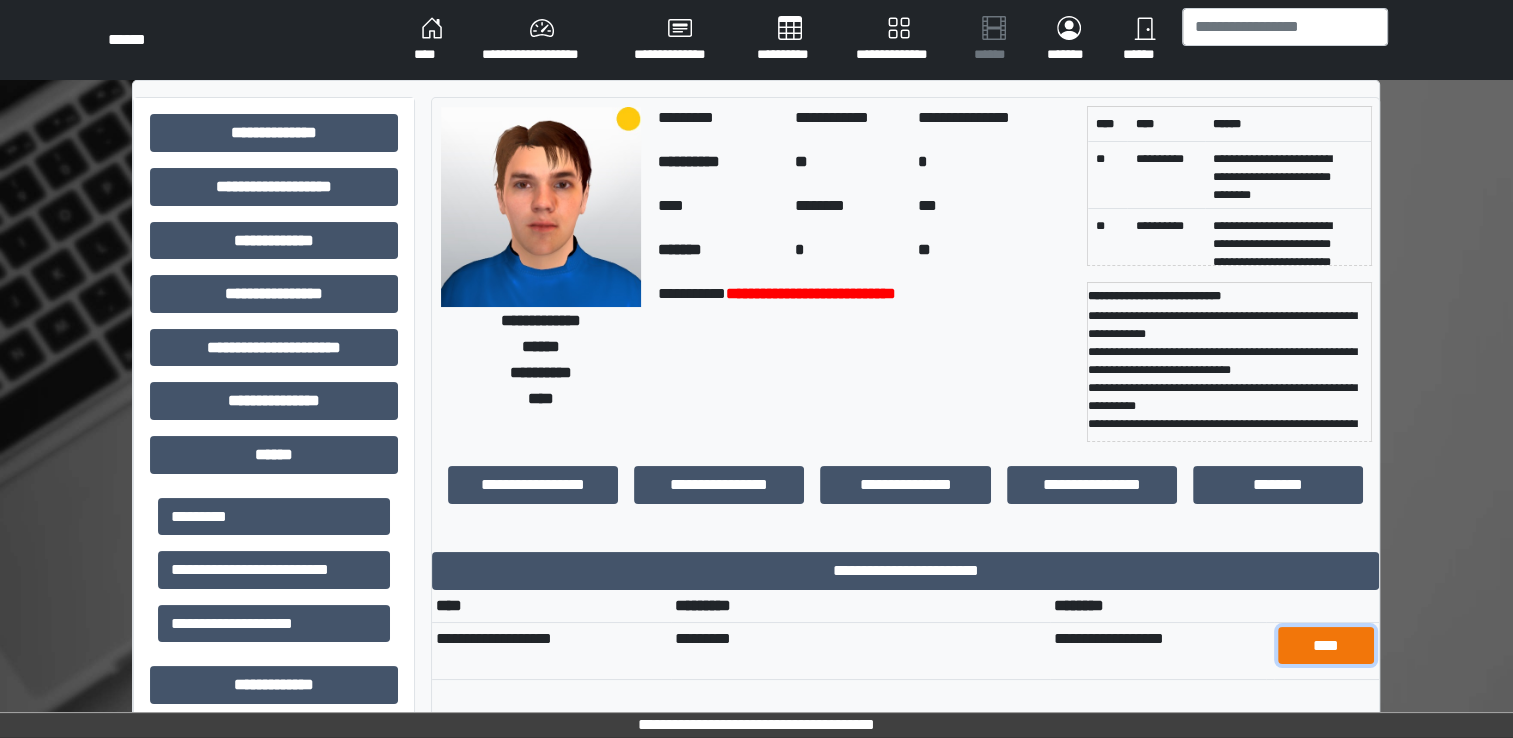 click on "****" at bounding box center [1326, 646] 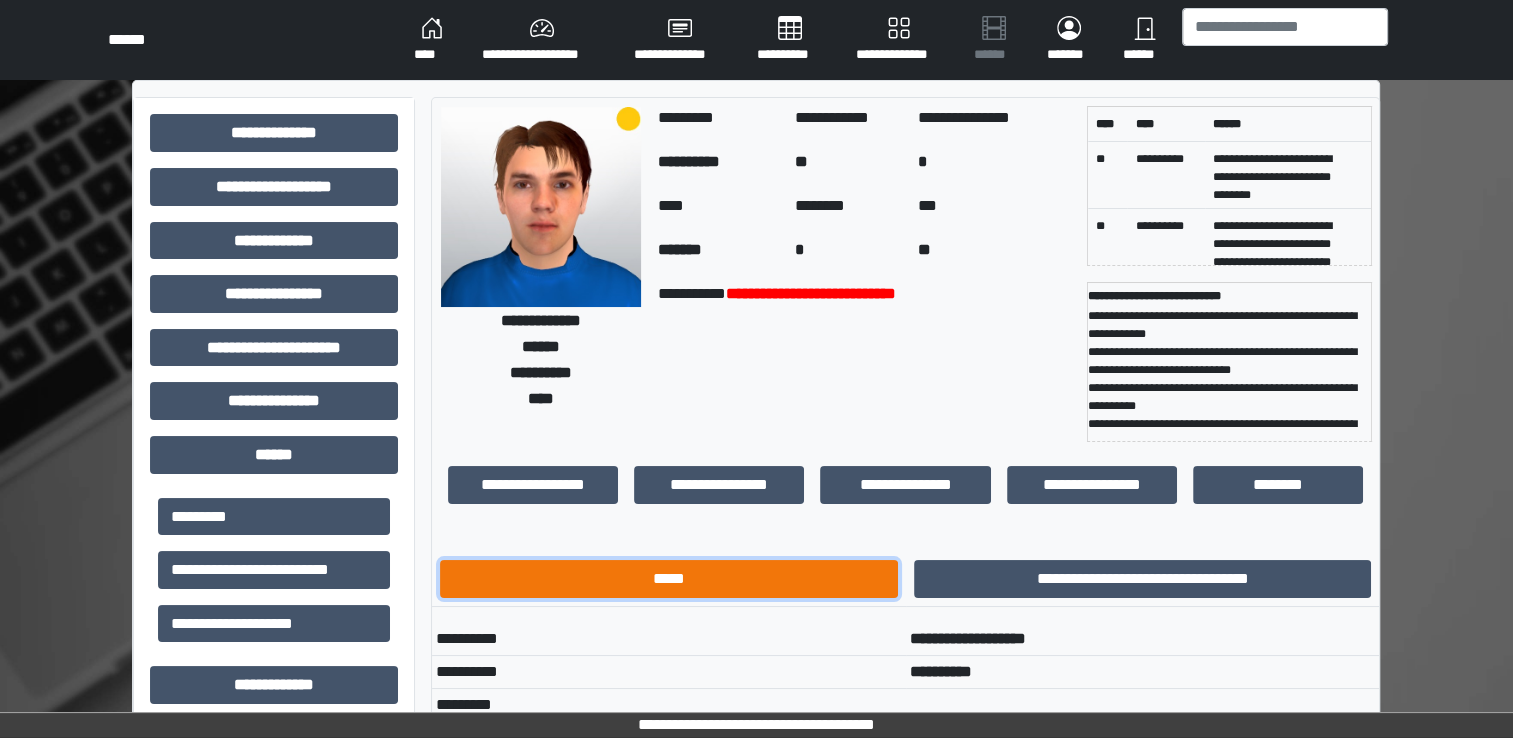 click on "*****" at bounding box center (669, 579) 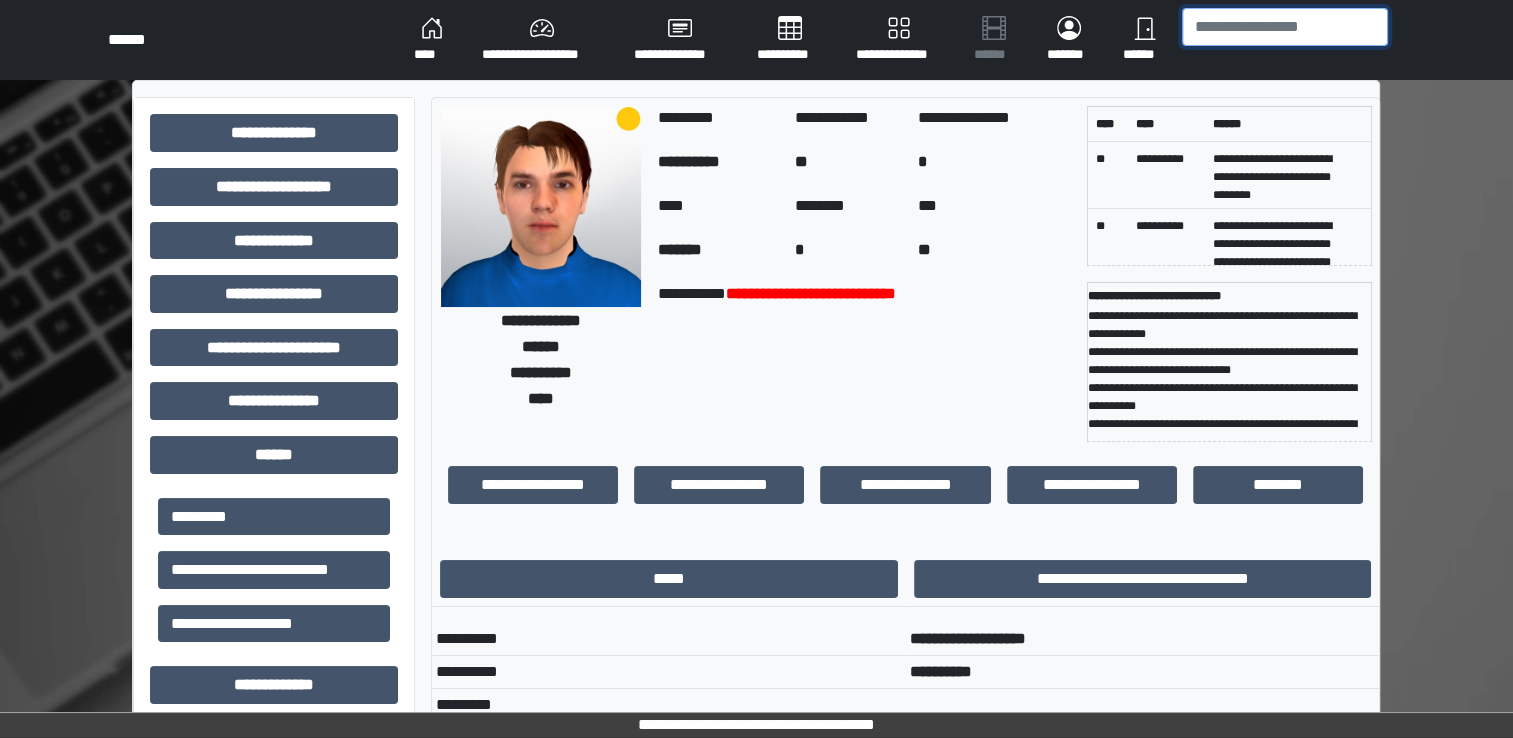 click at bounding box center [1285, 27] 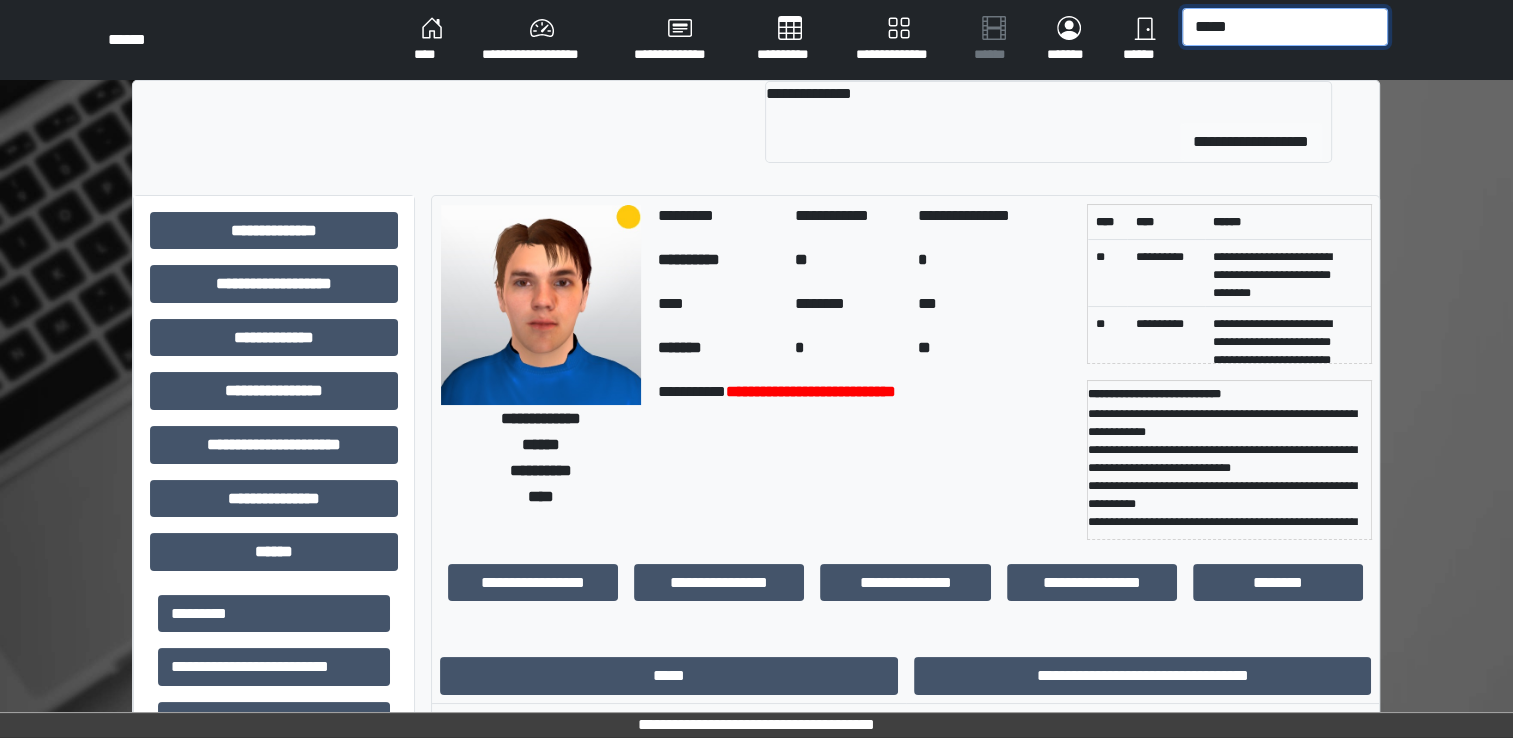 type on "*****" 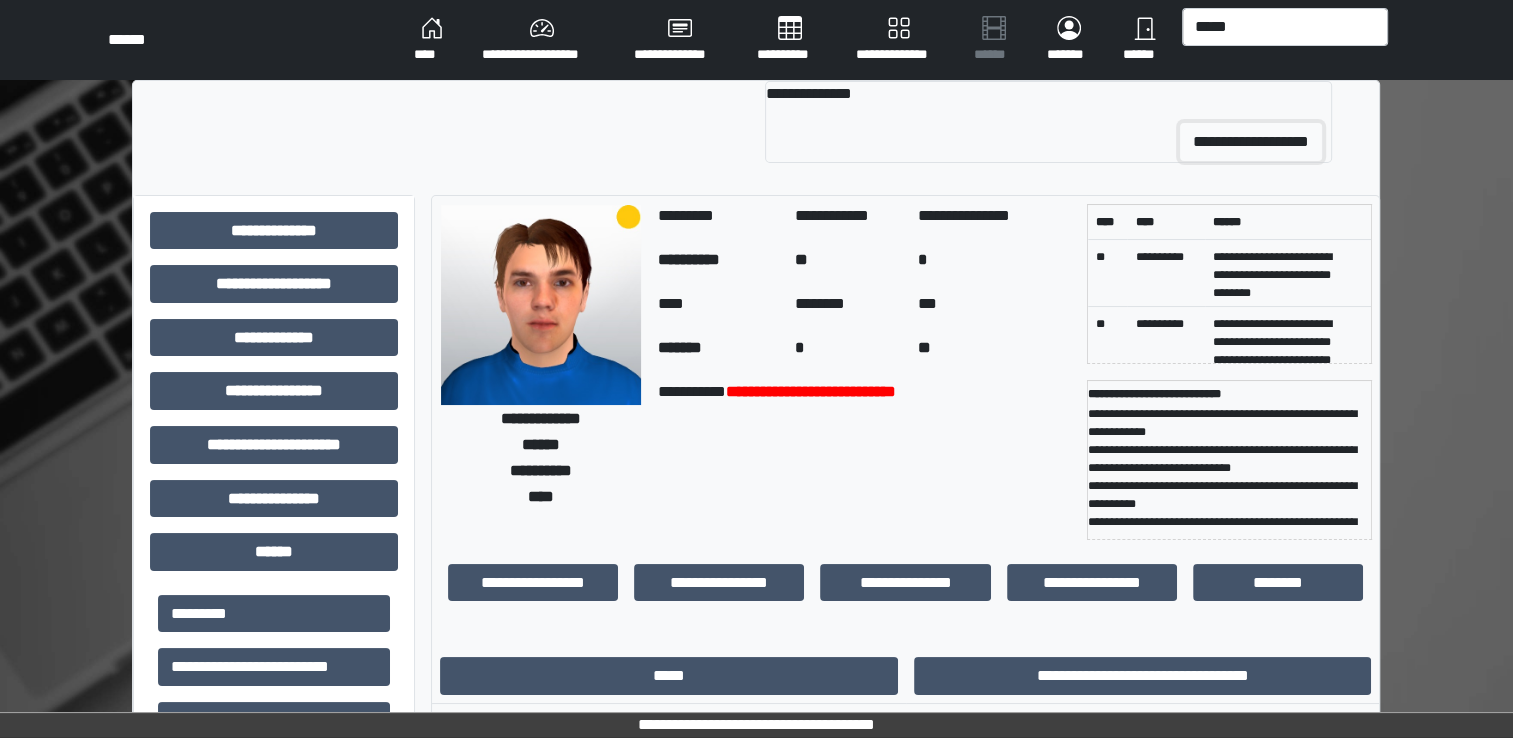 click on "**********" at bounding box center (1251, 142) 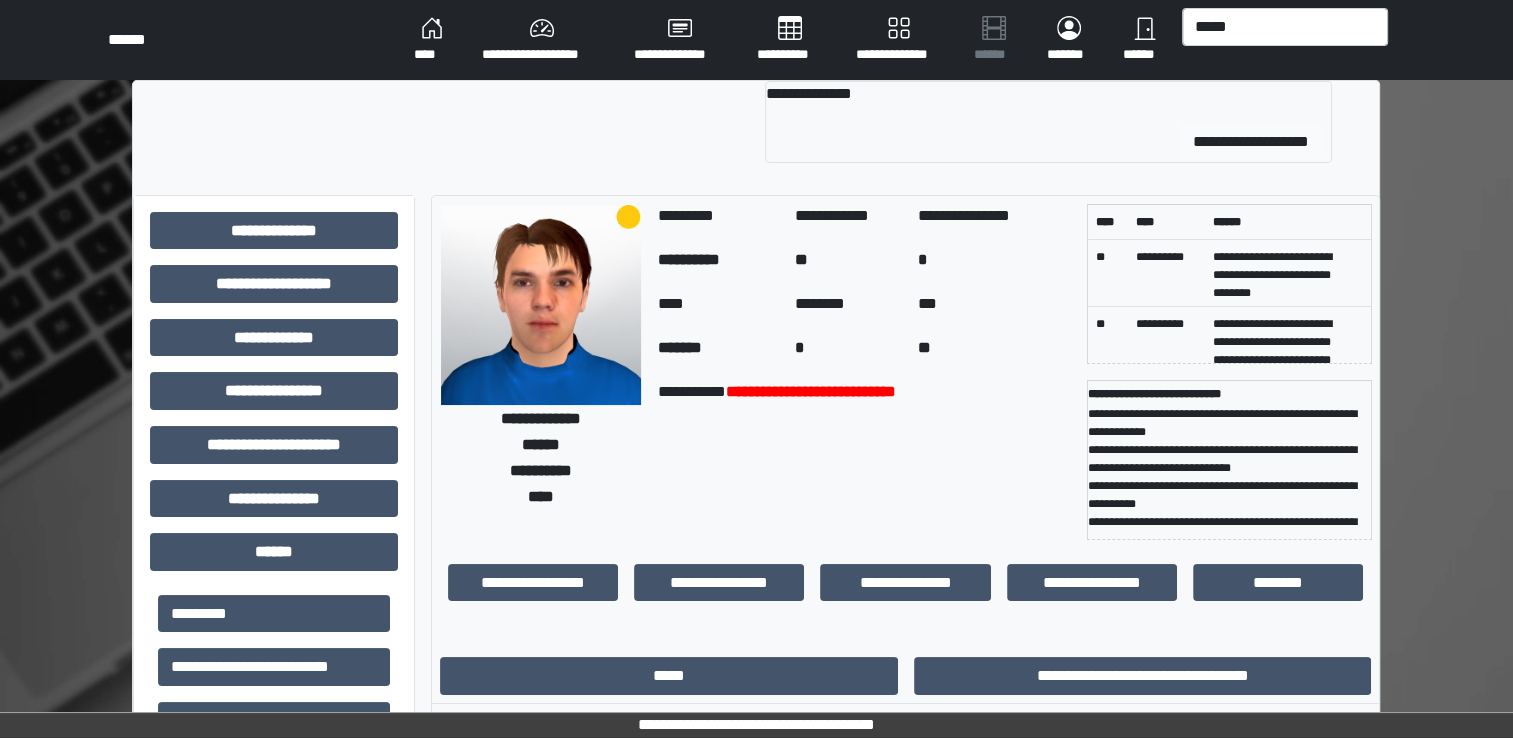 type 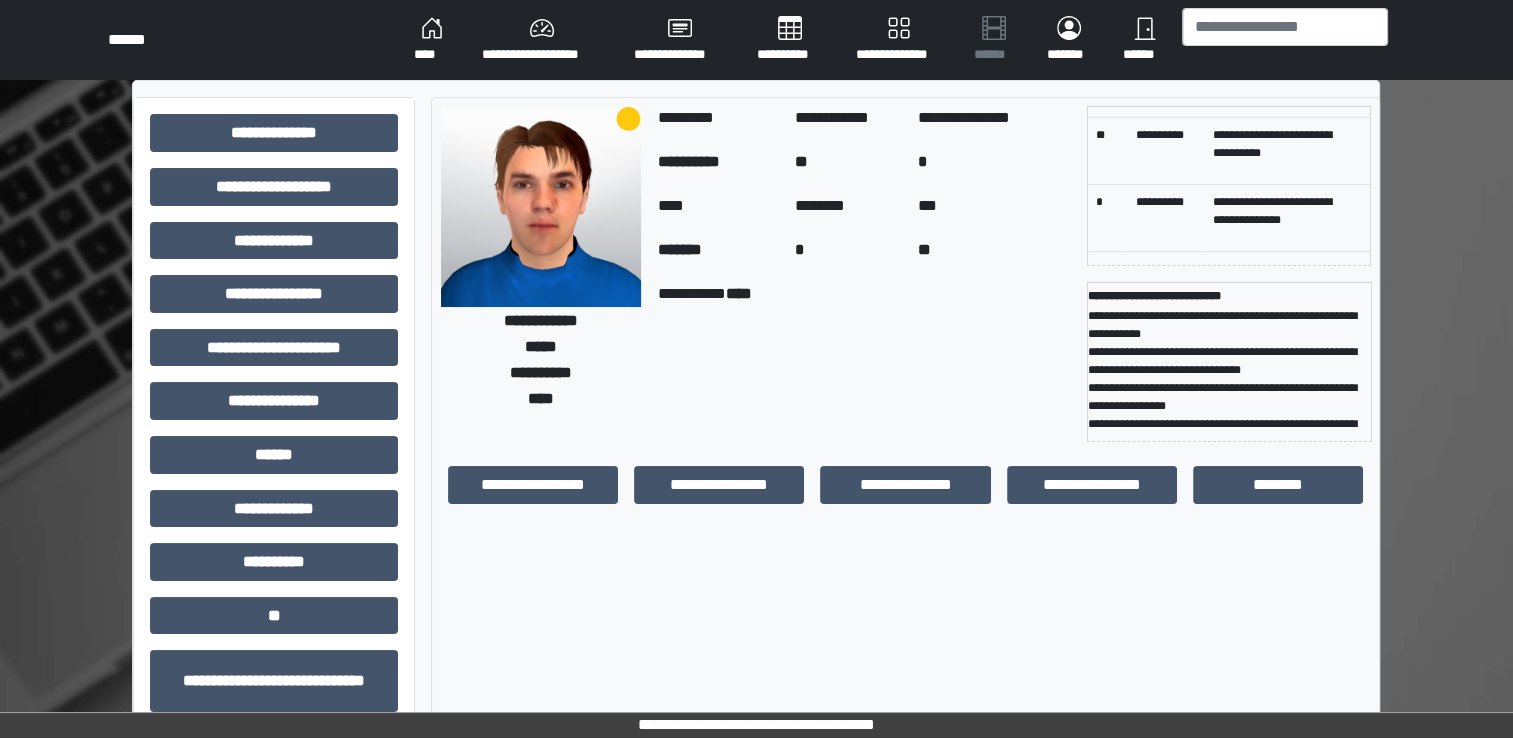 scroll, scrollTop: 360, scrollLeft: 0, axis: vertical 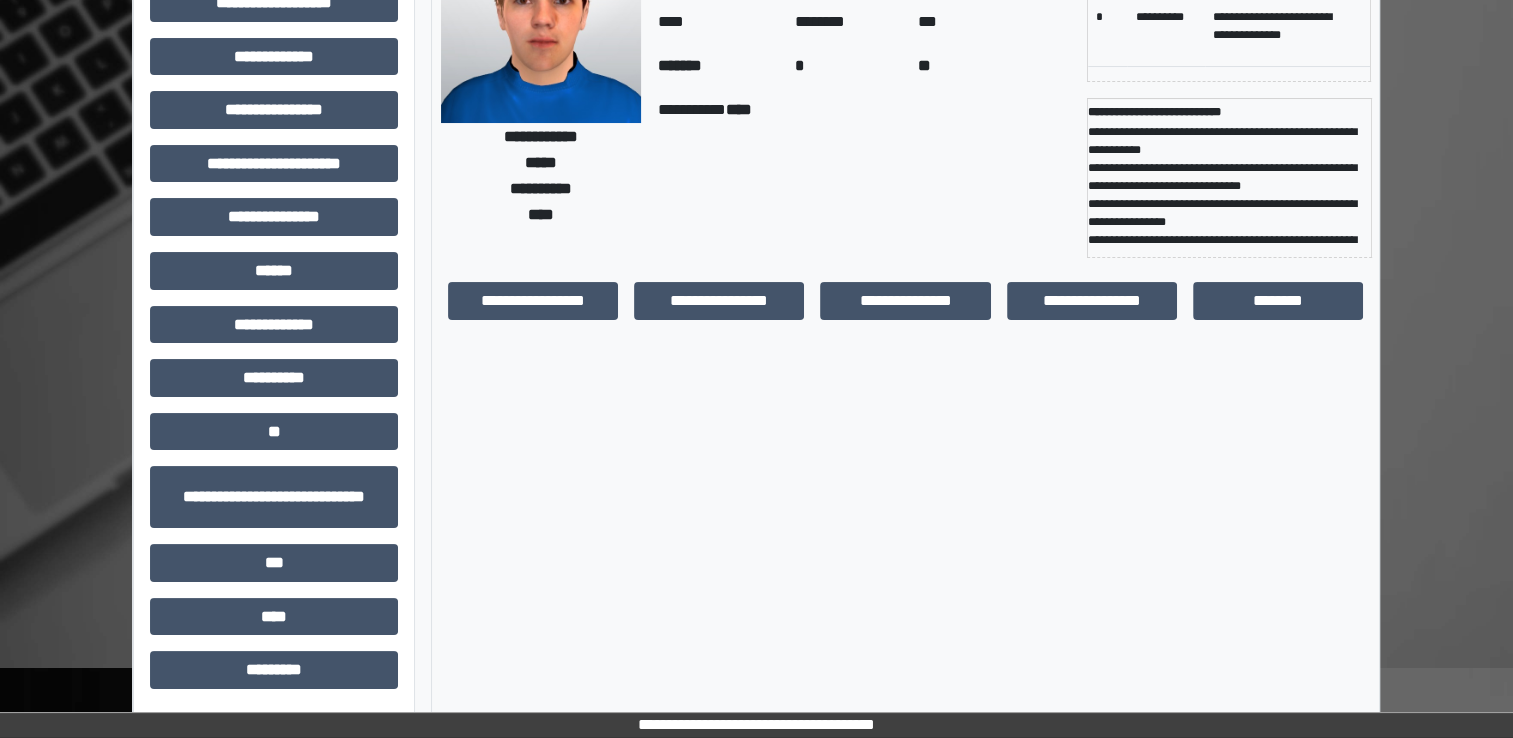 click on "**********" at bounding box center (864, 178) 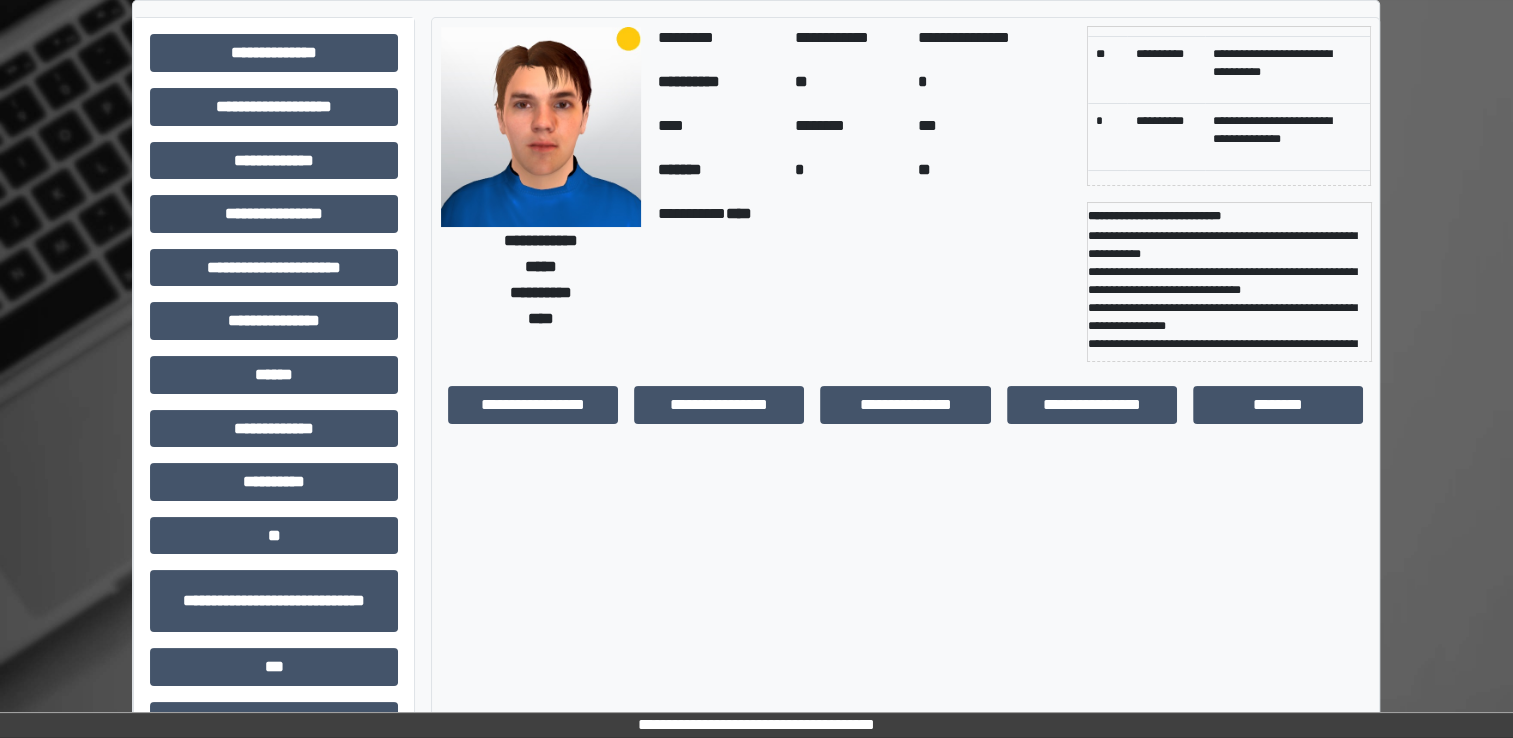 scroll, scrollTop: 0, scrollLeft: 0, axis: both 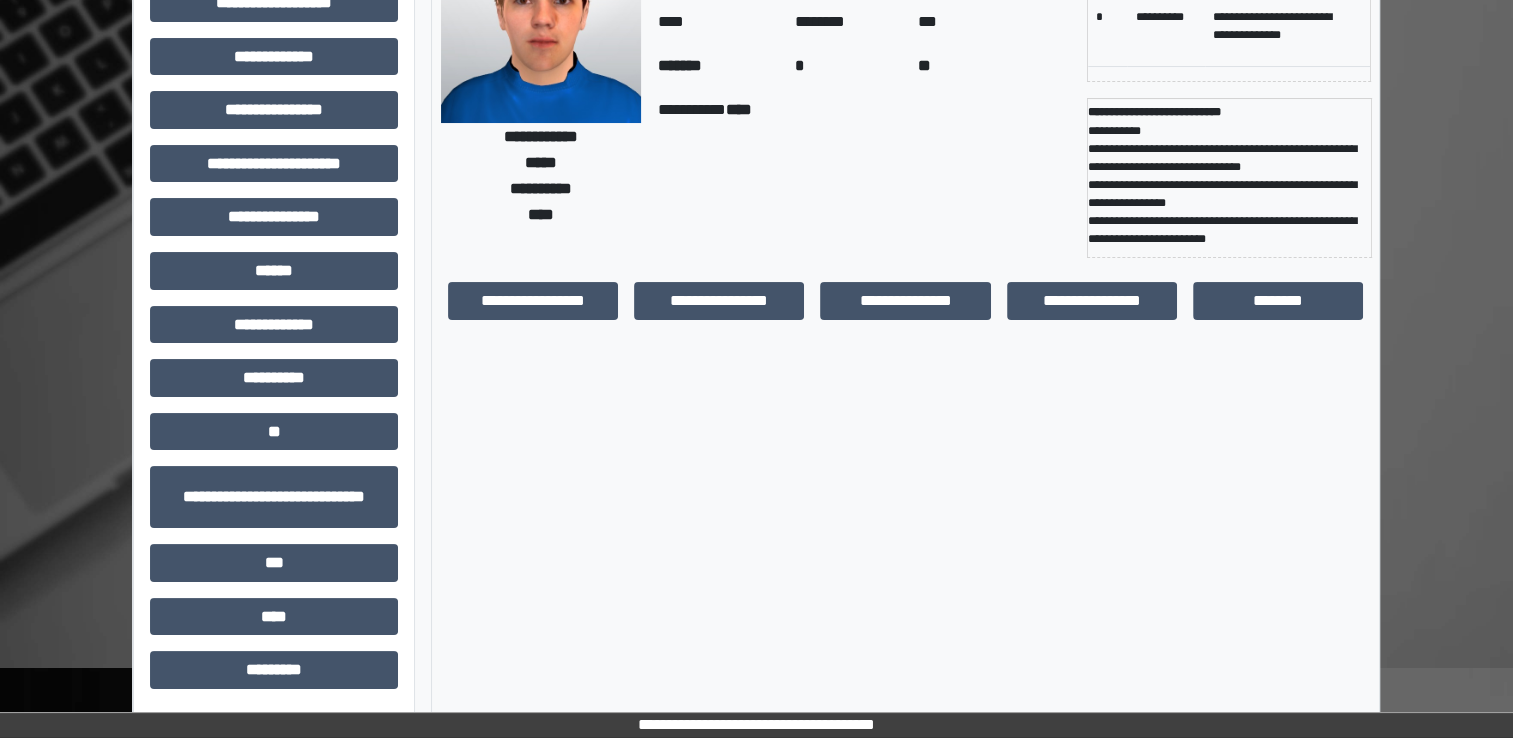 click on "**********" at bounding box center [905, 317] 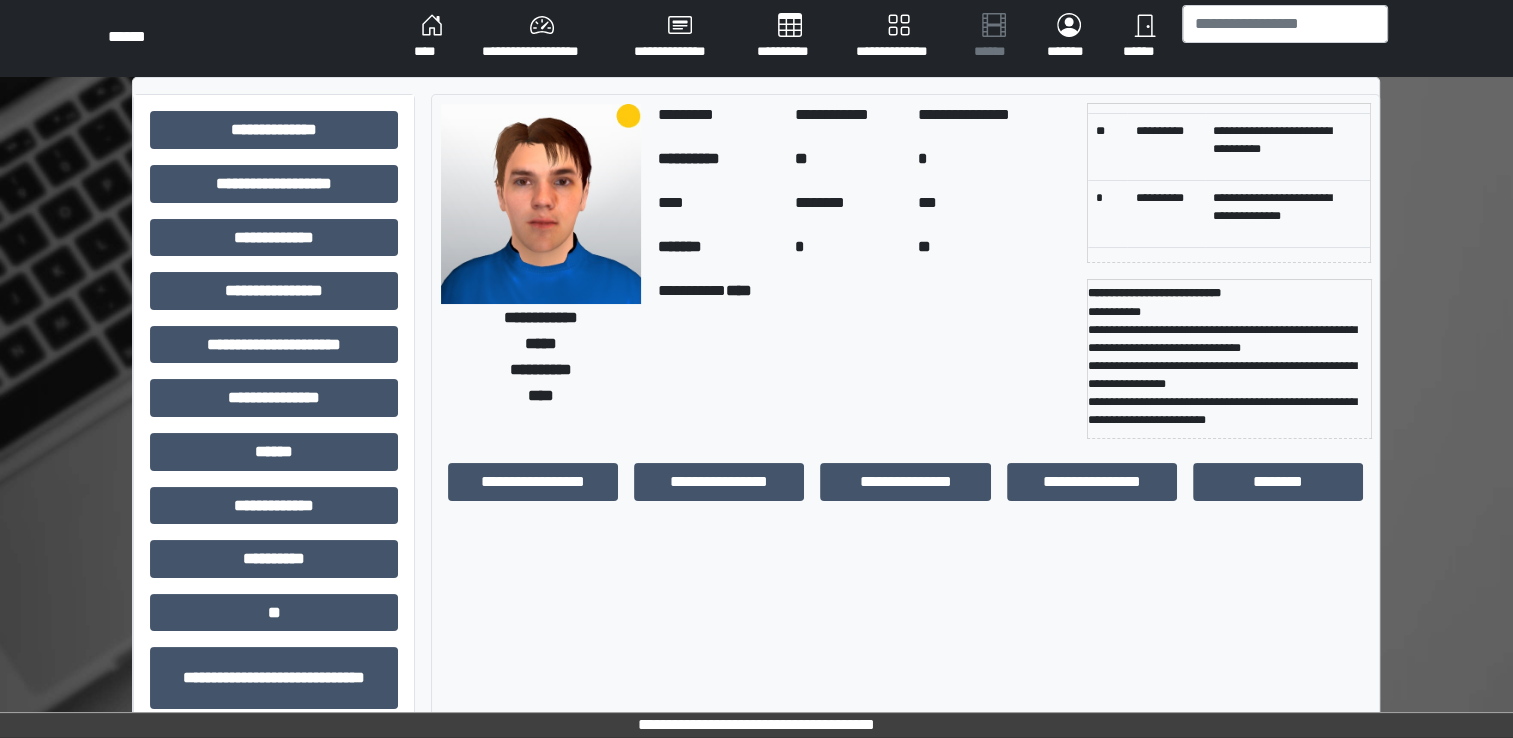 scroll, scrollTop: 0, scrollLeft: 0, axis: both 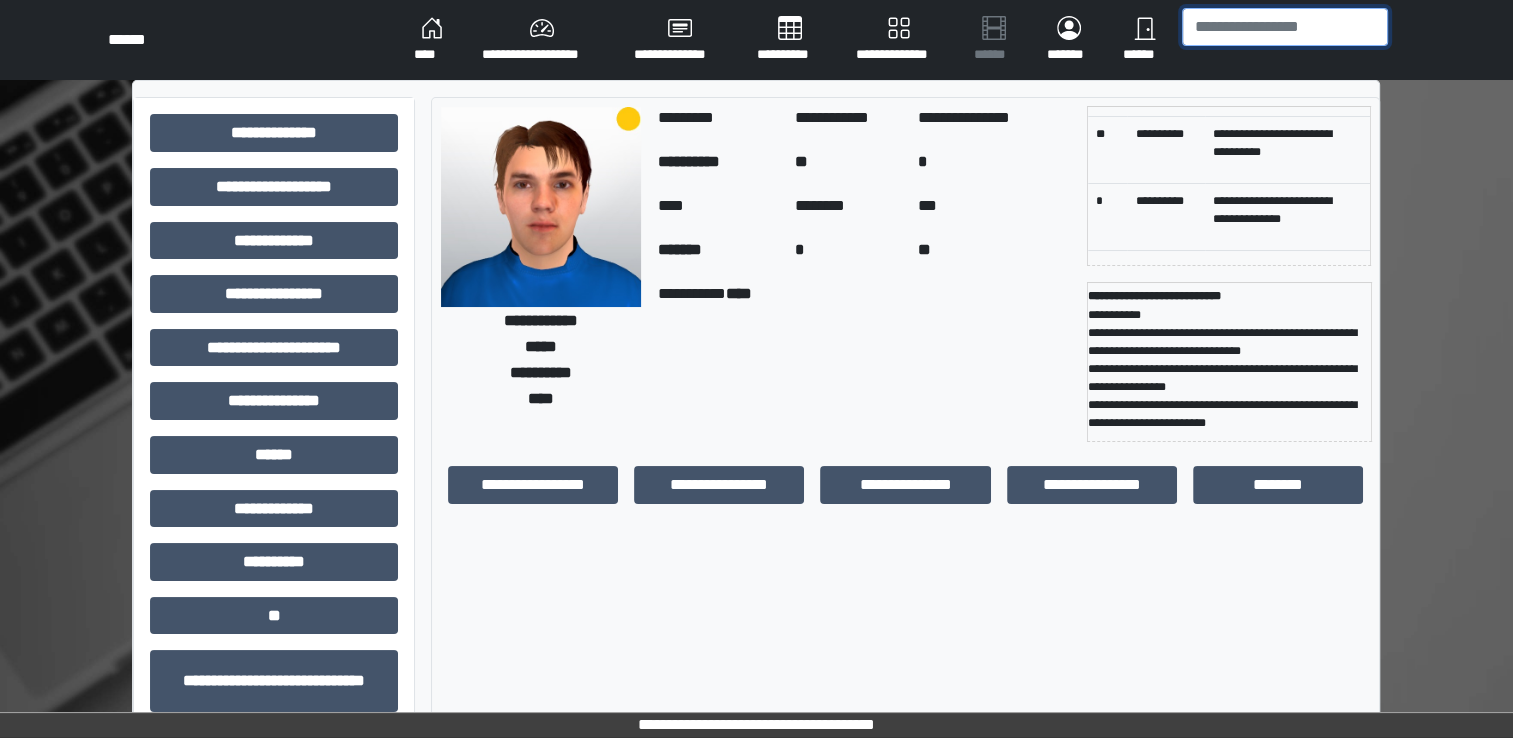 click at bounding box center [1285, 27] 